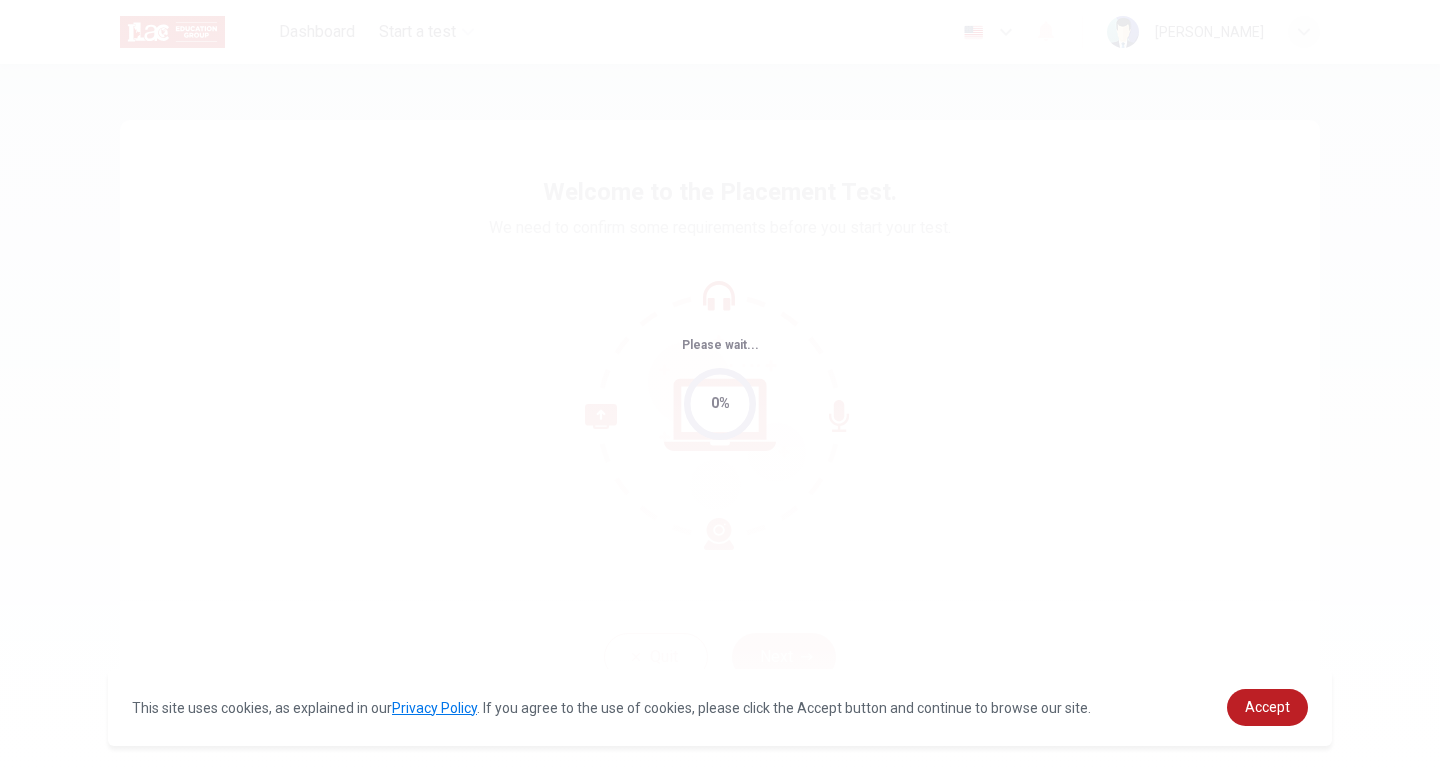 scroll, scrollTop: 0, scrollLeft: 0, axis: both 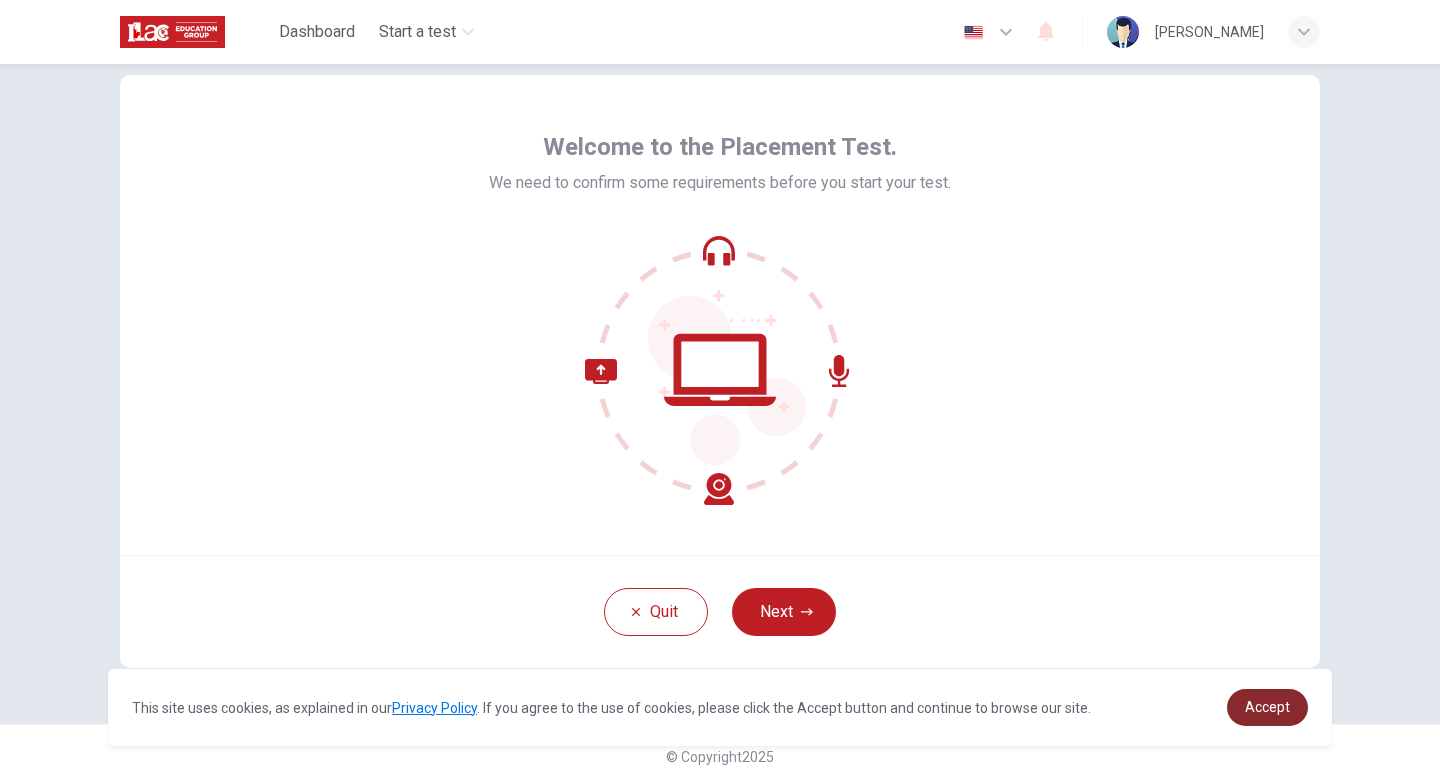 click on "Accept" at bounding box center [1267, 707] 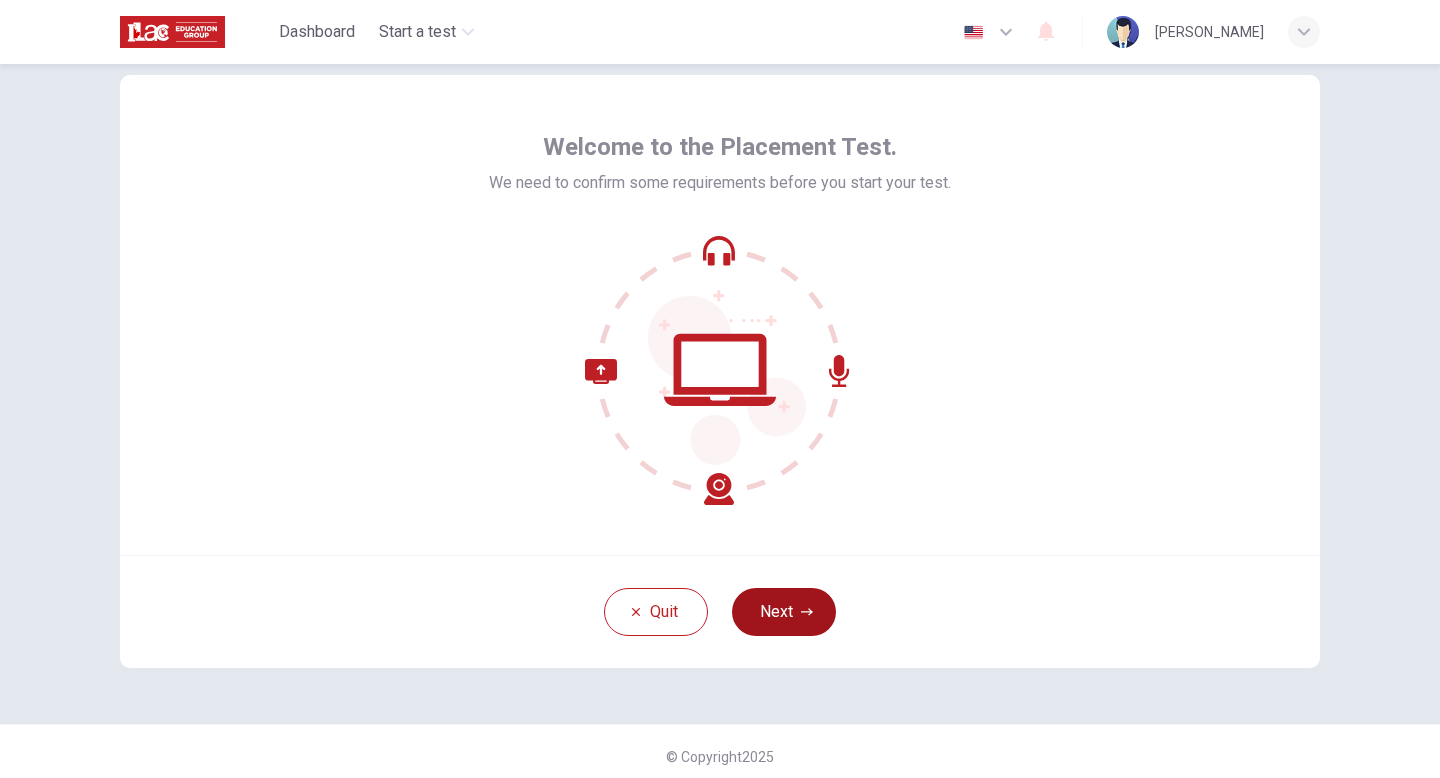click on "Next" at bounding box center [784, 612] 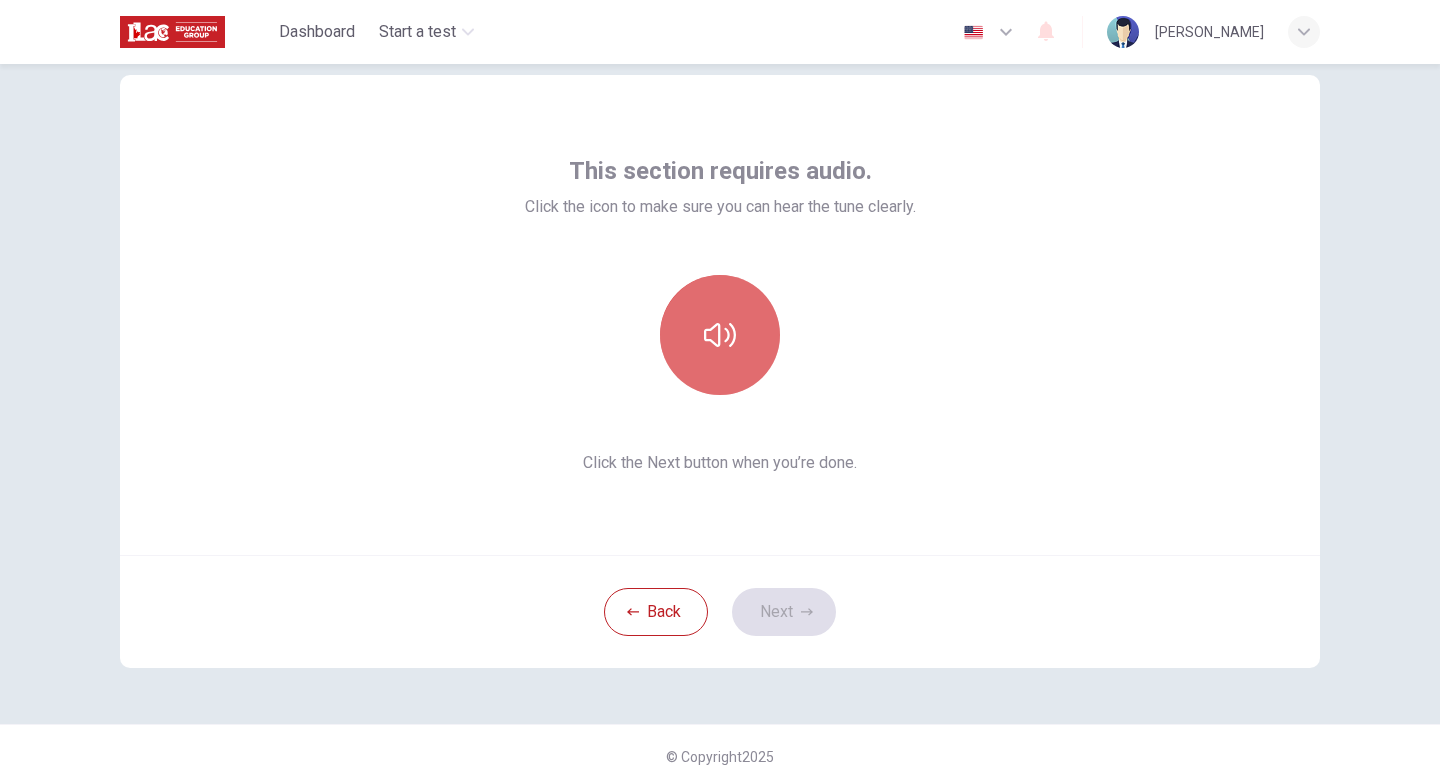 click at bounding box center (720, 335) 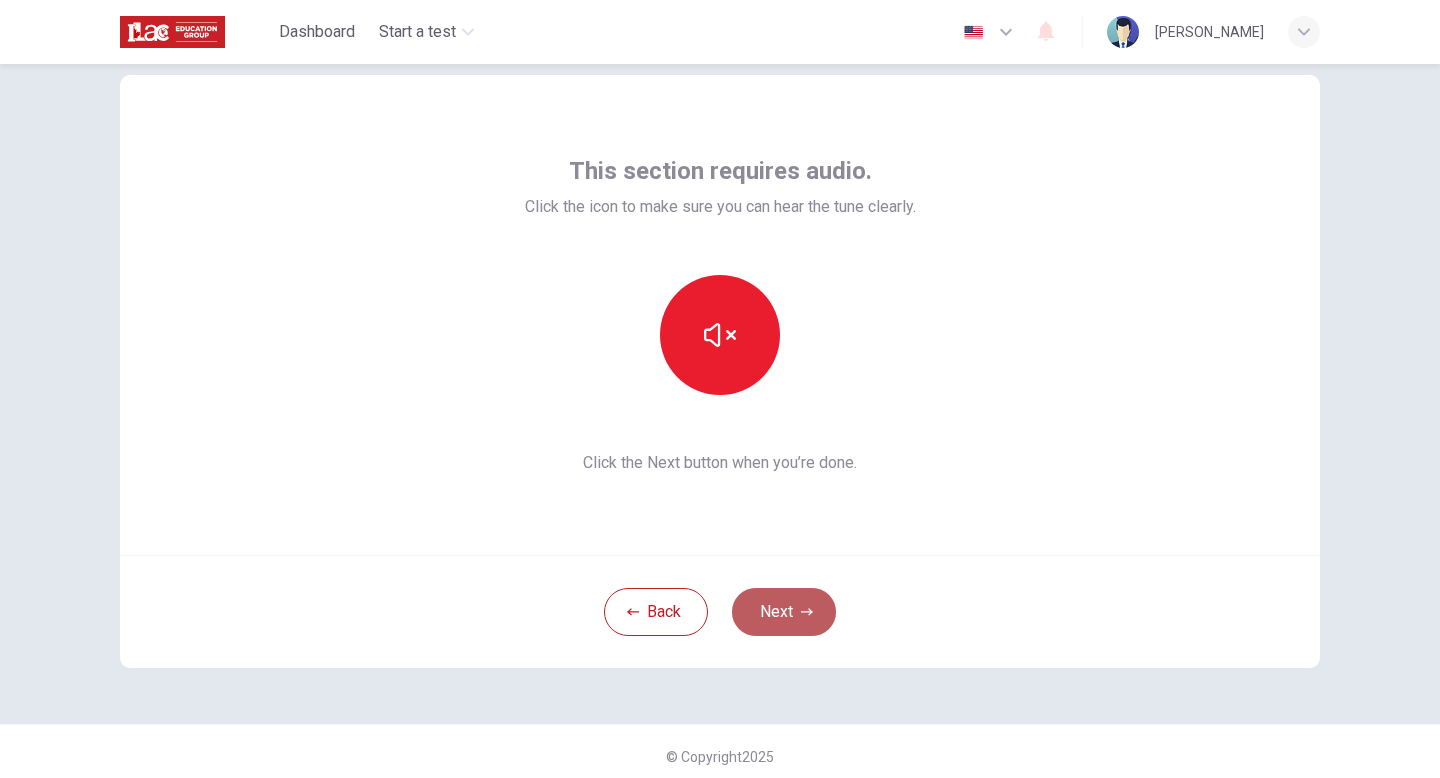 click on "Next" at bounding box center [784, 612] 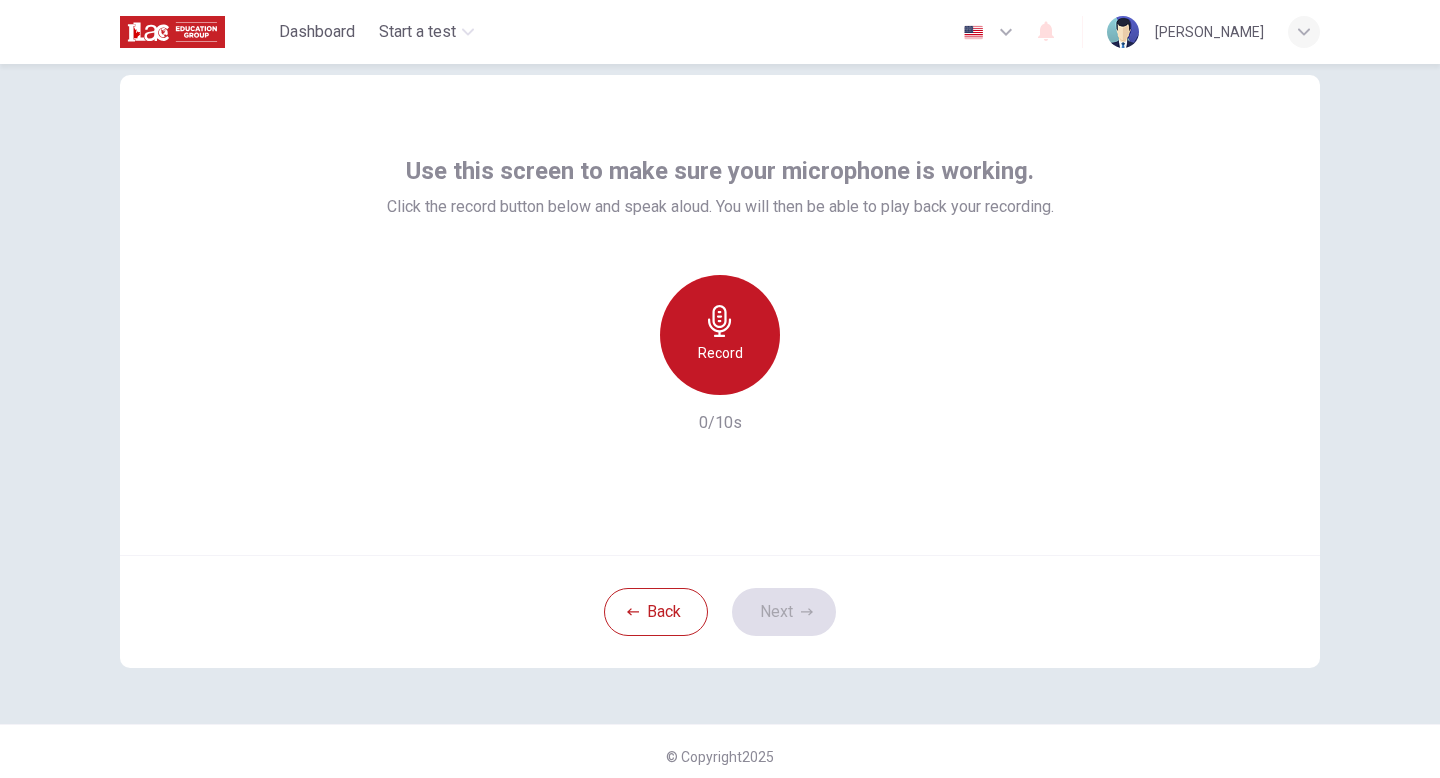 click 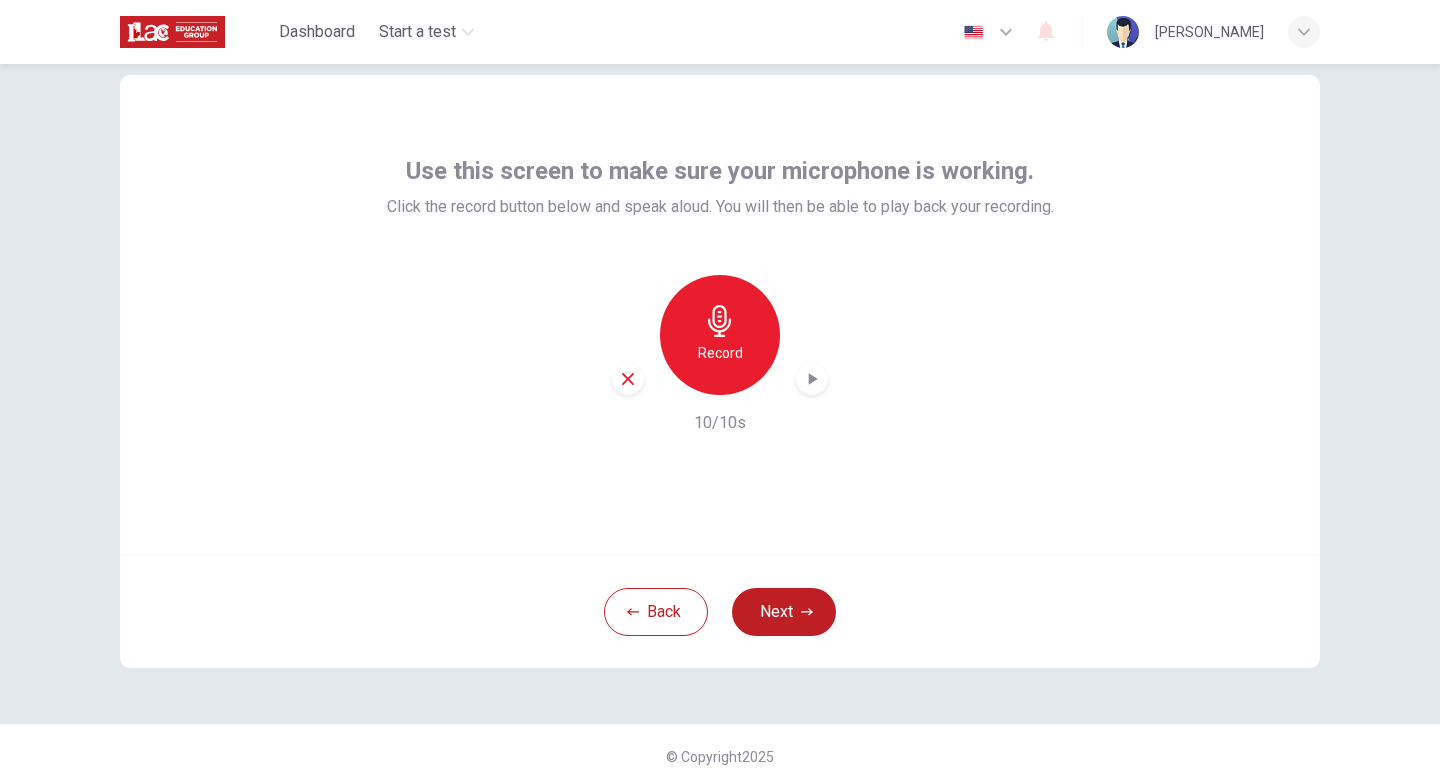 click on "Record" at bounding box center (720, 353) 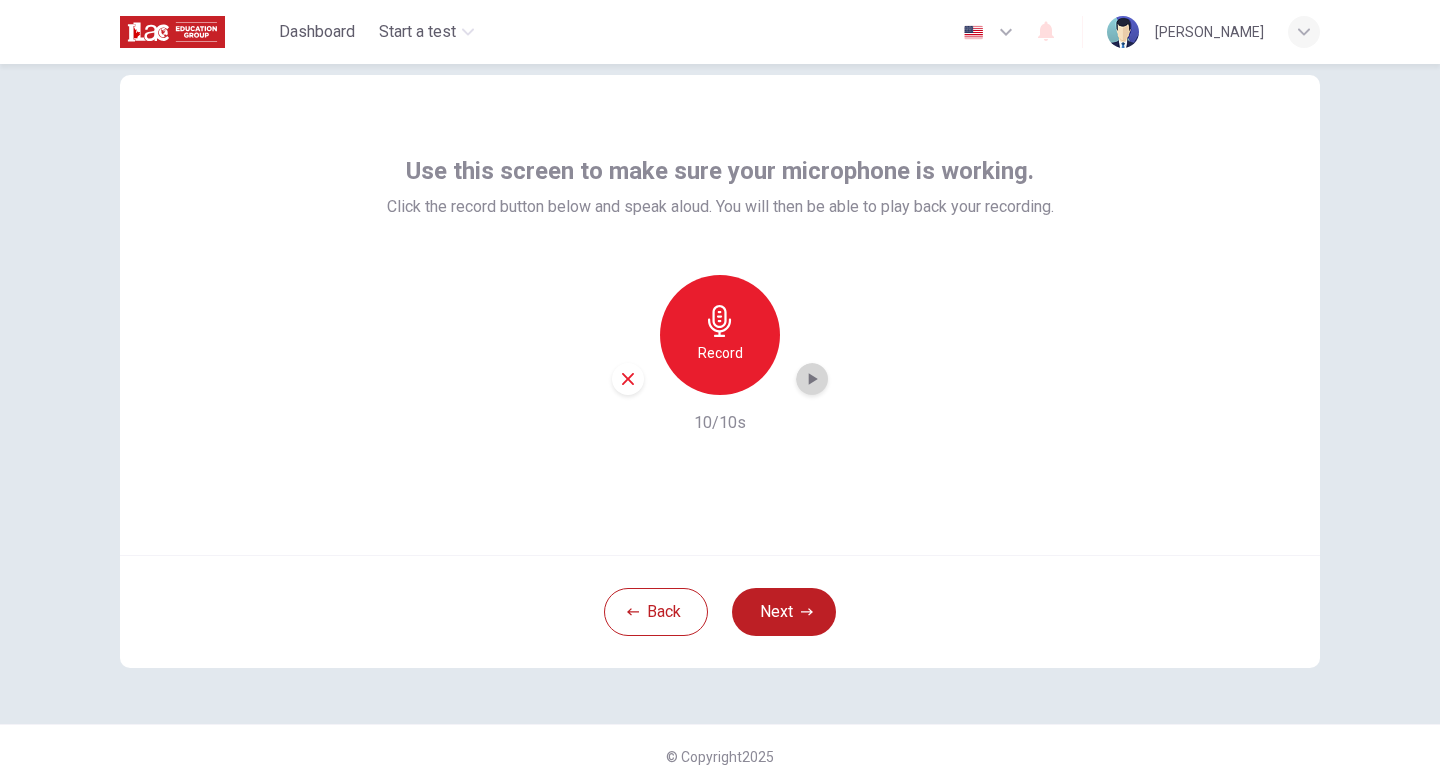 click 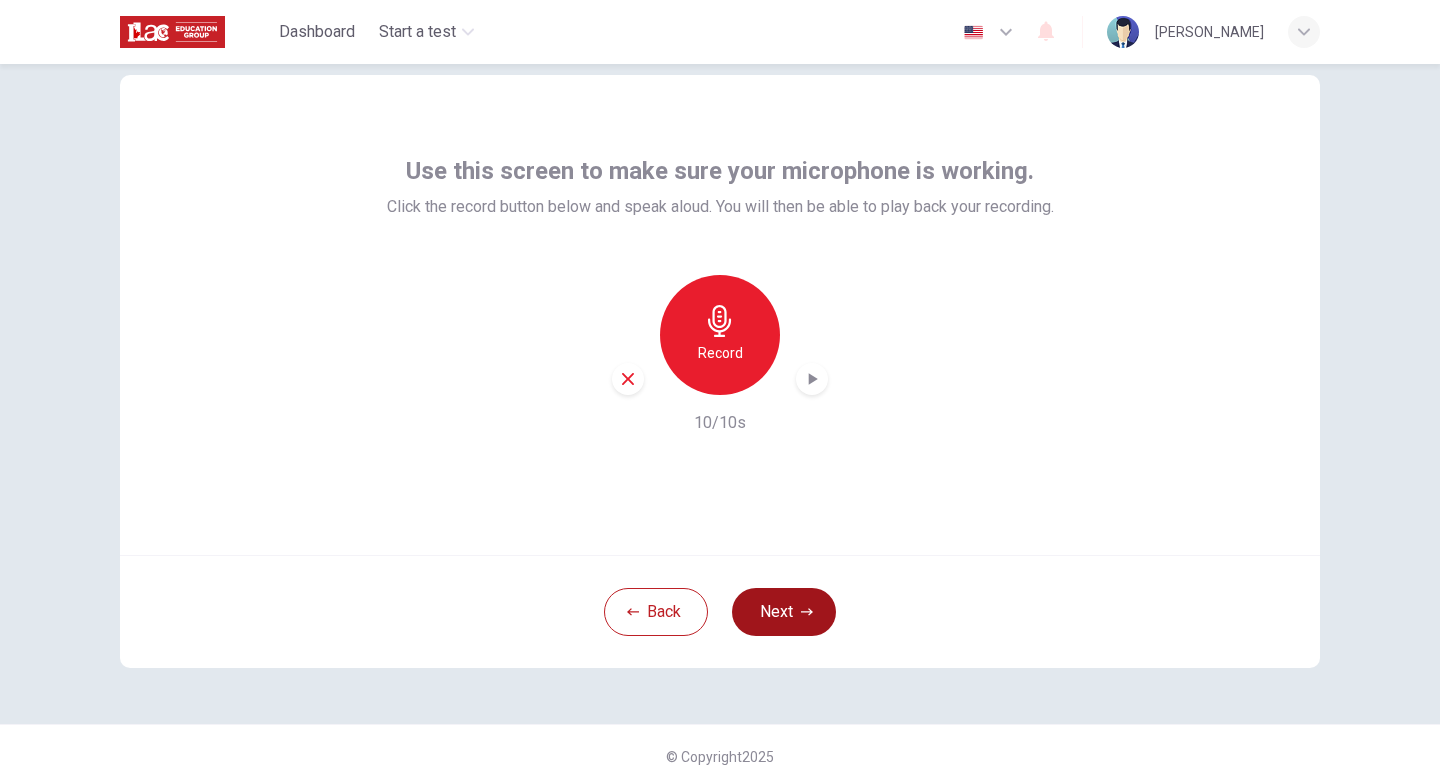 click on "Next" at bounding box center (784, 612) 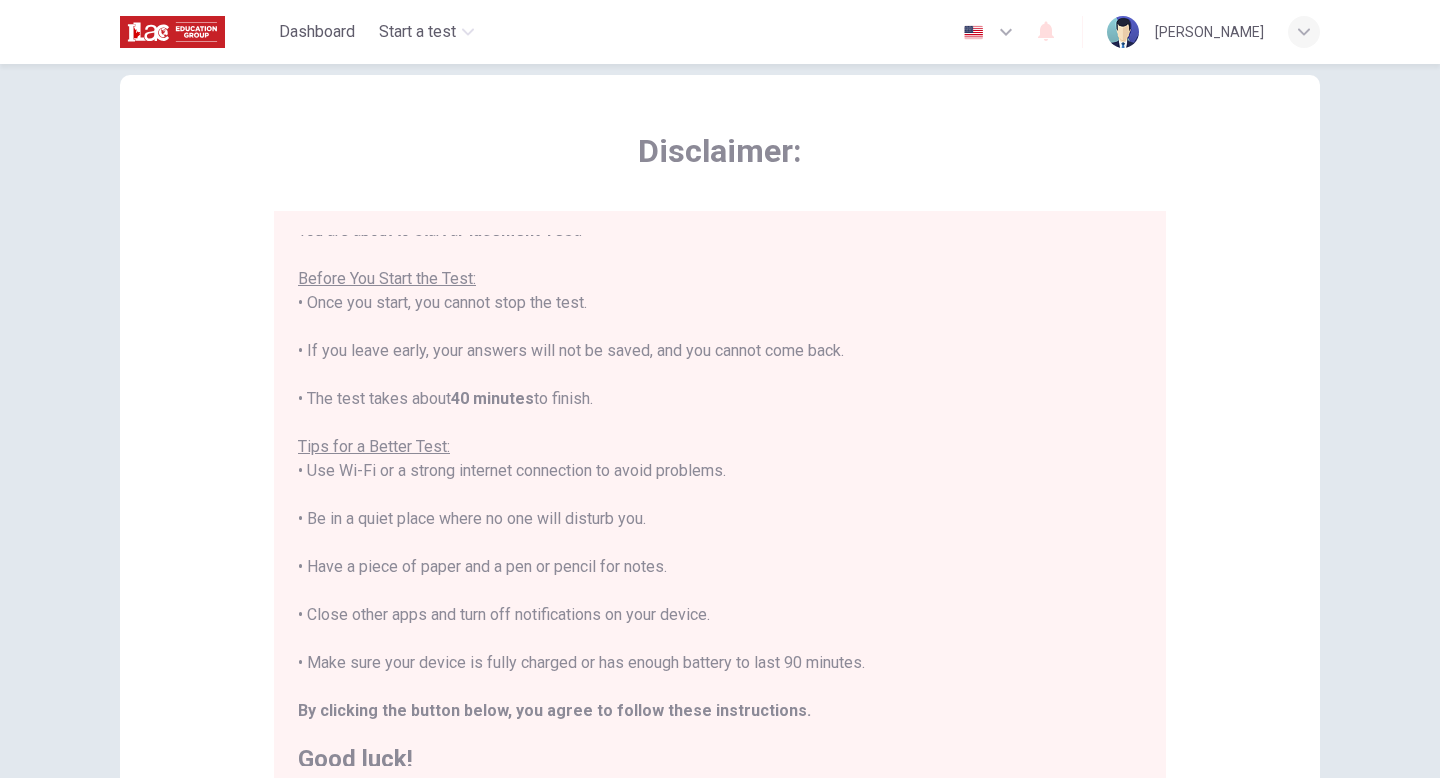 scroll, scrollTop: 23, scrollLeft: 0, axis: vertical 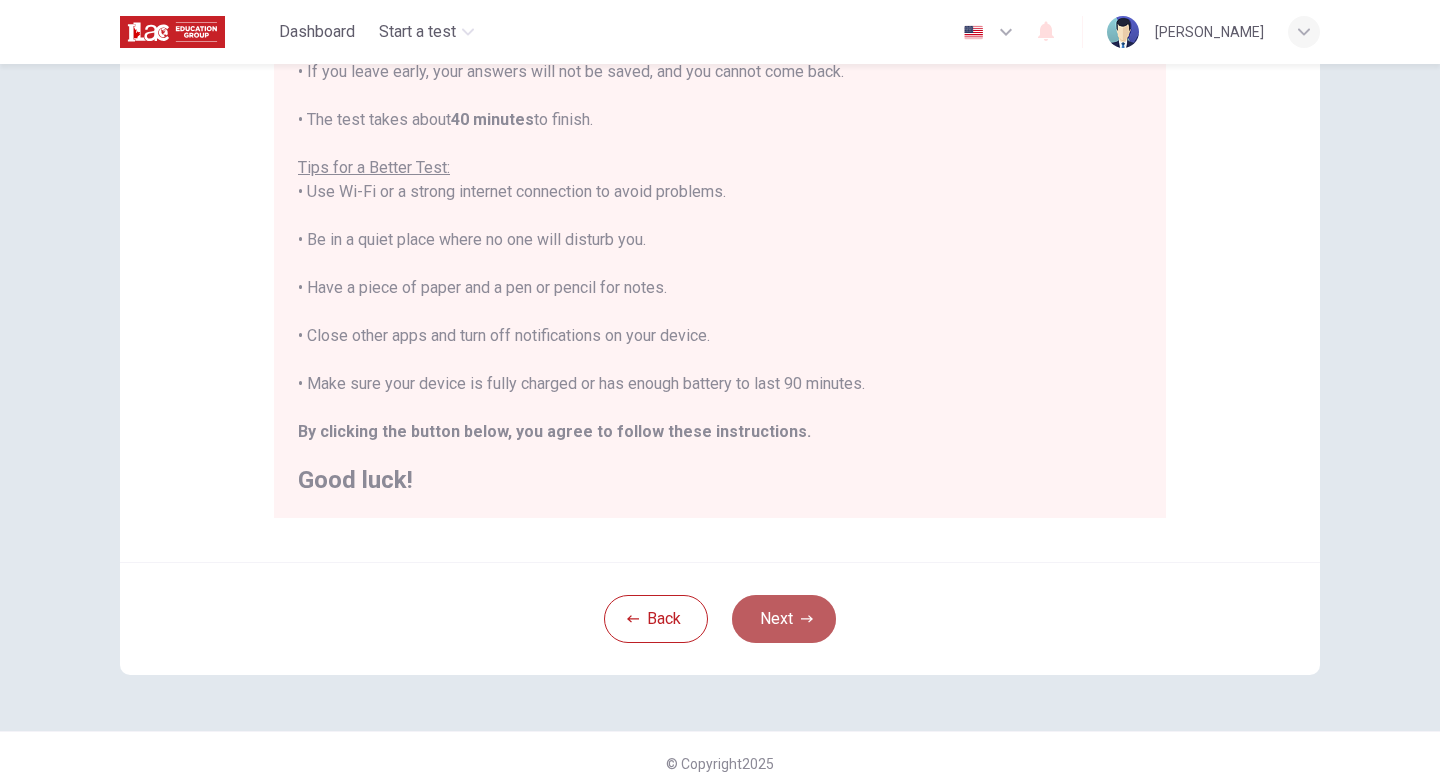 click on "Next" at bounding box center [784, 619] 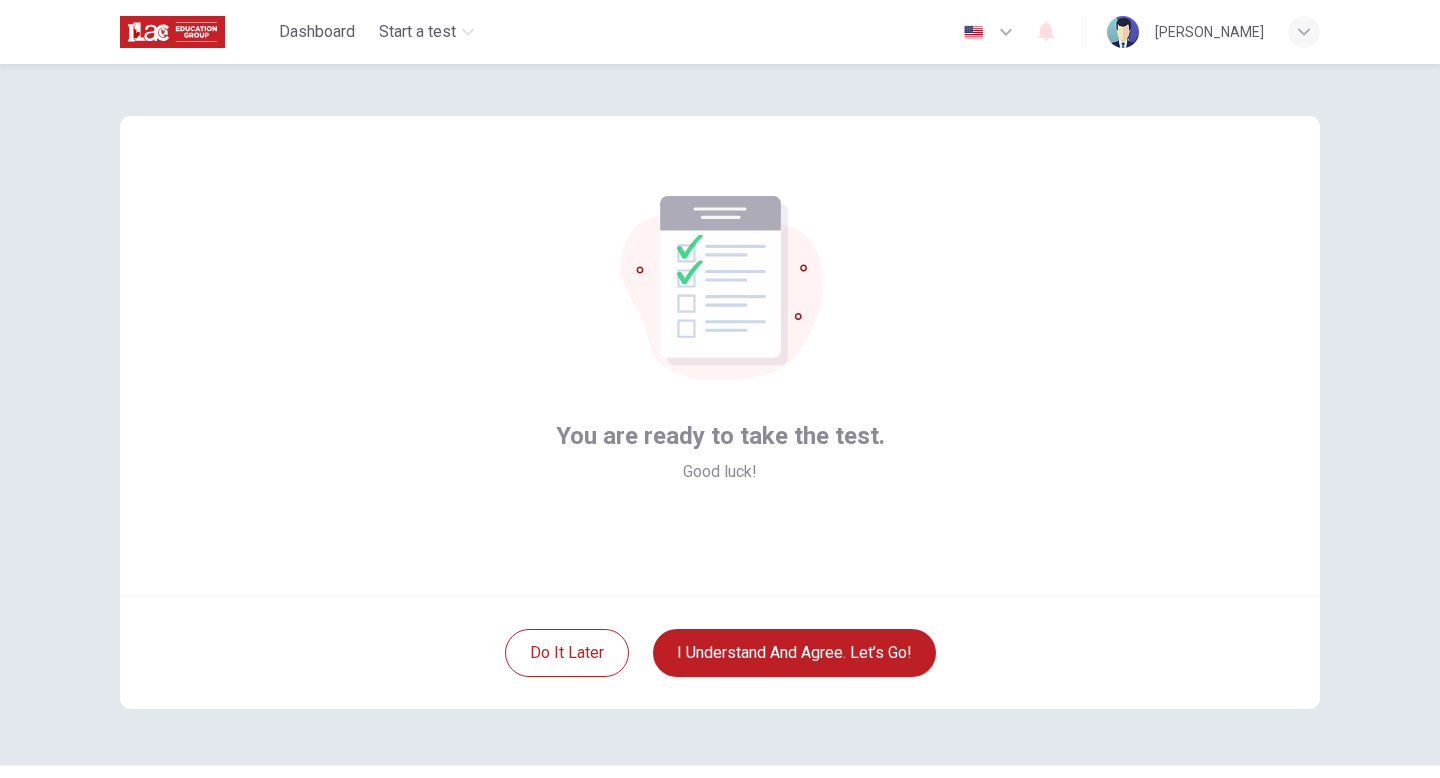 scroll, scrollTop: 0, scrollLeft: 0, axis: both 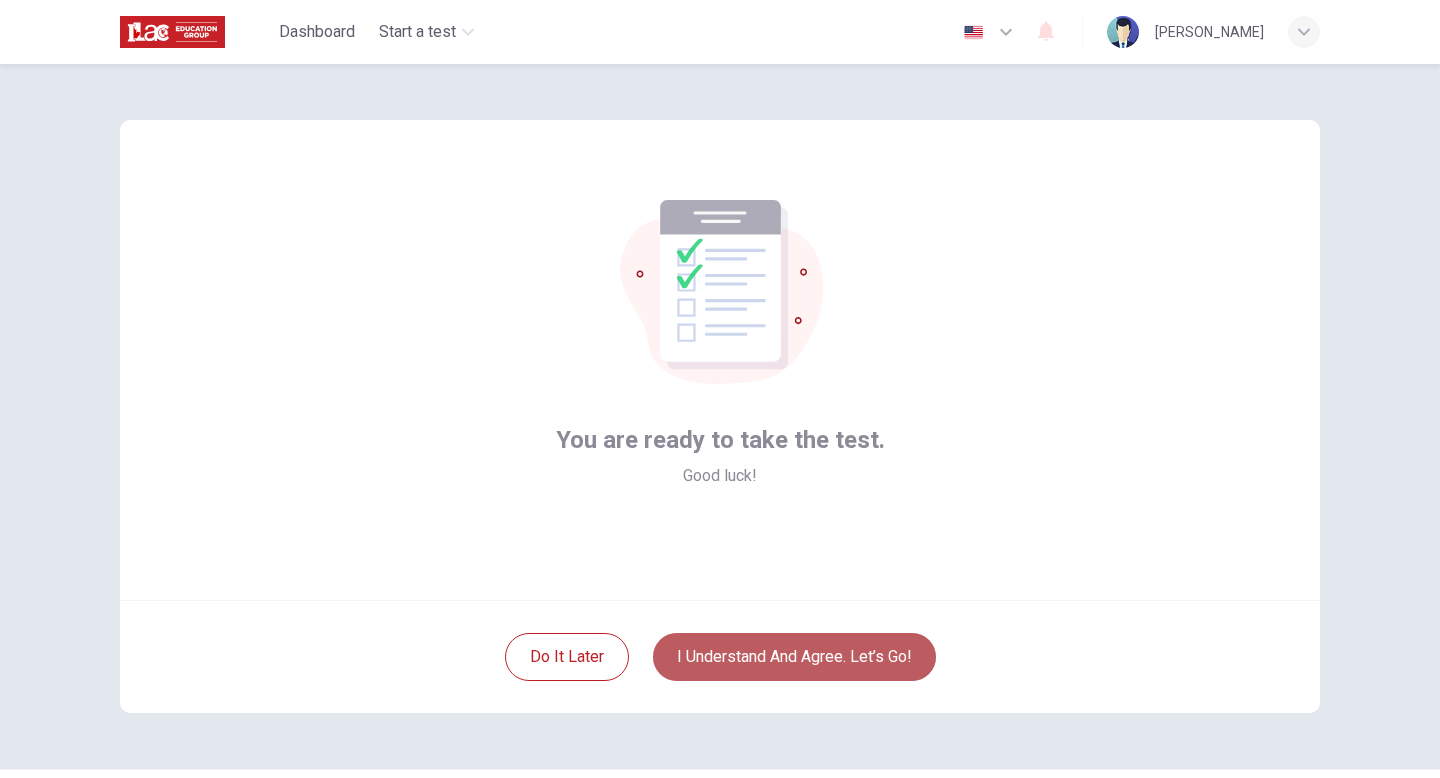 click on "I understand and agree. Let’s go!" at bounding box center (794, 657) 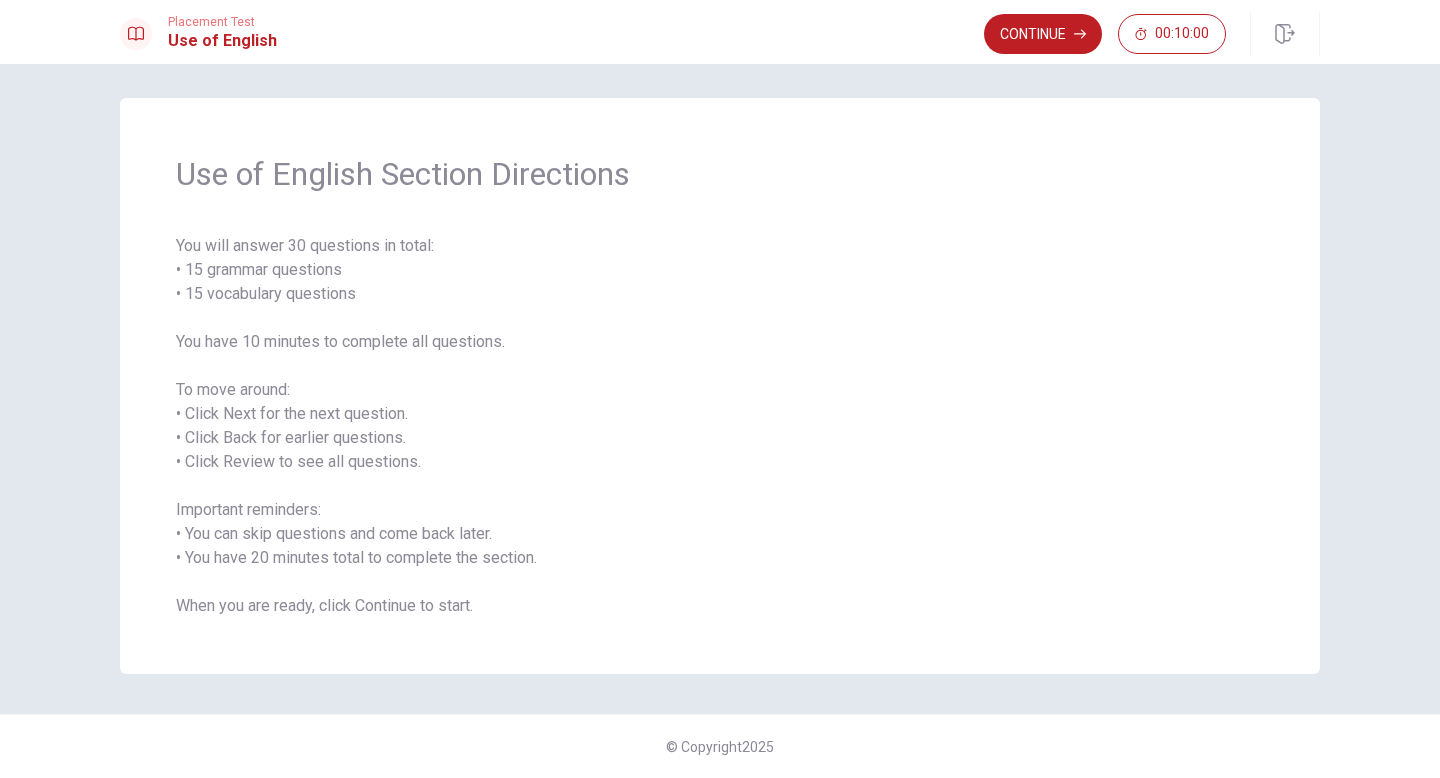 scroll, scrollTop: 0, scrollLeft: 0, axis: both 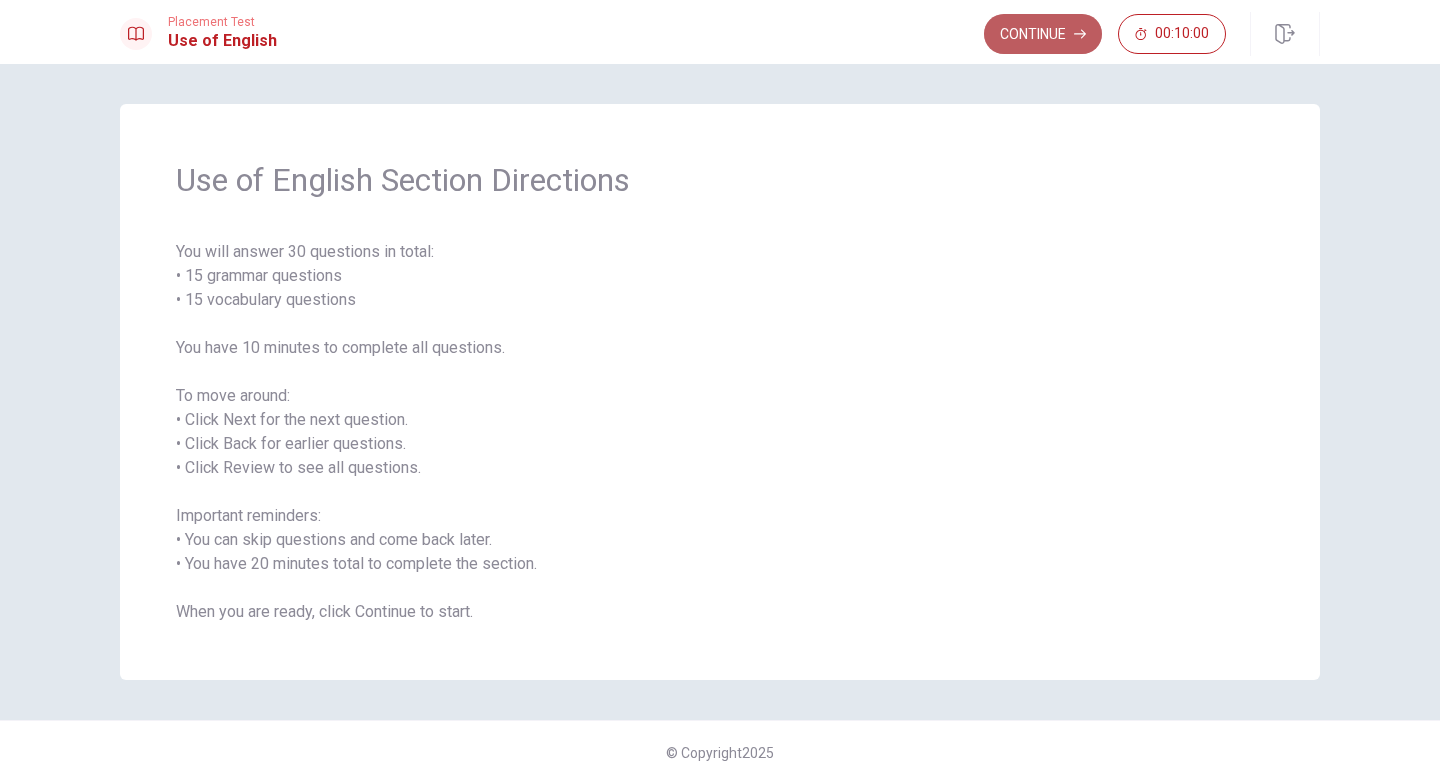 click on "Continue" at bounding box center [1043, 34] 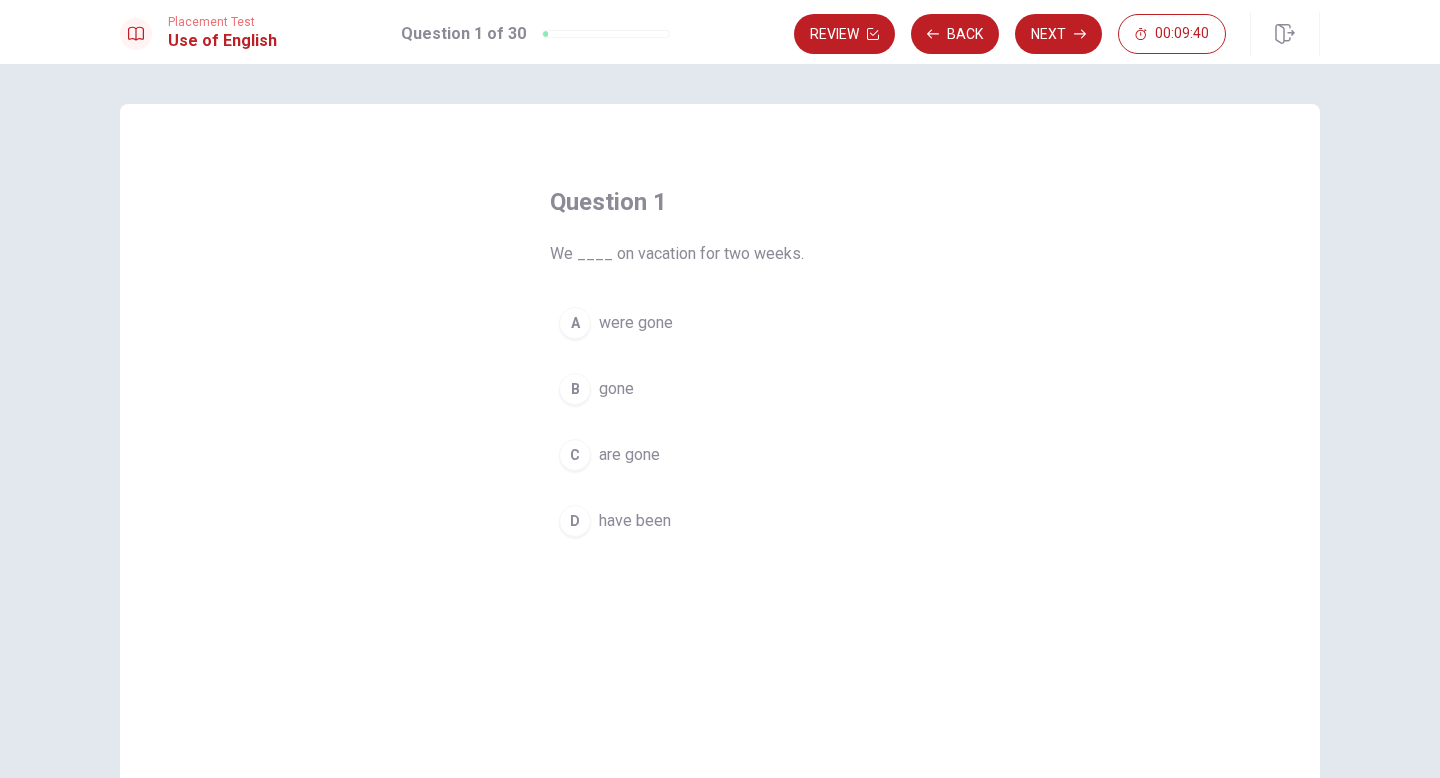 click on "D" at bounding box center [575, 521] 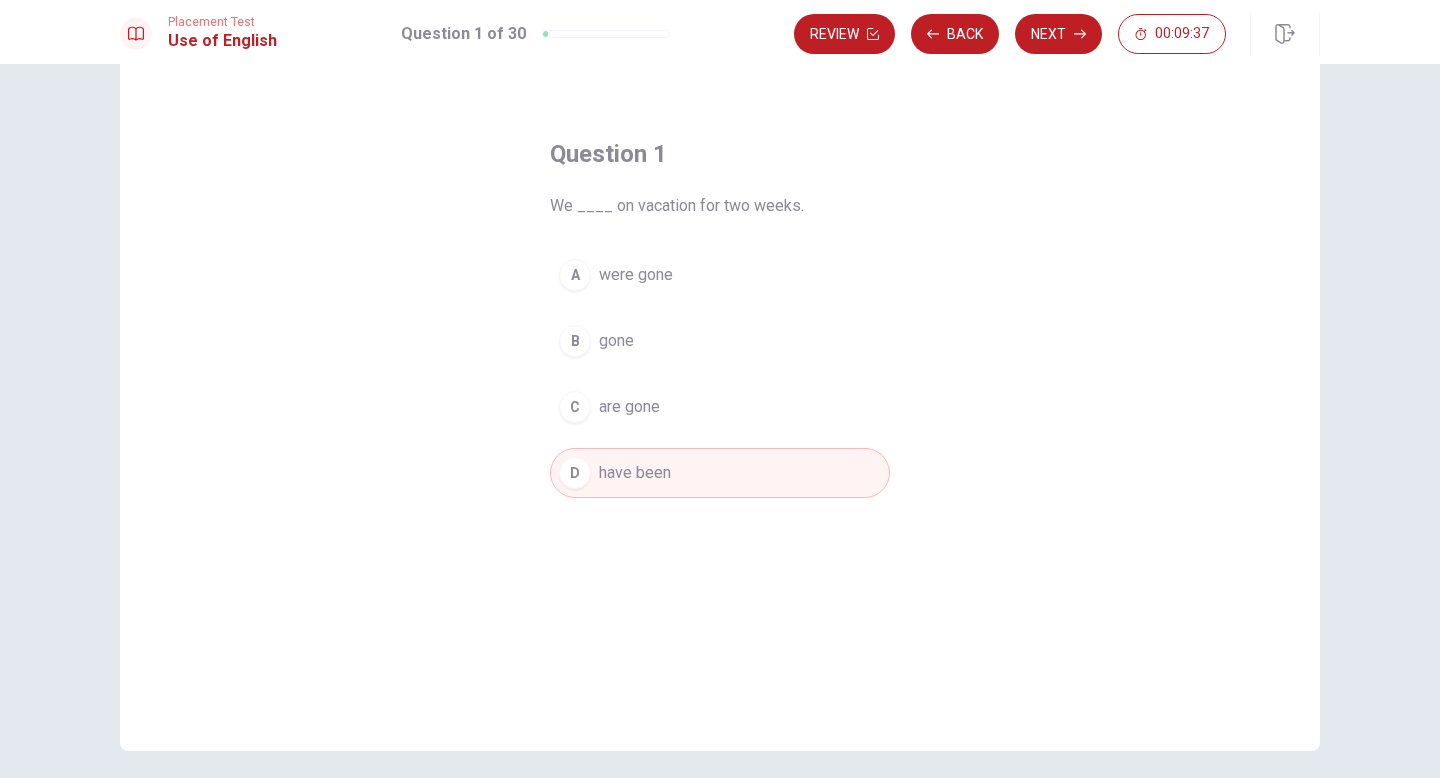 scroll, scrollTop: 0, scrollLeft: 0, axis: both 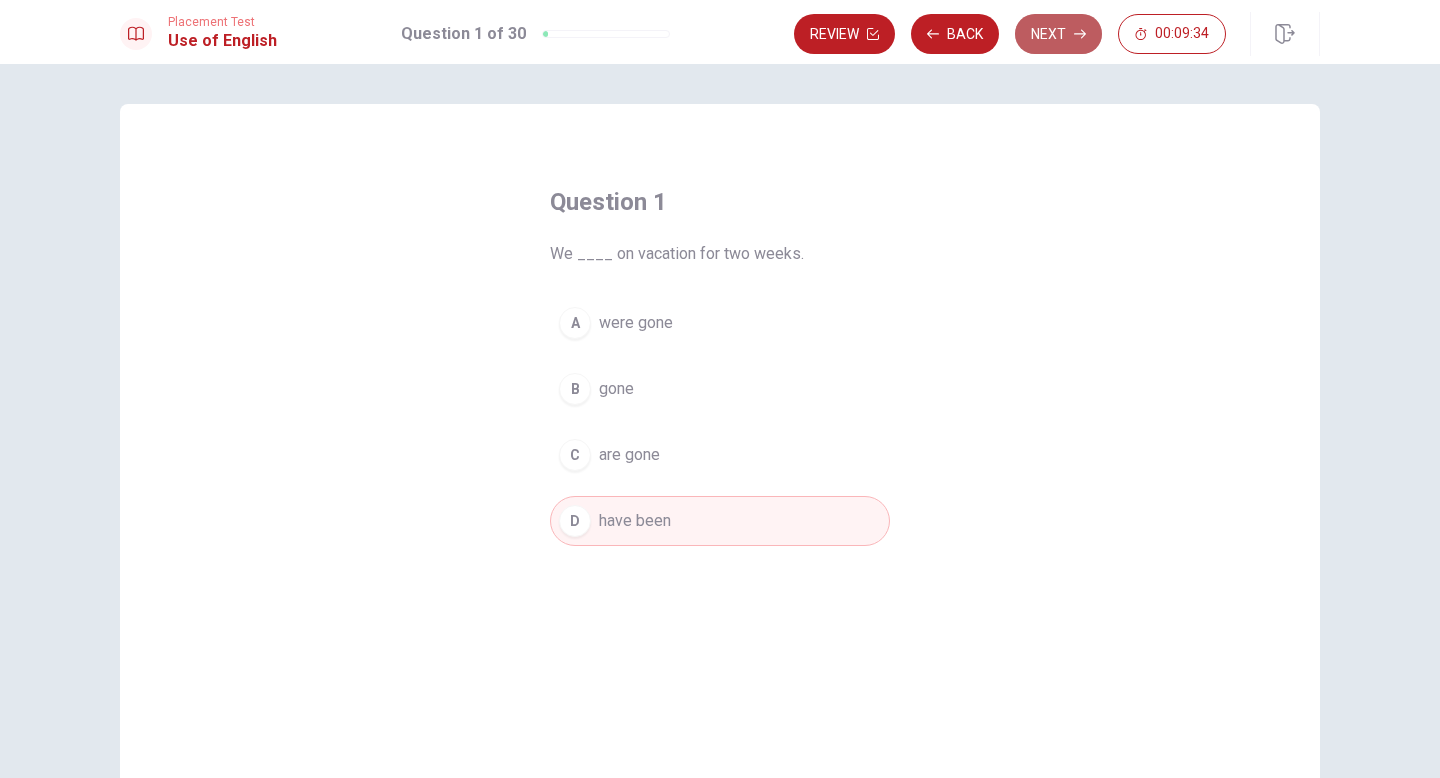 click on "Next" at bounding box center (1058, 34) 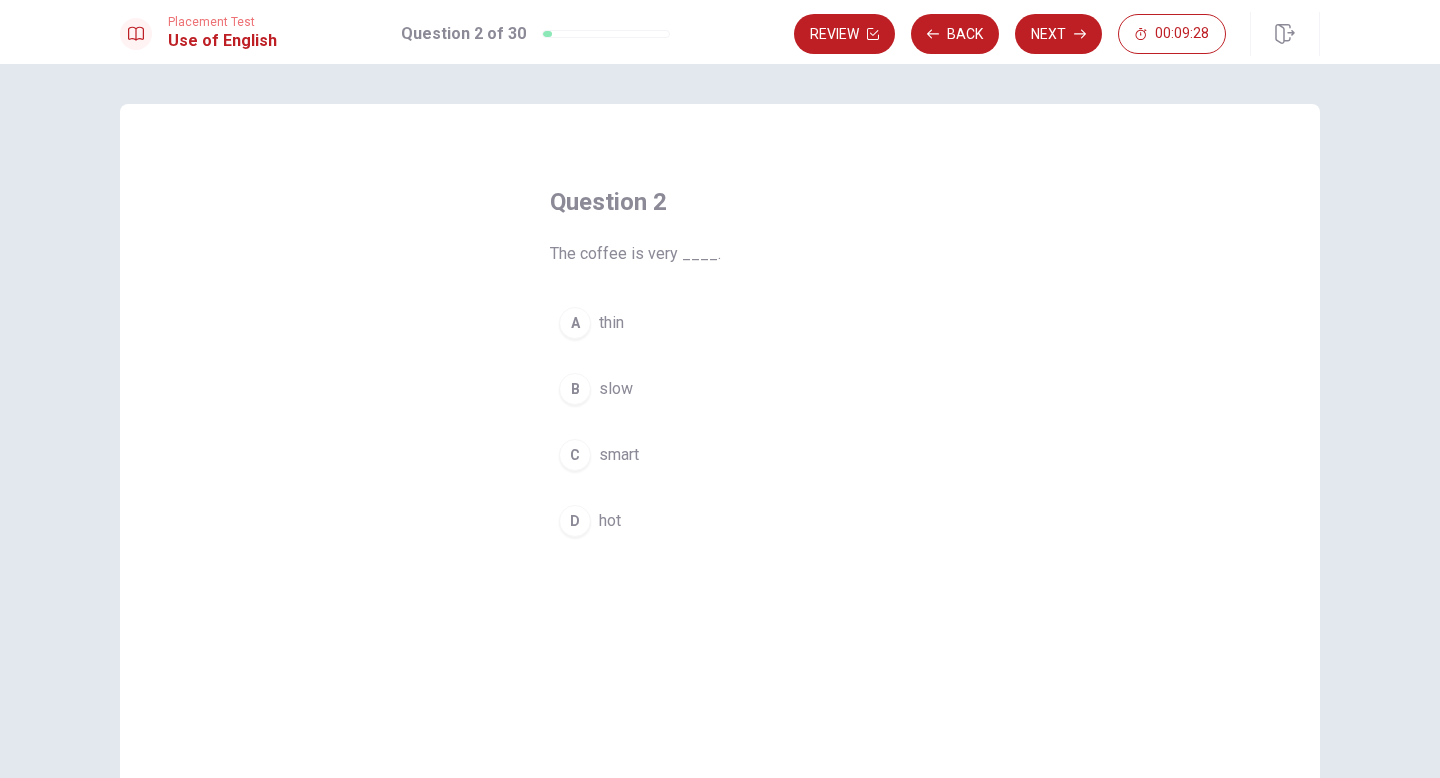click on "D" at bounding box center [575, 521] 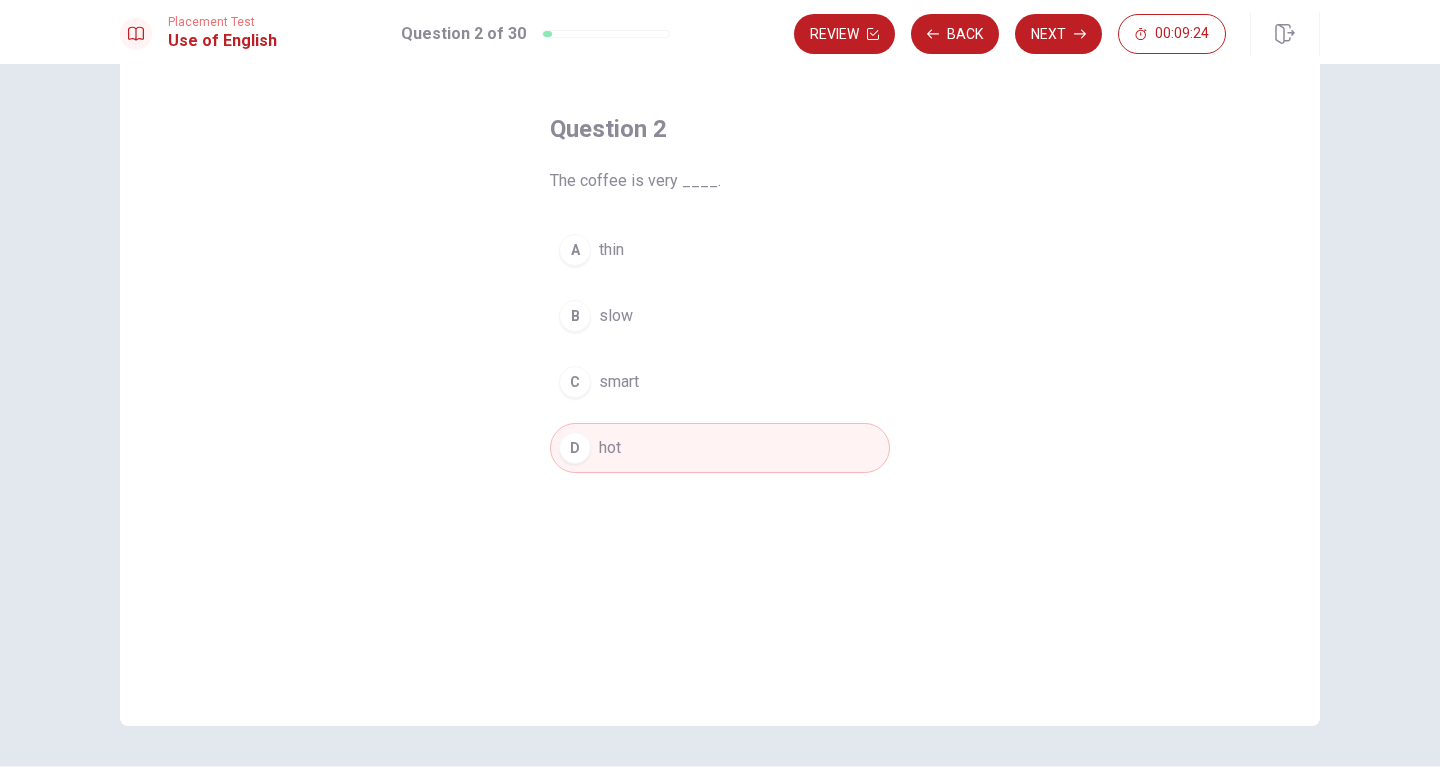 scroll, scrollTop: 0, scrollLeft: 0, axis: both 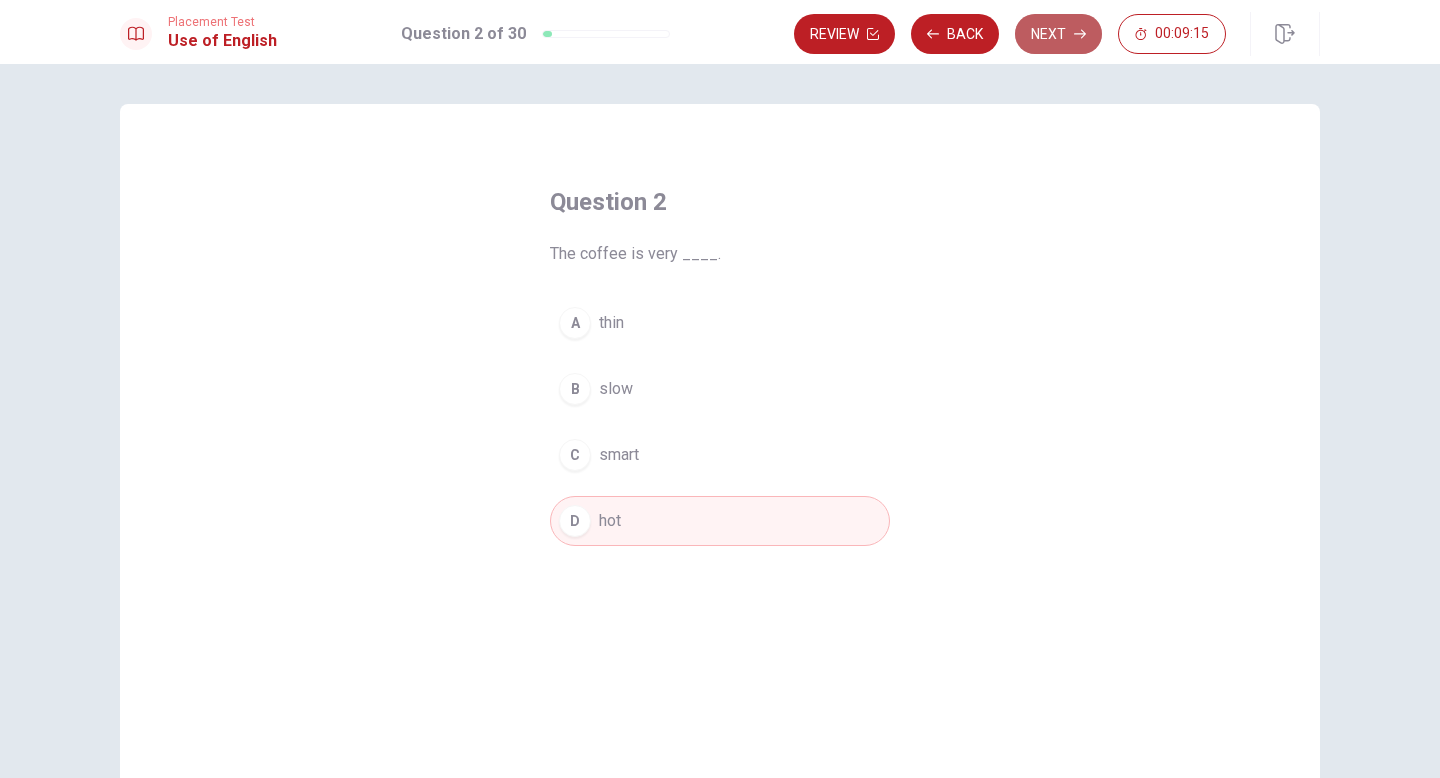 click on "Next" at bounding box center (1058, 34) 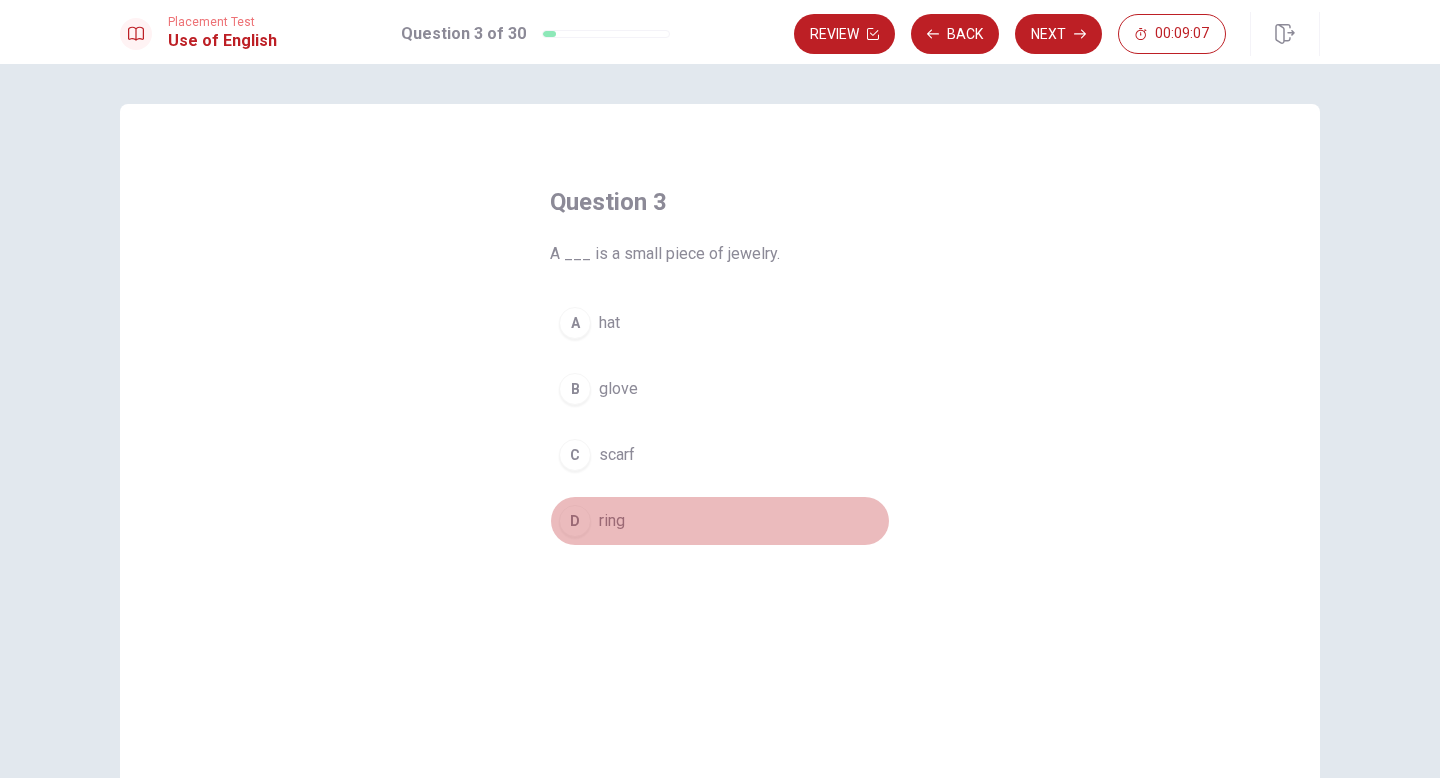 click on "D" at bounding box center [575, 521] 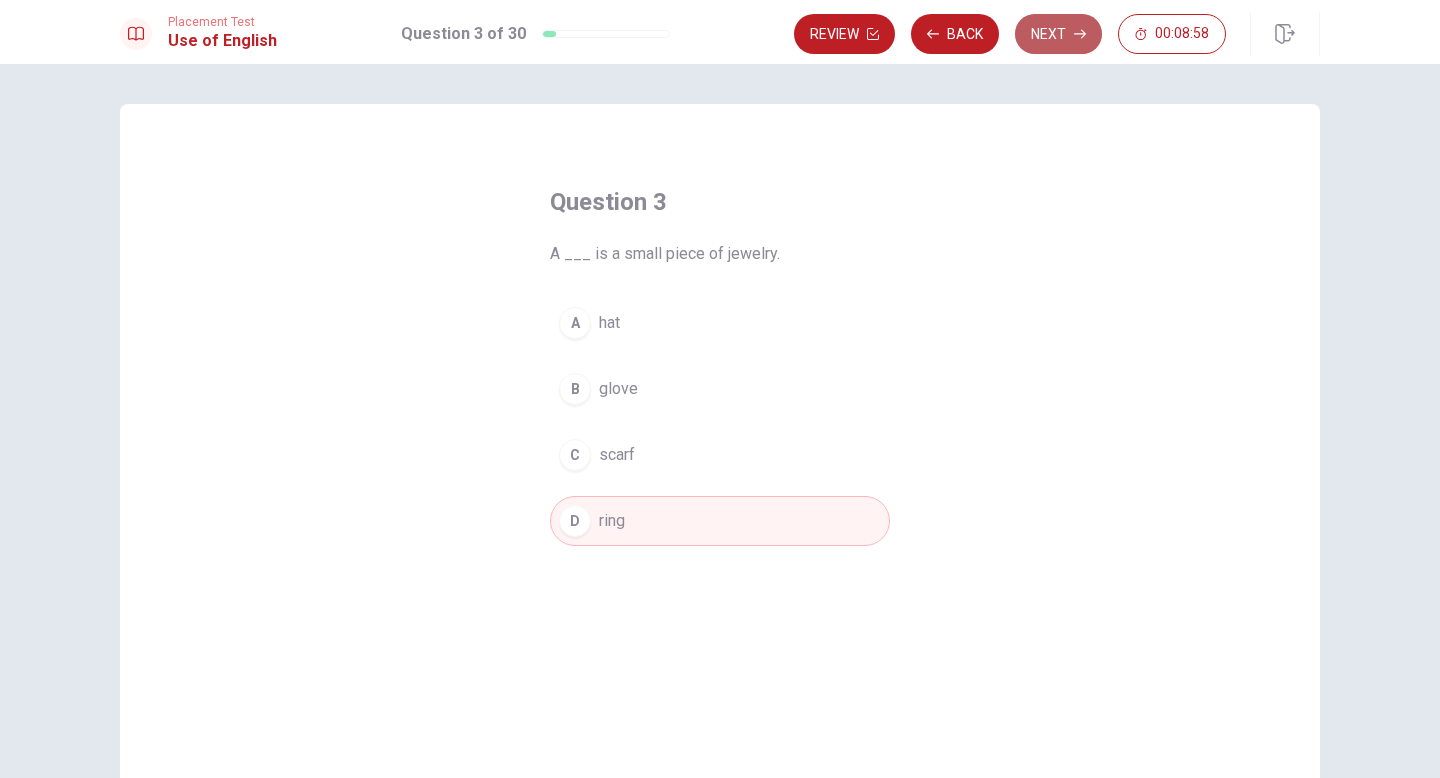 click on "Next" at bounding box center [1058, 34] 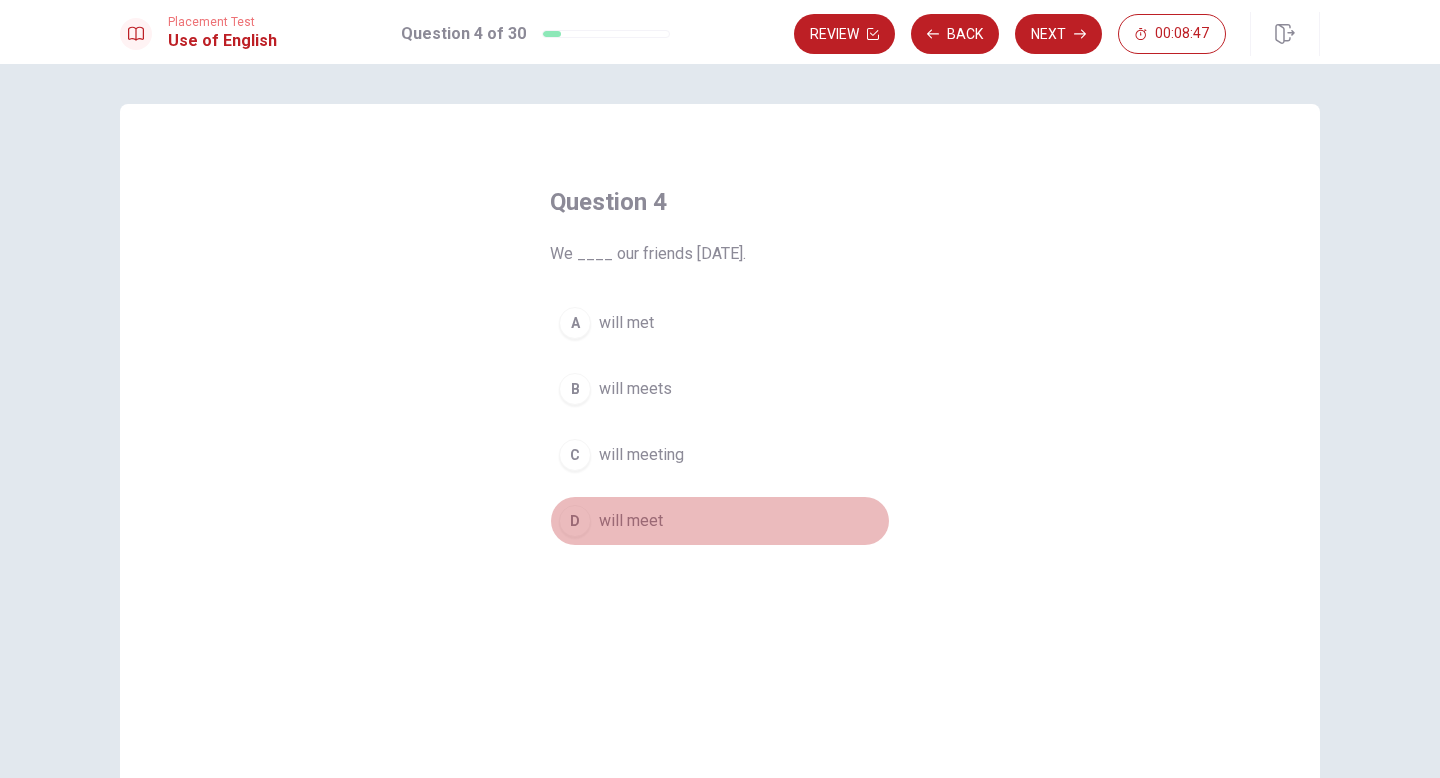 click on "D" at bounding box center (575, 521) 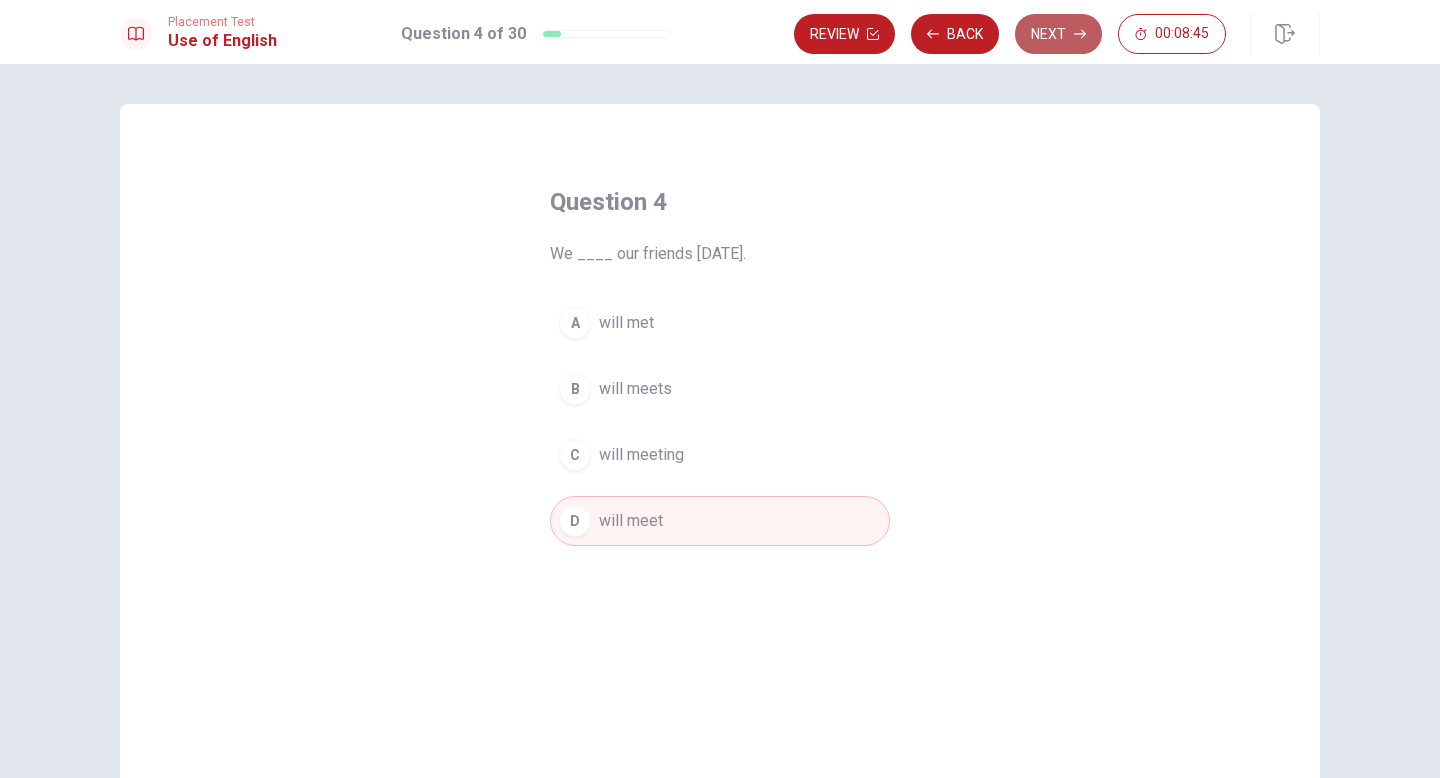 click on "Next" at bounding box center [1058, 34] 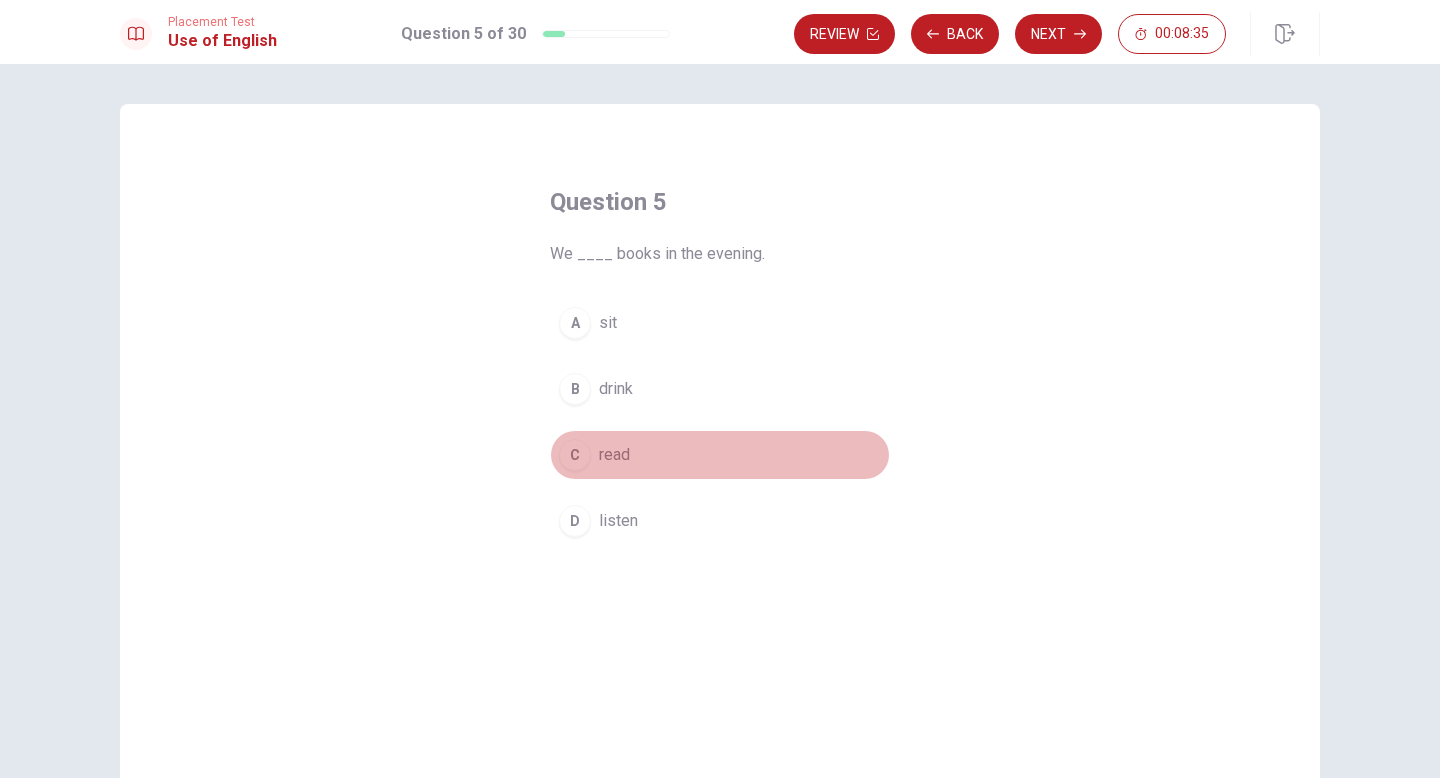 click on "C" at bounding box center (575, 455) 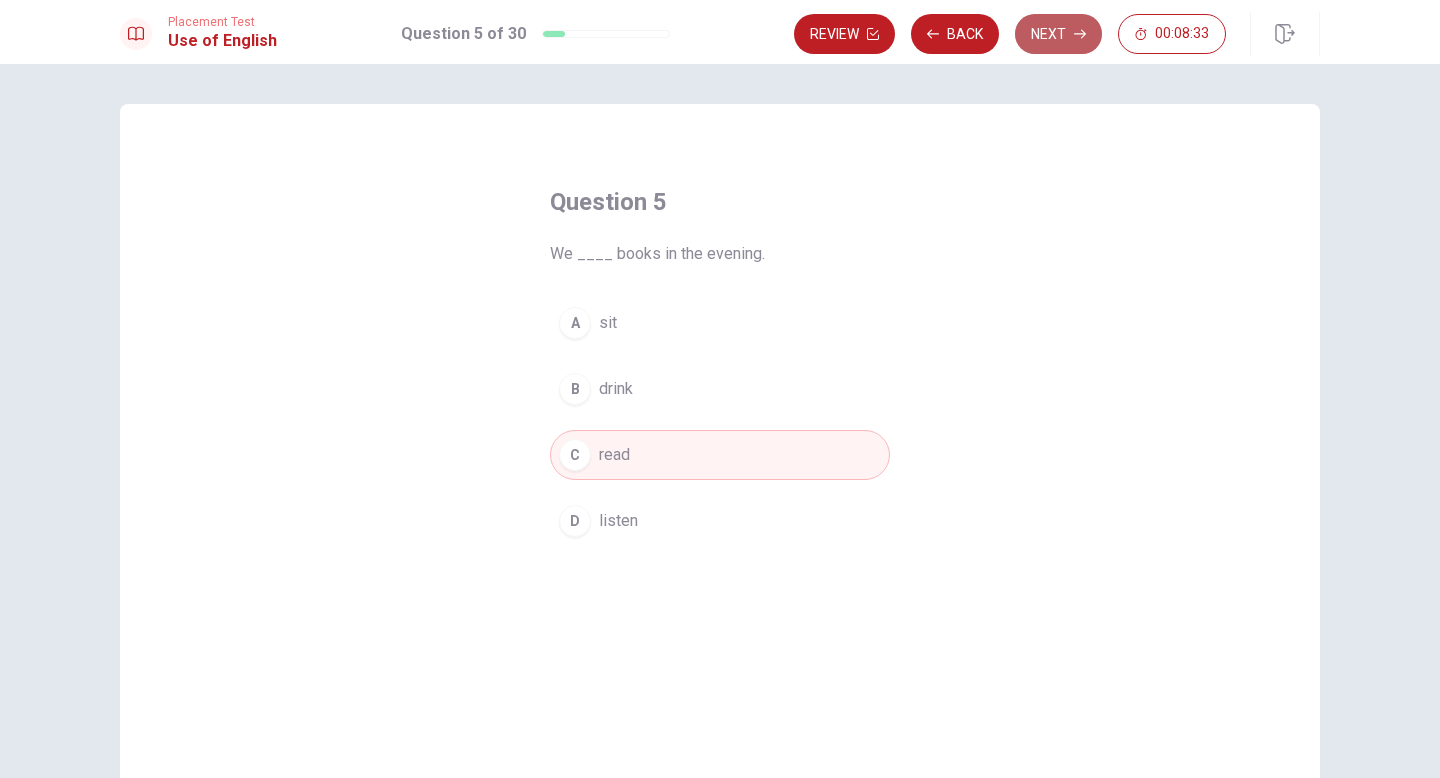click on "Next" at bounding box center [1058, 34] 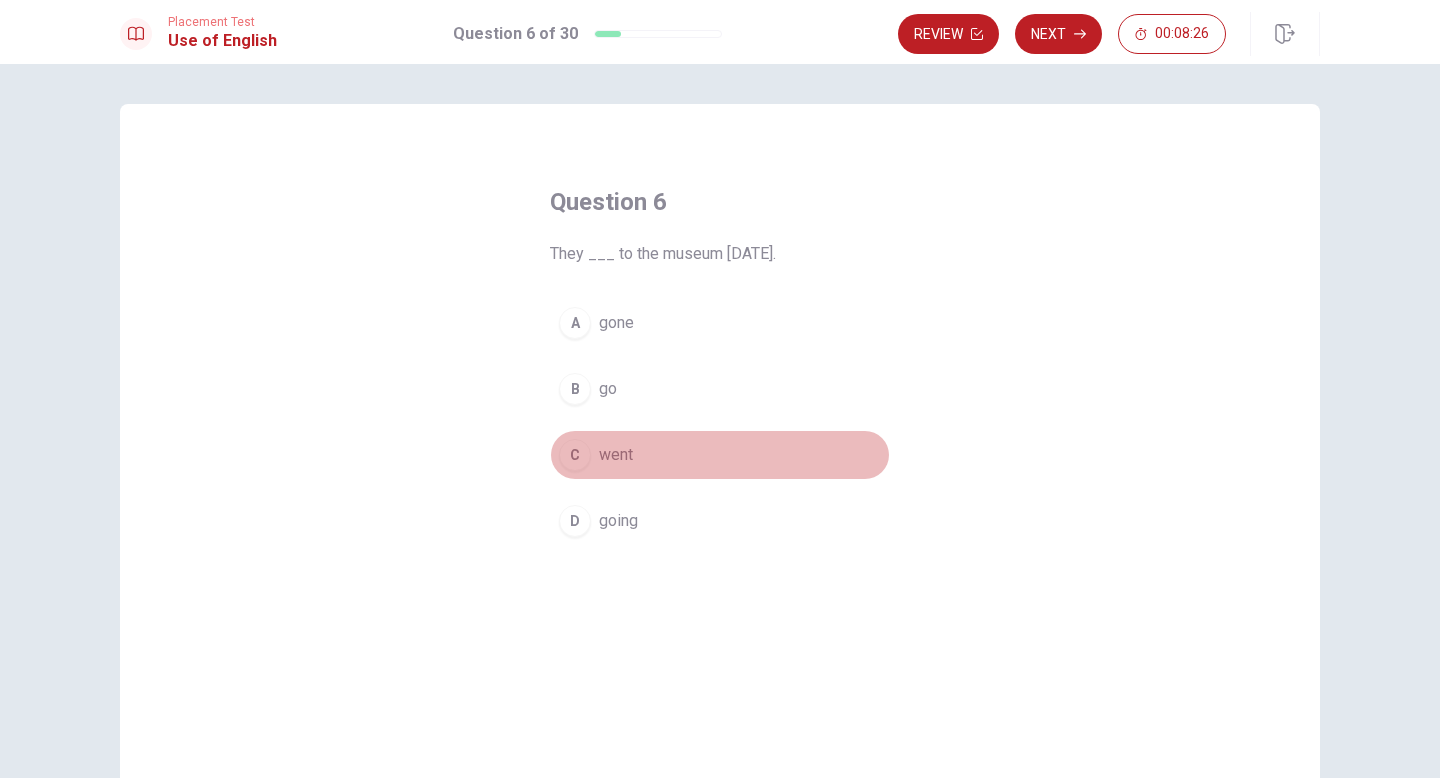 click on "C" at bounding box center (575, 455) 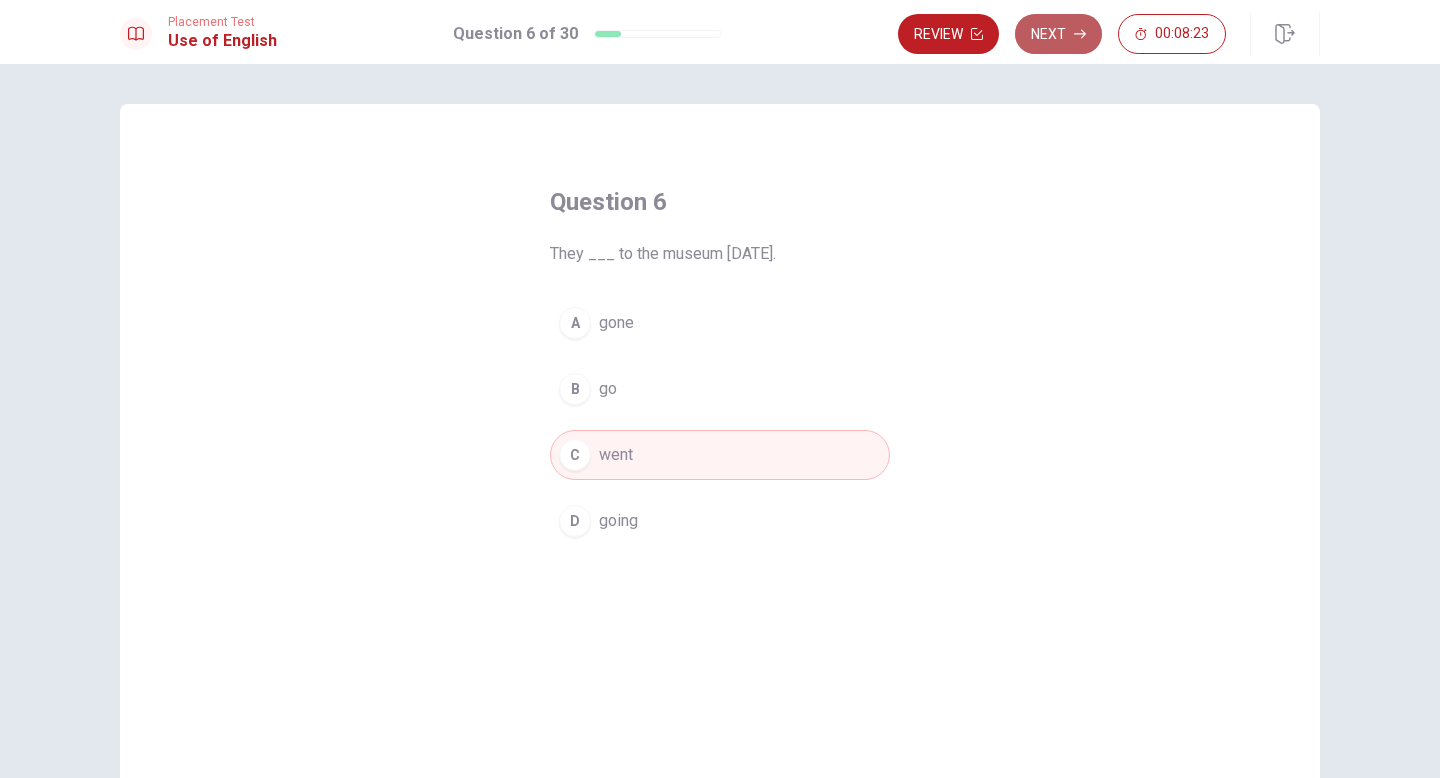 click on "Next" at bounding box center [1058, 34] 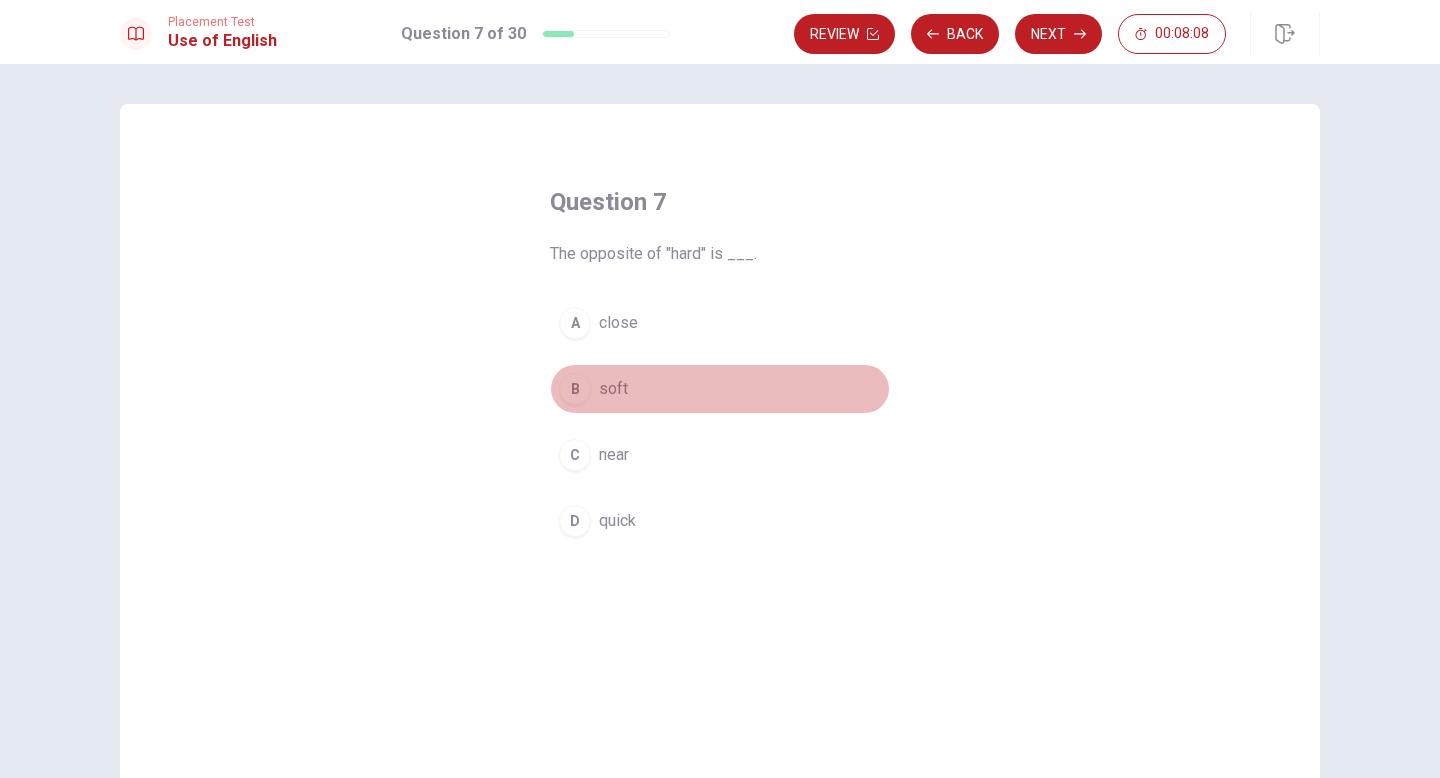 click on "B" at bounding box center [575, 389] 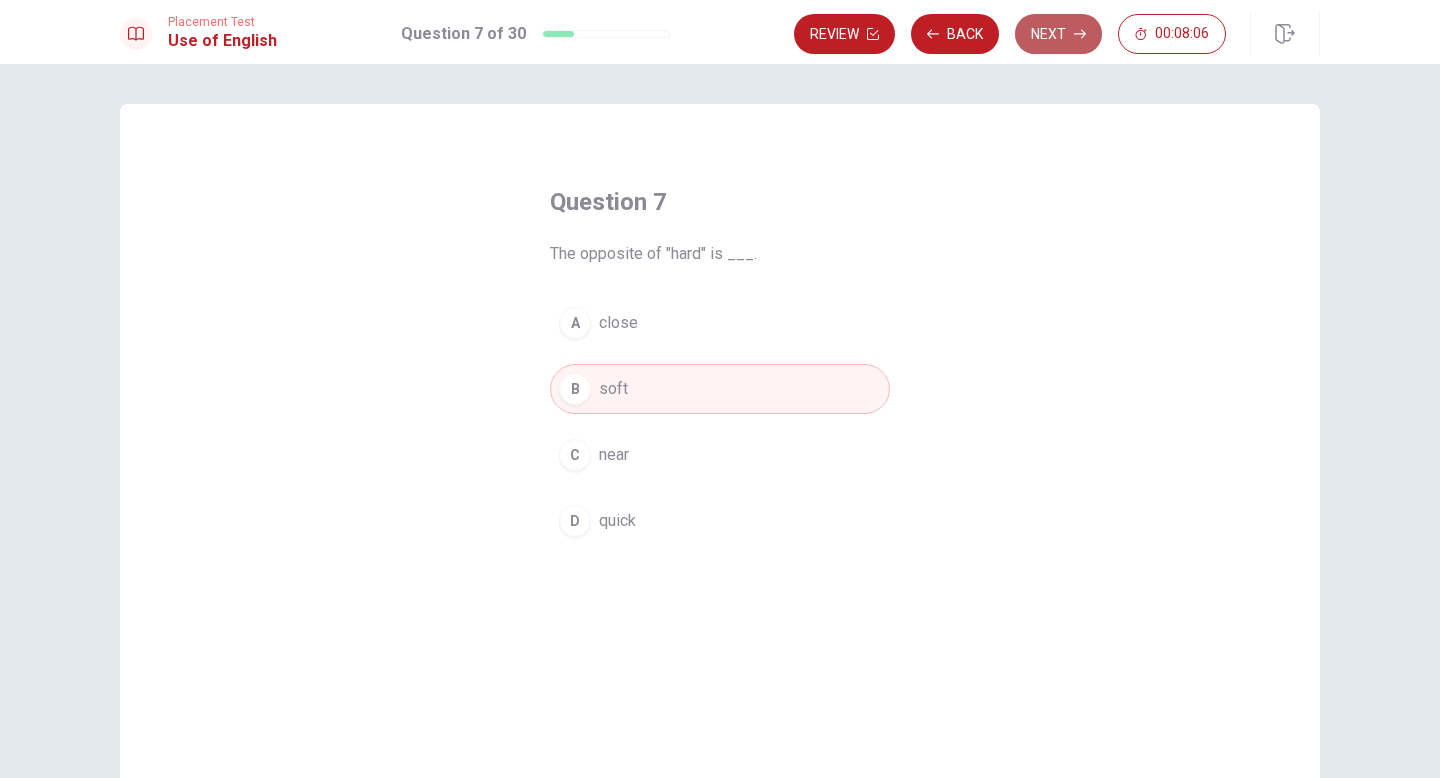click on "Next" at bounding box center [1058, 34] 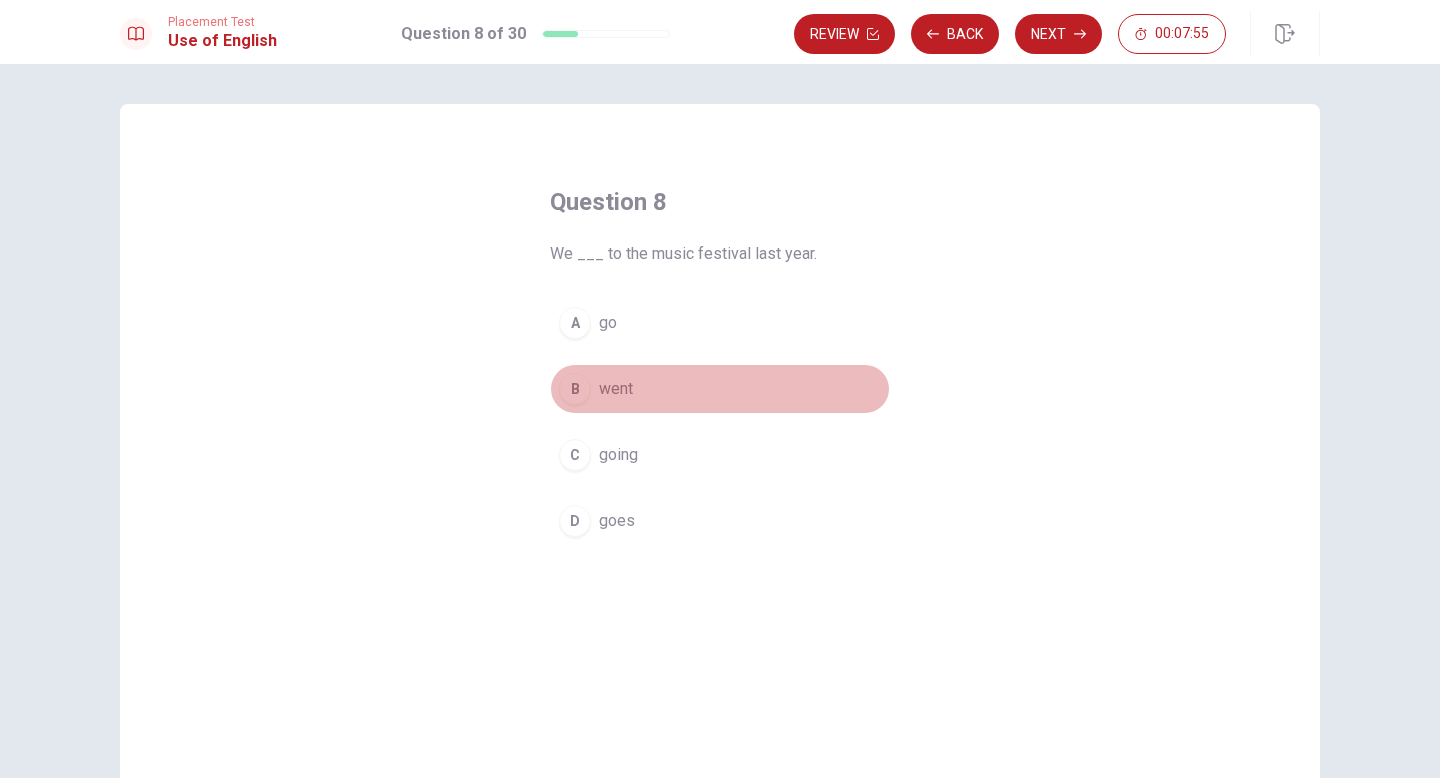 click on "B" at bounding box center [575, 389] 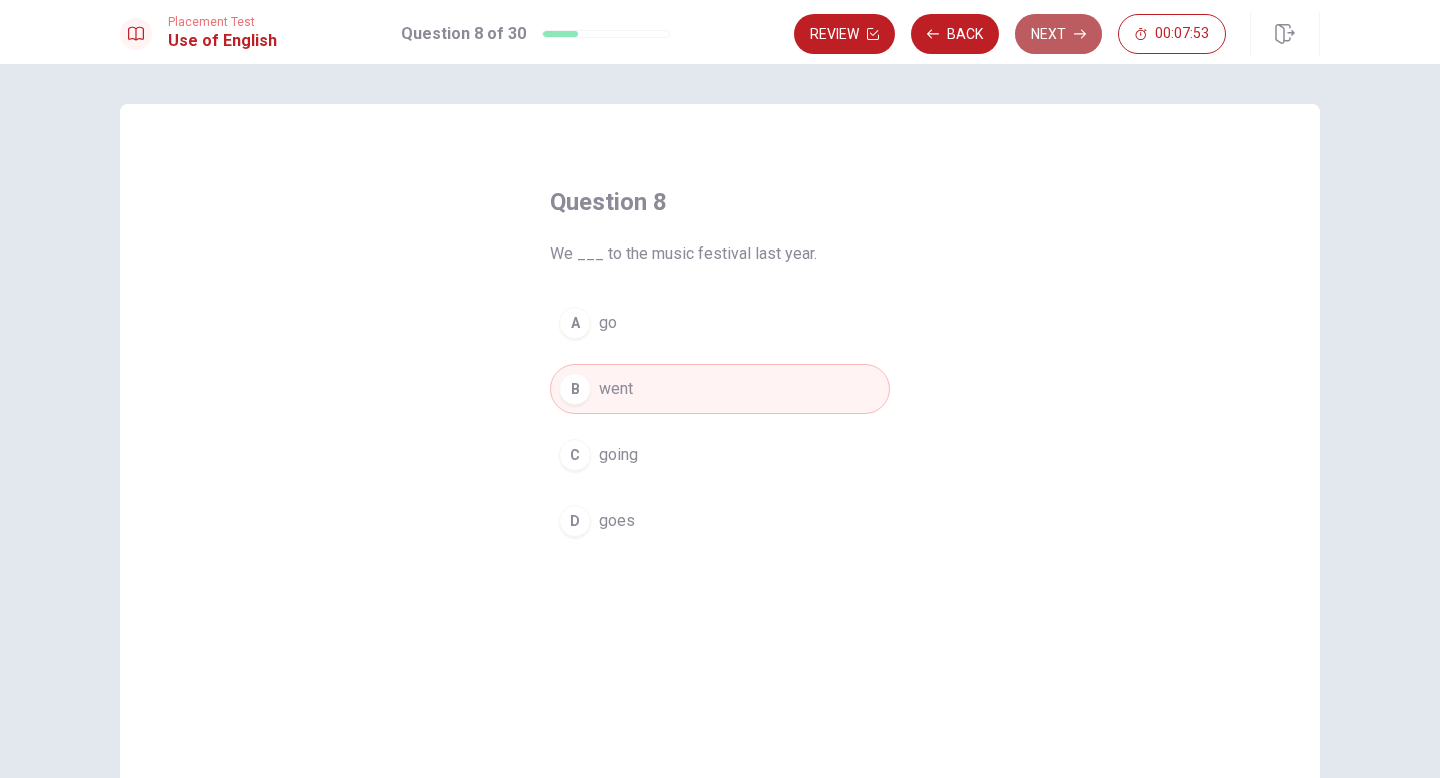 click on "Next" at bounding box center [1058, 34] 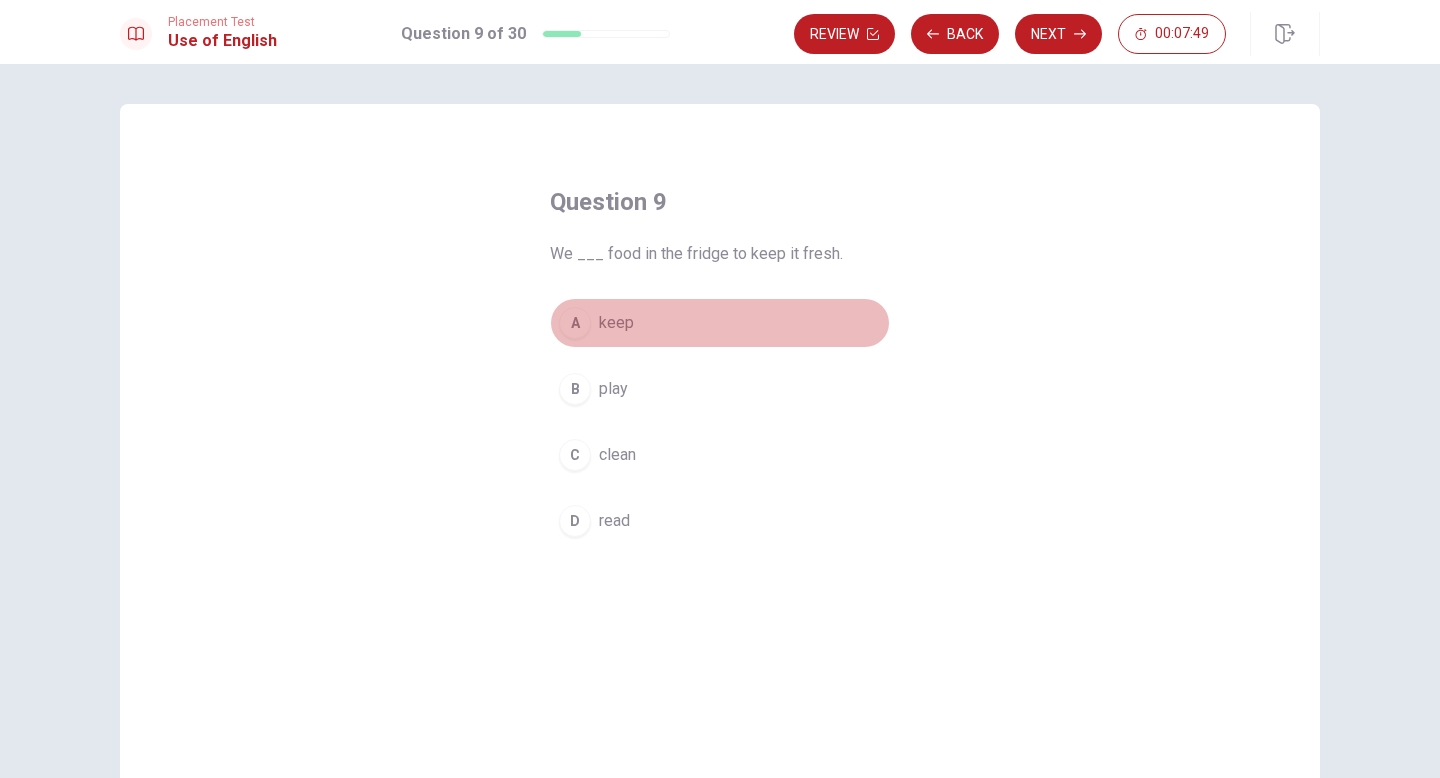 click on "A" at bounding box center [575, 323] 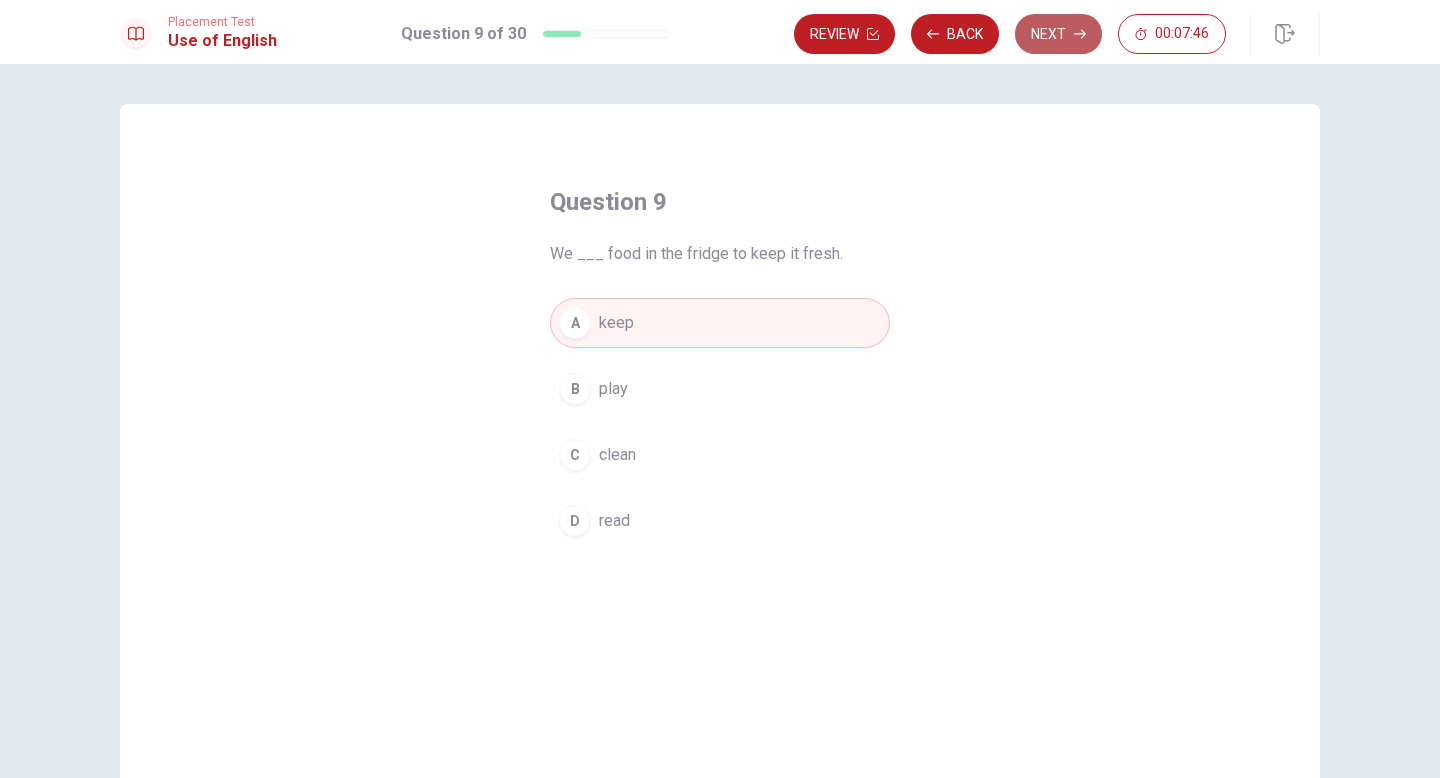 click on "Next" at bounding box center (1058, 34) 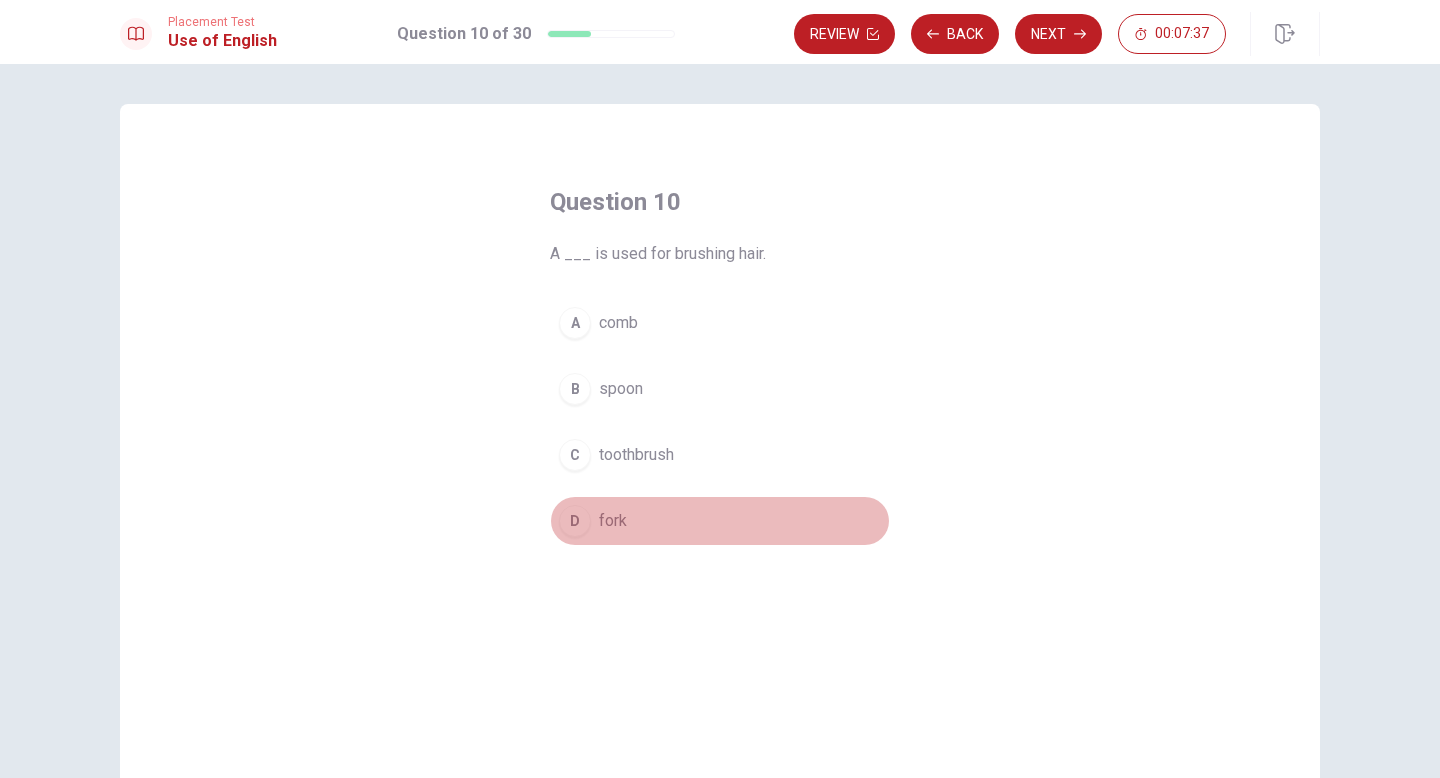 click on "D" at bounding box center (575, 521) 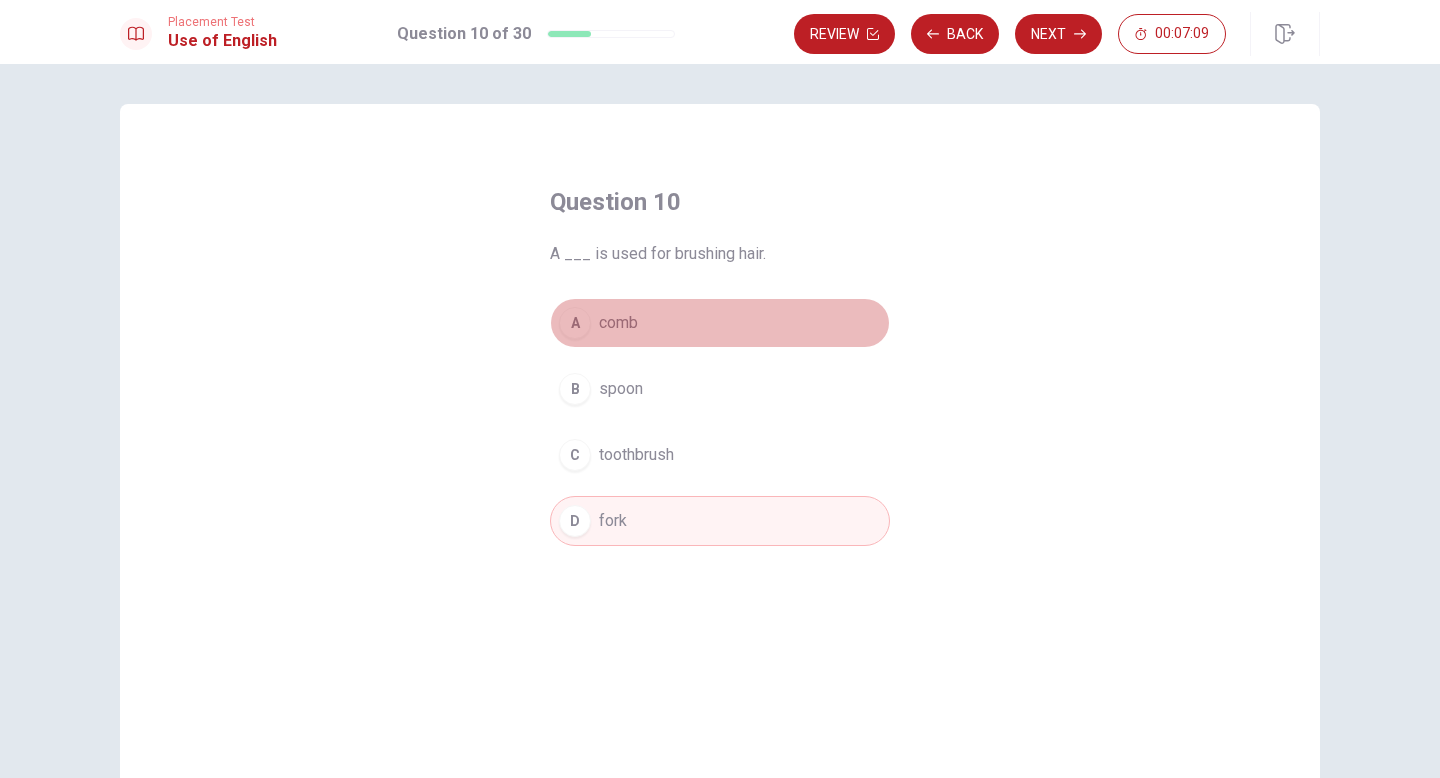 click on "A" at bounding box center [575, 323] 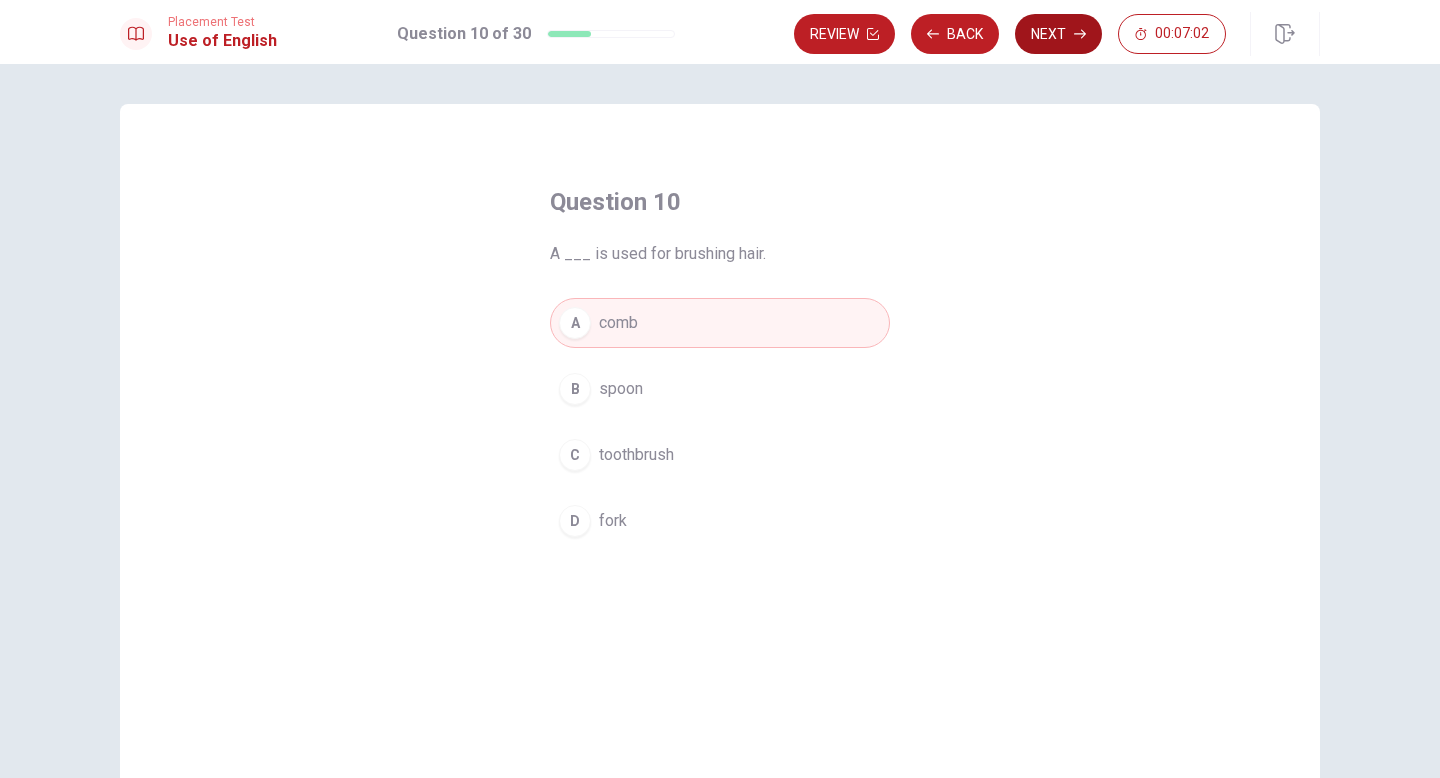 click on "Next" at bounding box center (1058, 34) 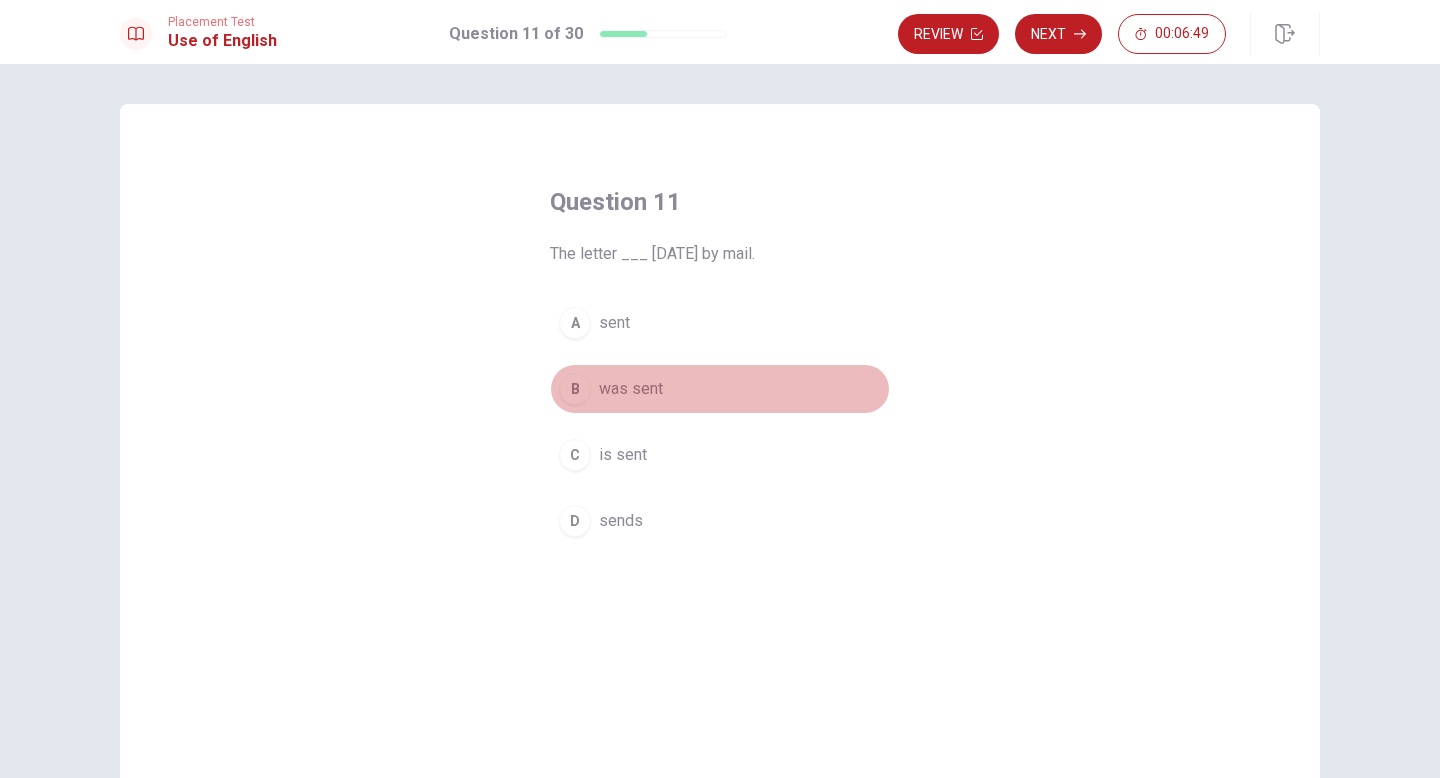 click on "B" at bounding box center (575, 389) 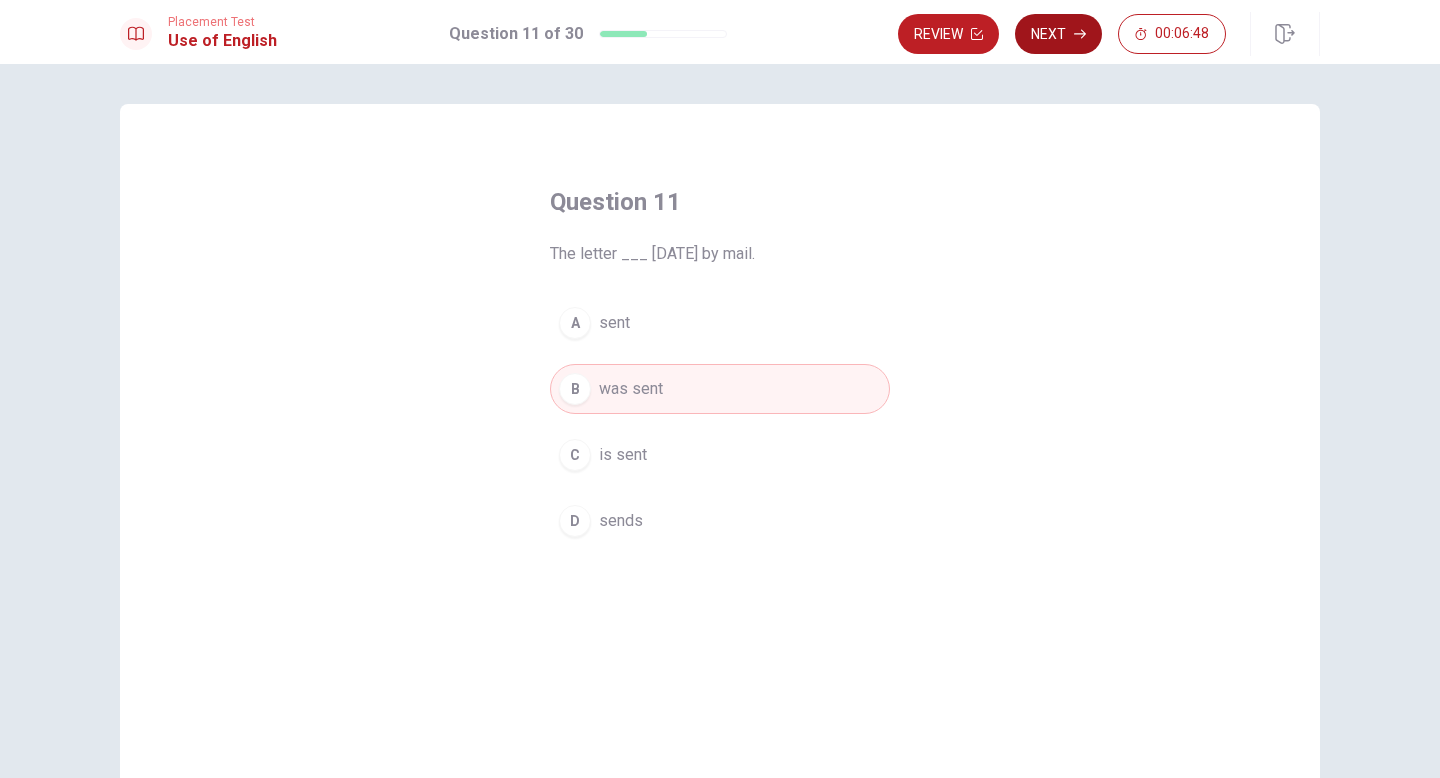 click on "Next" at bounding box center (1058, 34) 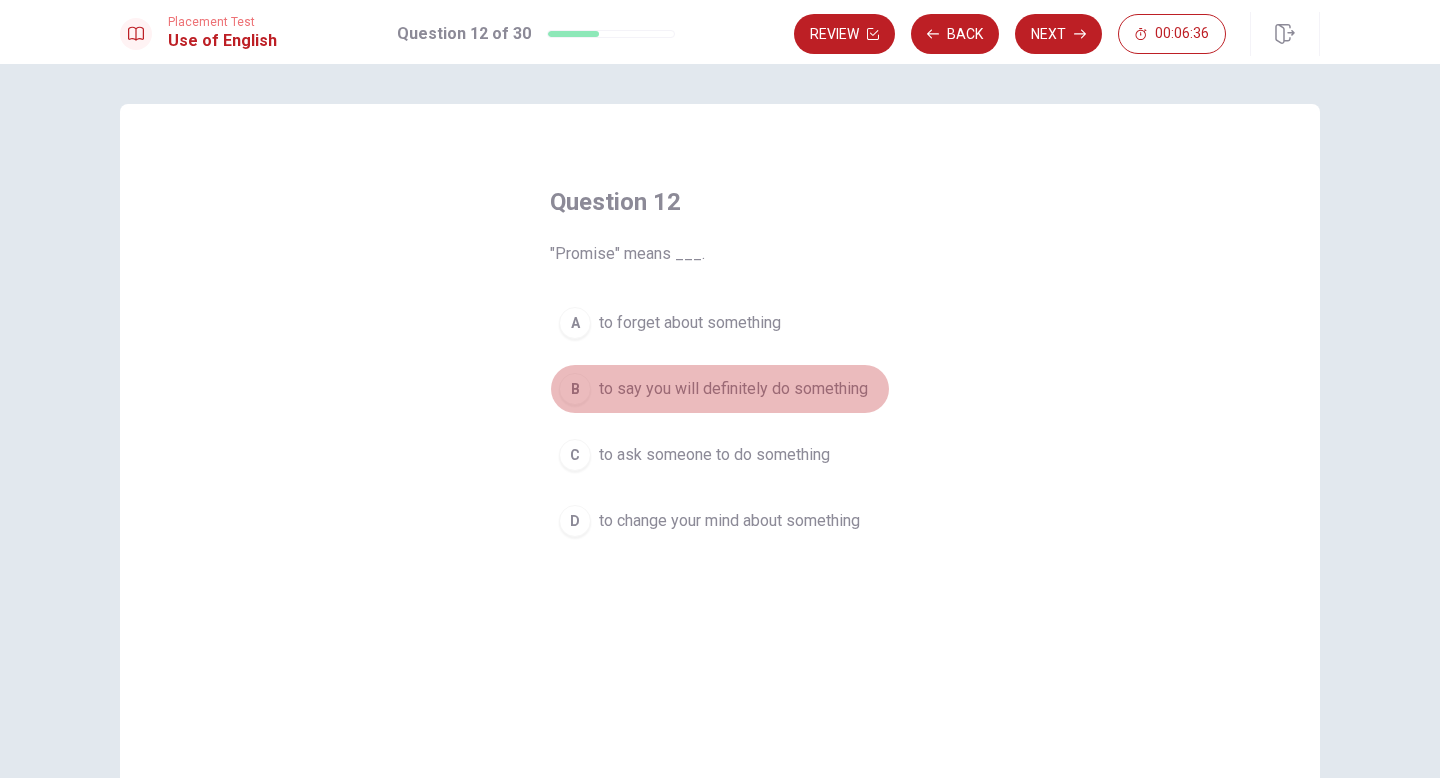 click on "B" at bounding box center [575, 389] 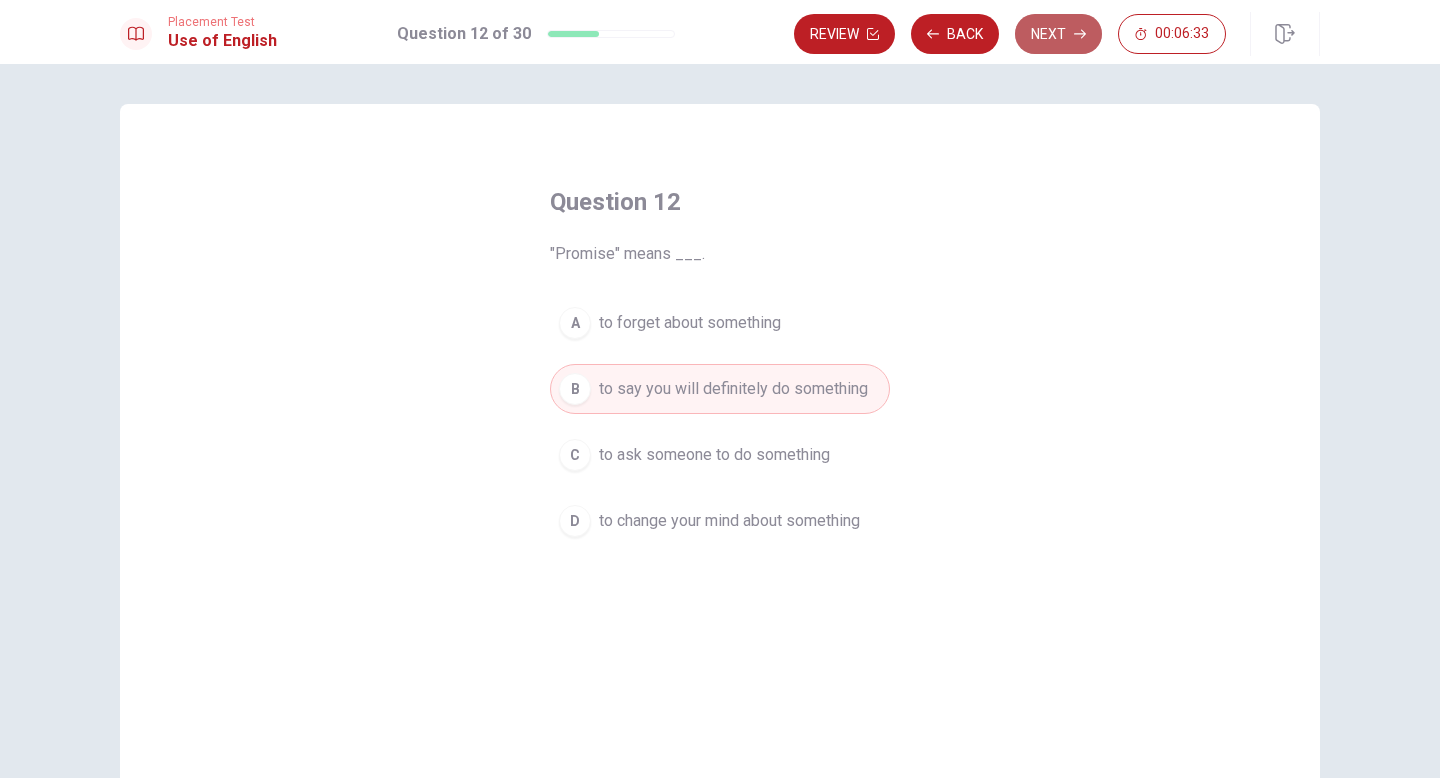 click on "Next" at bounding box center [1058, 34] 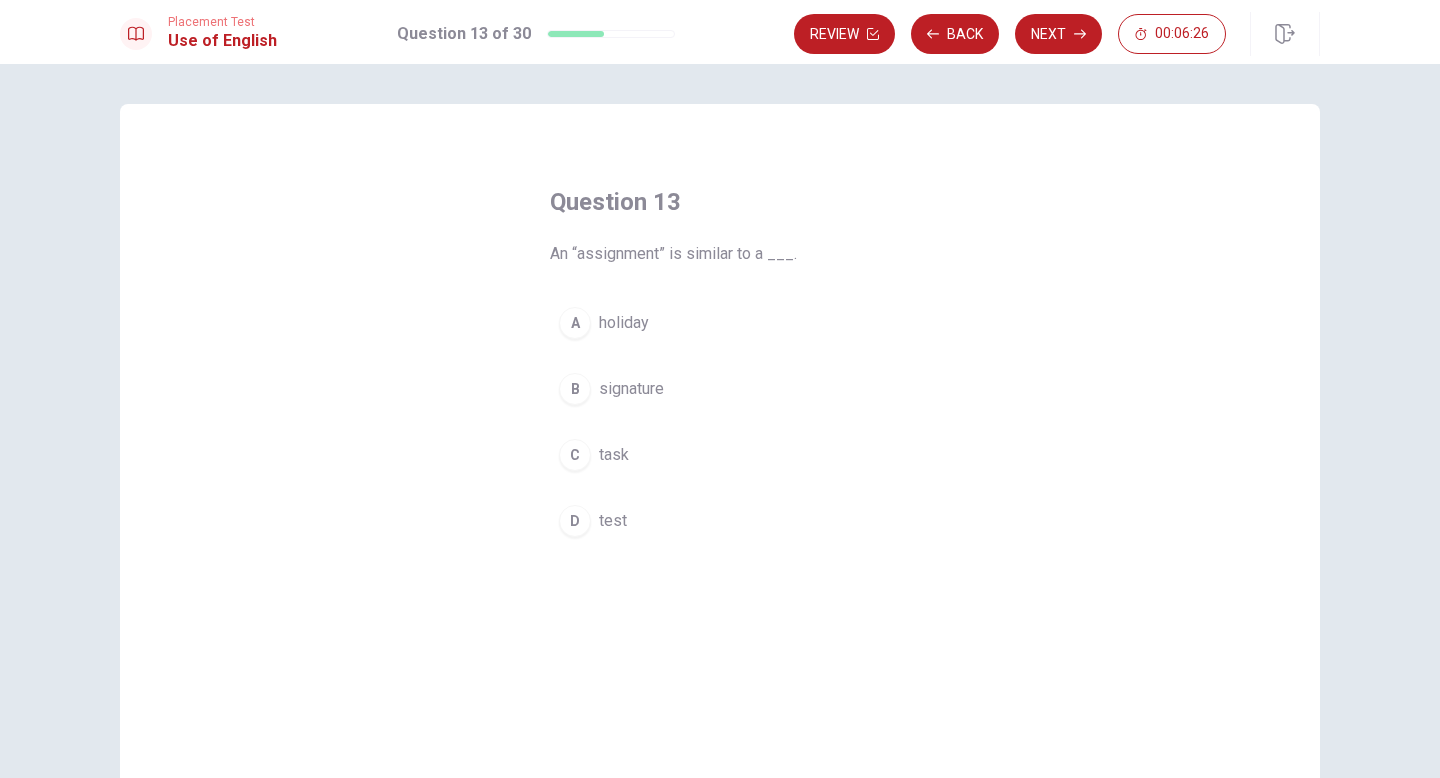 click on "C" at bounding box center (575, 455) 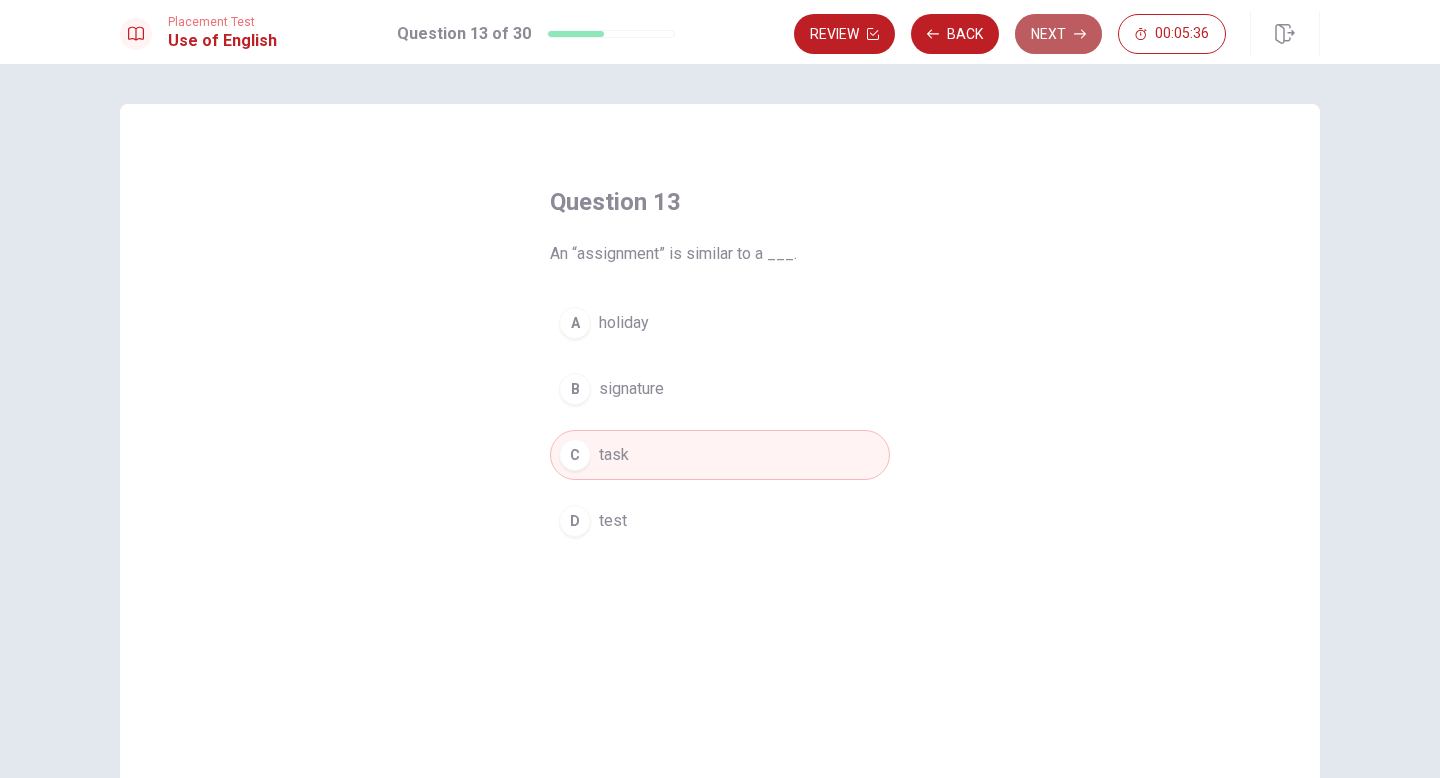 click 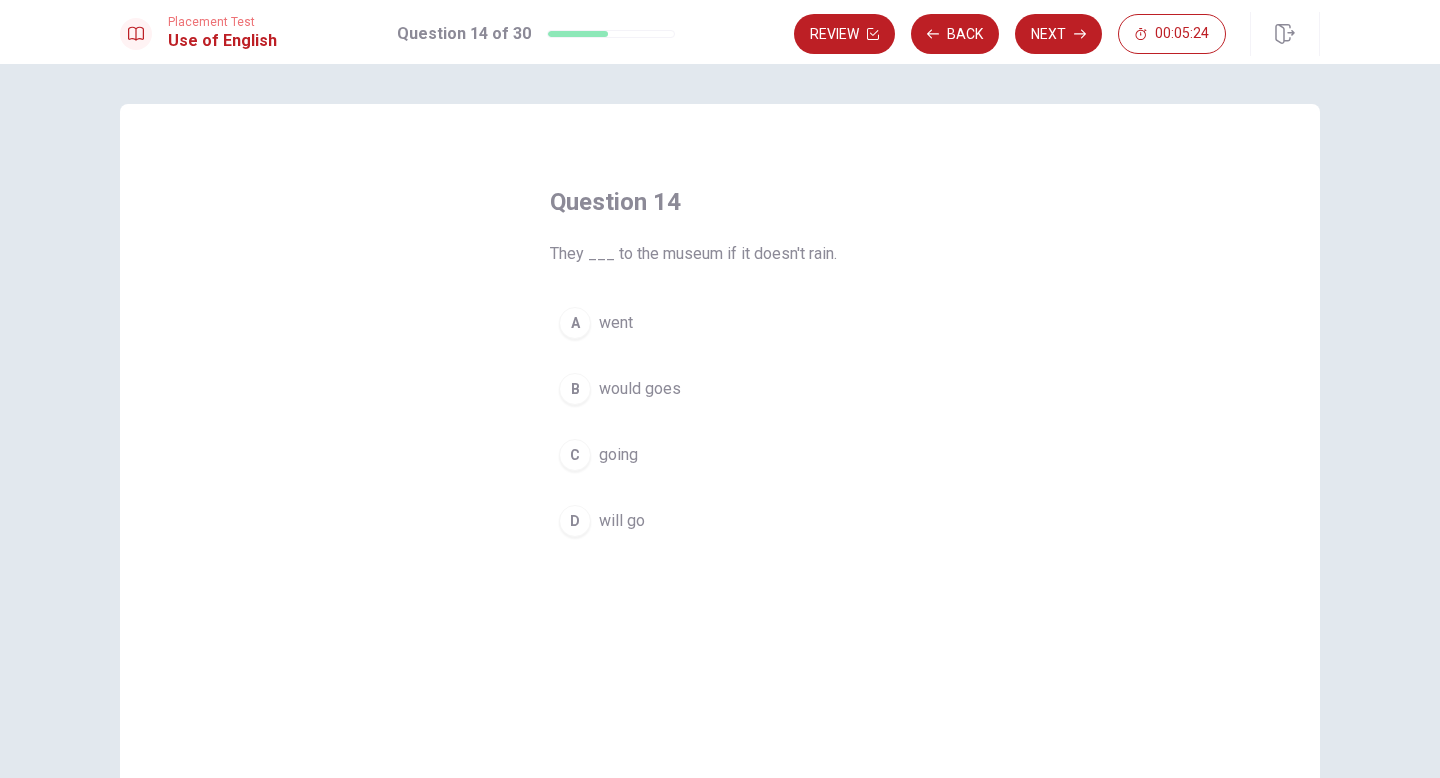 click on "D" at bounding box center (575, 521) 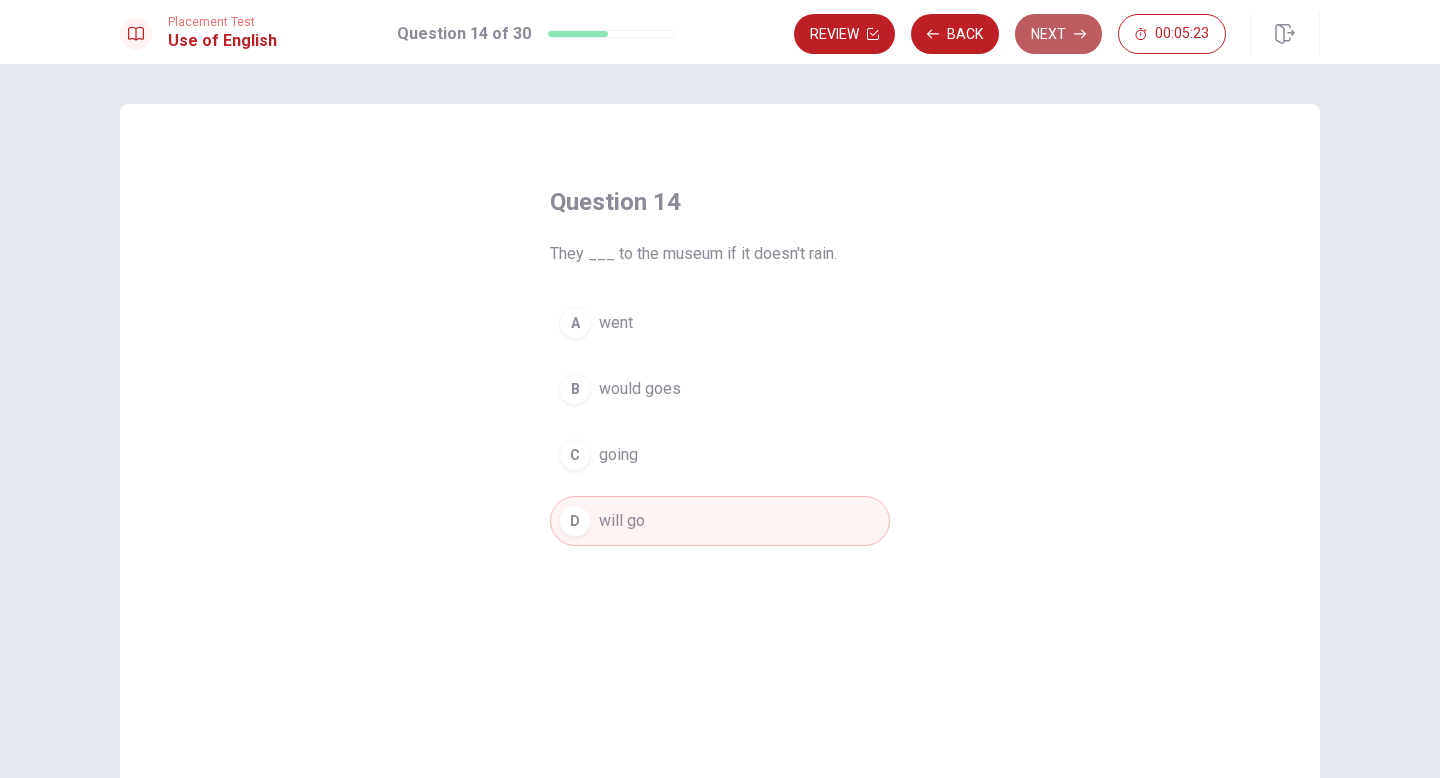 click on "Next" at bounding box center [1058, 34] 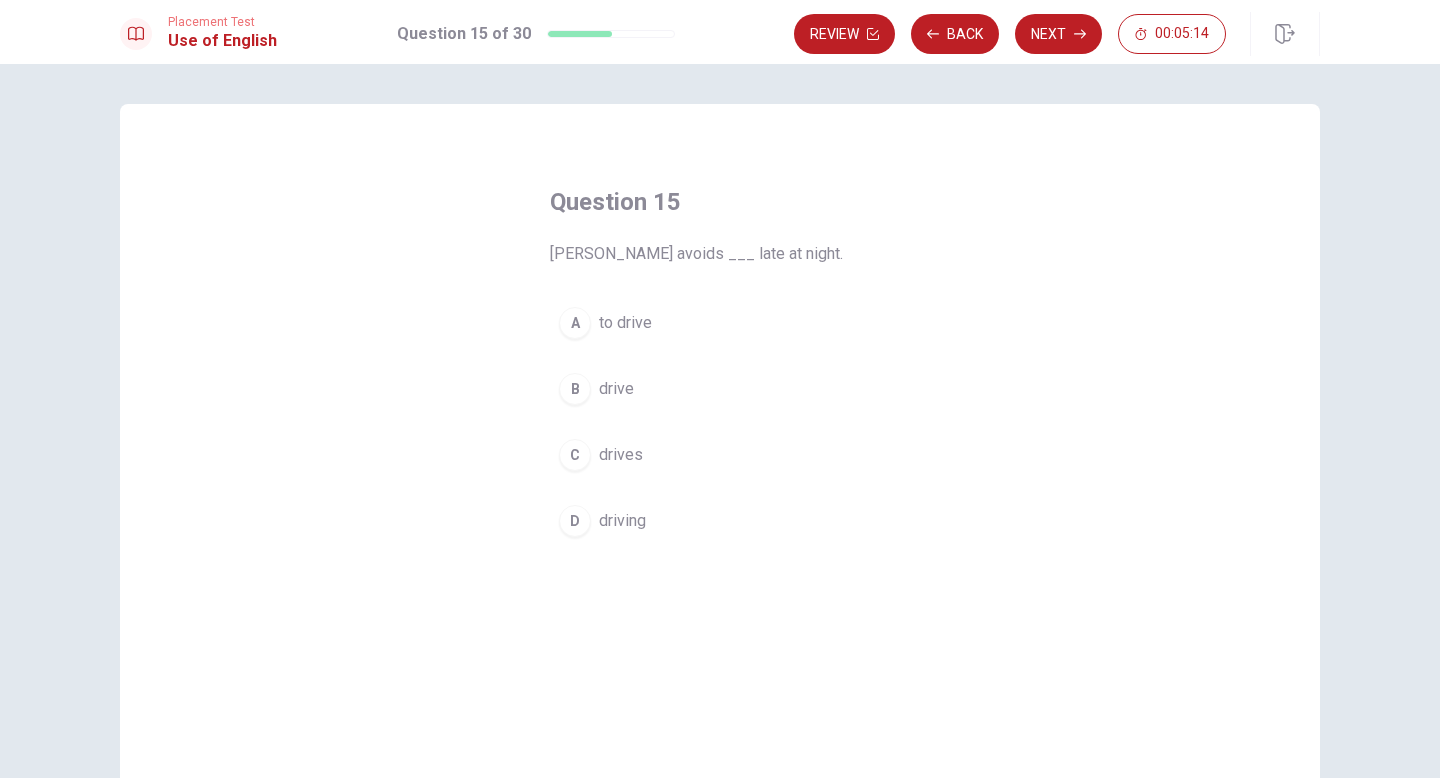 click on "D" at bounding box center (575, 521) 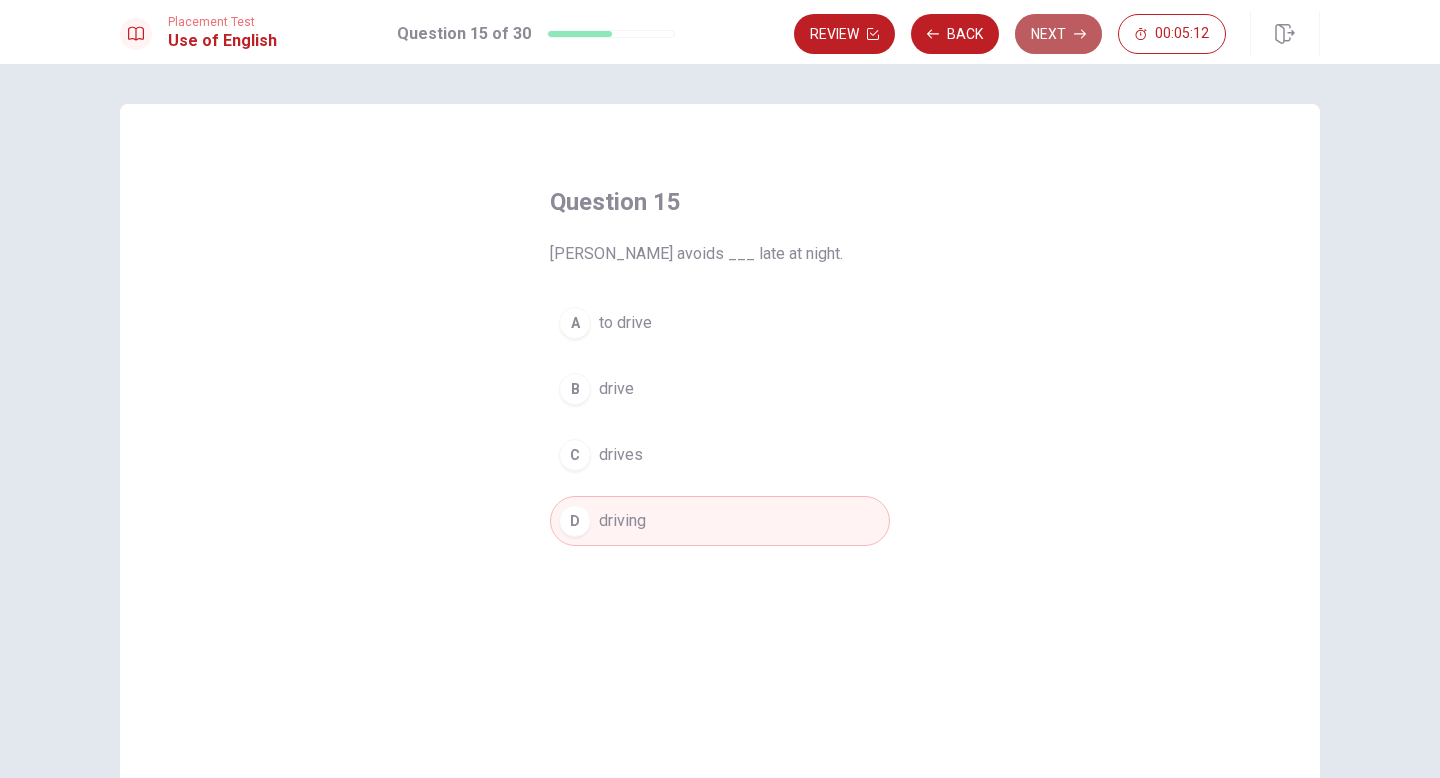 click on "Next" at bounding box center (1058, 34) 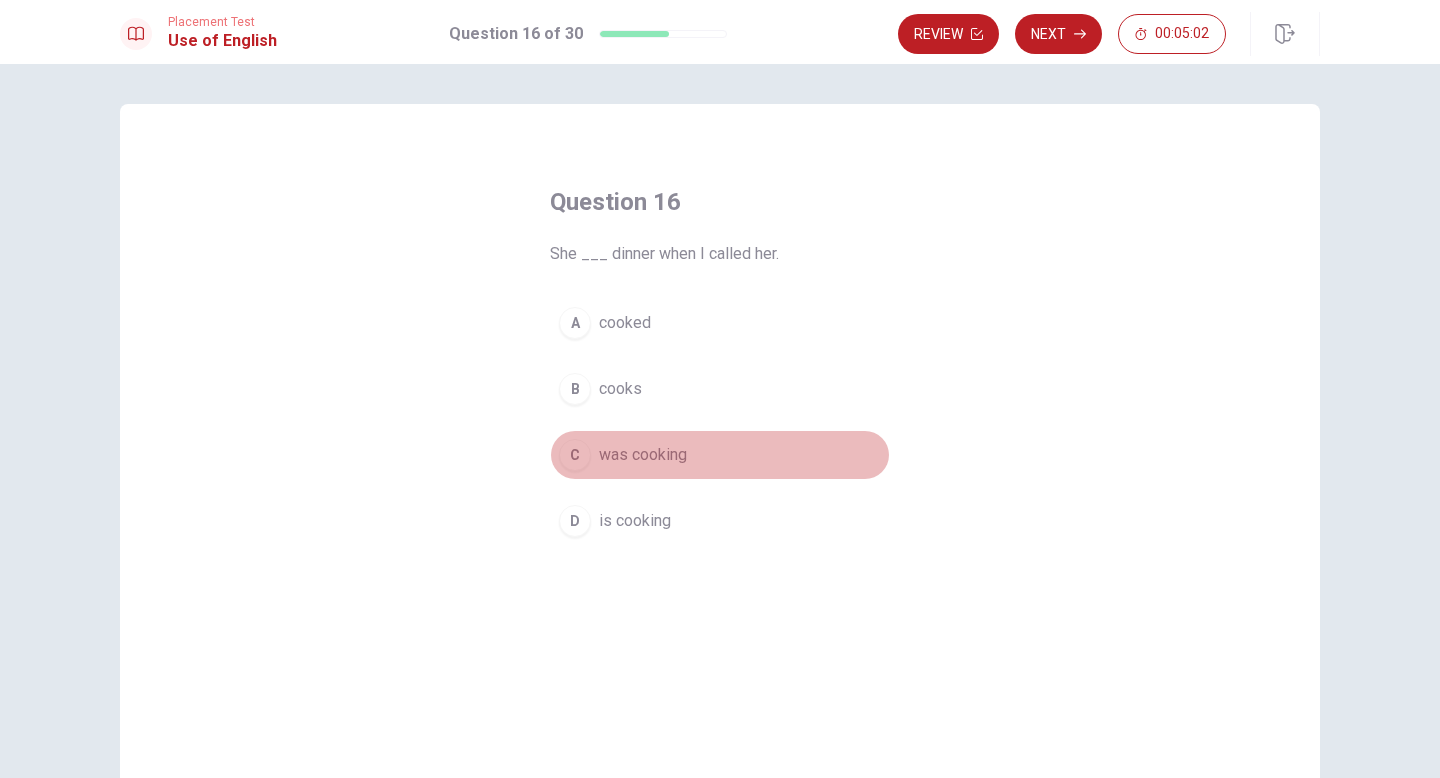 click on "C" at bounding box center [575, 455] 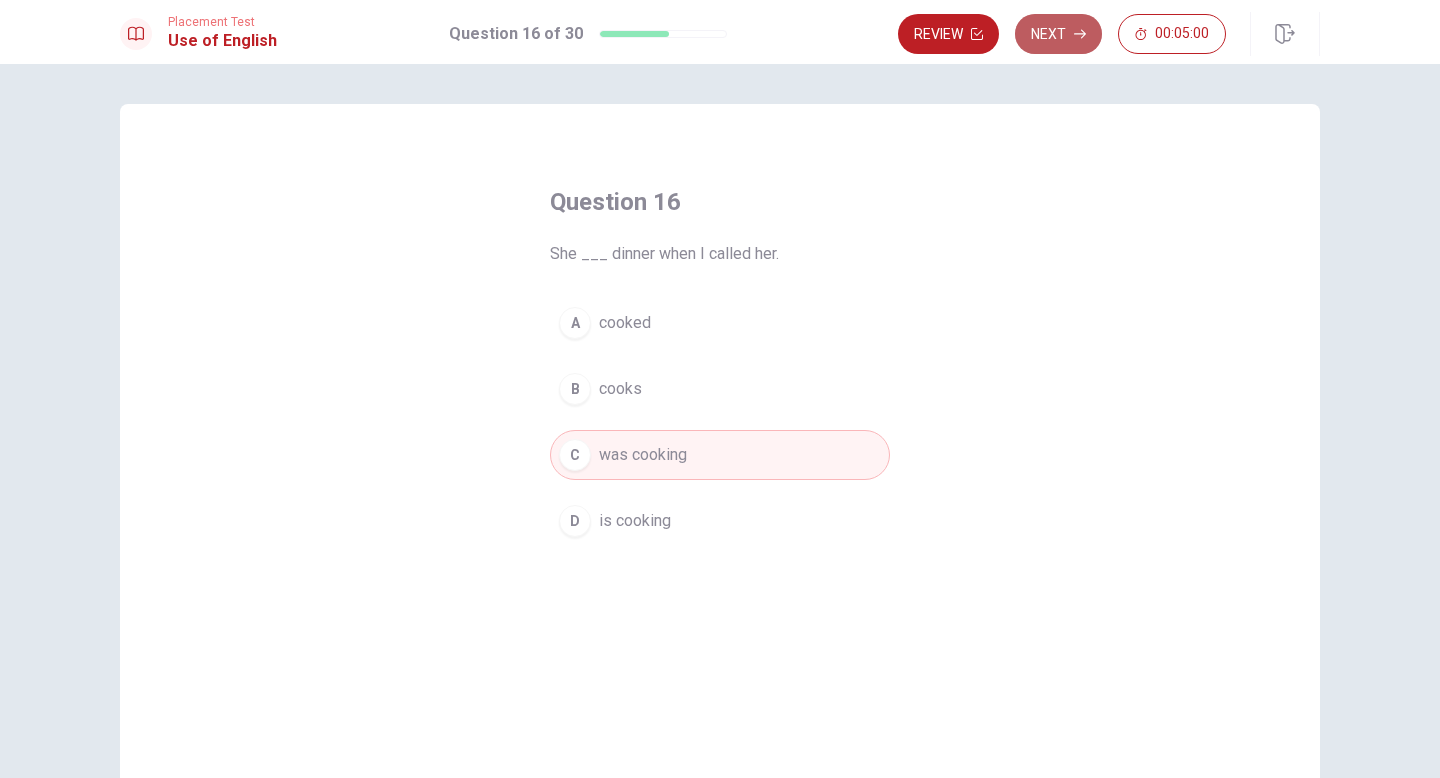 click on "Next" at bounding box center [1058, 34] 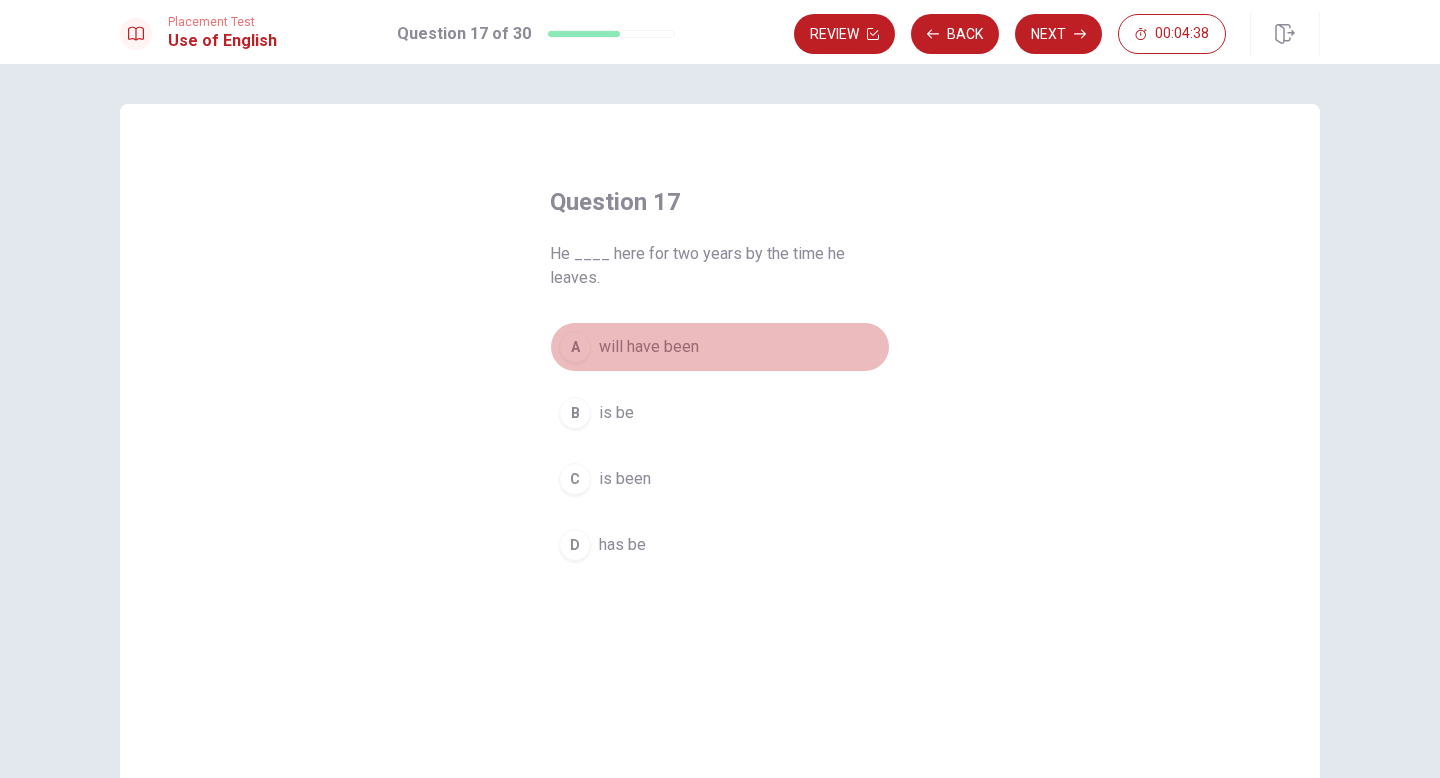 click on "A" at bounding box center [575, 347] 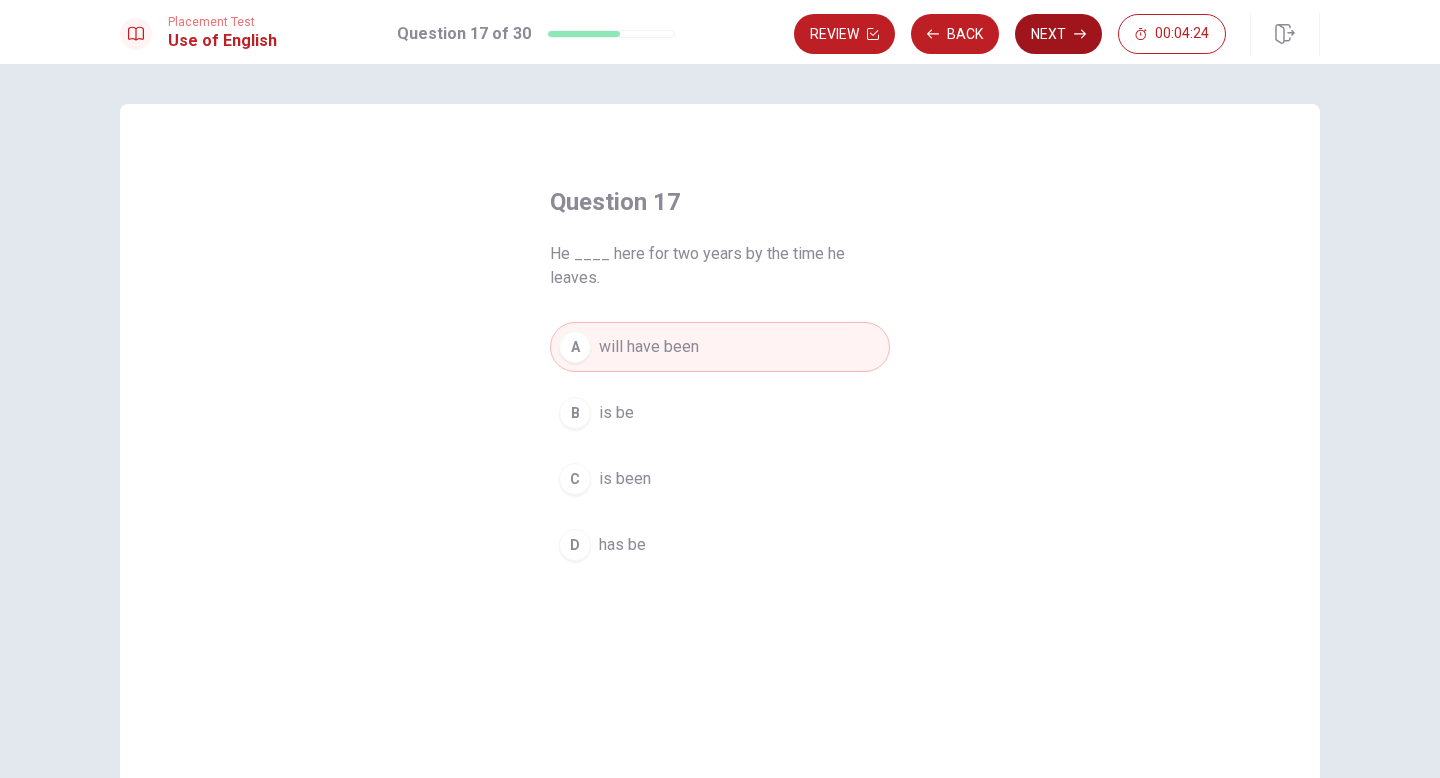 click on "Next" at bounding box center (1058, 34) 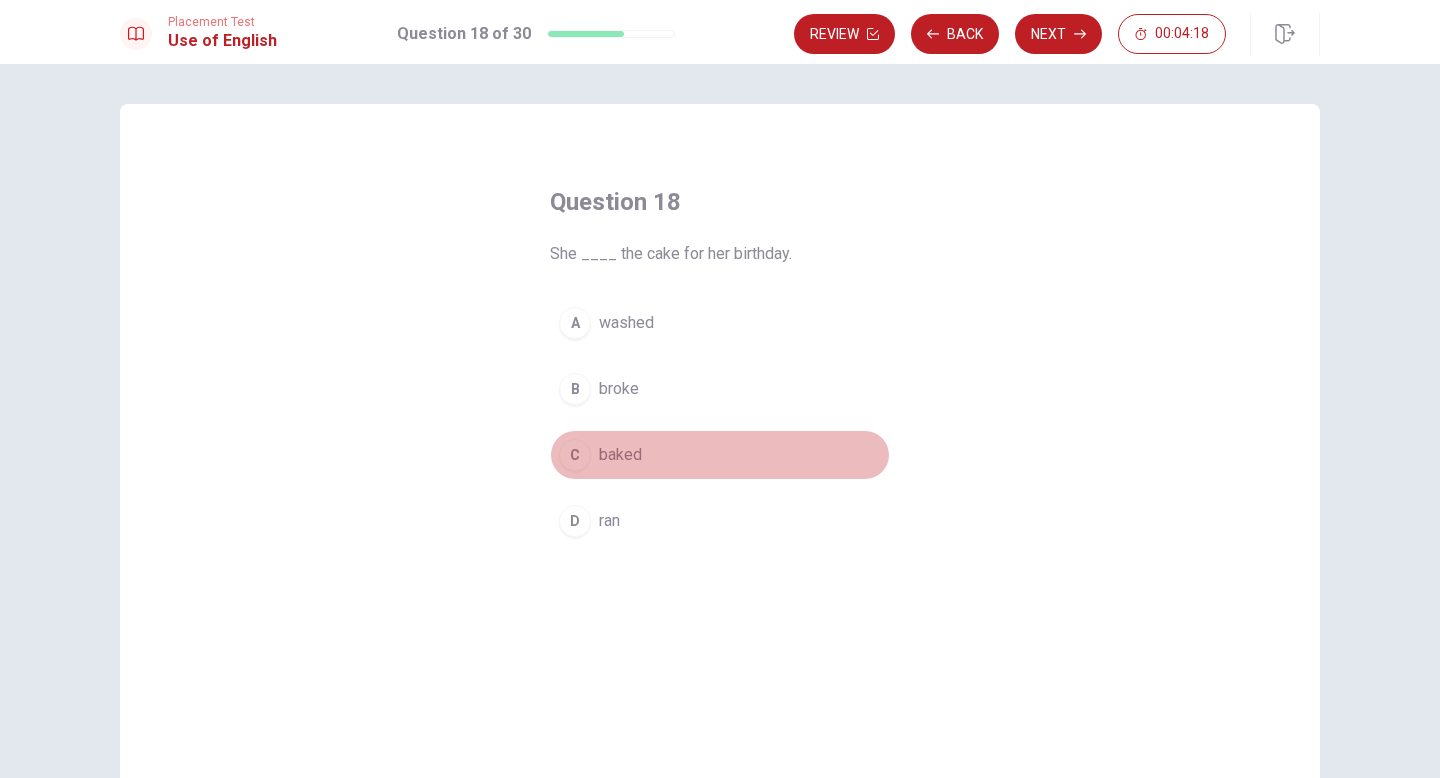 click on "C" at bounding box center (575, 455) 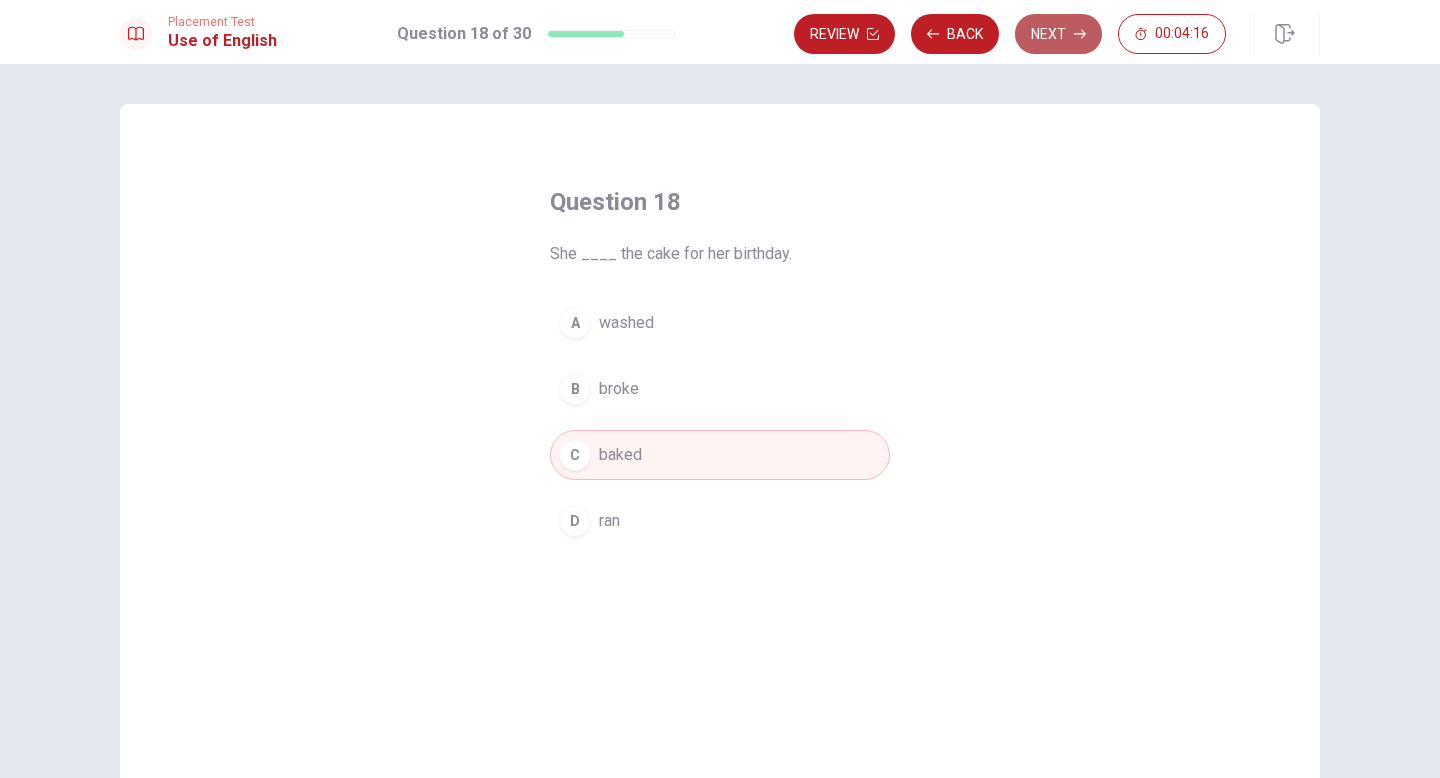 click 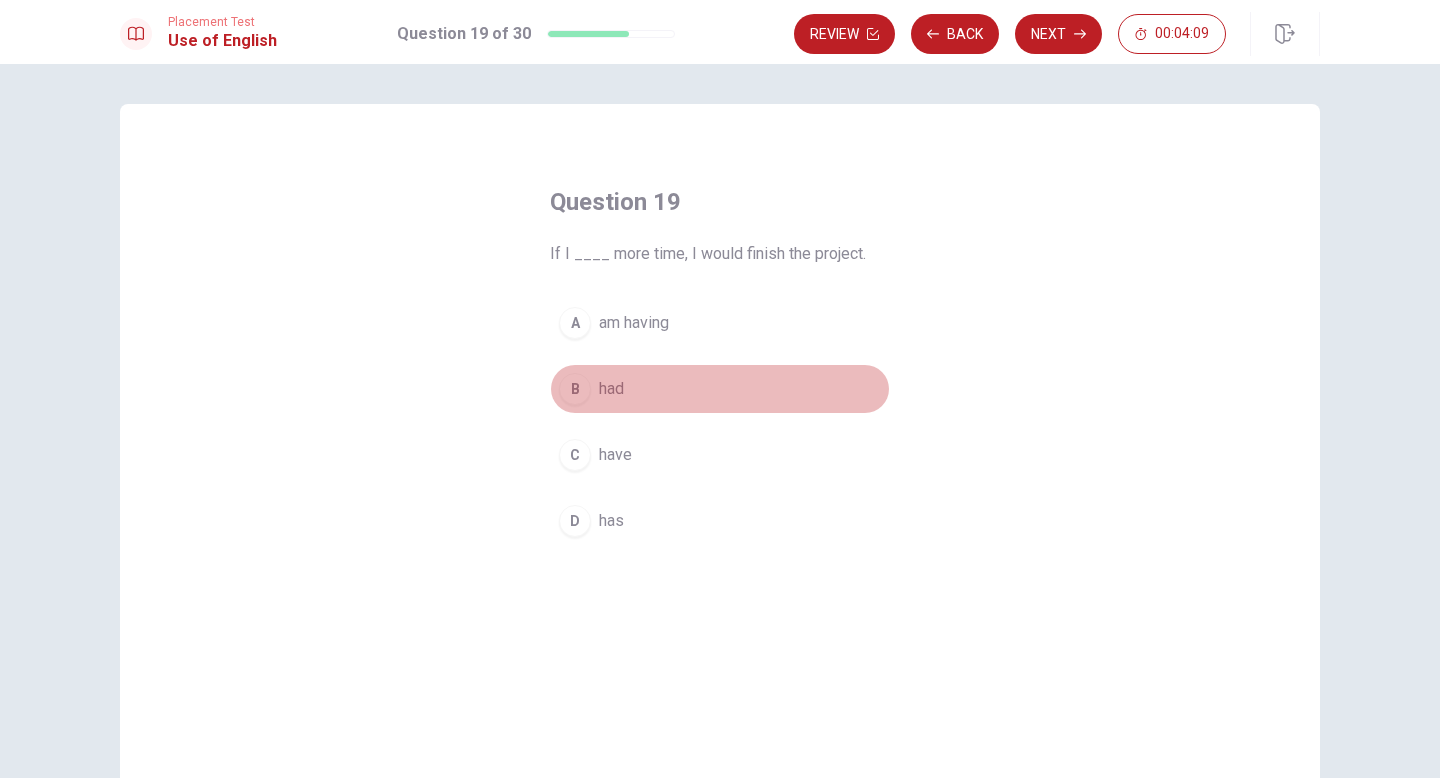 click on "B" at bounding box center [575, 389] 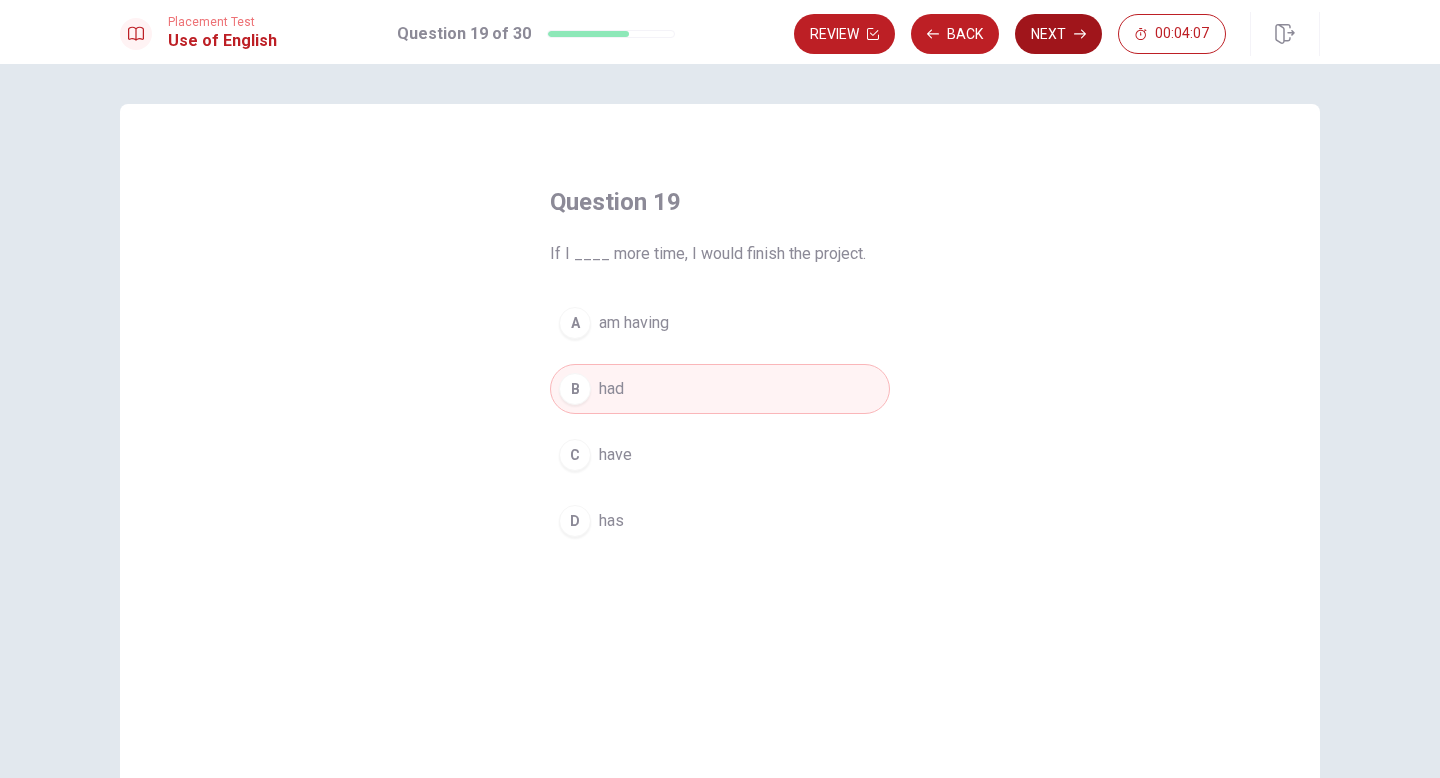 click on "Next" at bounding box center (1058, 34) 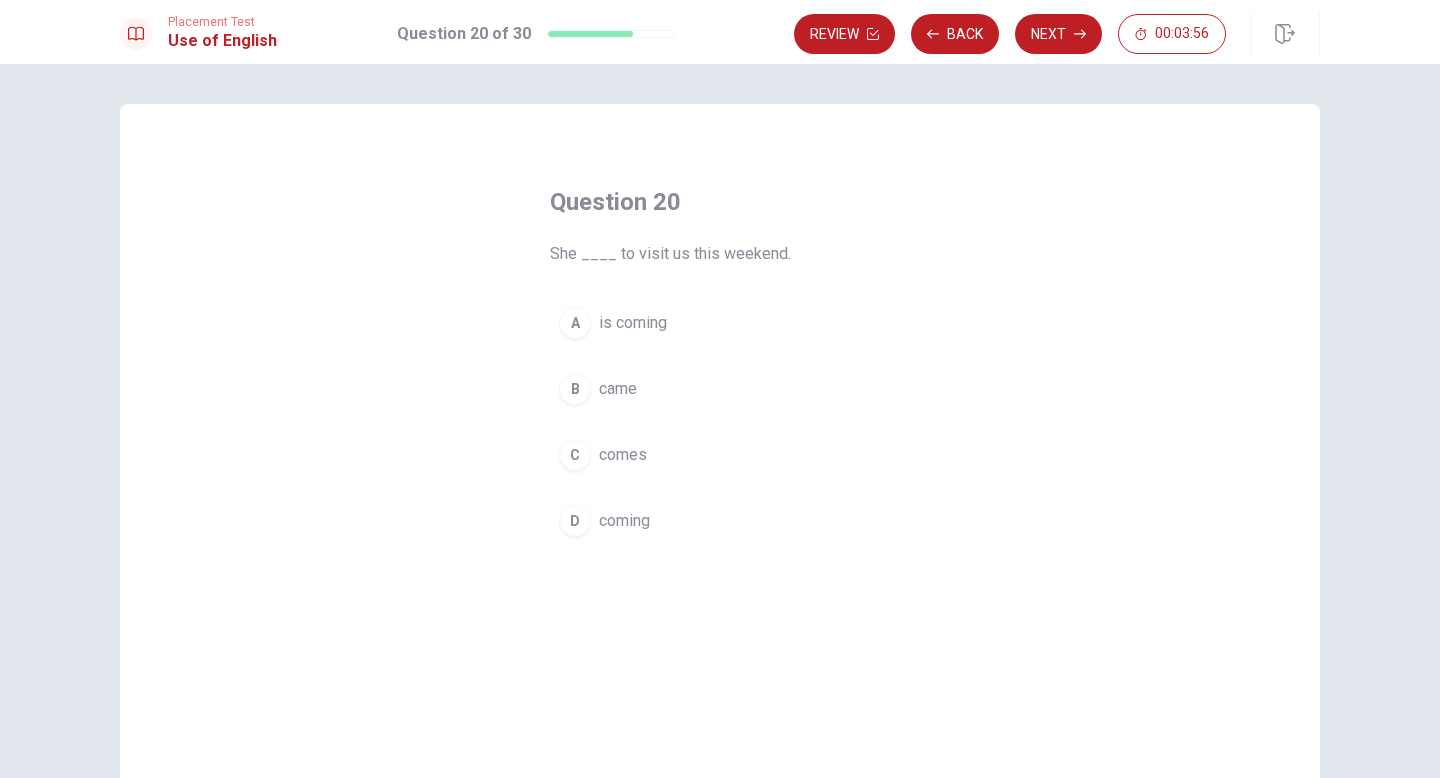 click on "A" at bounding box center (575, 323) 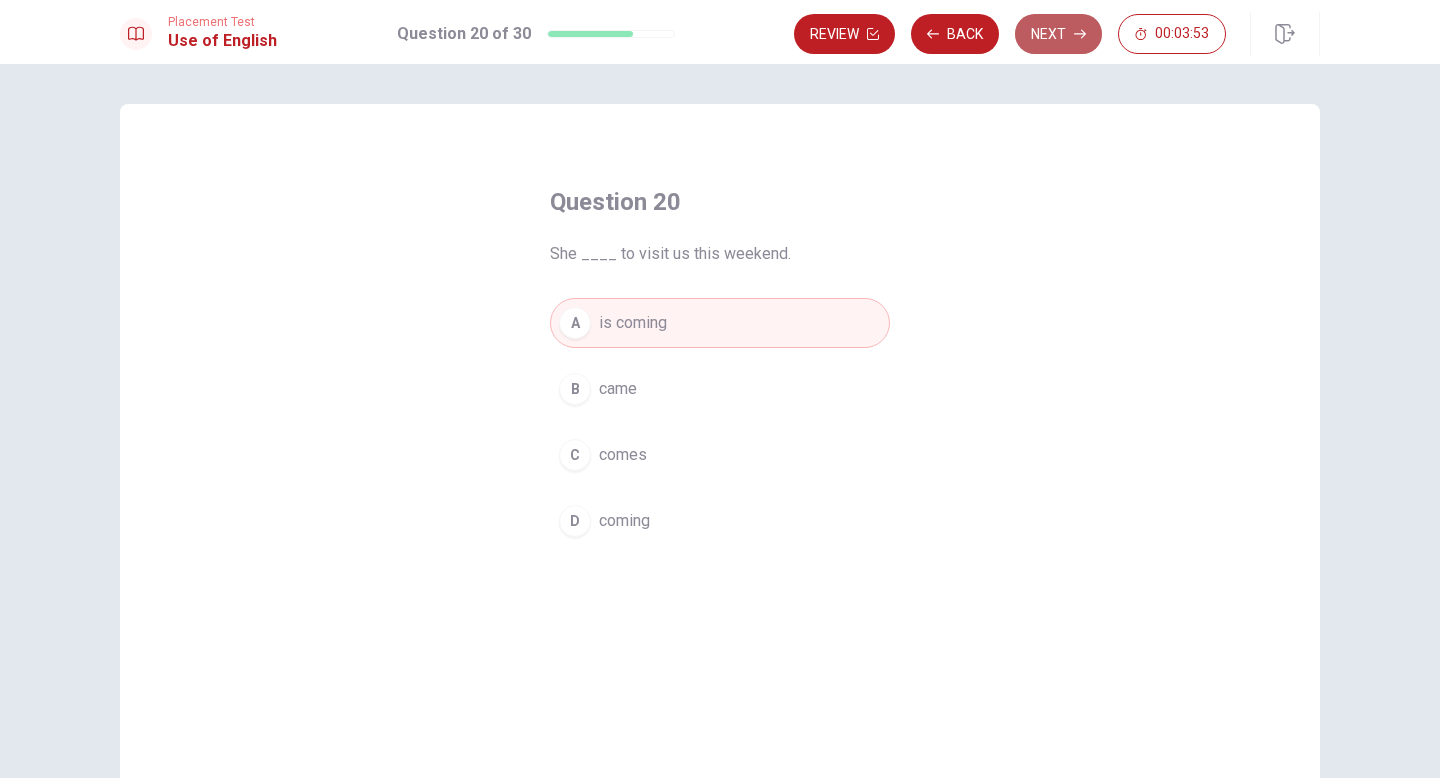 click on "Next" at bounding box center [1058, 34] 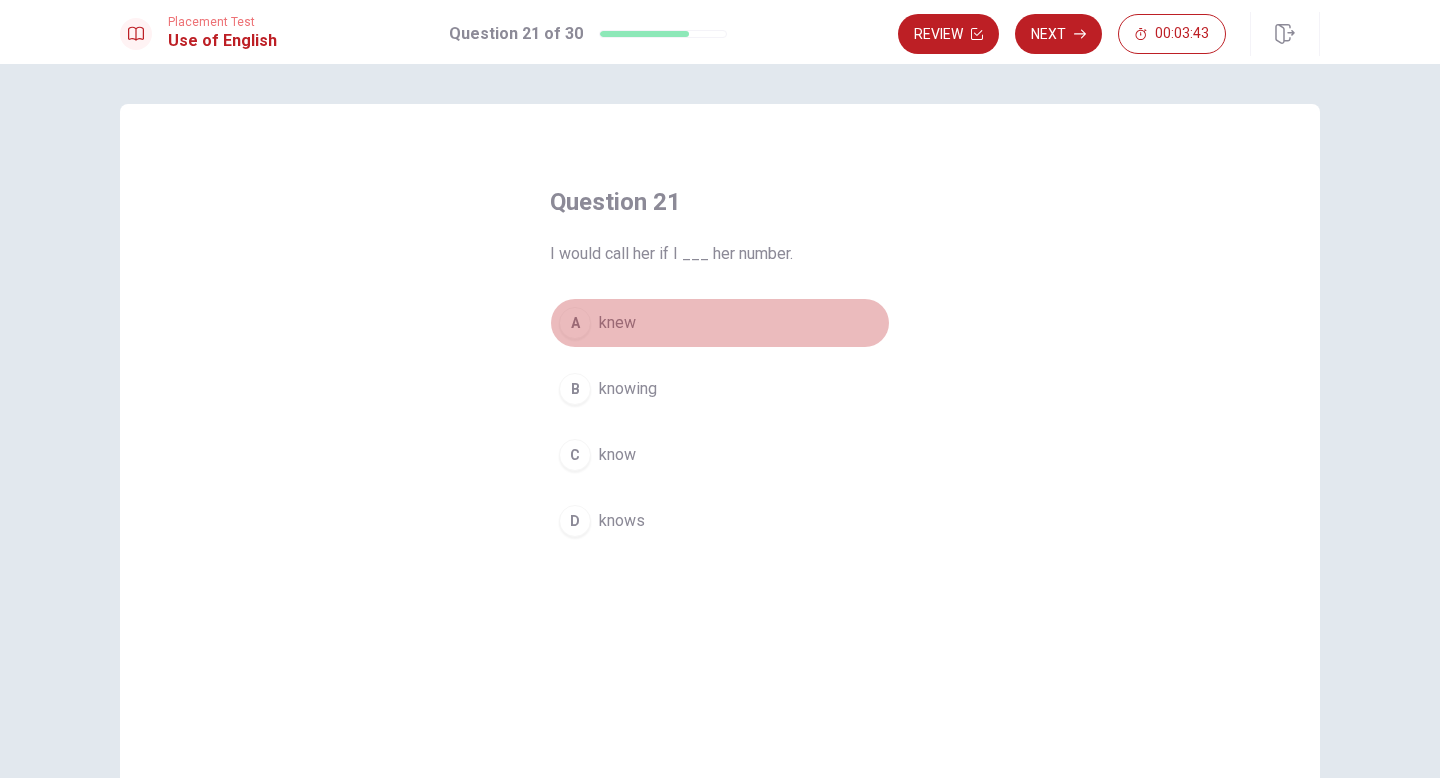 click on "A" at bounding box center (575, 323) 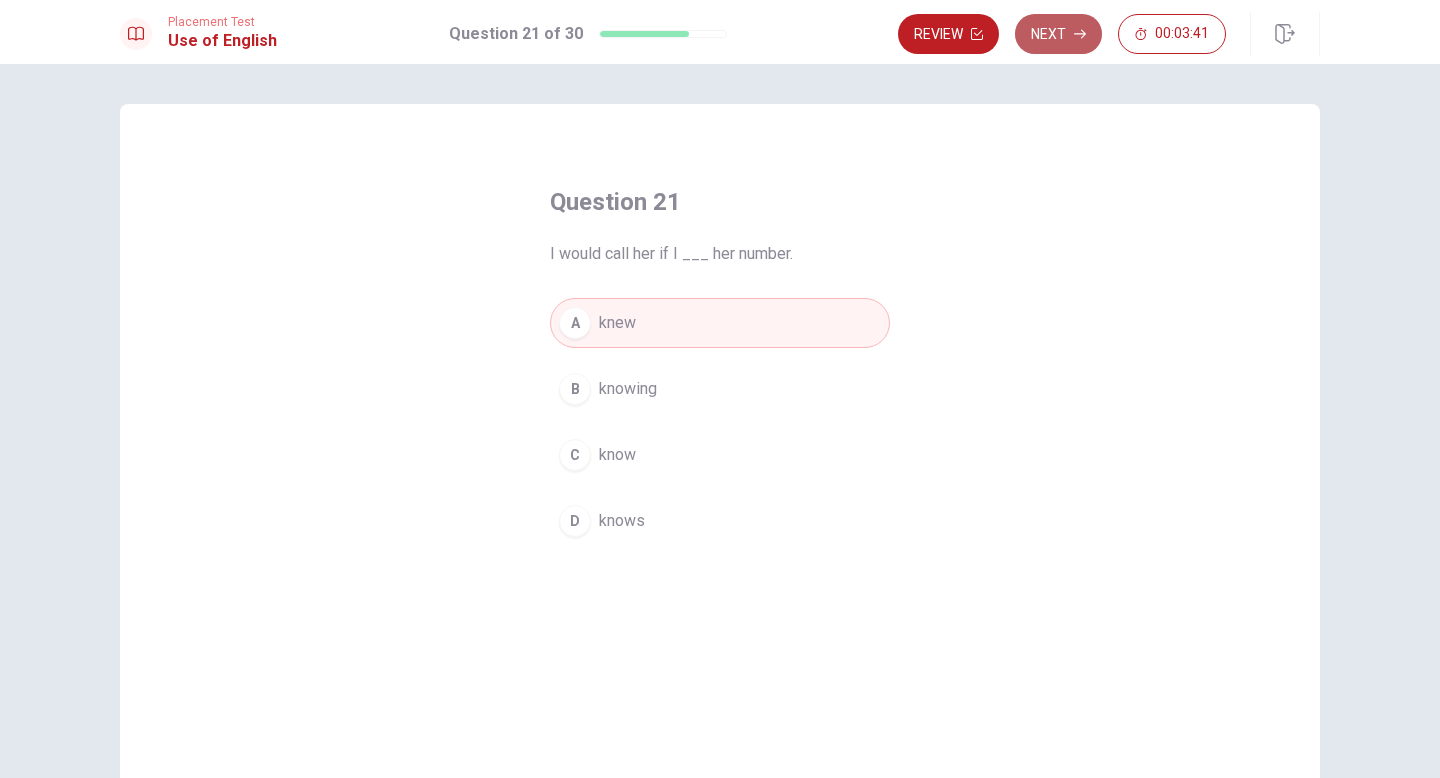 click on "Next" at bounding box center [1058, 34] 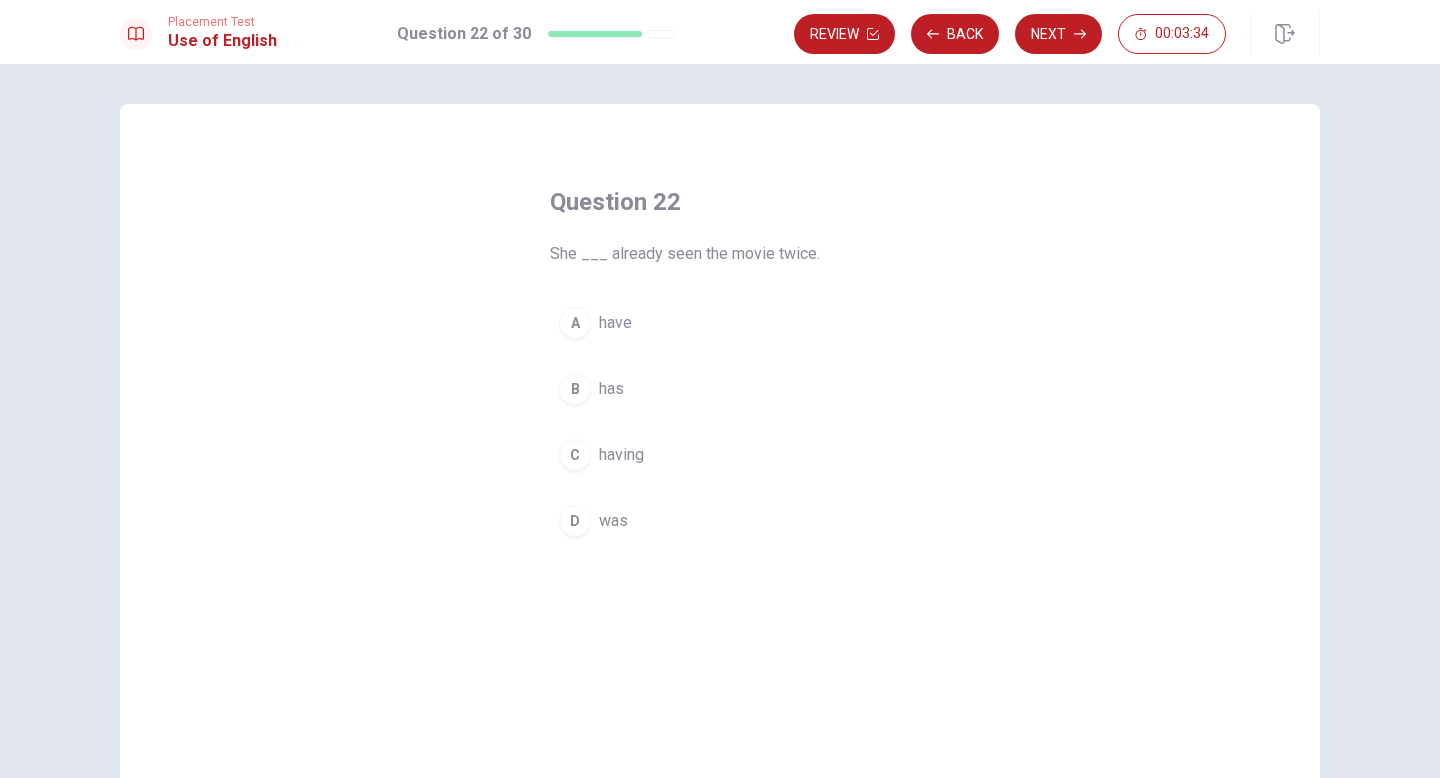 click on "B" at bounding box center (575, 389) 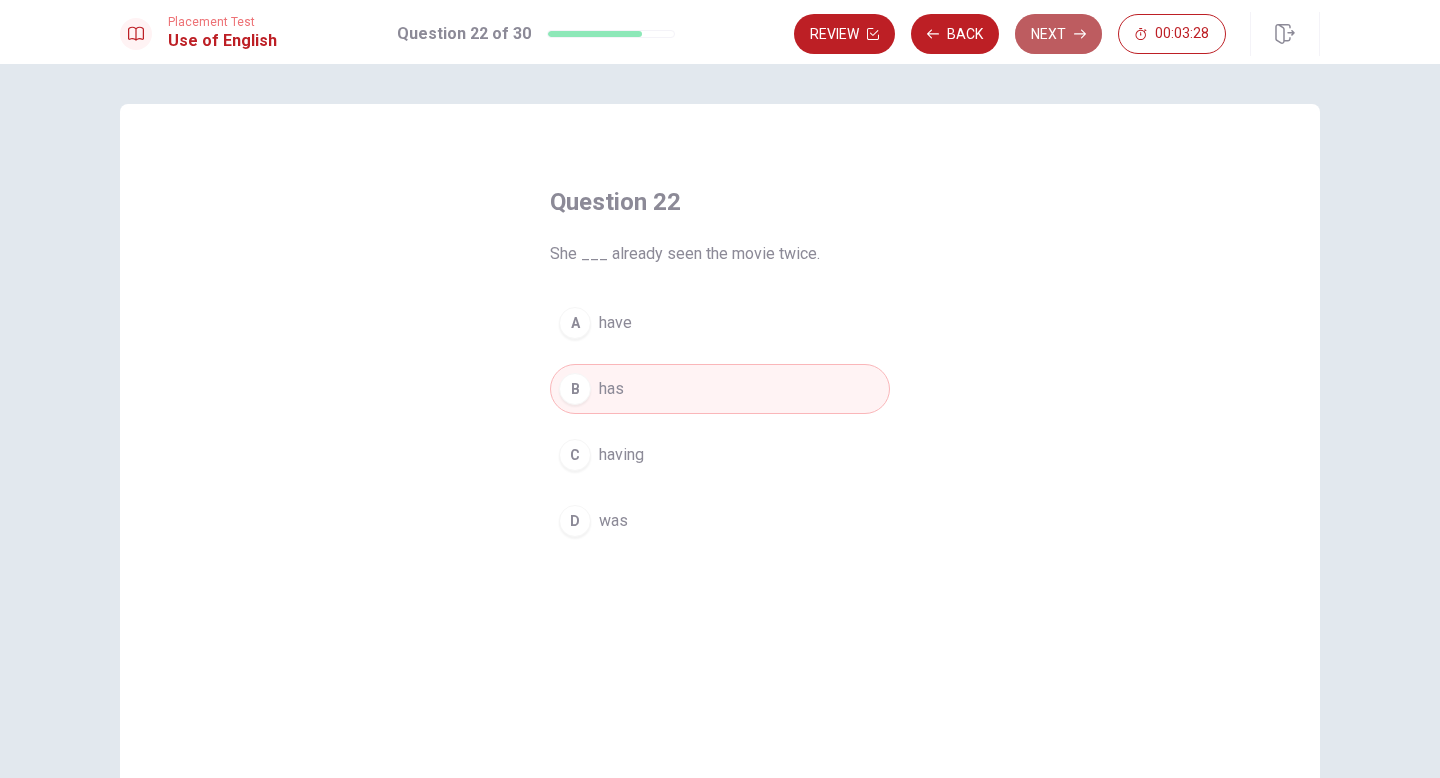 click on "Next" at bounding box center [1058, 34] 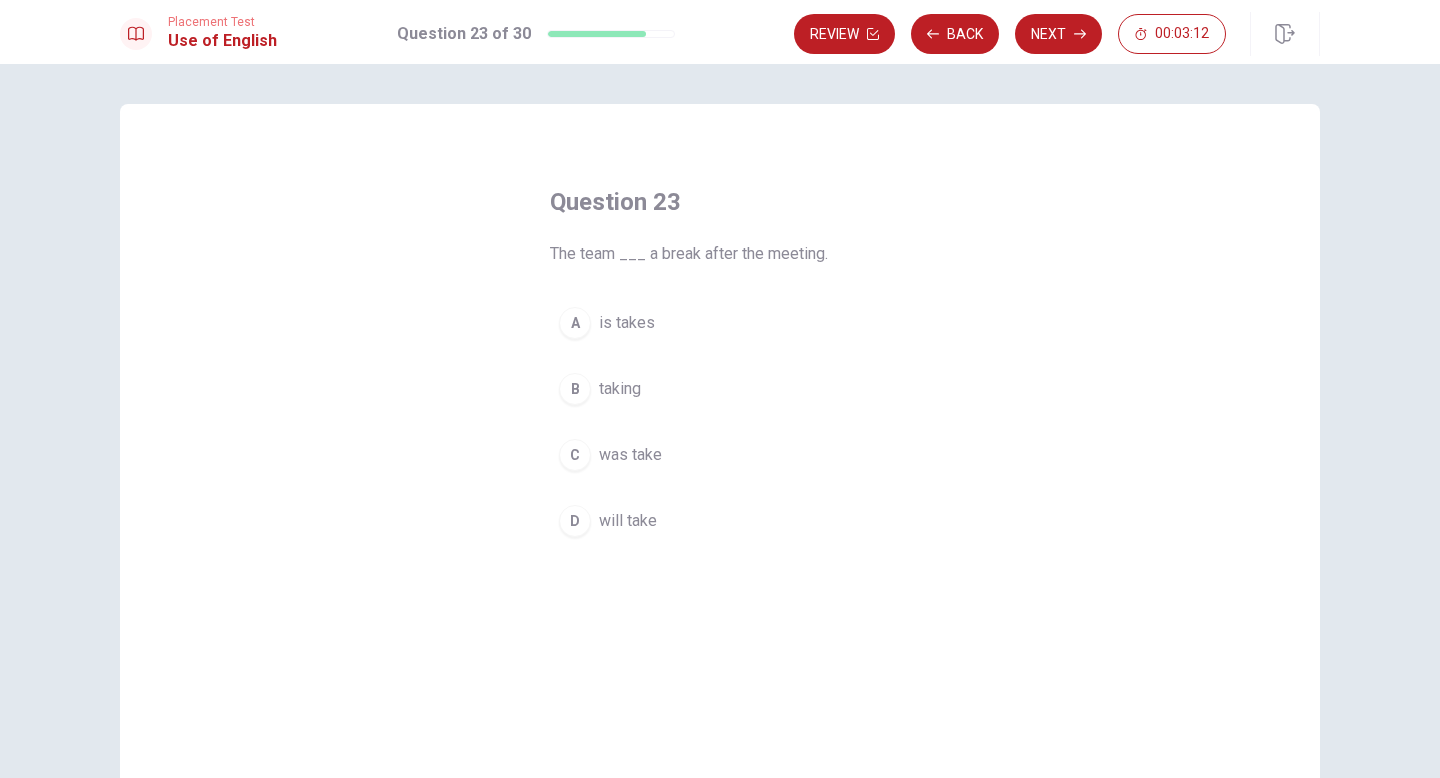 click on "D" at bounding box center (575, 521) 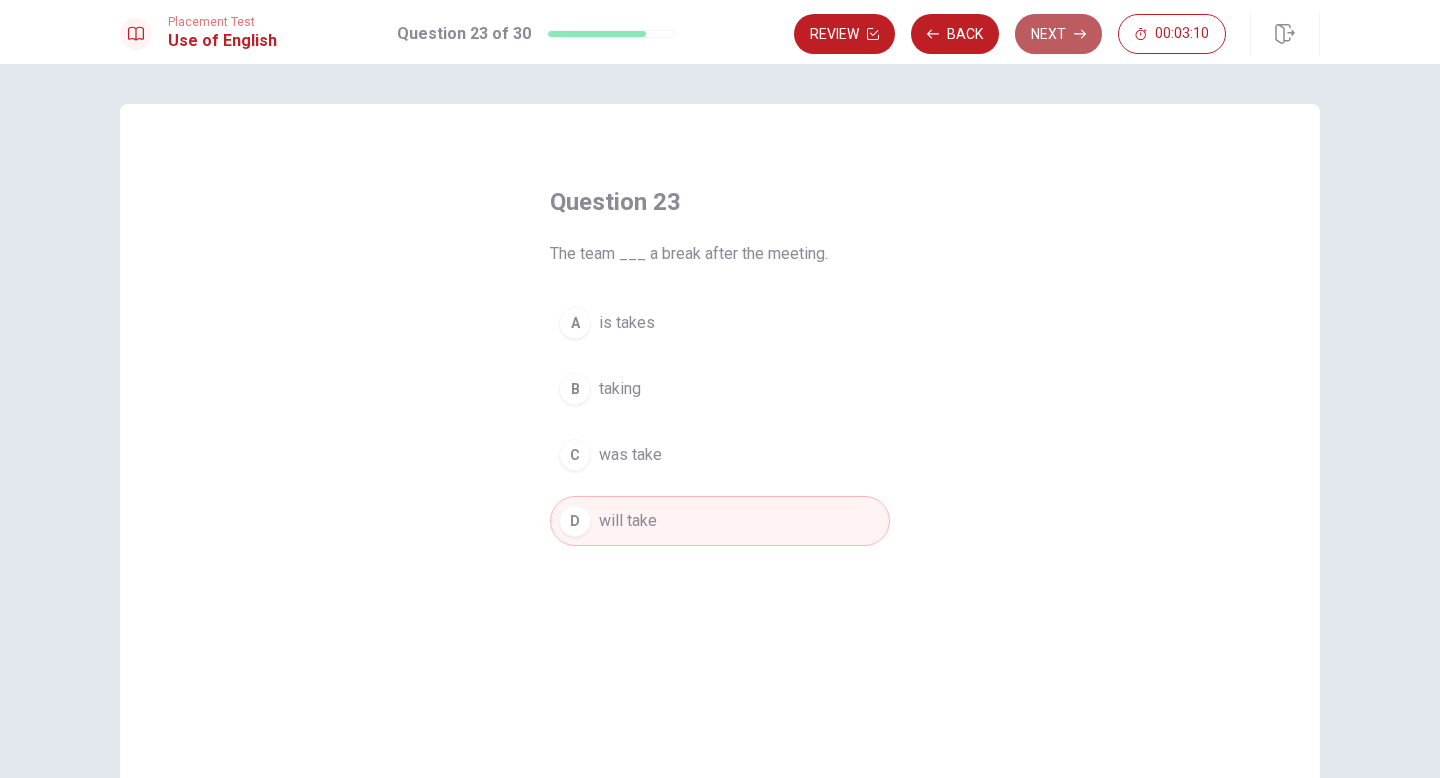 click 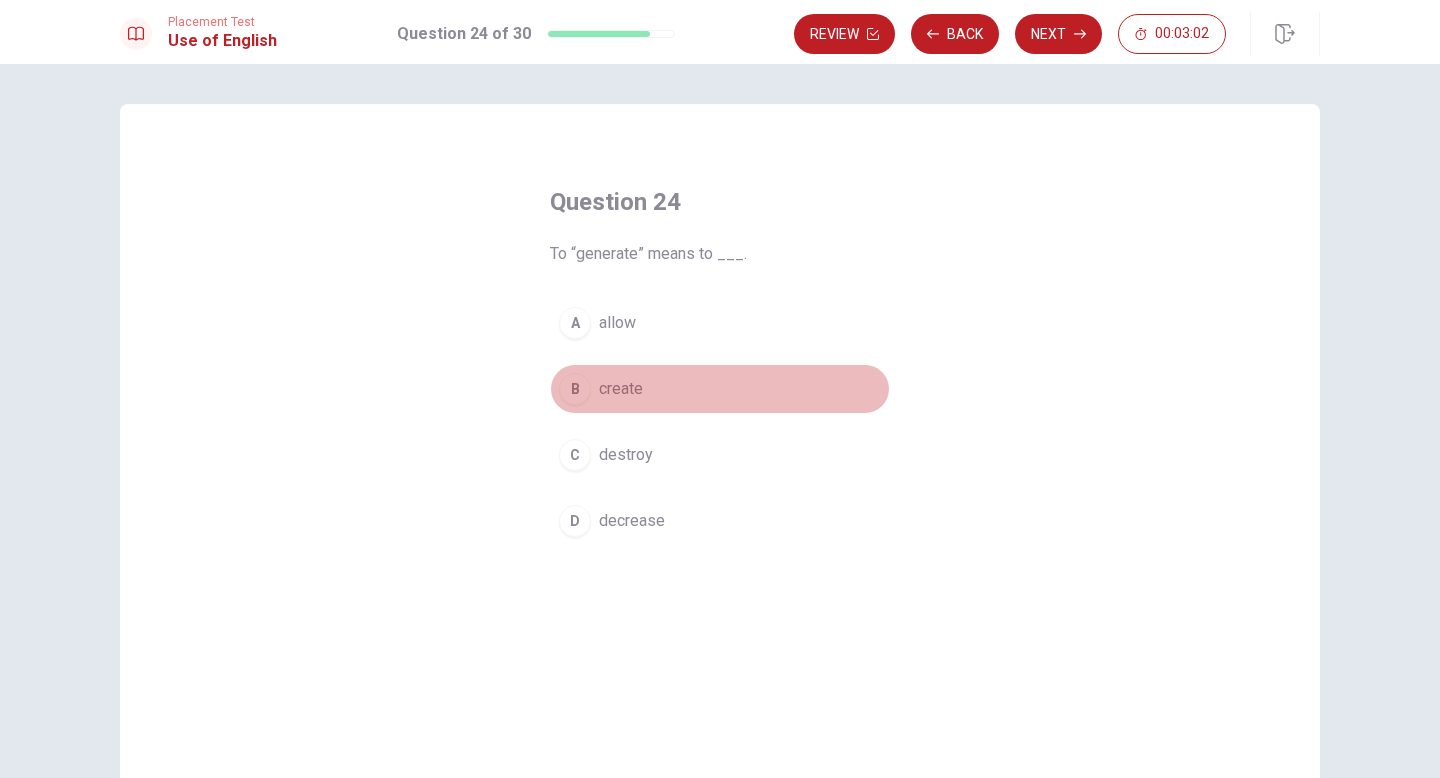 click on "B" at bounding box center [575, 389] 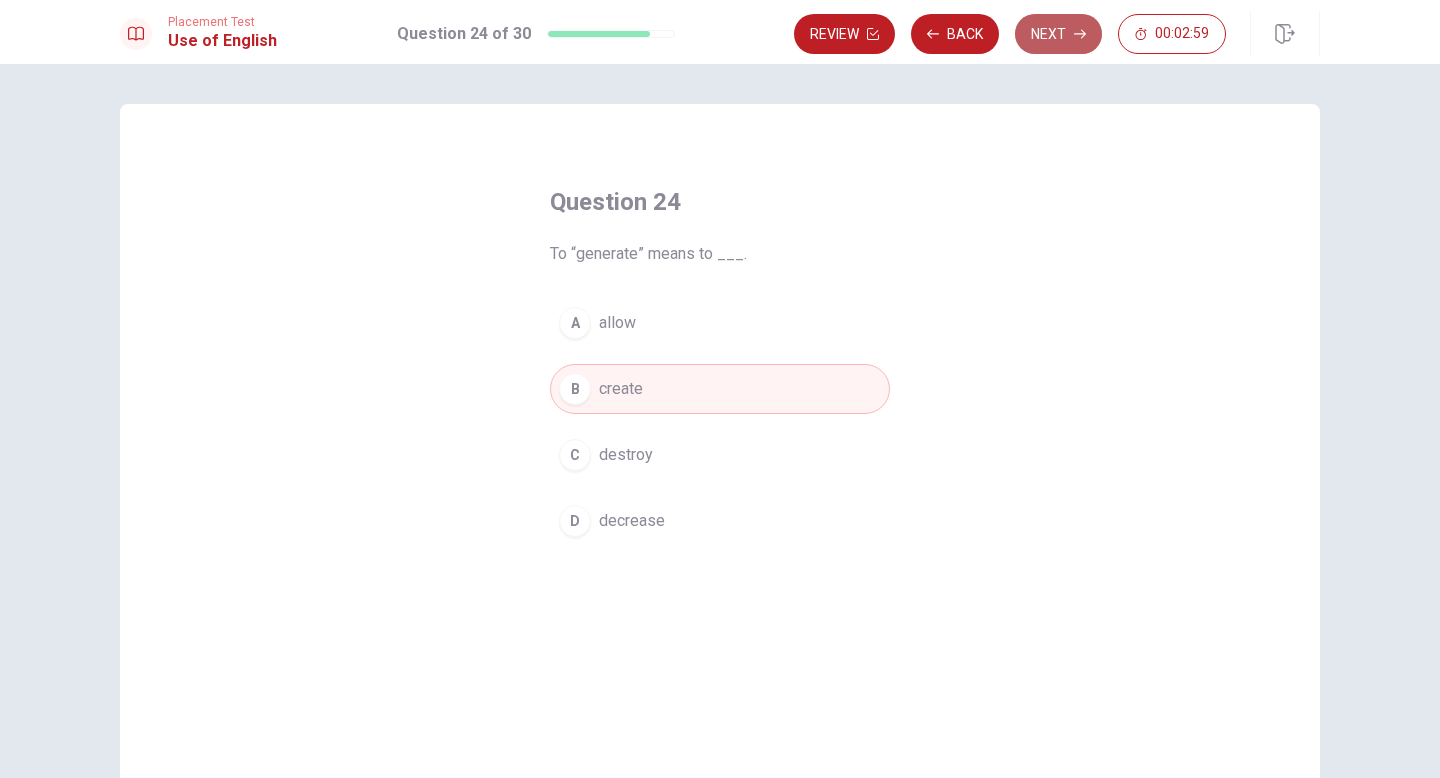 click on "Next" at bounding box center [1058, 34] 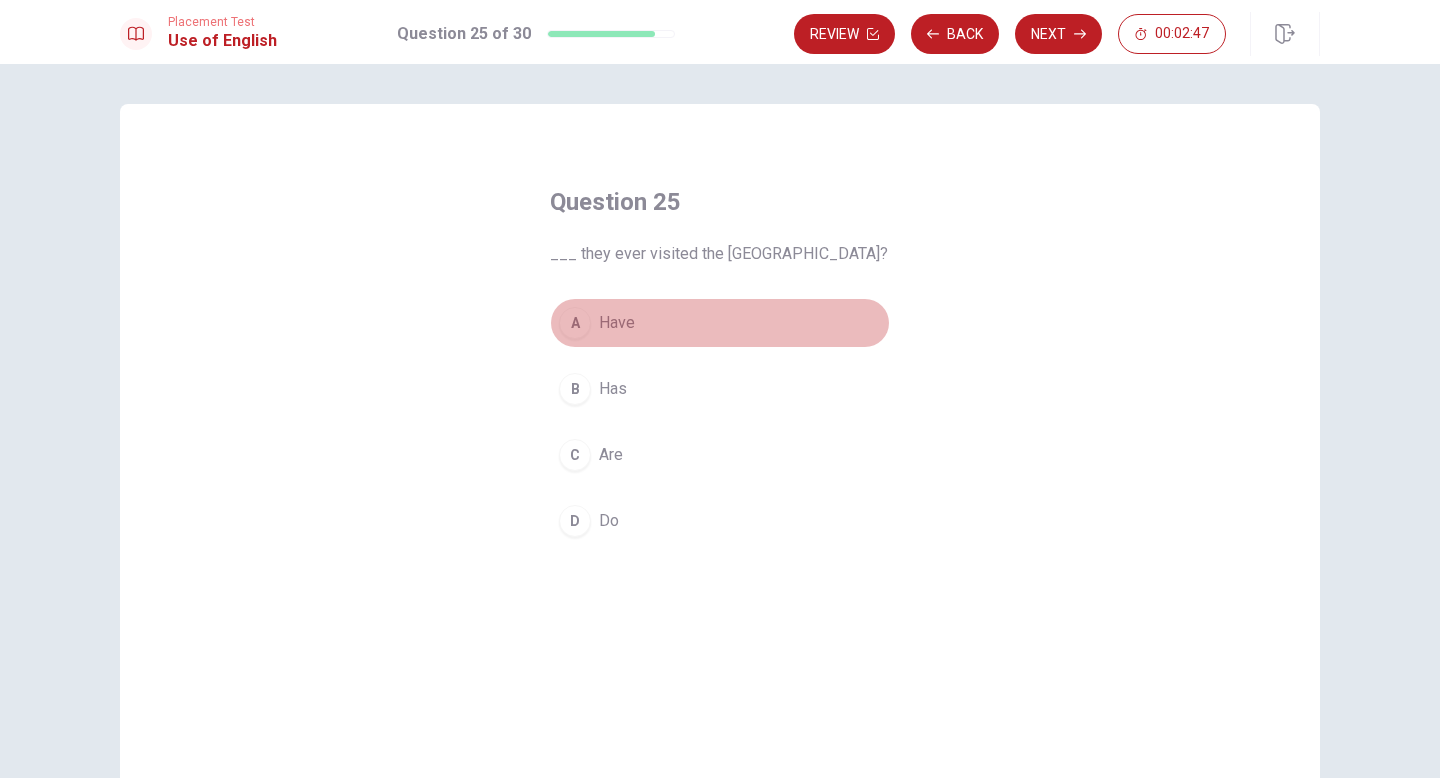 click on "A" at bounding box center [575, 323] 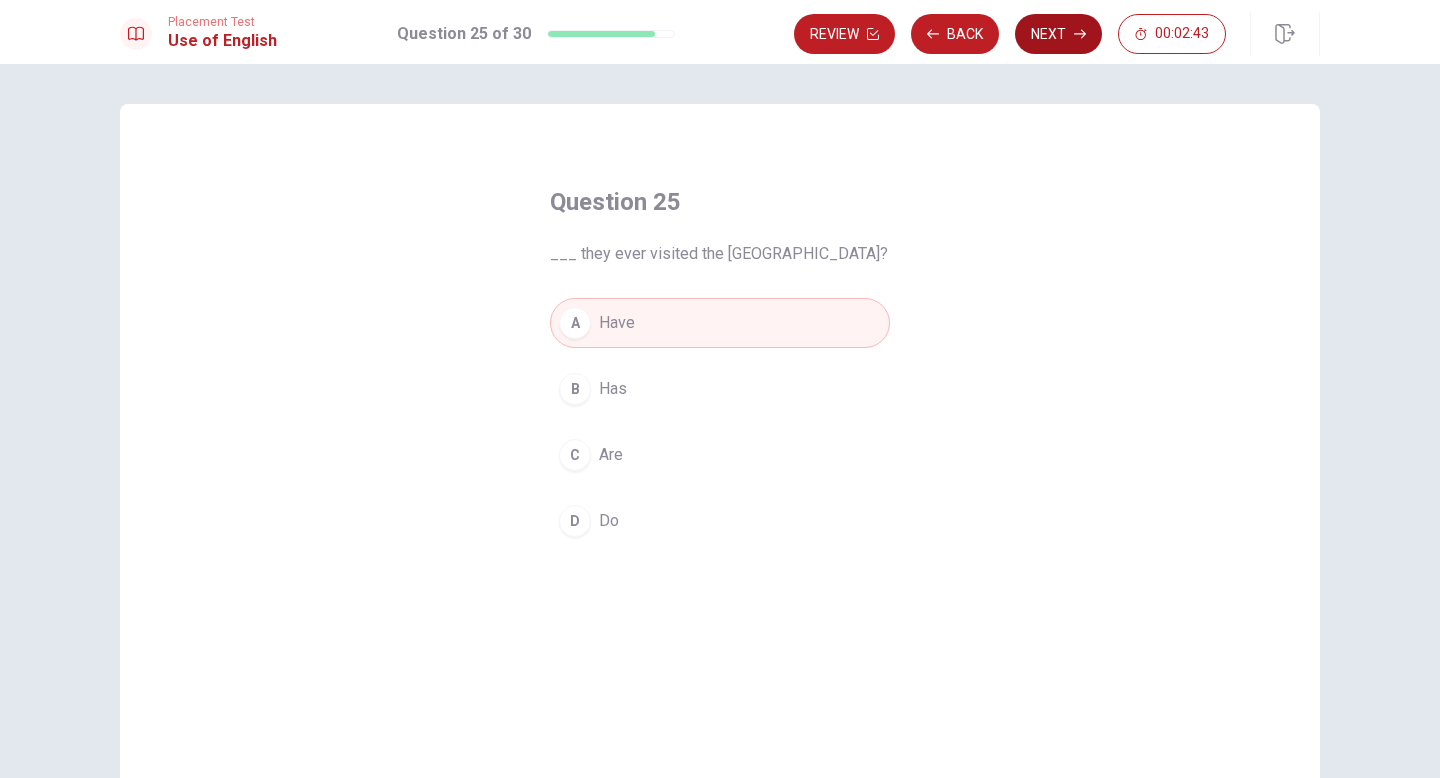 click on "Next" at bounding box center [1058, 34] 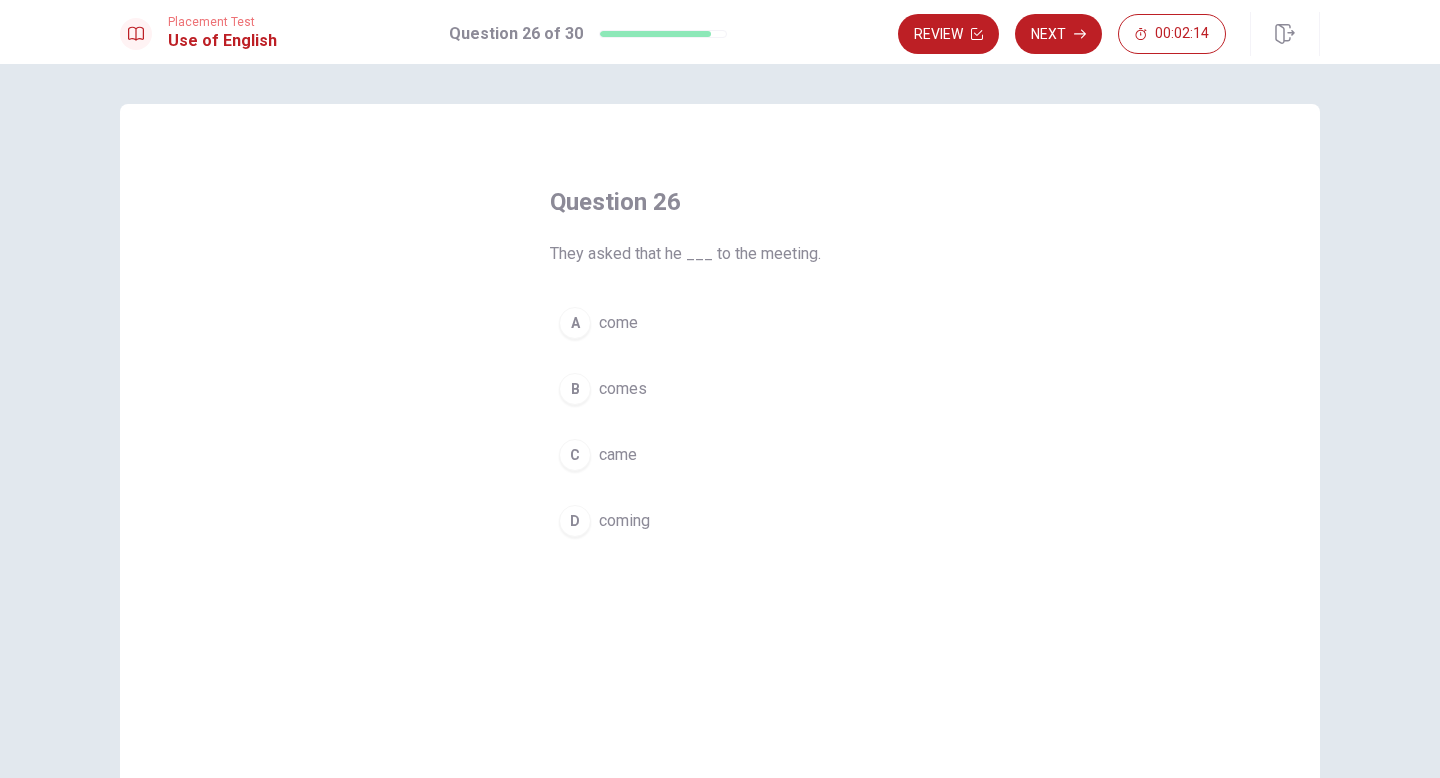 click on "A" at bounding box center [575, 323] 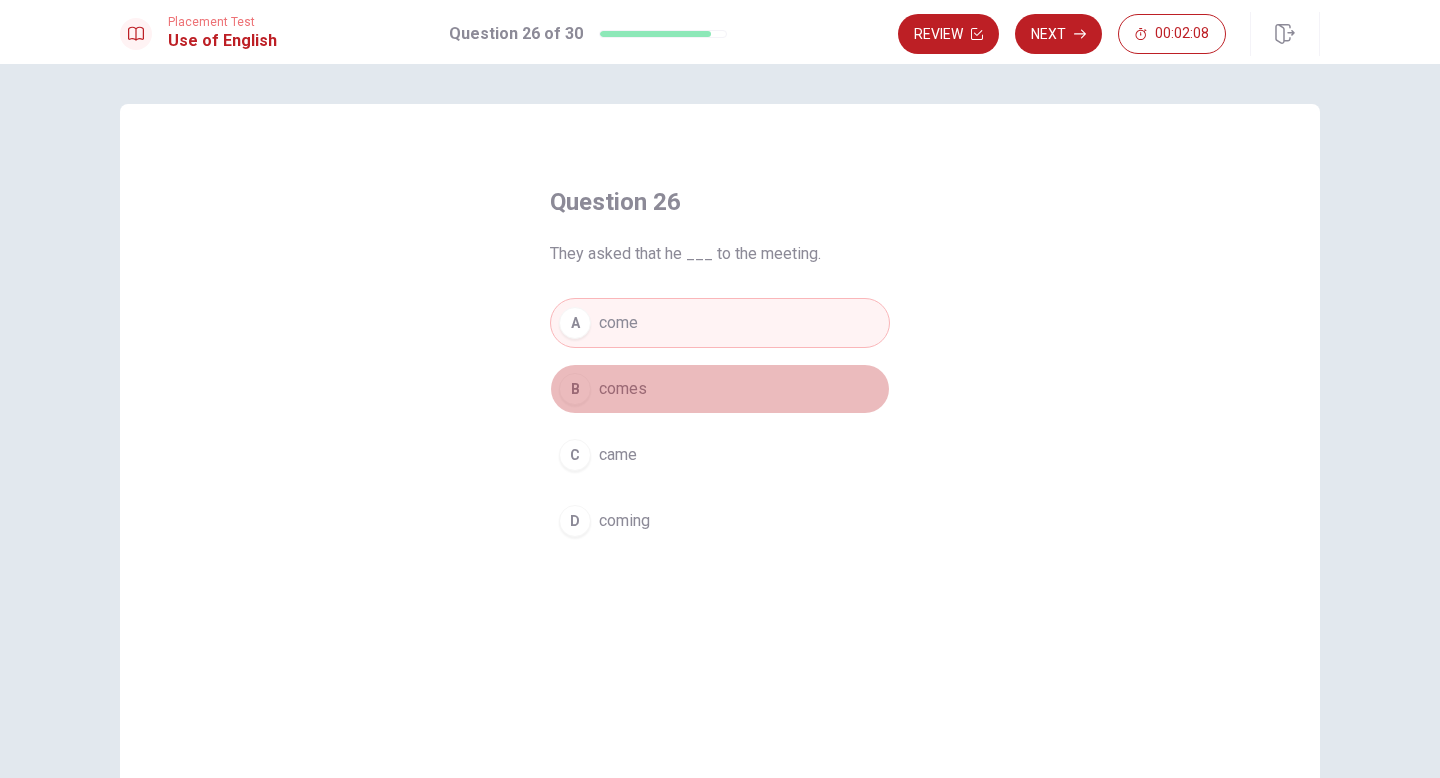 click on "B" at bounding box center [575, 389] 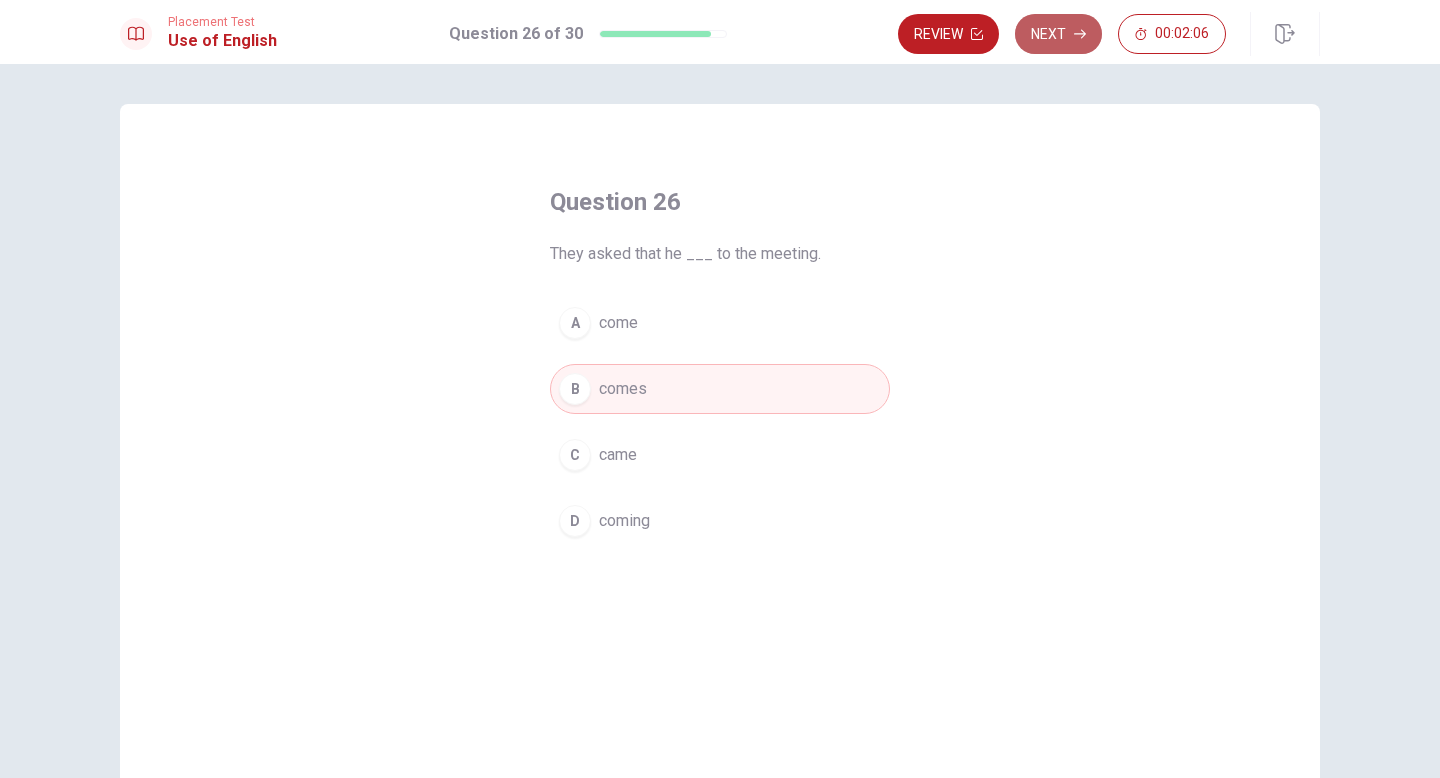 click on "Next" at bounding box center [1058, 34] 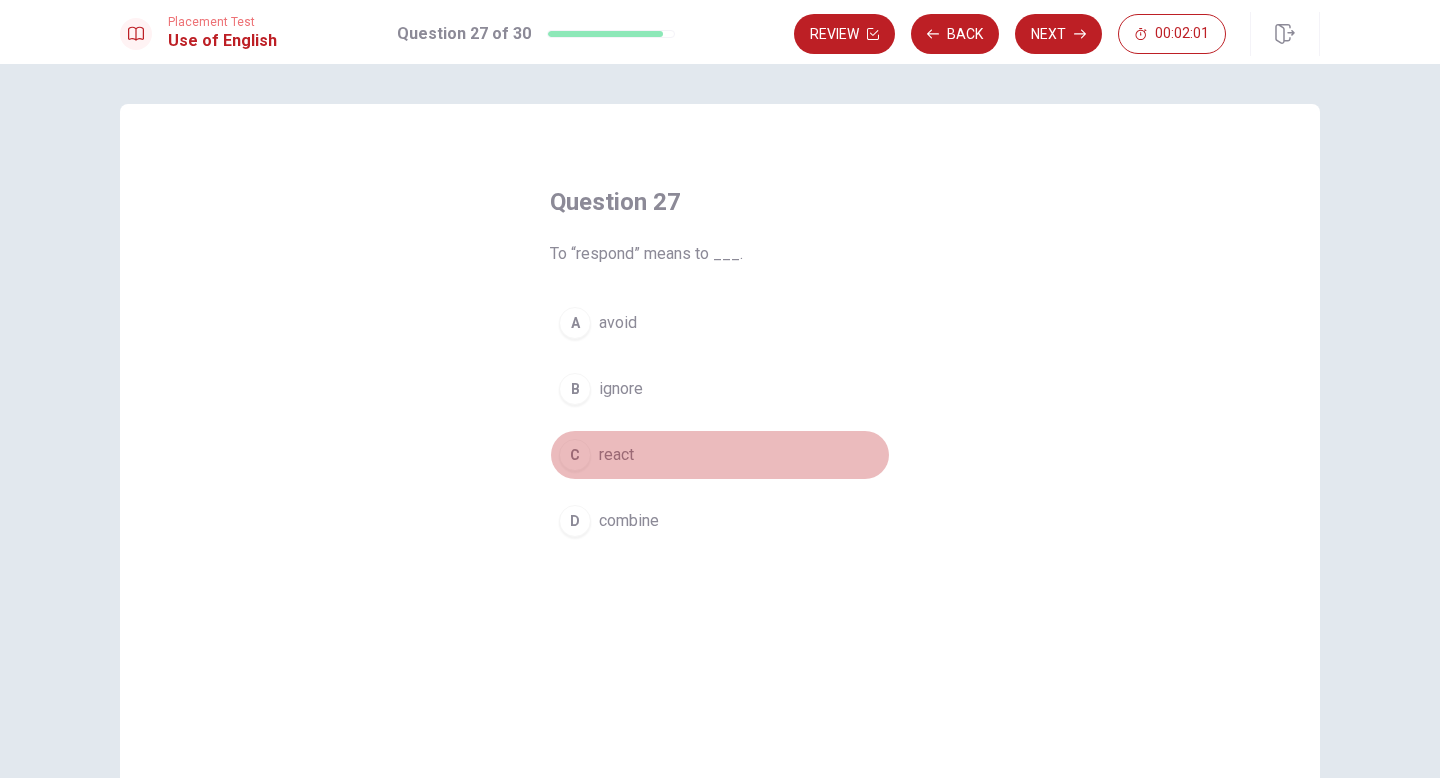 click on "C" at bounding box center (575, 455) 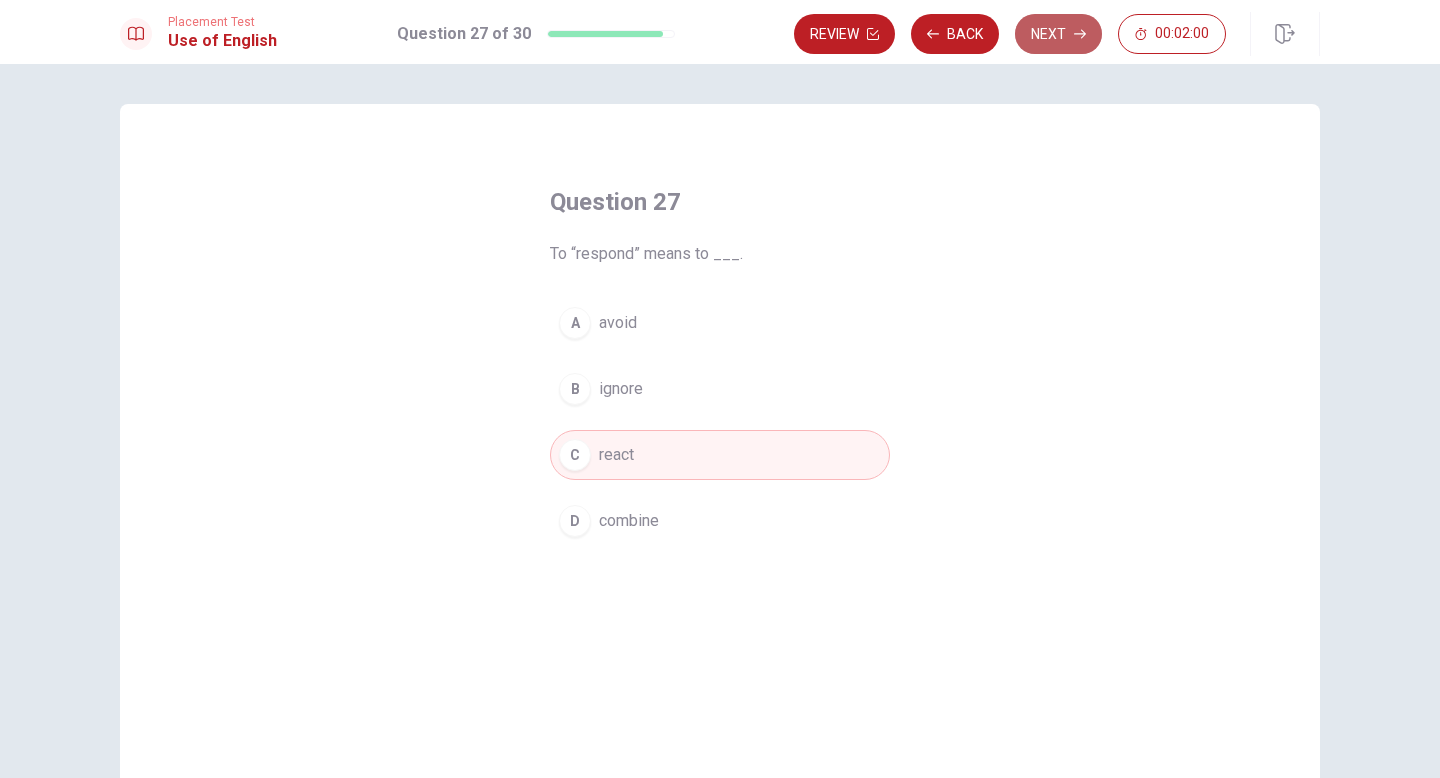 click on "Next" at bounding box center (1058, 34) 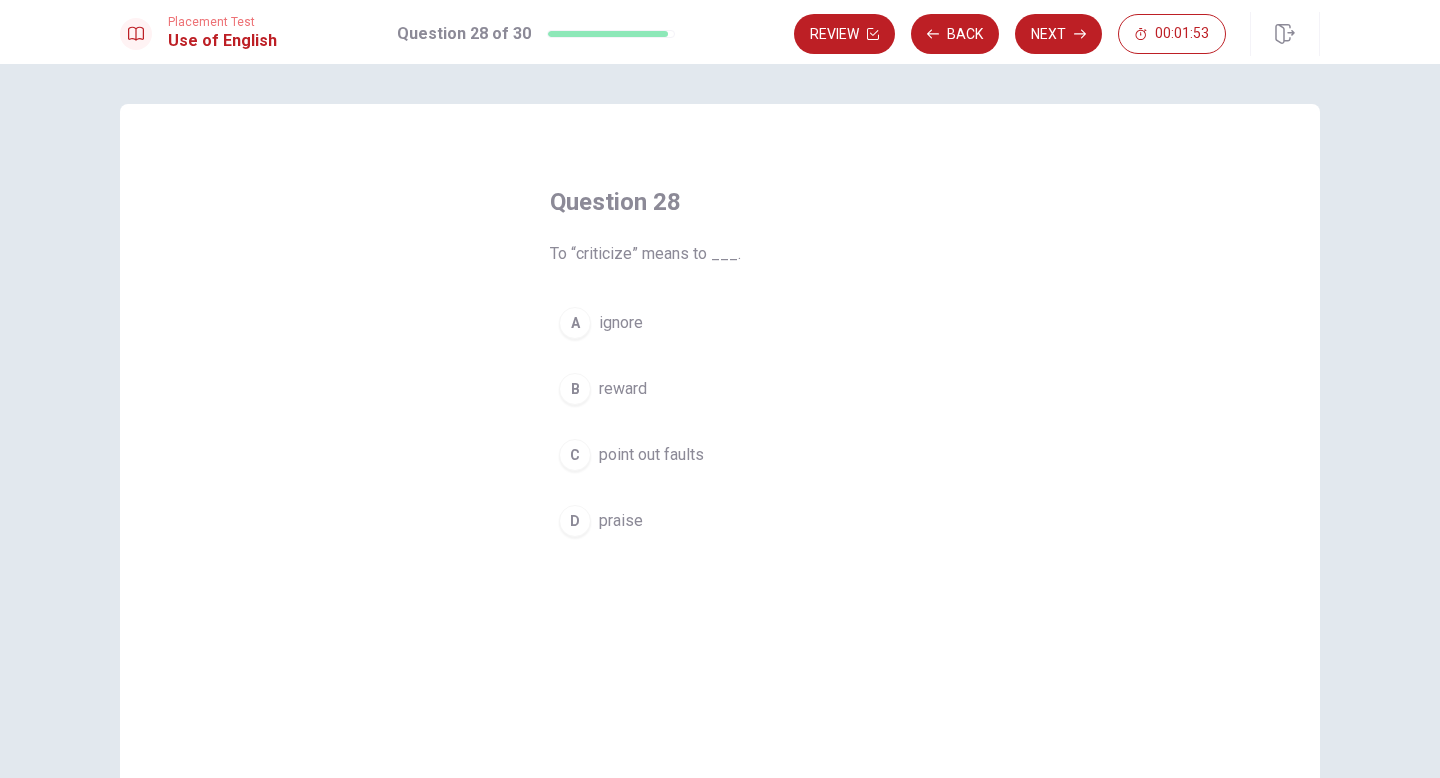 click on "C" at bounding box center [575, 455] 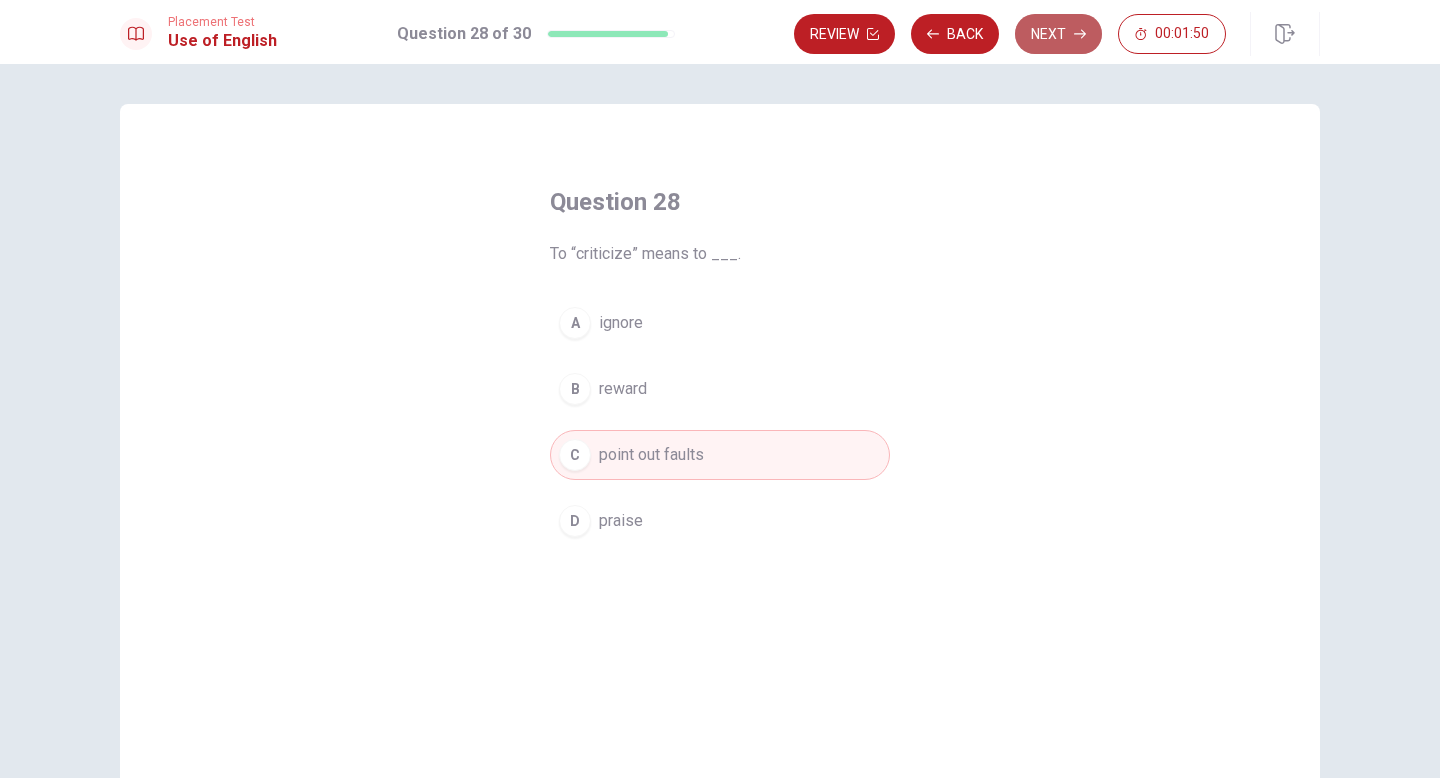 click on "Next" at bounding box center [1058, 34] 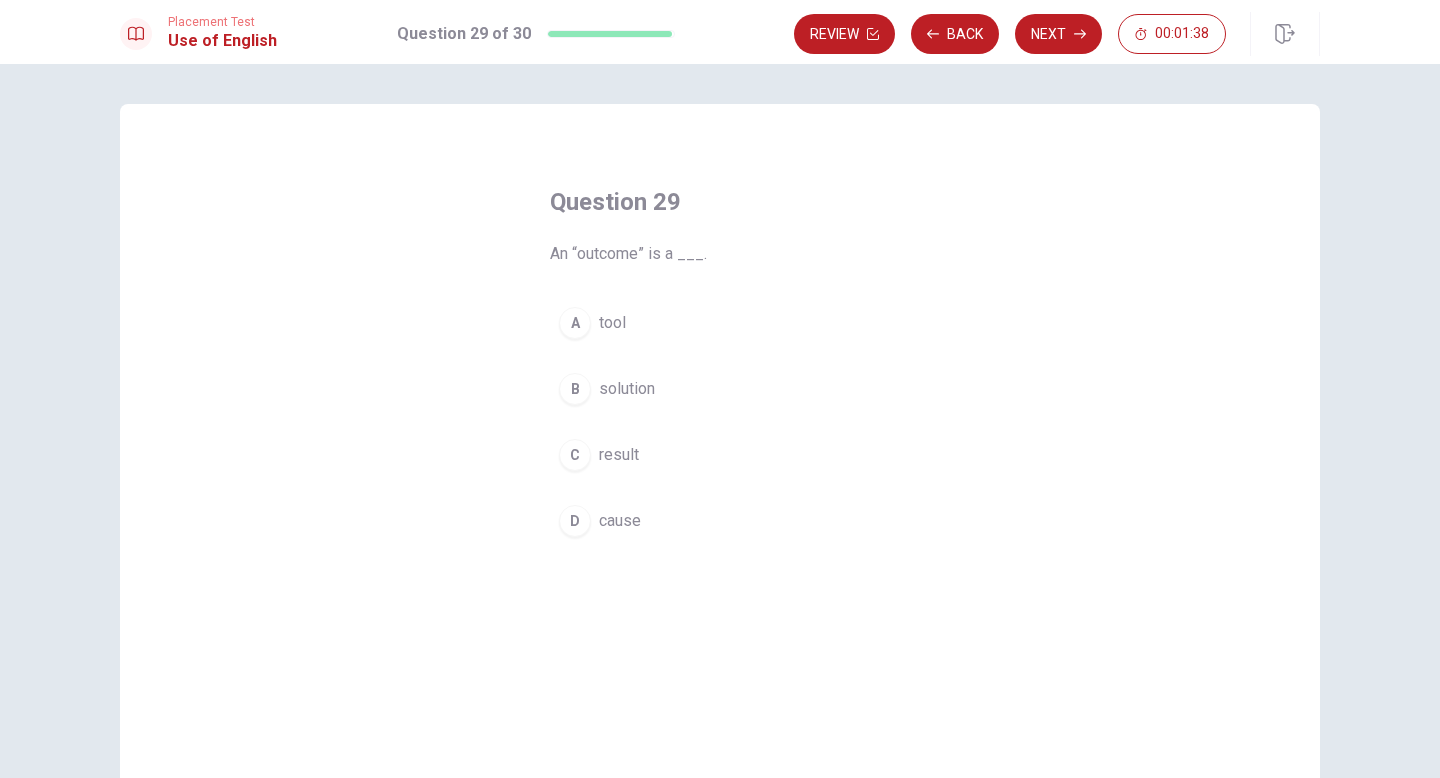 click on "C" at bounding box center (575, 455) 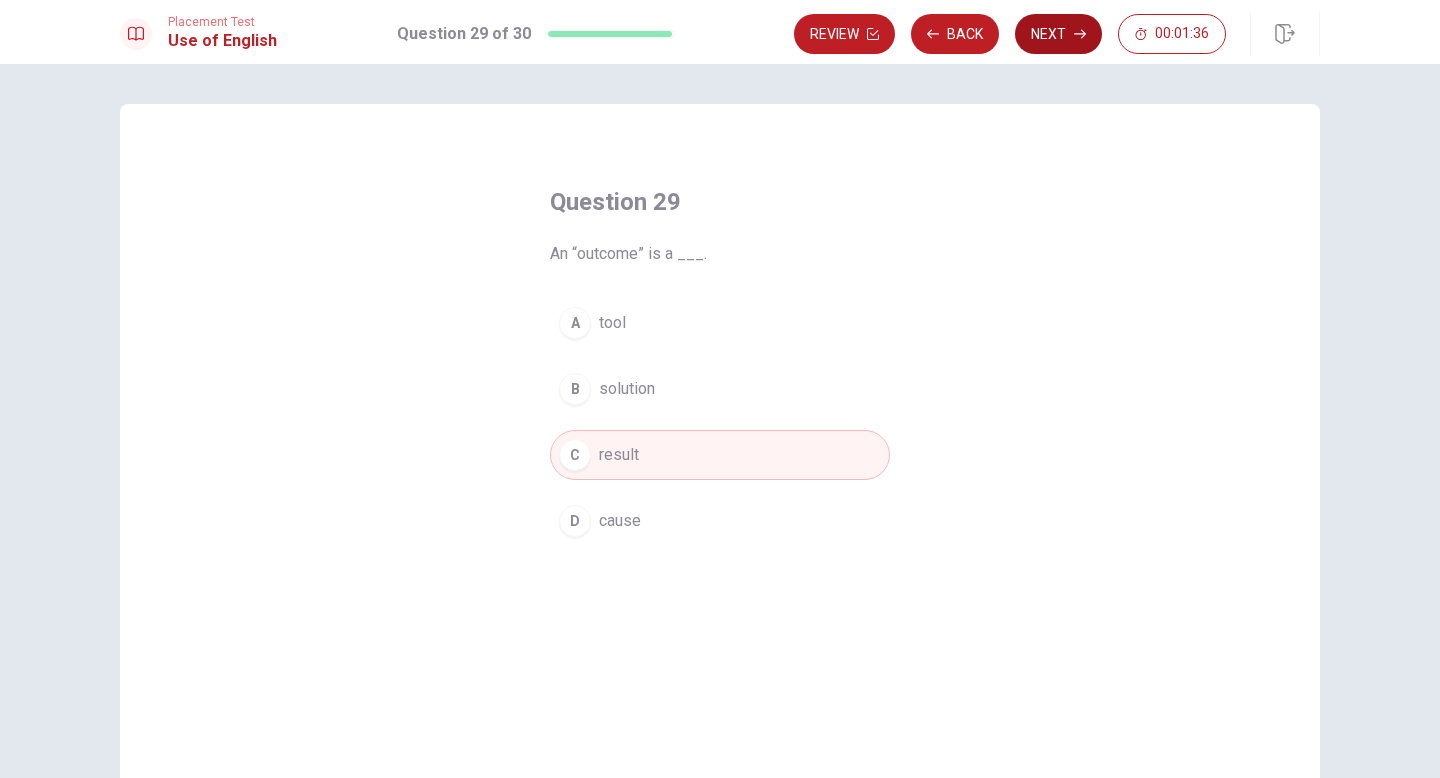 click on "Next" at bounding box center (1058, 34) 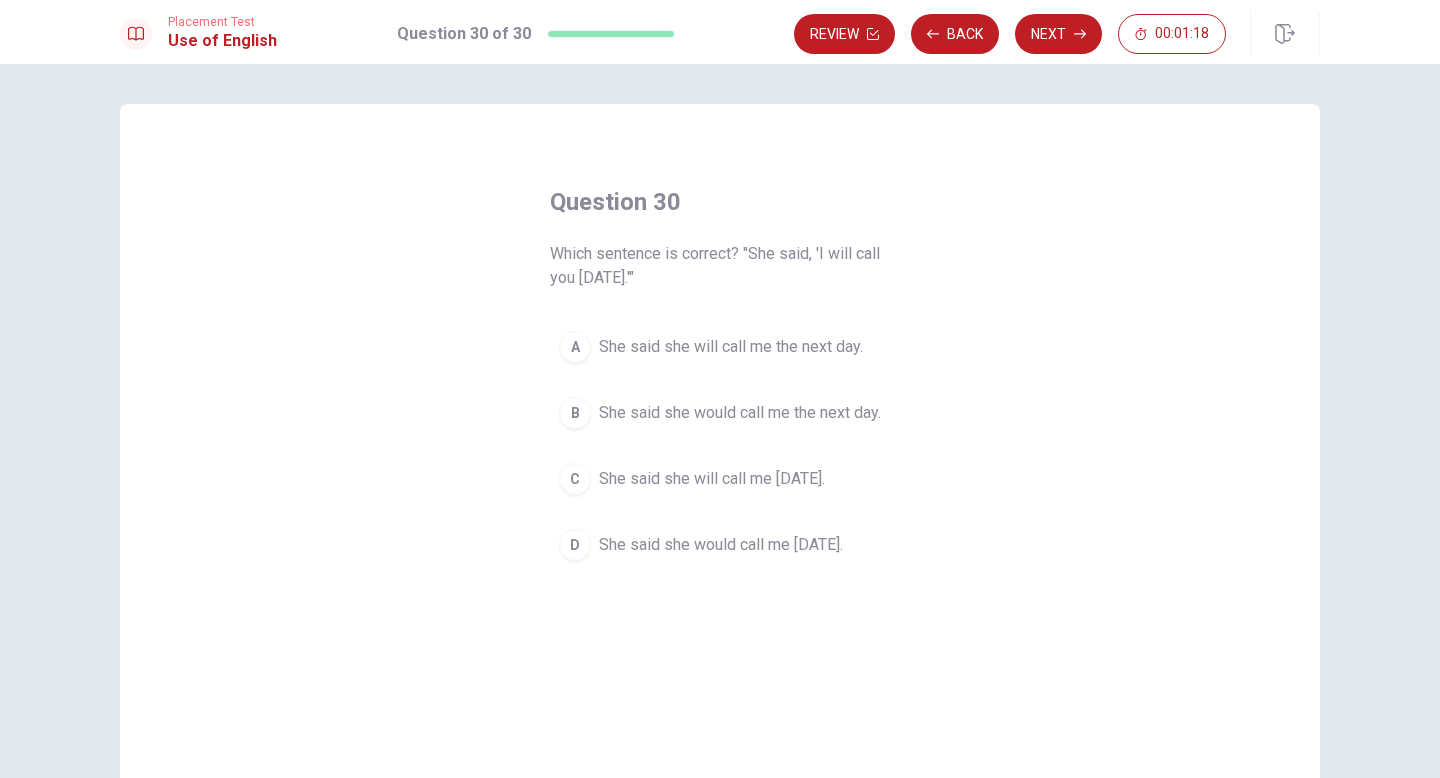 click on "B" at bounding box center [575, 413] 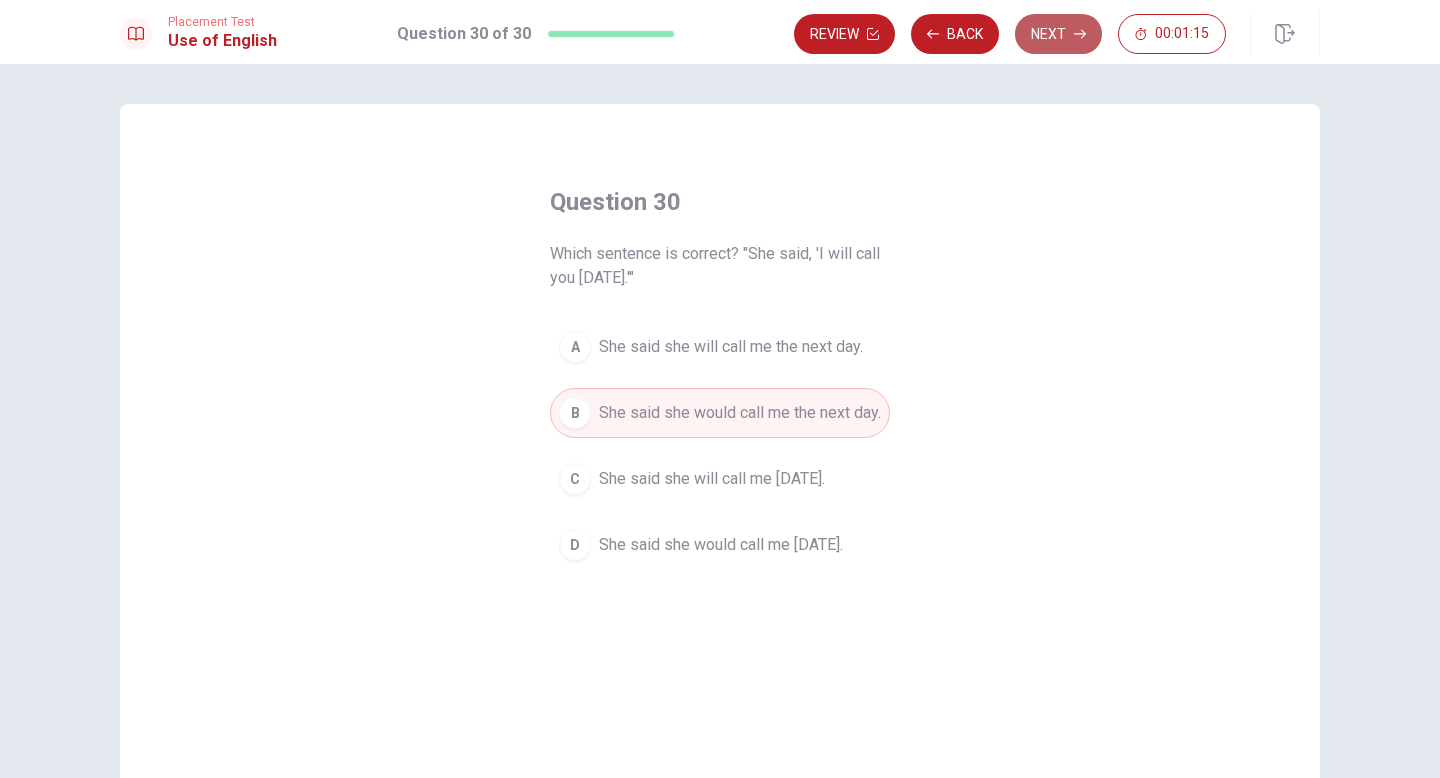 click on "Next" at bounding box center [1058, 34] 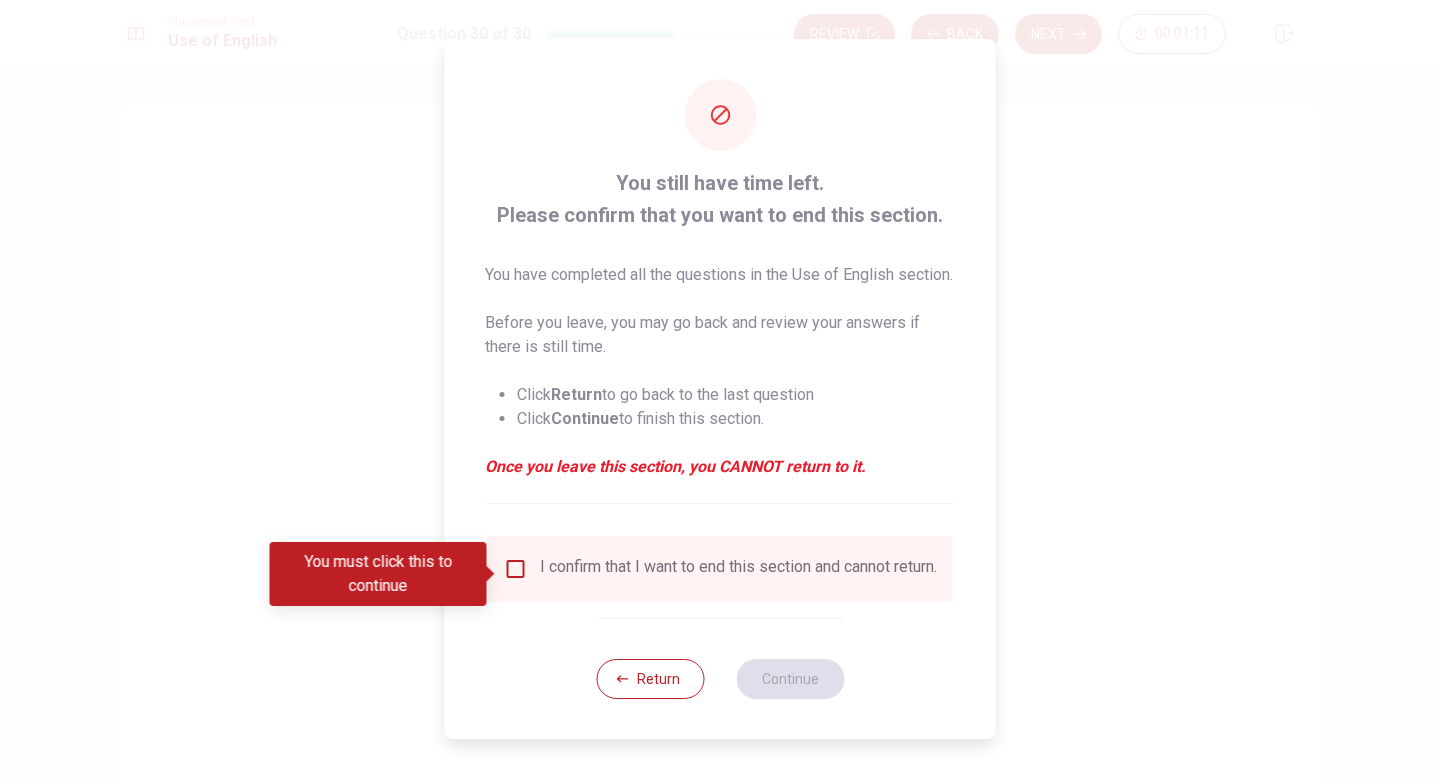 click at bounding box center [516, 569] 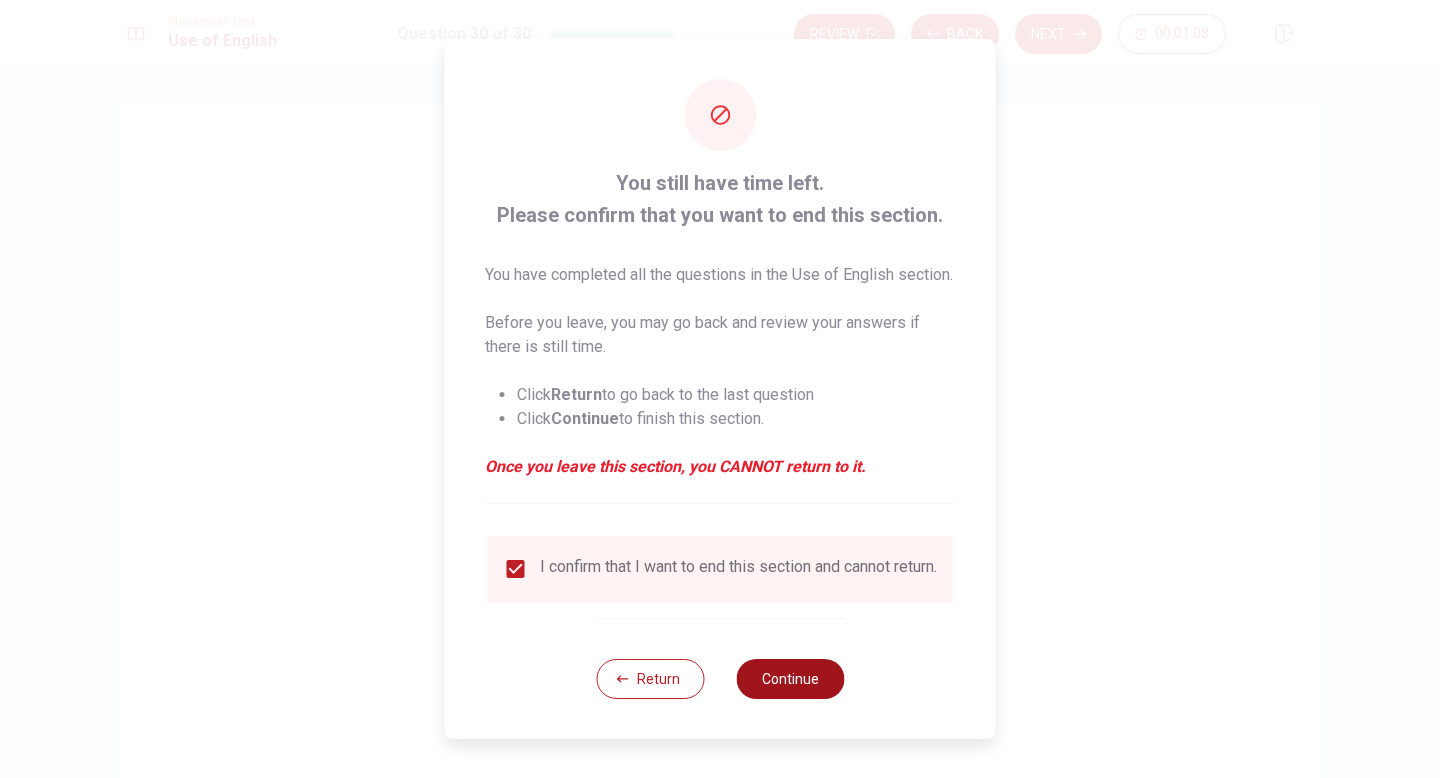 click on "Continue" at bounding box center (790, 679) 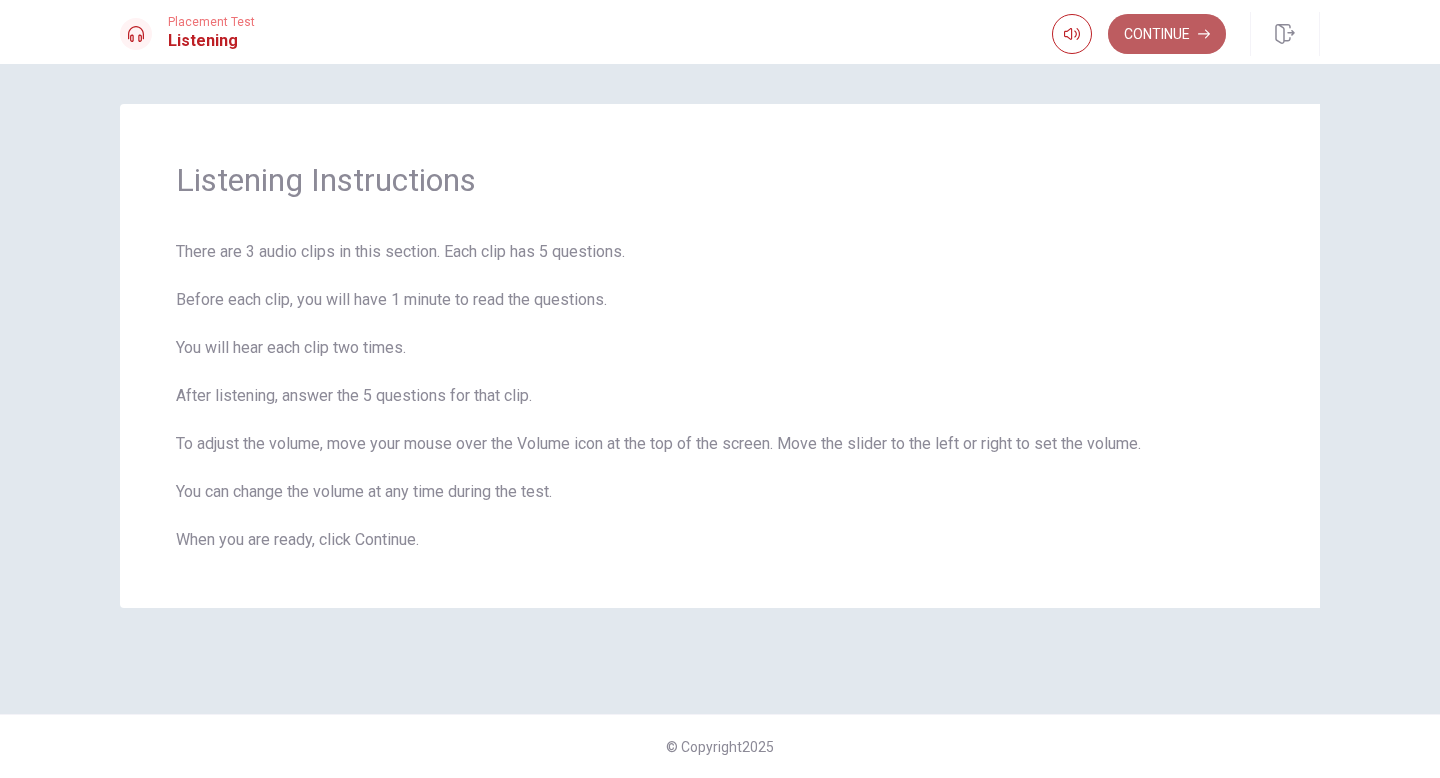 click on "Continue" at bounding box center (1167, 34) 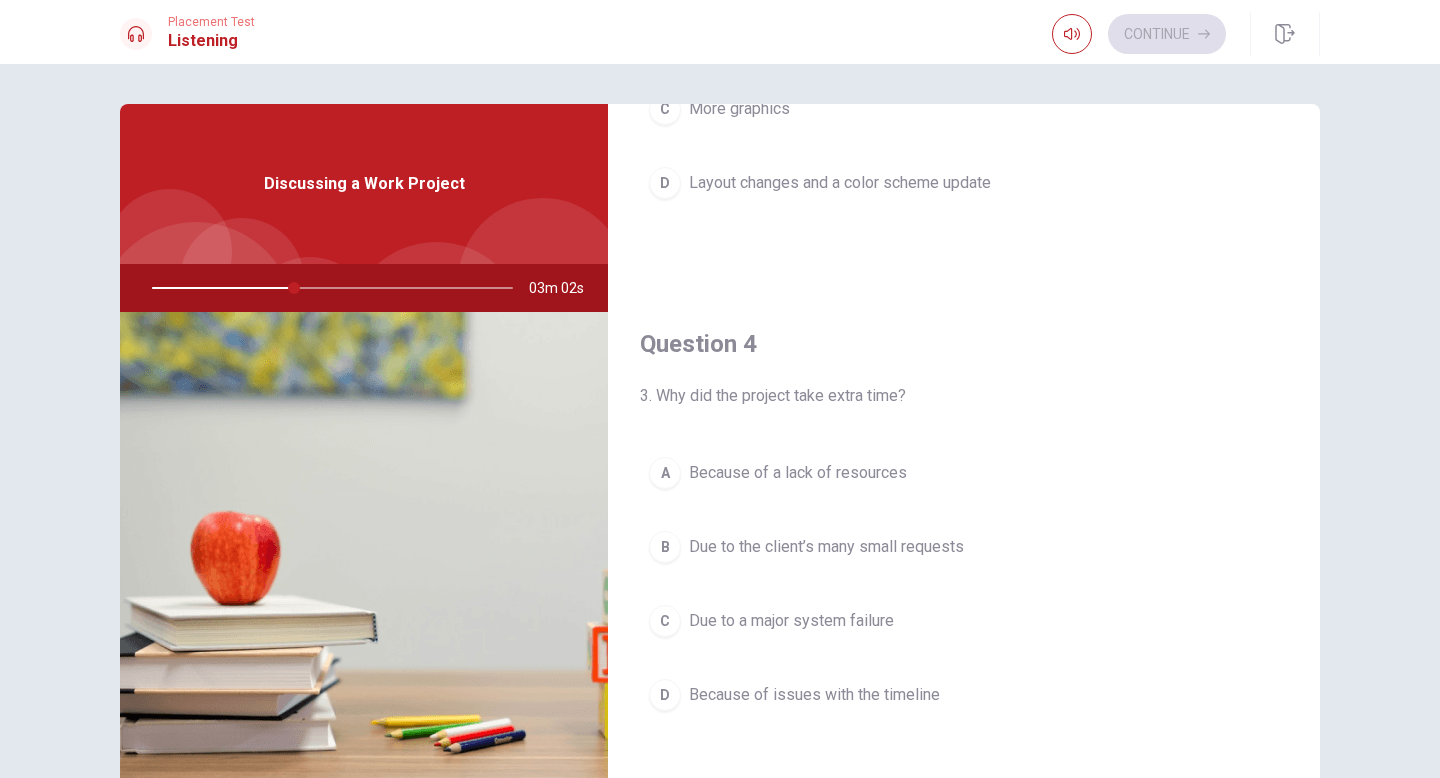 scroll, scrollTop: 1354, scrollLeft: 0, axis: vertical 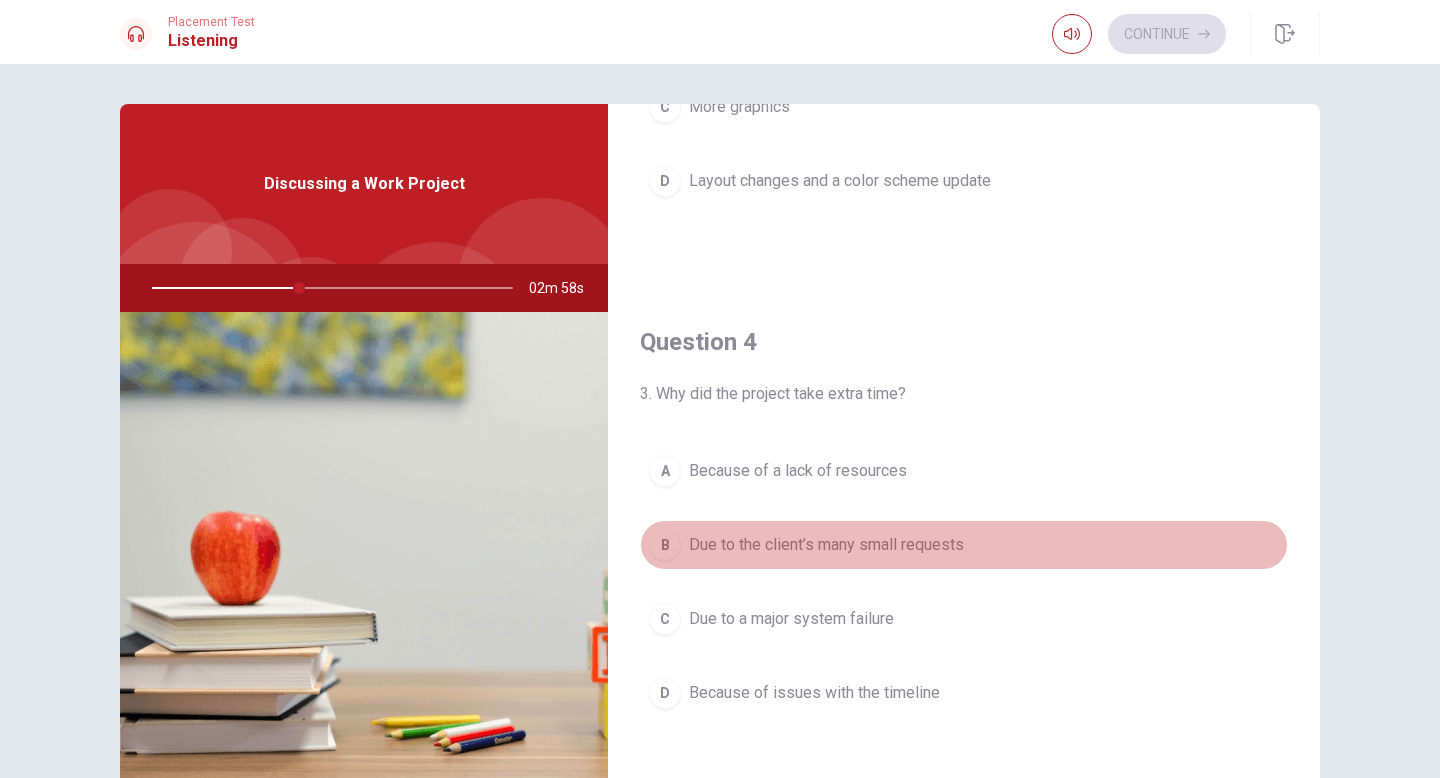 click on "B" at bounding box center [665, 545] 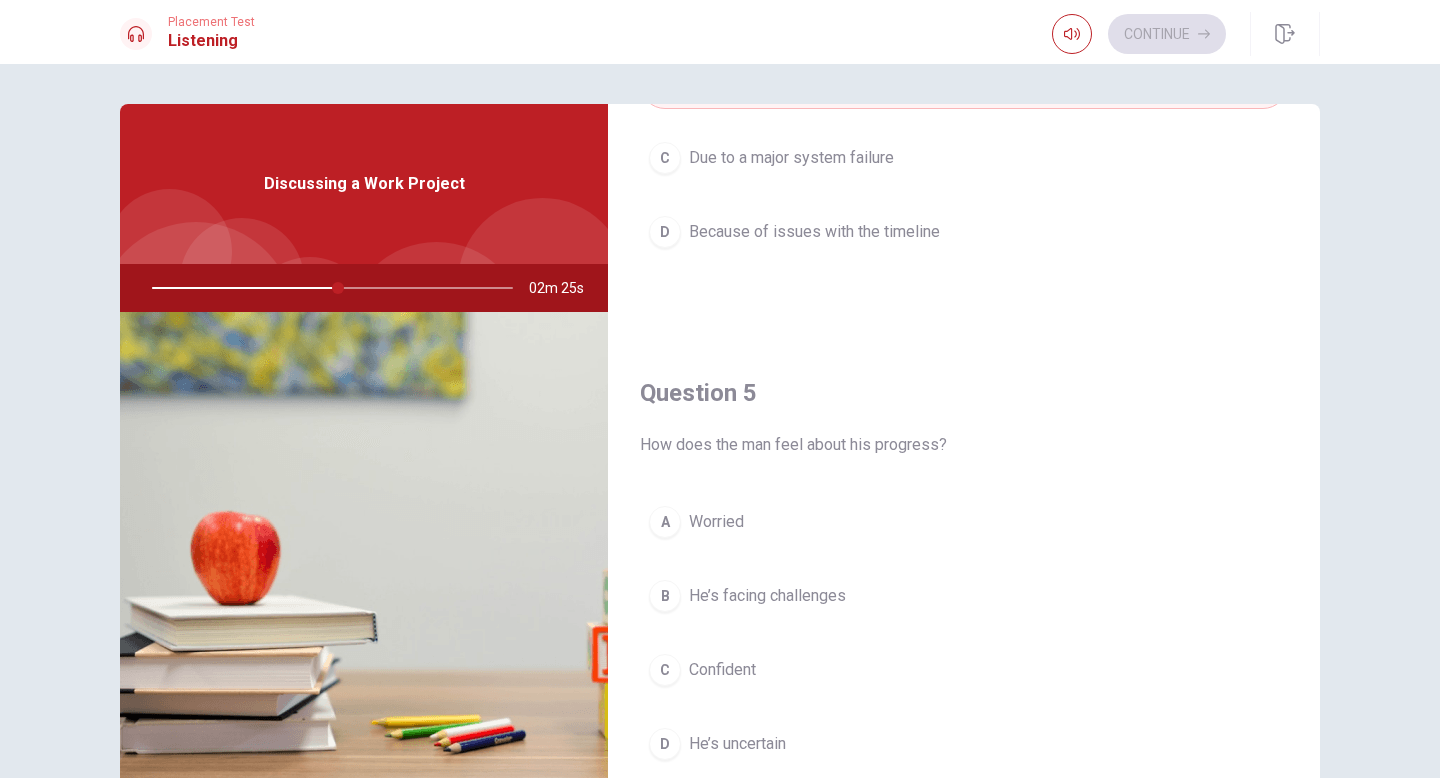 scroll, scrollTop: 1865, scrollLeft: 0, axis: vertical 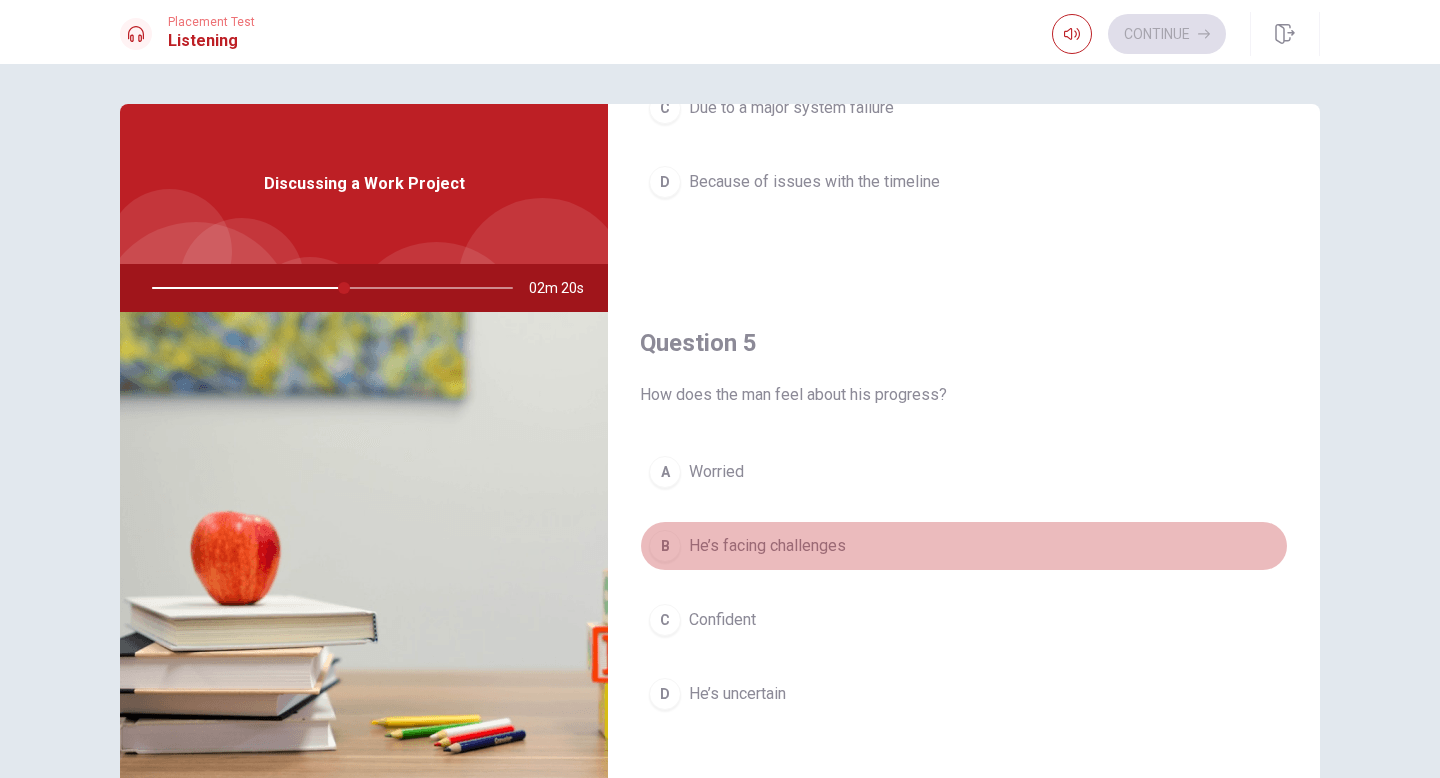 click on "B" at bounding box center (665, 546) 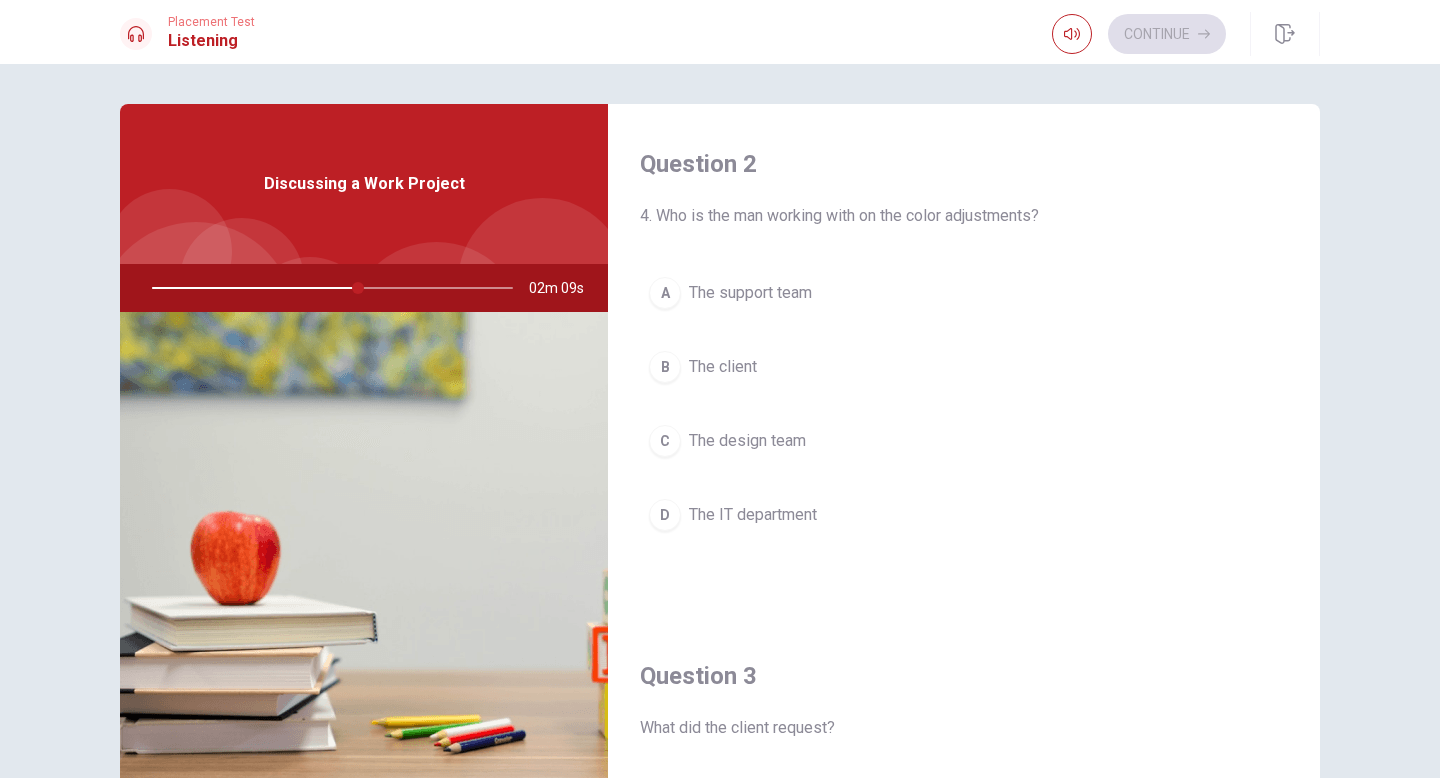 scroll, scrollTop: 492, scrollLeft: 0, axis: vertical 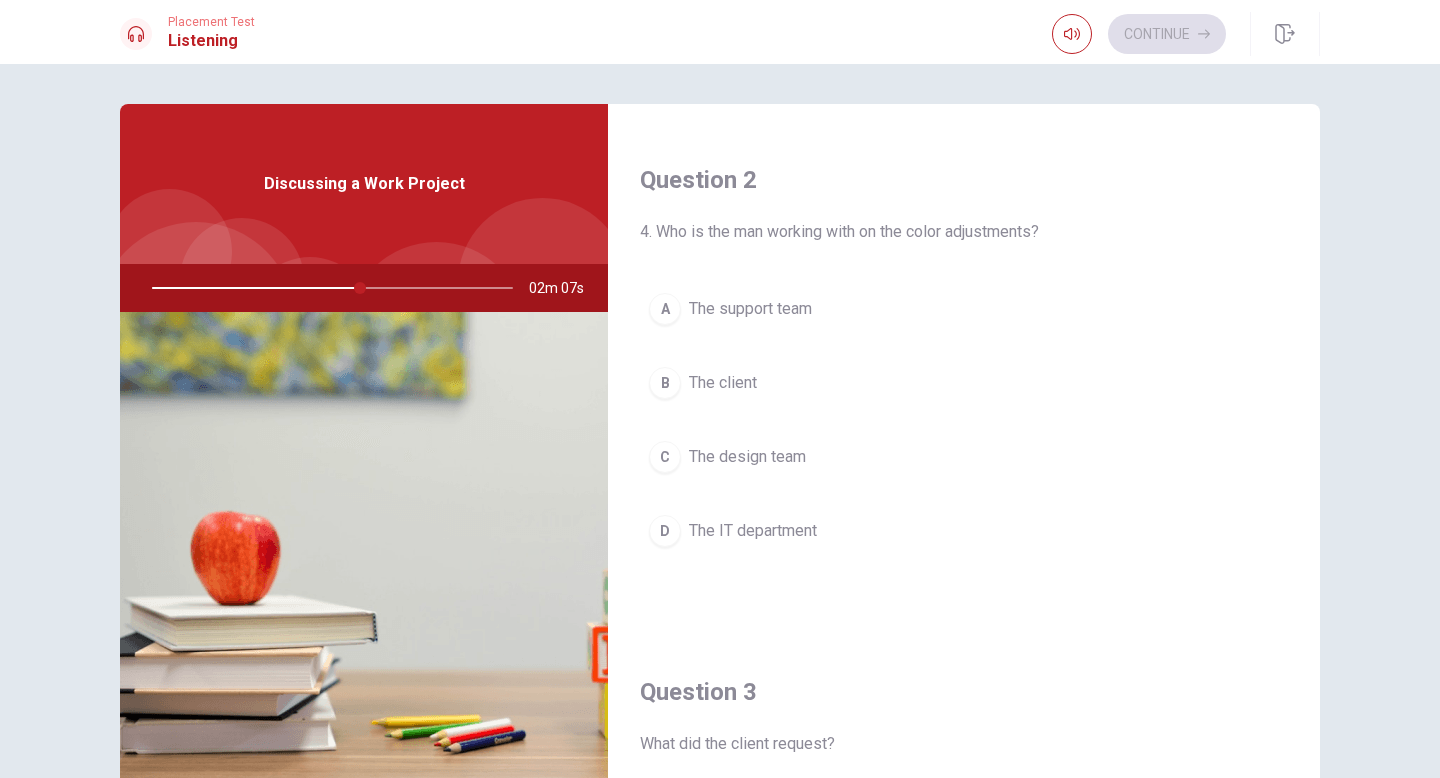 click on "C" at bounding box center [665, 457] 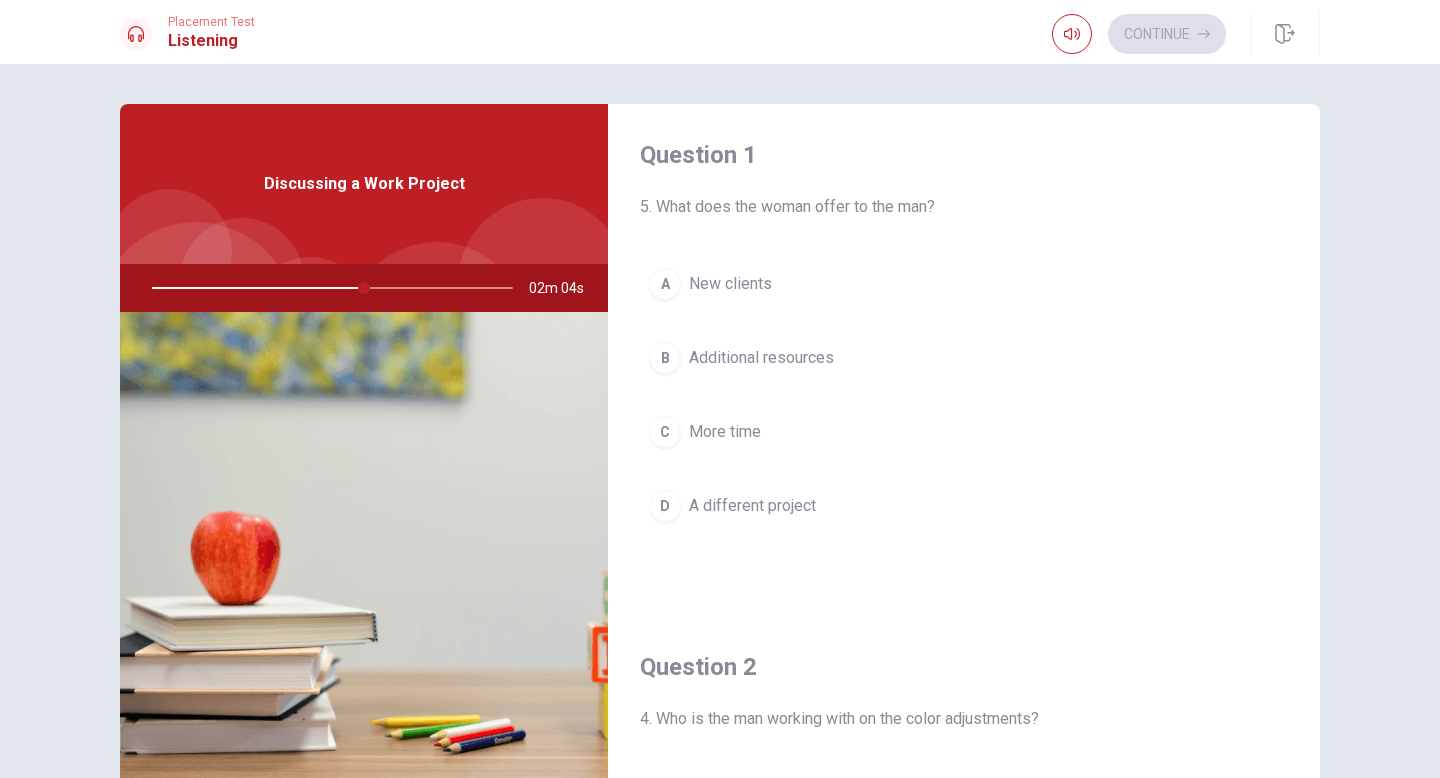 scroll, scrollTop: 0, scrollLeft: 0, axis: both 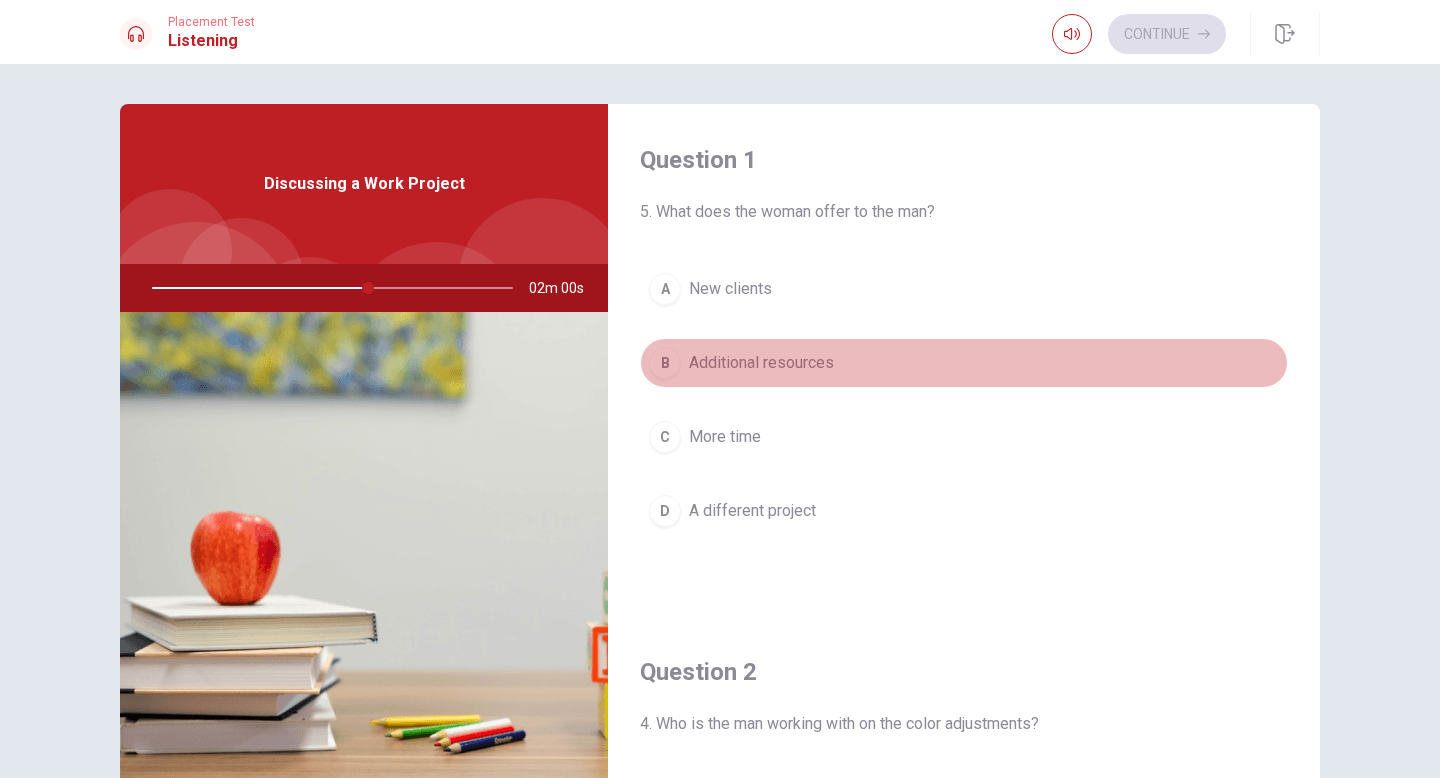 click on "B" at bounding box center (665, 363) 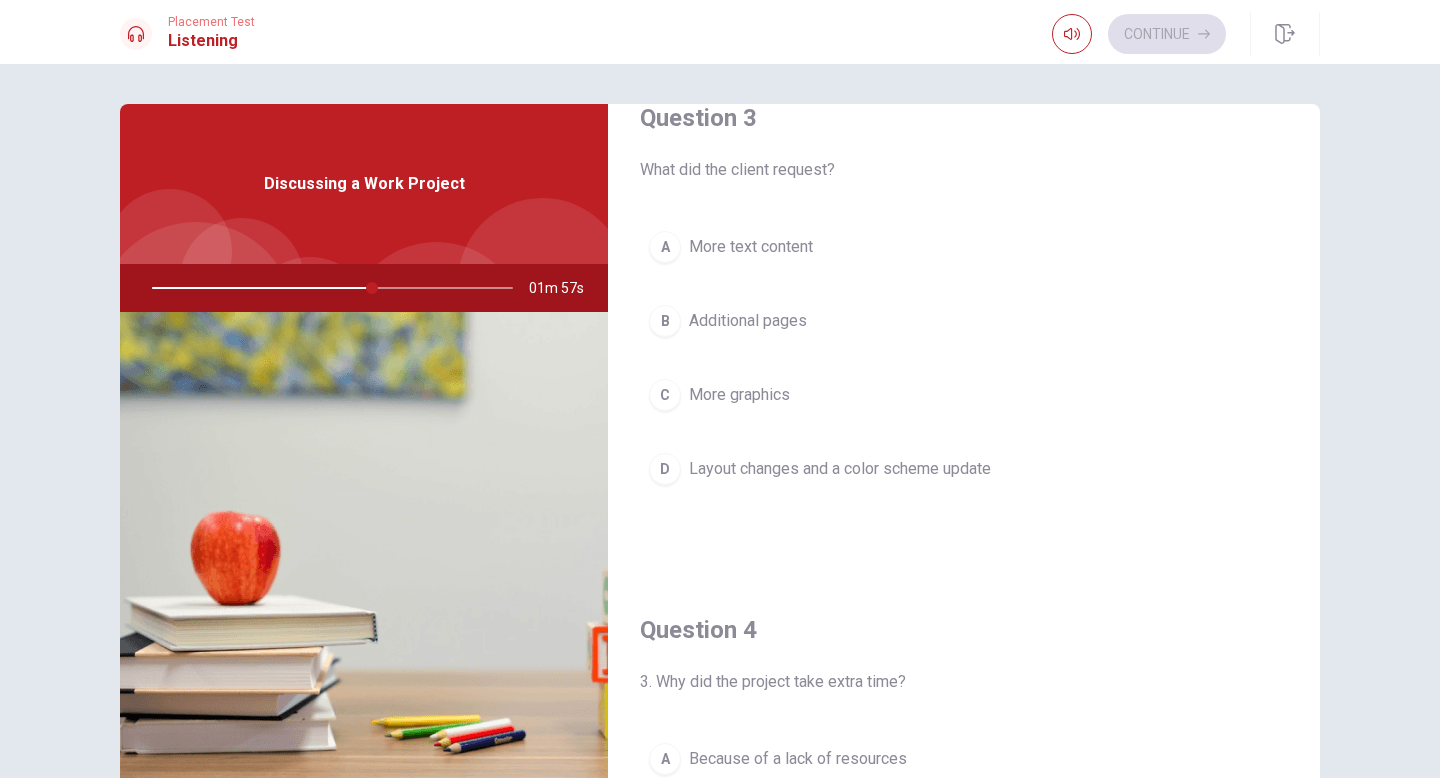 scroll, scrollTop: 1073, scrollLeft: 0, axis: vertical 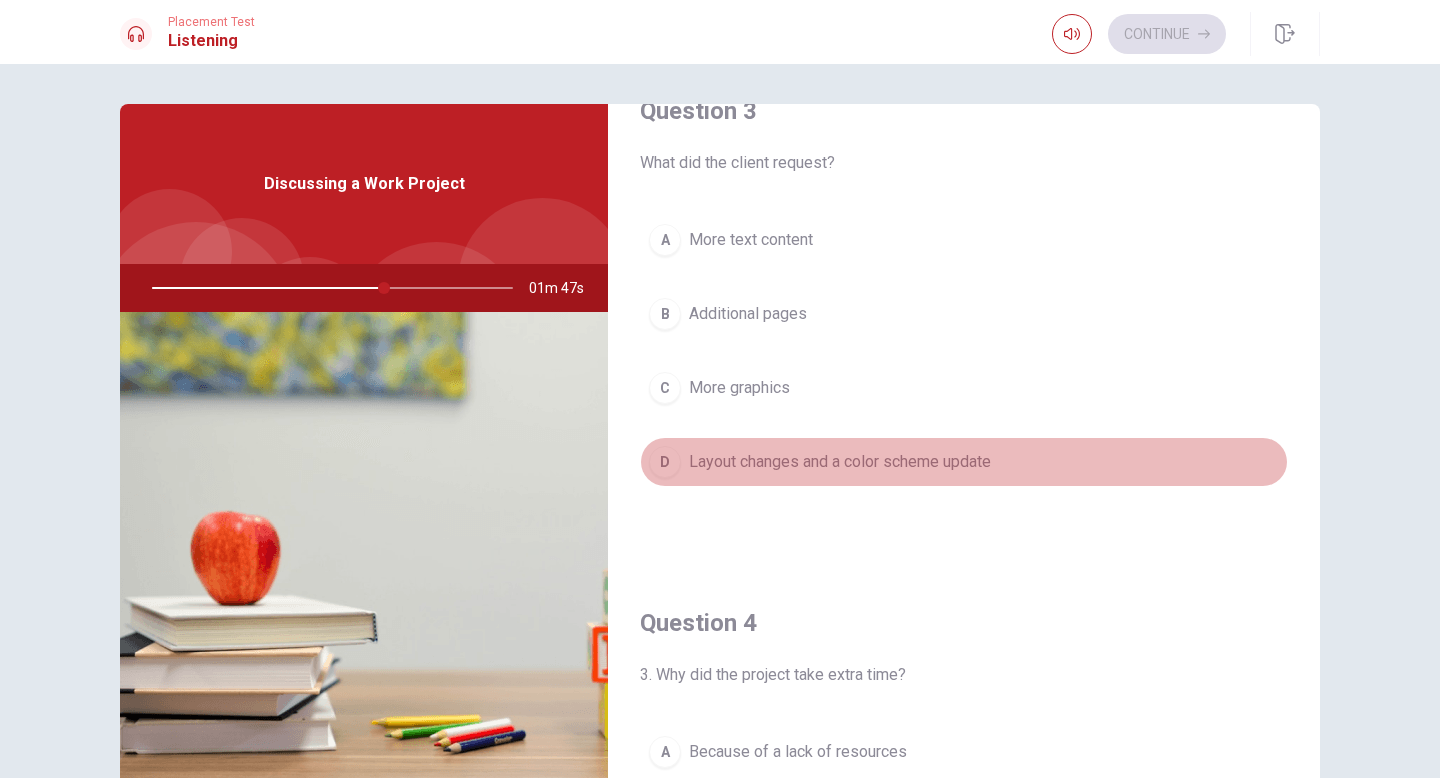 click on "D" at bounding box center [665, 462] 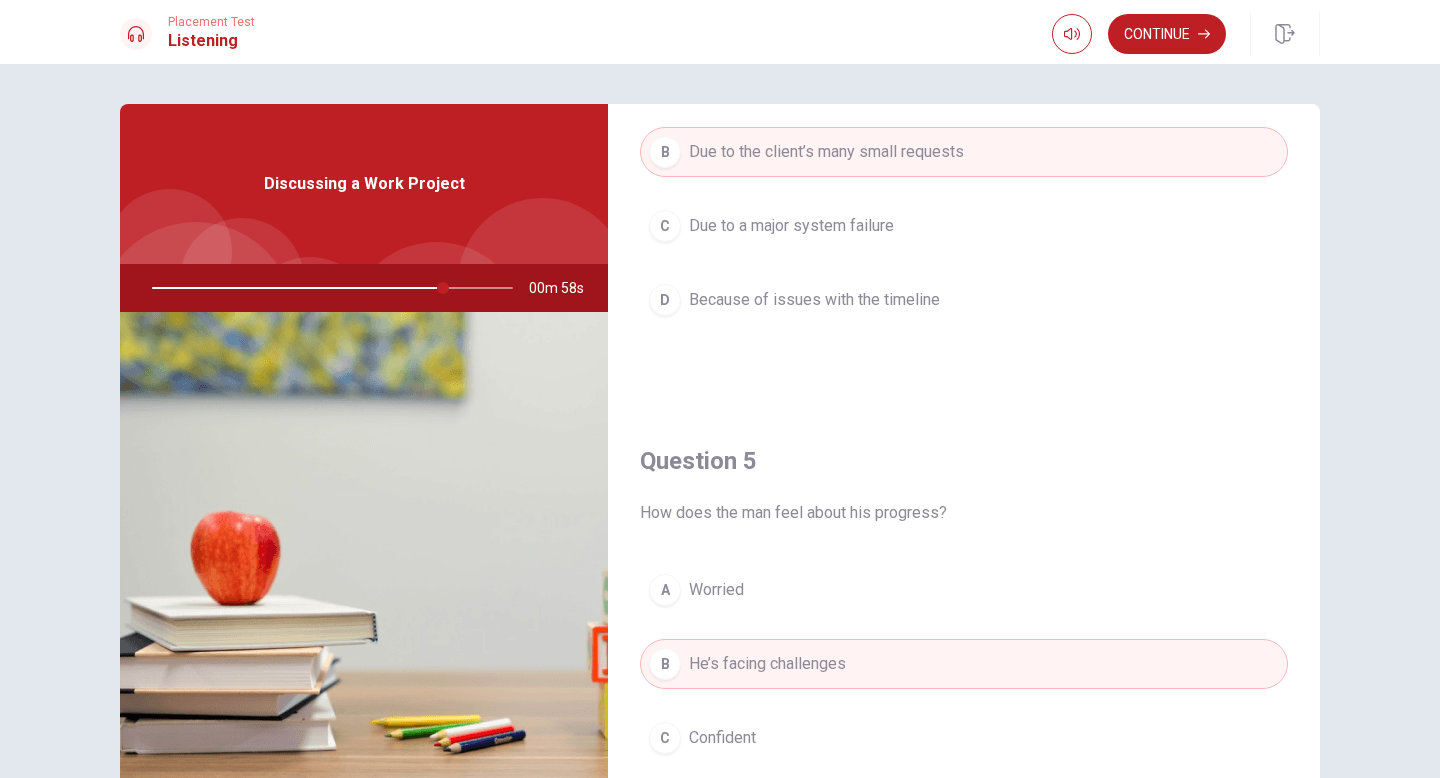 scroll, scrollTop: 1865, scrollLeft: 0, axis: vertical 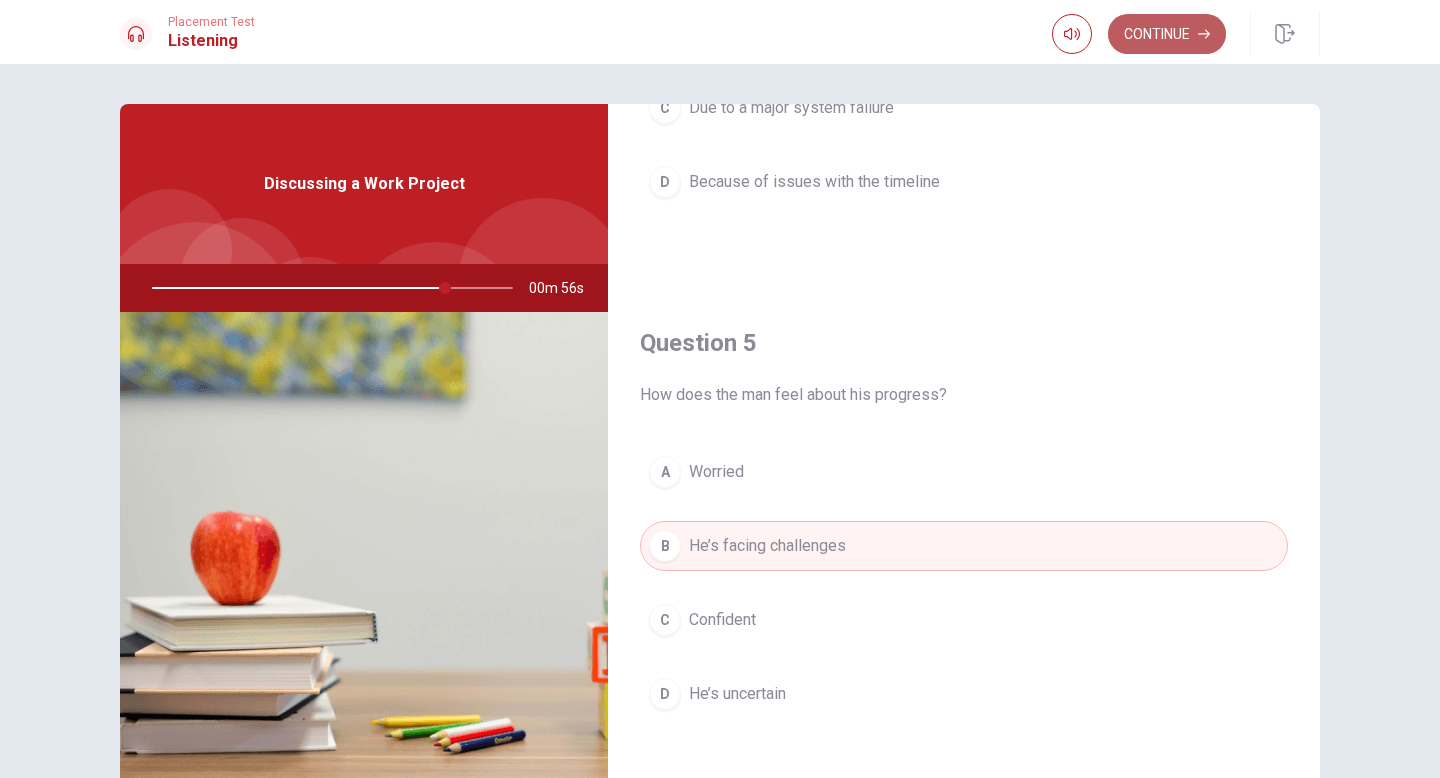 click on "Continue" at bounding box center [1167, 34] 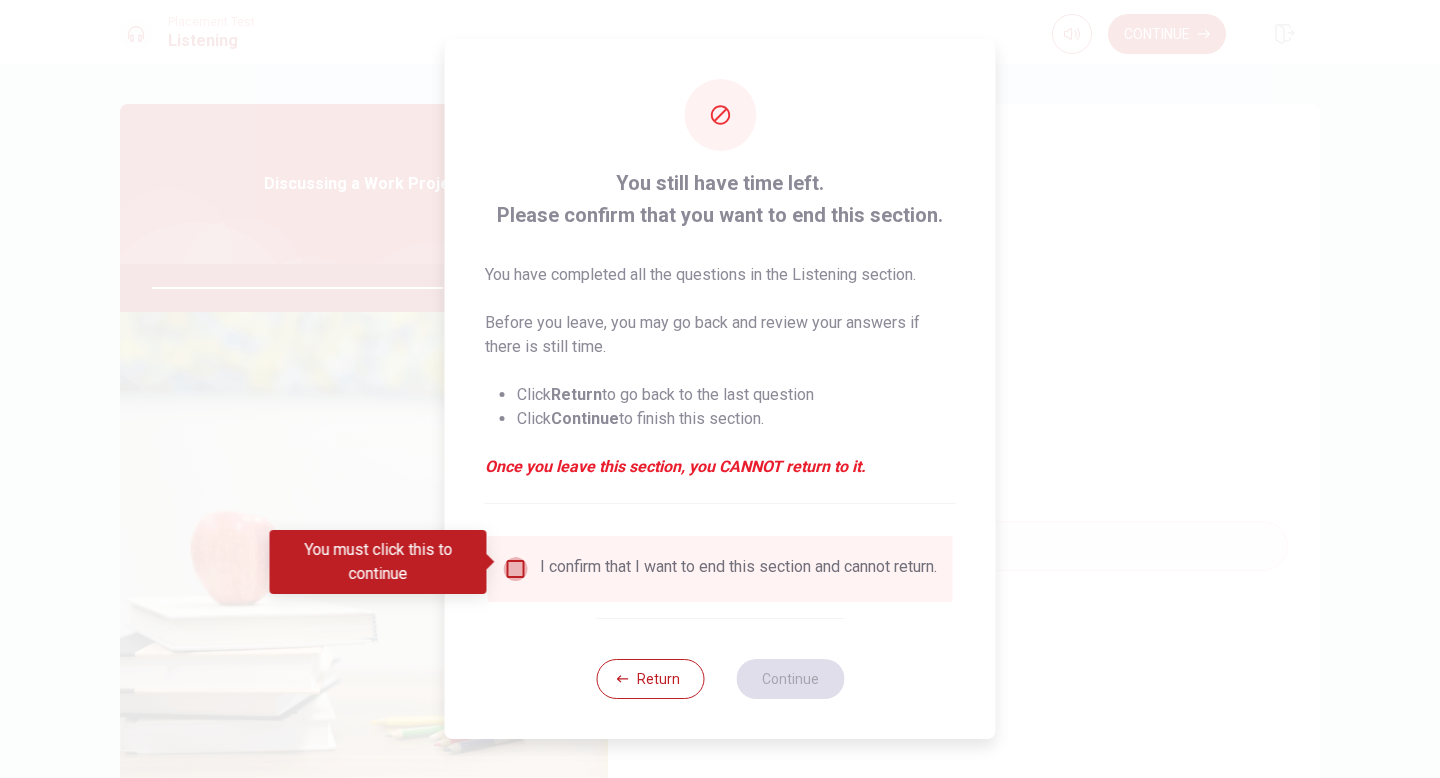 click at bounding box center [516, 569] 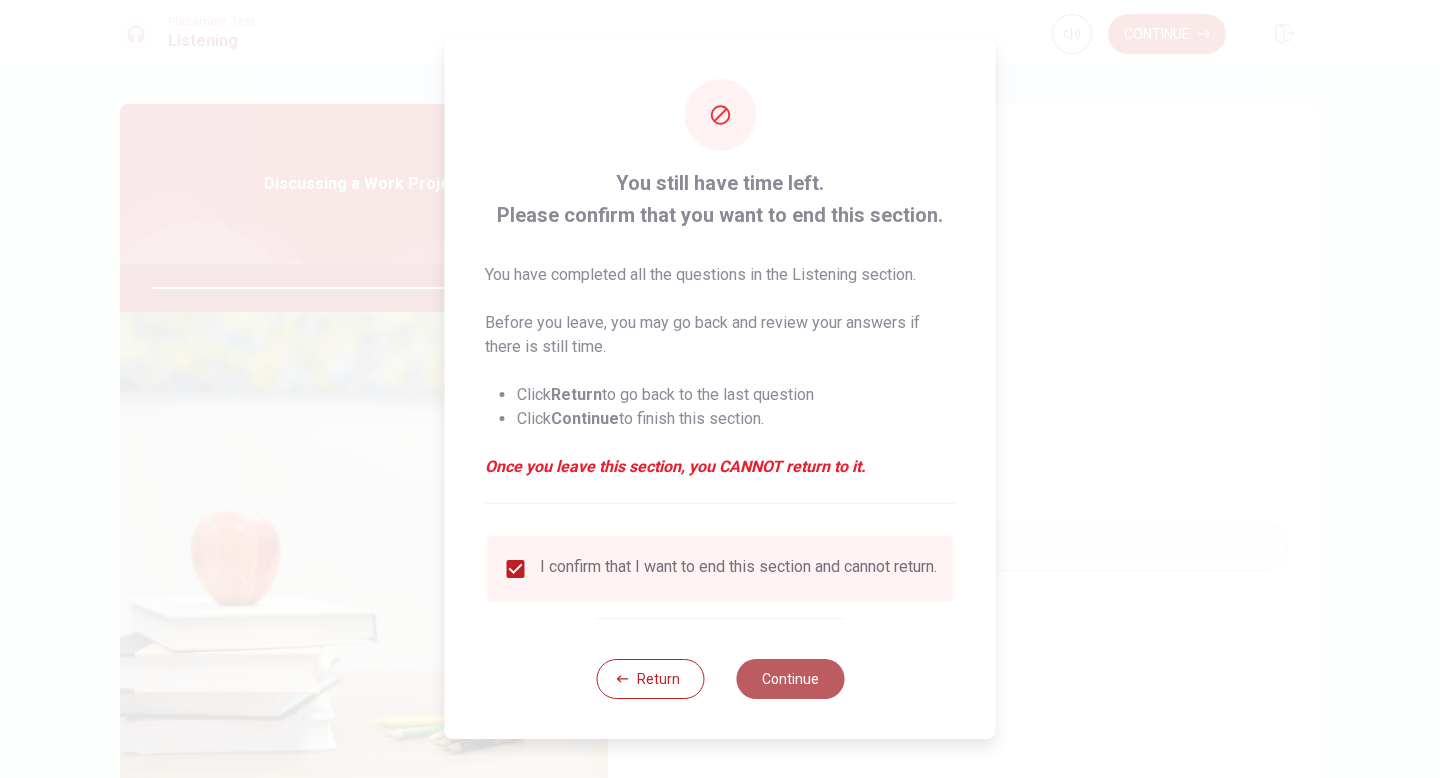 click on "Continue" at bounding box center [790, 679] 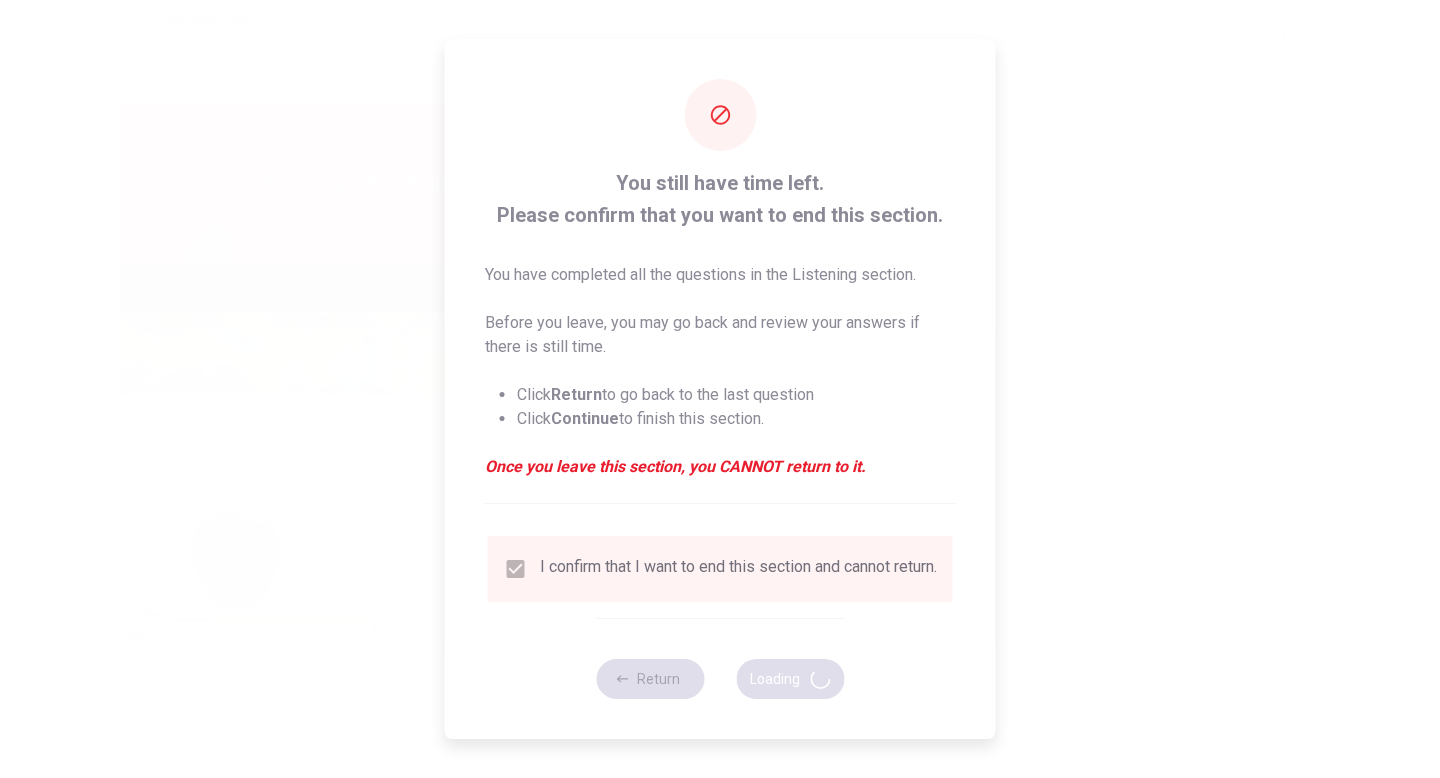 type on "85" 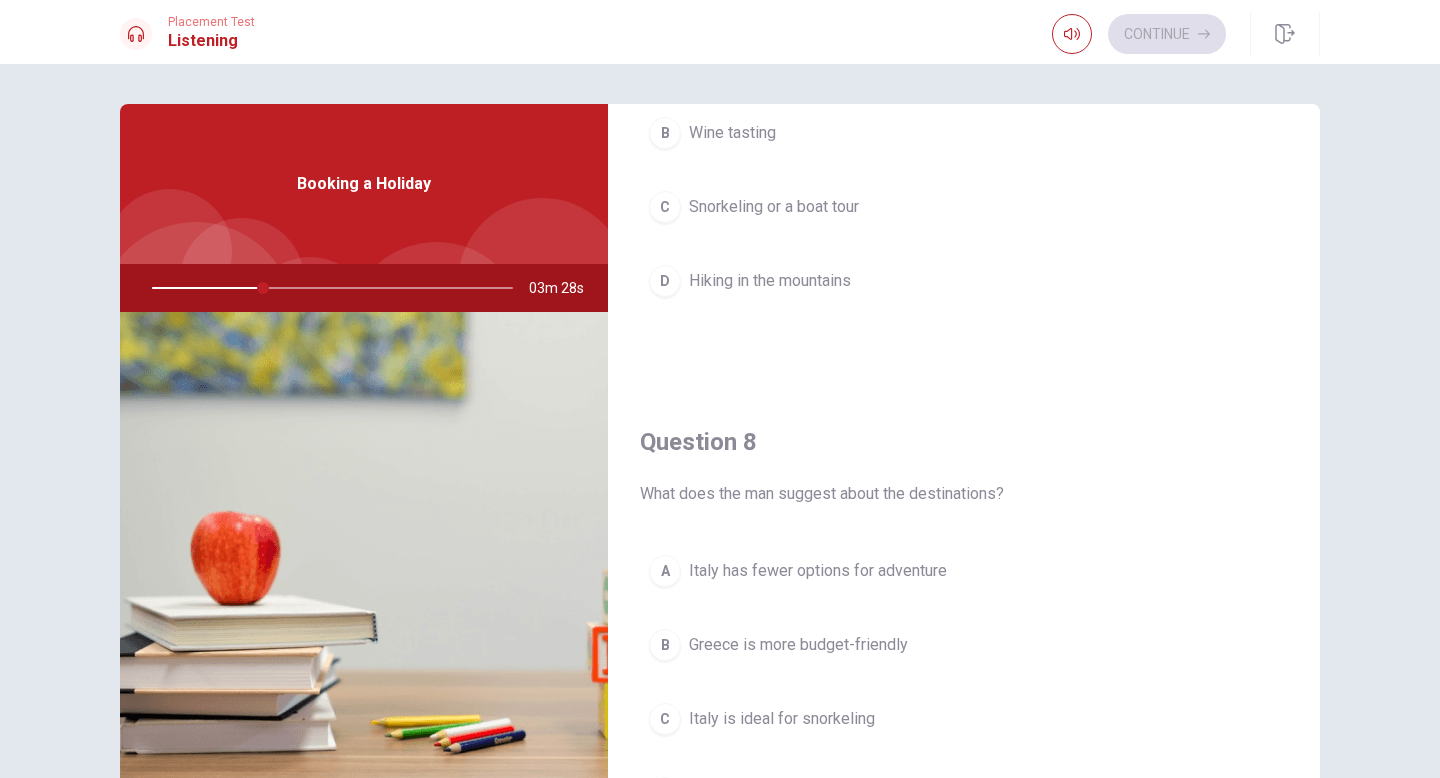 scroll, scrollTop: 1865, scrollLeft: 0, axis: vertical 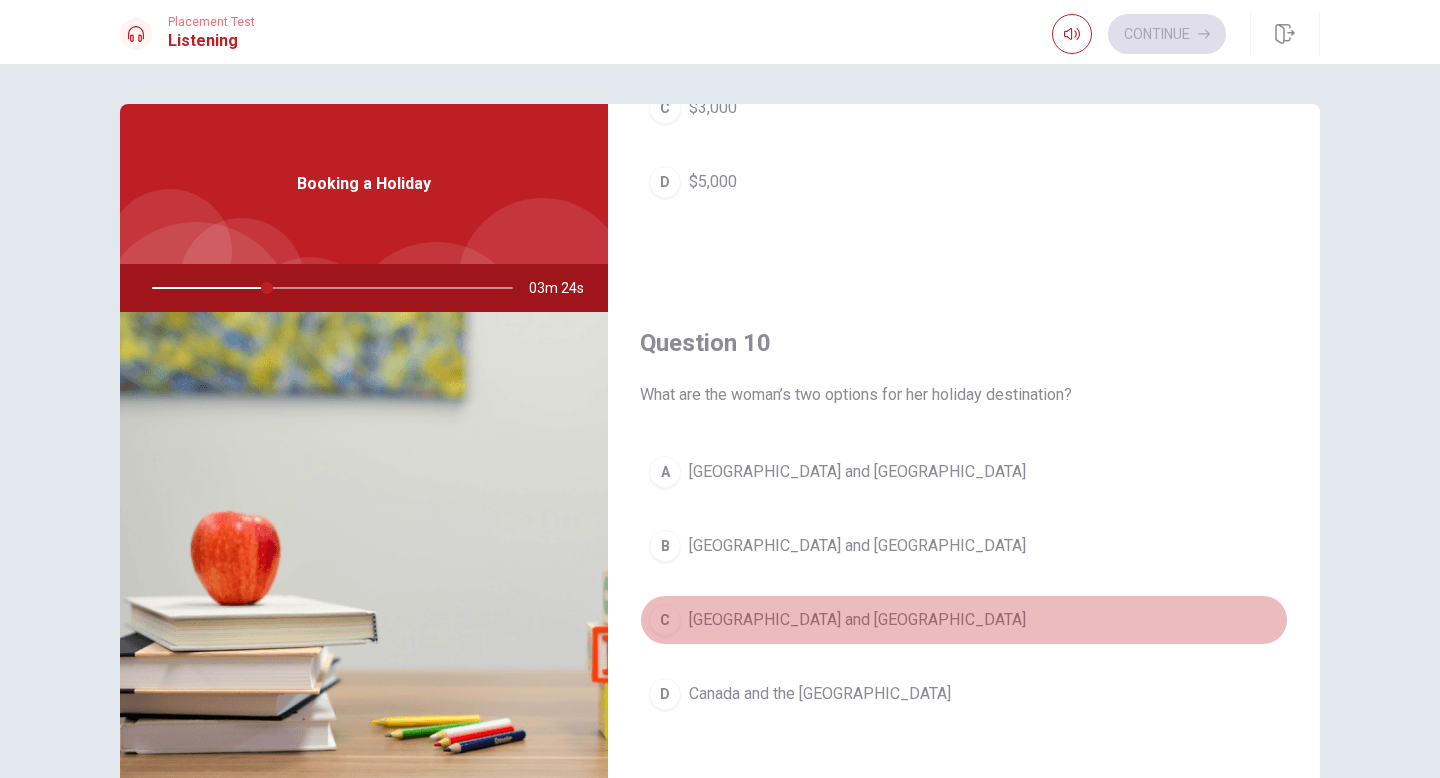 click on "C" at bounding box center [665, 620] 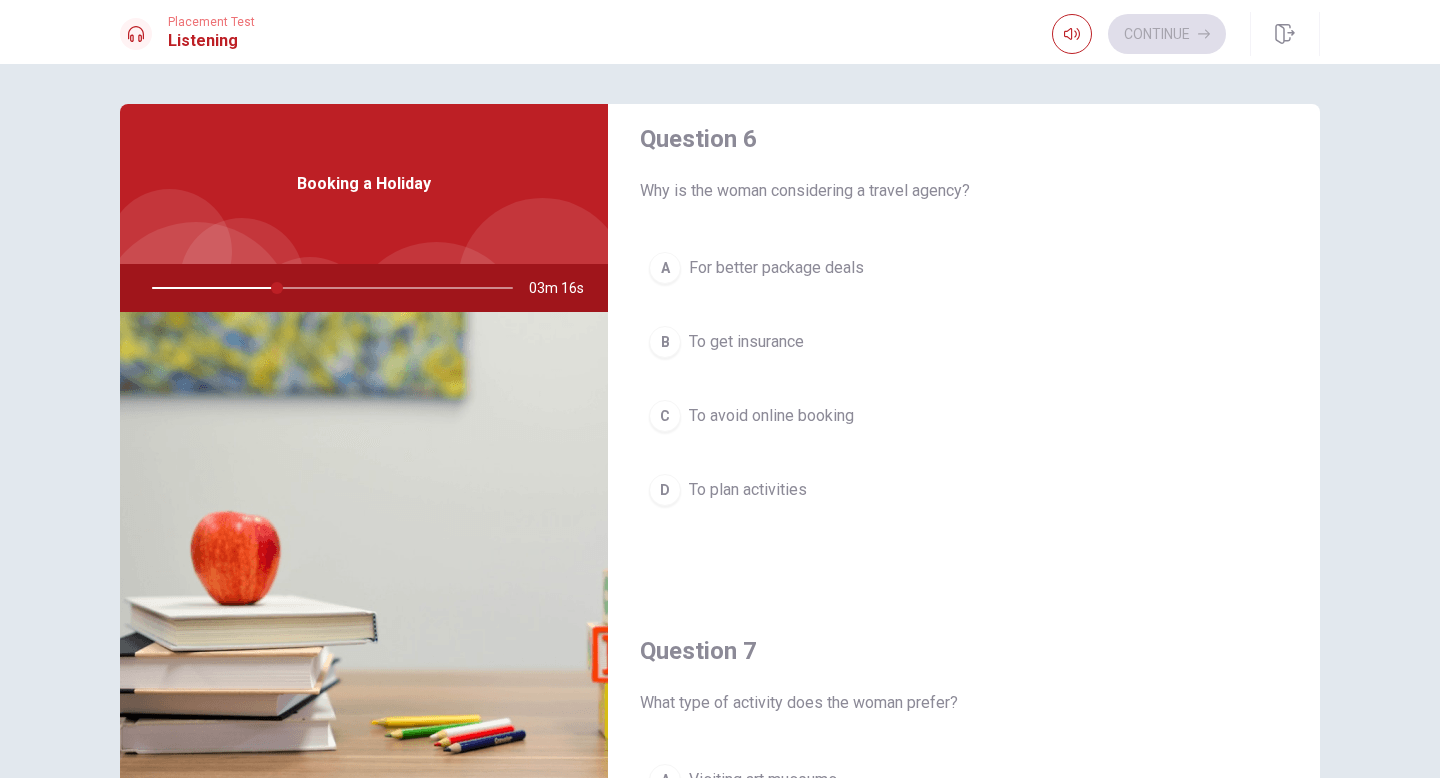 scroll, scrollTop: 0, scrollLeft: 0, axis: both 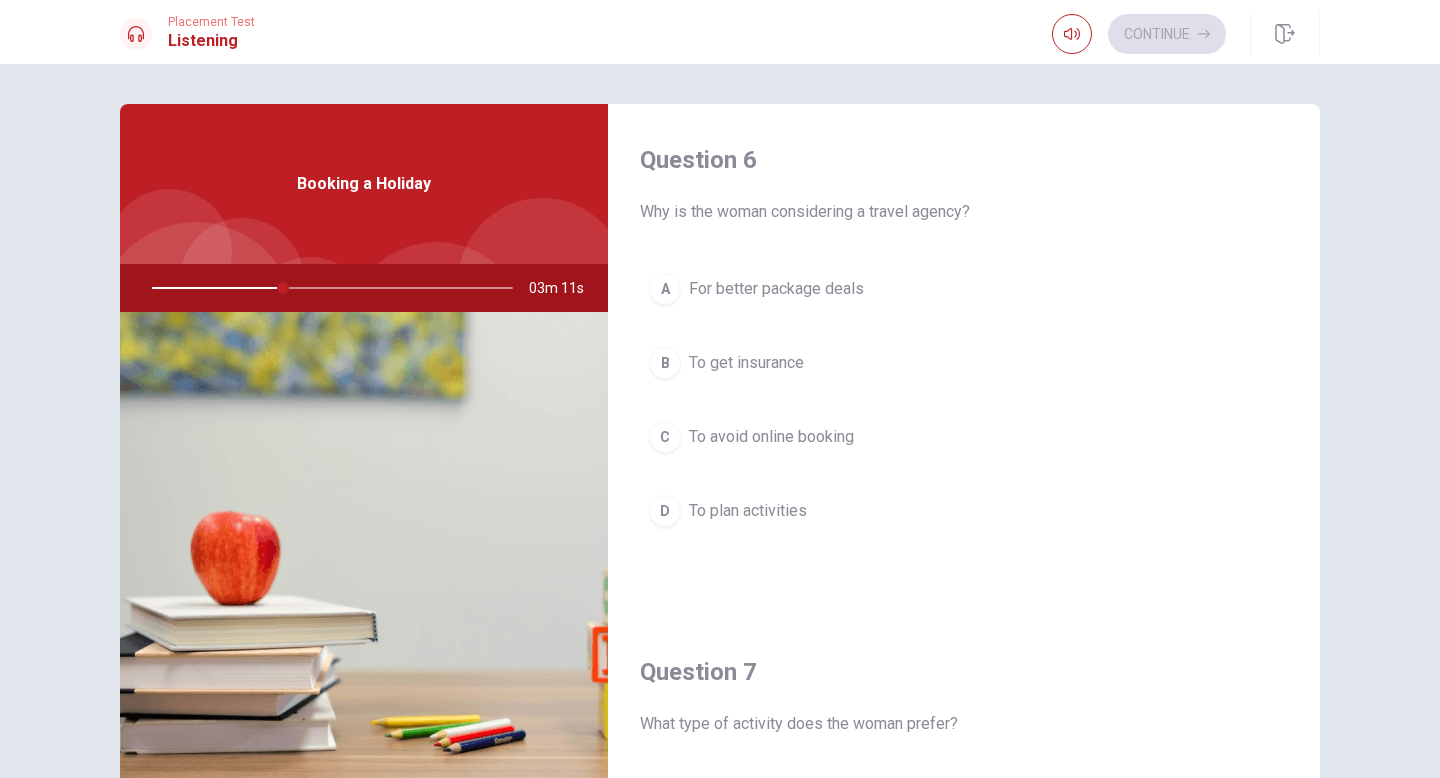 click on "A" at bounding box center [665, 289] 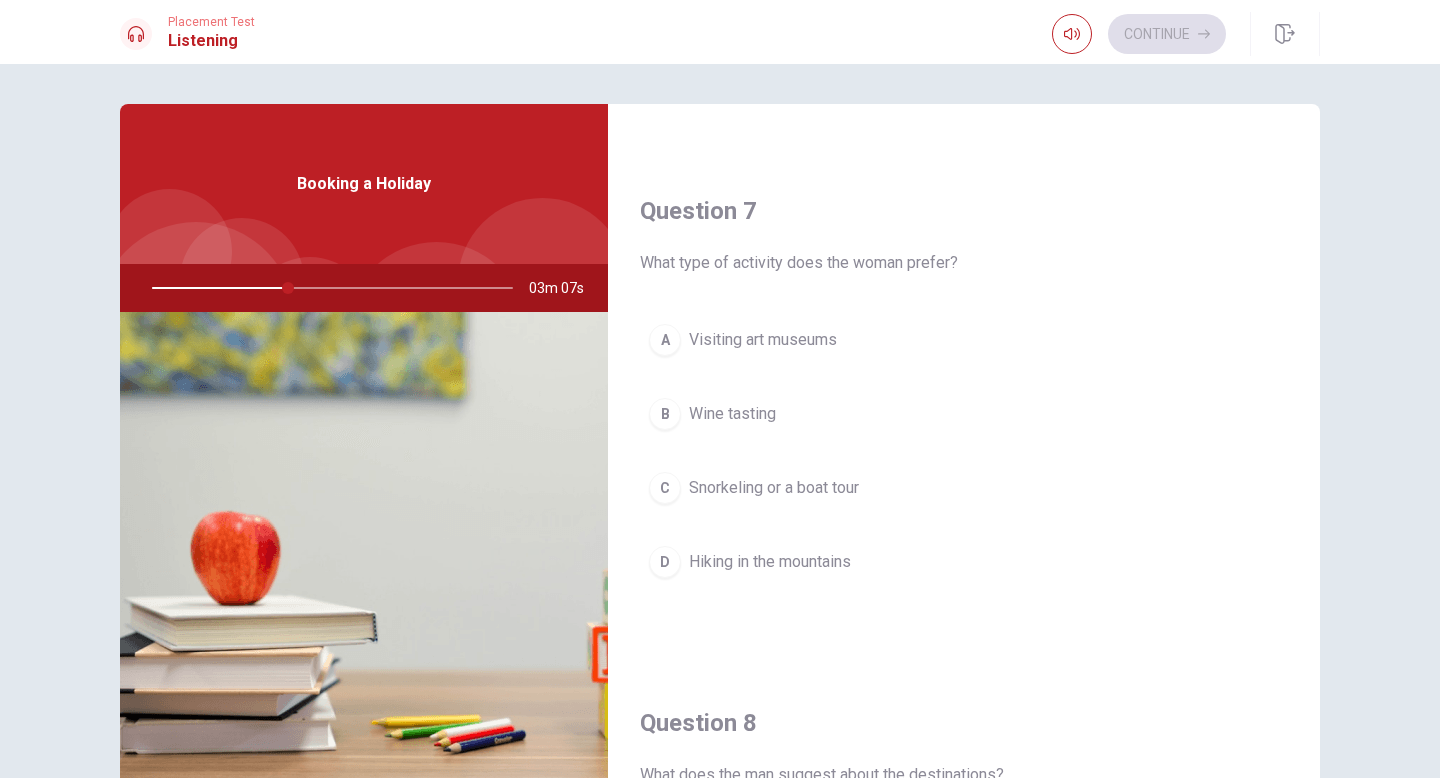 scroll, scrollTop: 468, scrollLeft: 0, axis: vertical 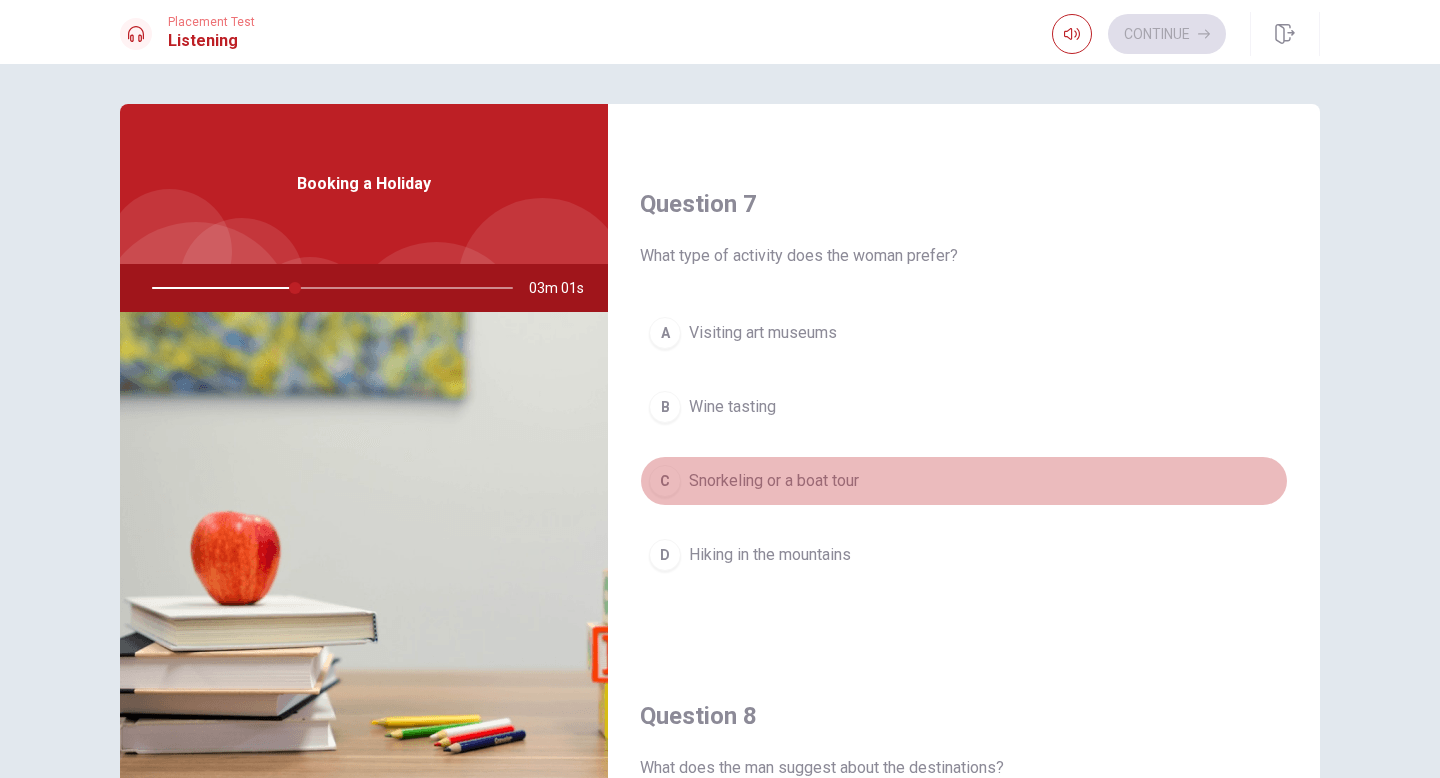 click on "C" at bounding box center [665, 481] 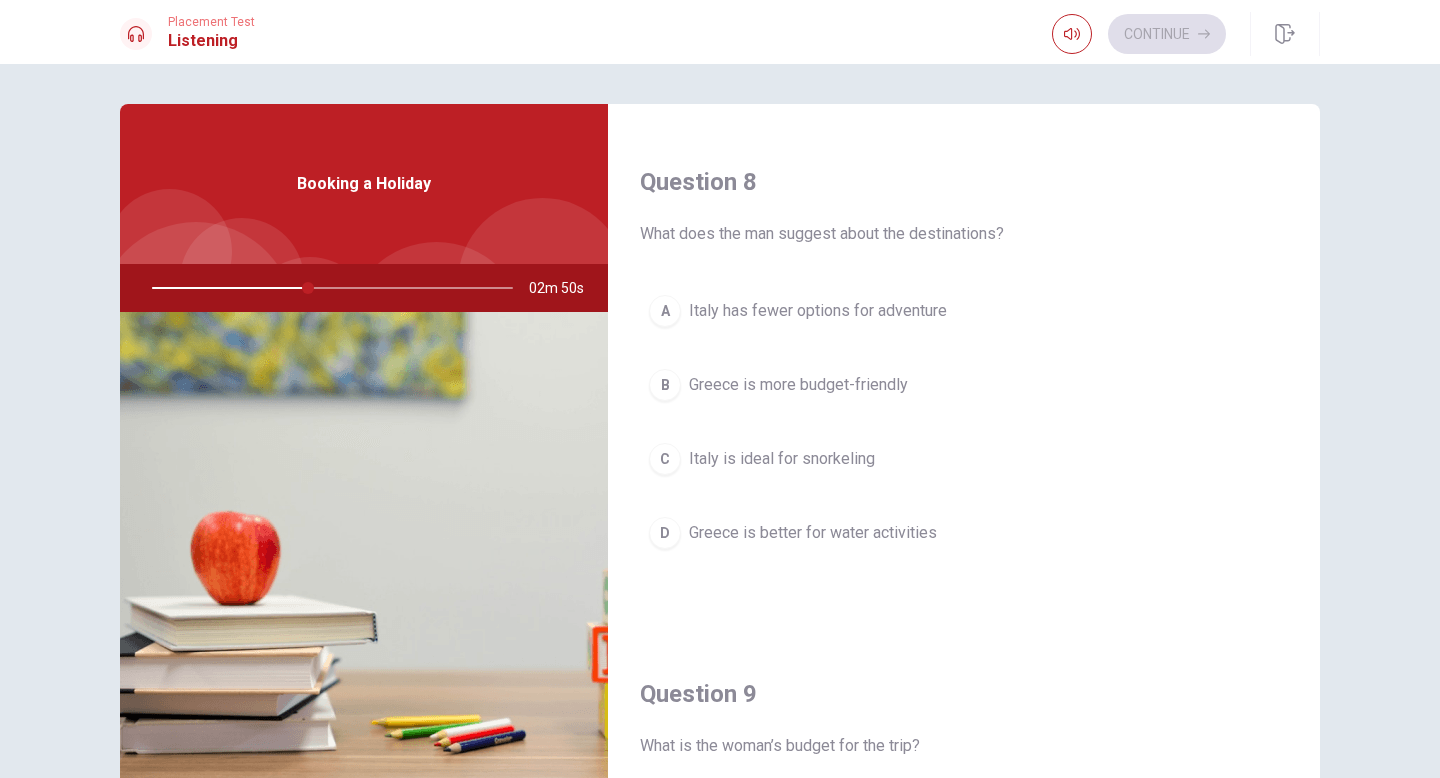 scroll, scrollTop: 996, scrollLeft: 0, axis: vertical 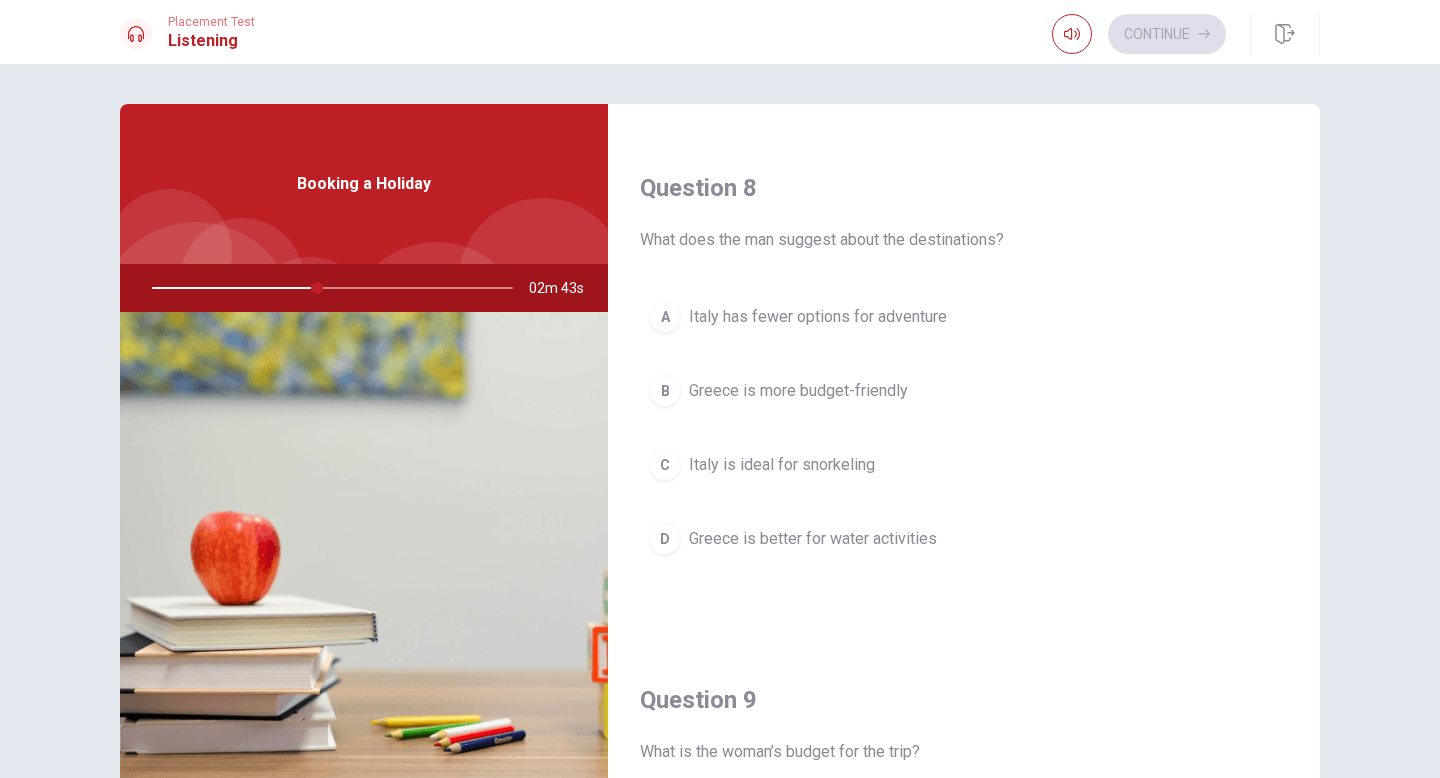 click on "D" at bounding box center (665, 539) 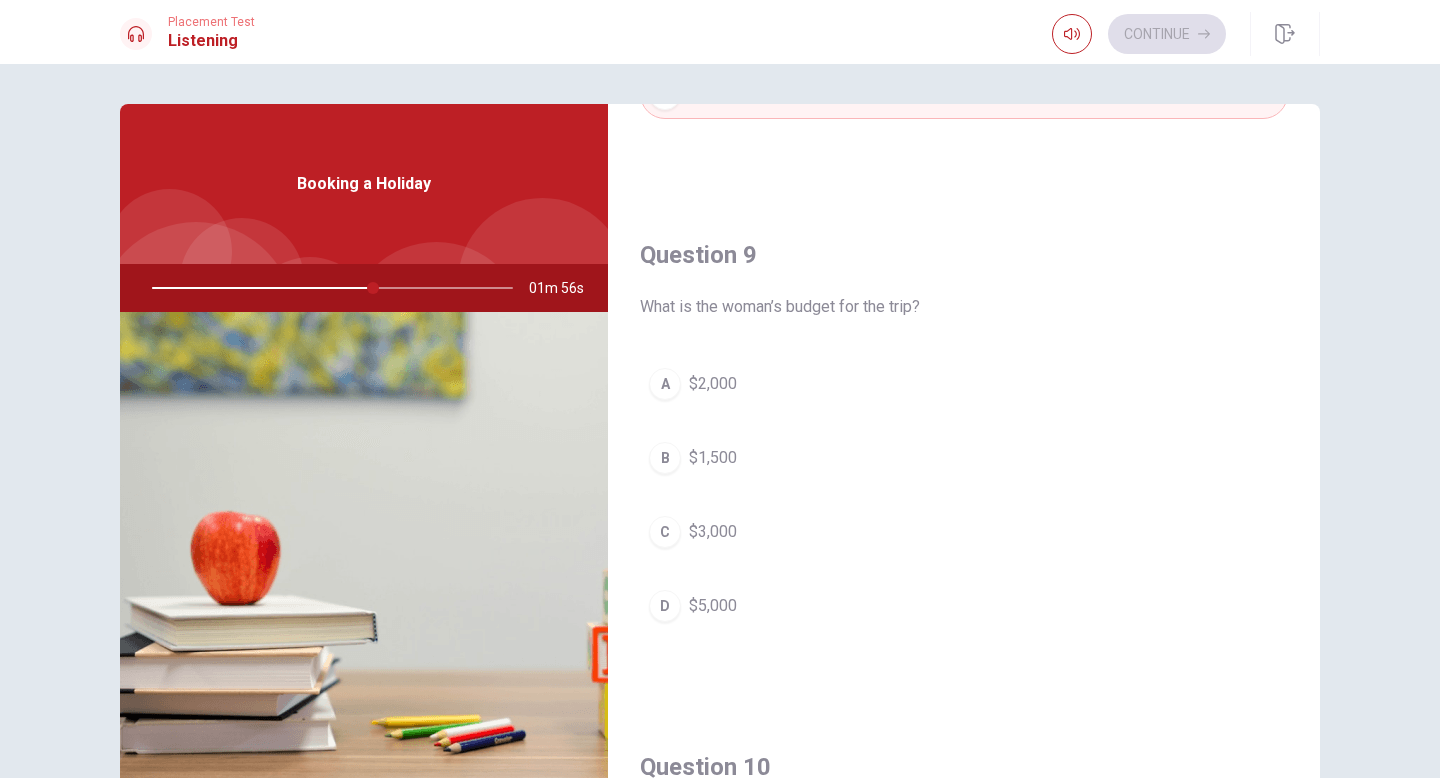 scroll, scrollTop: 1445, scrollLeft: 0, axis: vertical 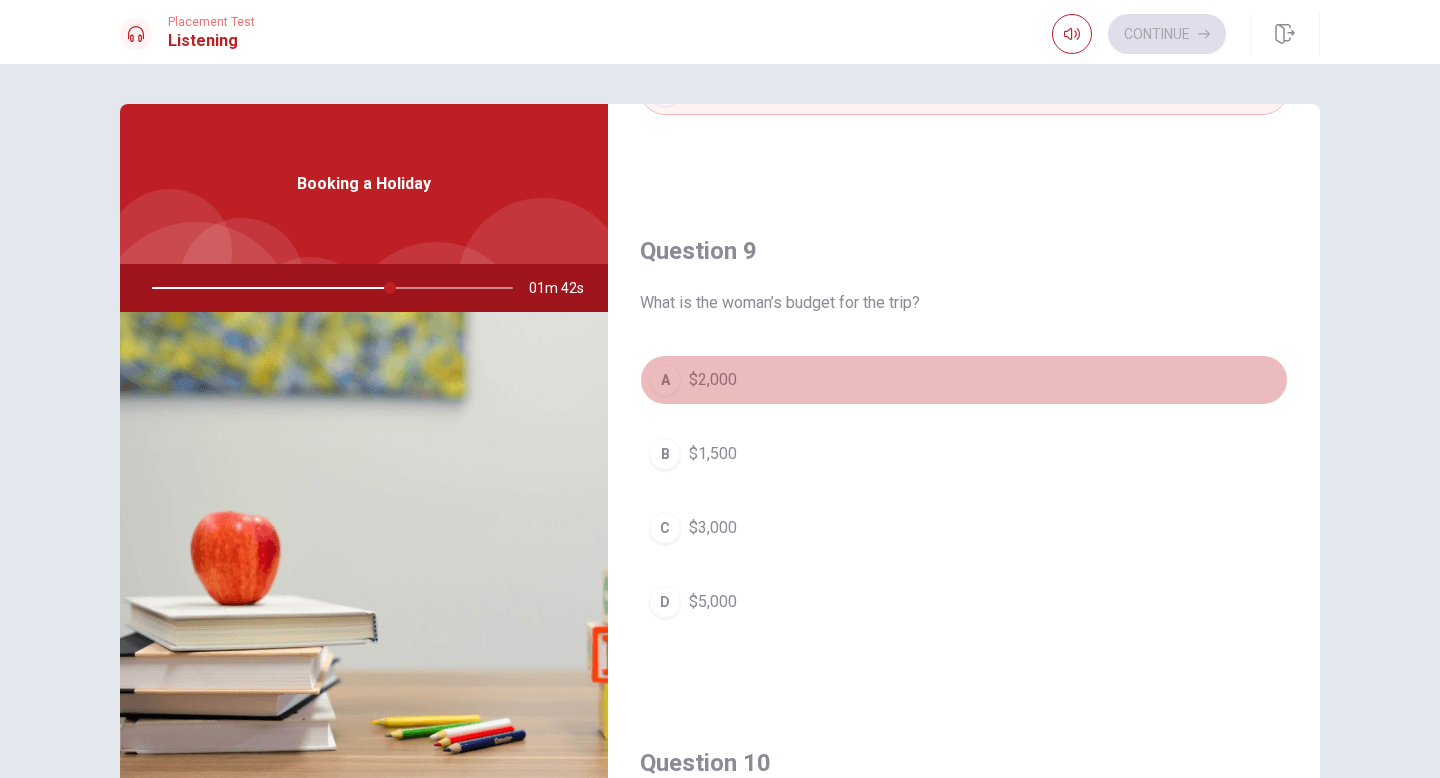 click on "A" at bounding box center [665, 380] 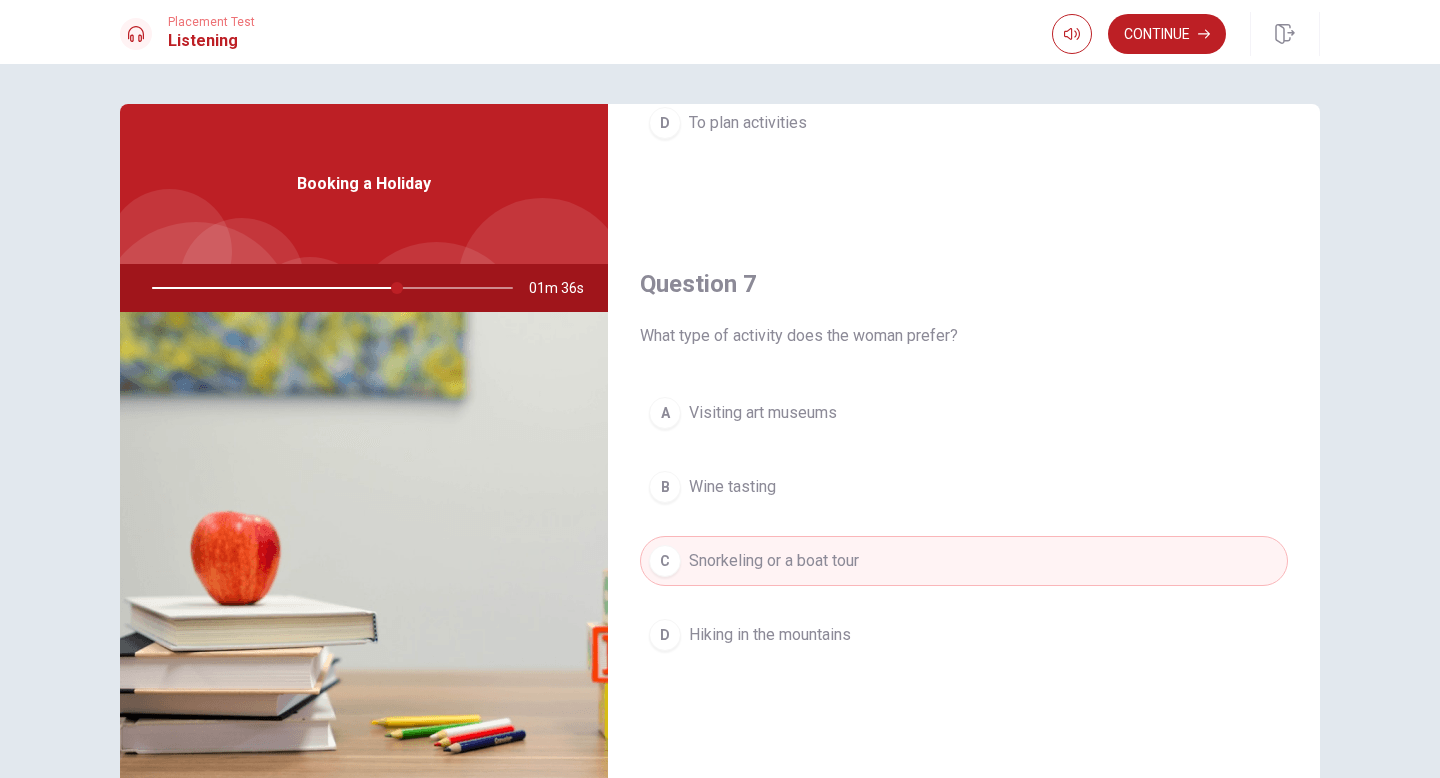scroll, scrollTop: 374, scrollLeft: 0, axis: vertical 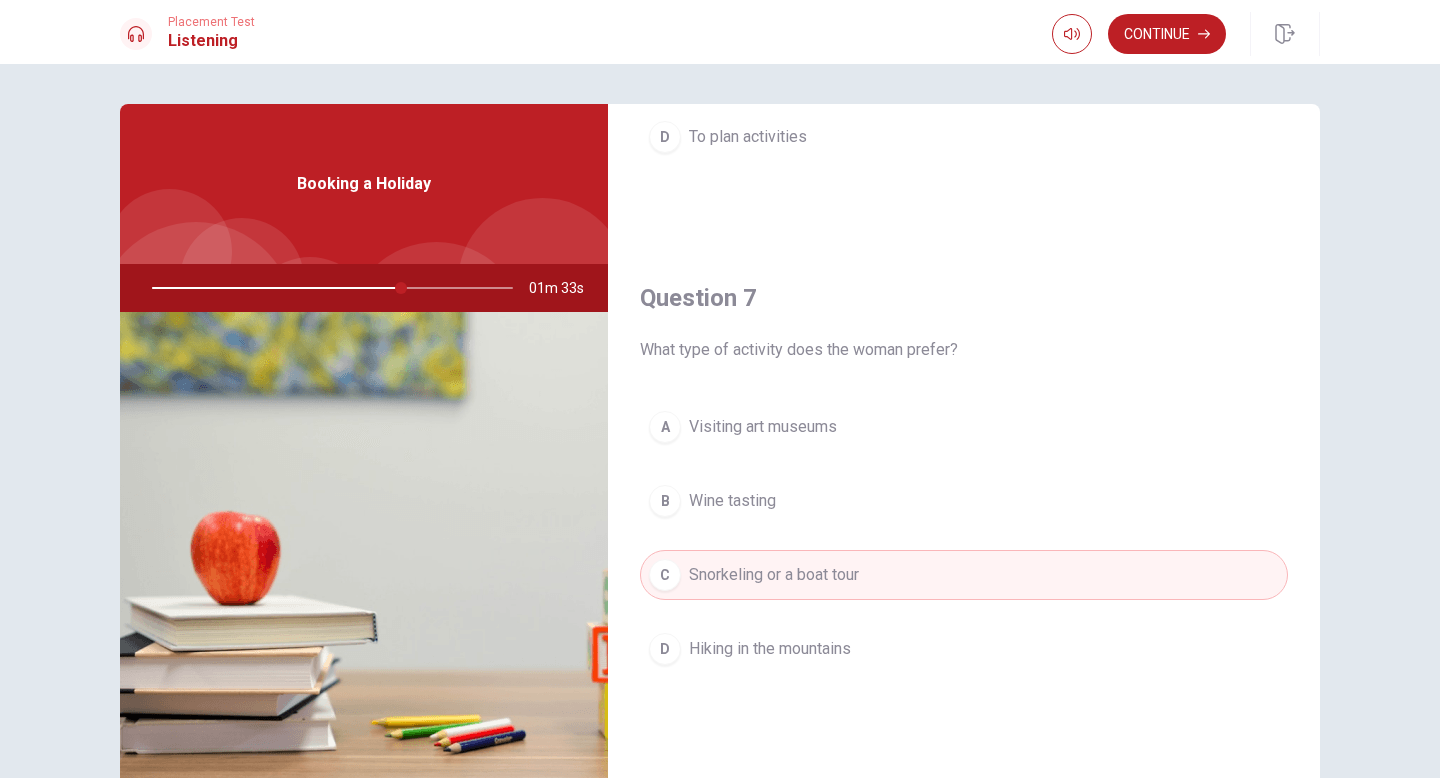 drag, startPoint x: 399, startPoint y: 288, endPoint x: 381, endPoint y: 288, distance: 18 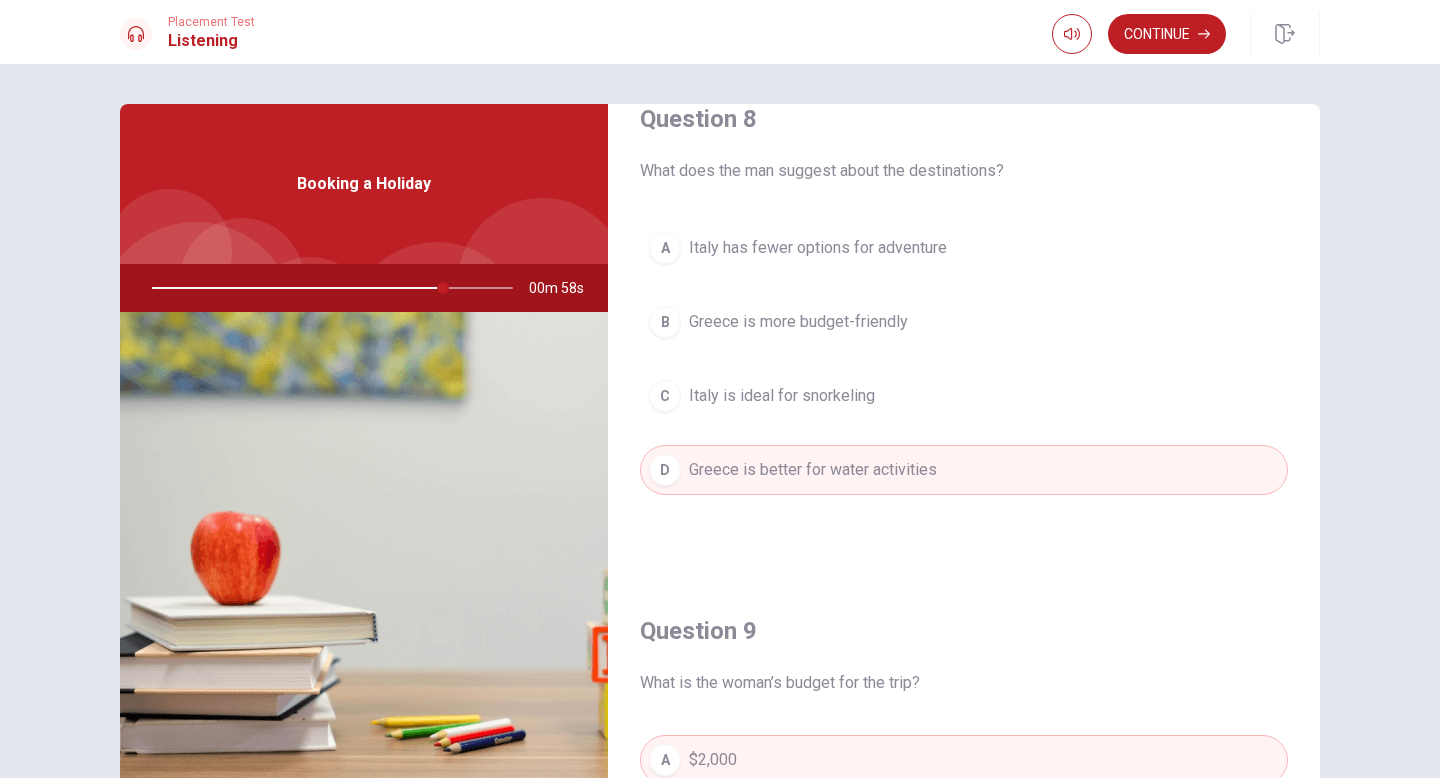 scroll, scrollTop: 1052, scrollLeft: 0, axis: vertical 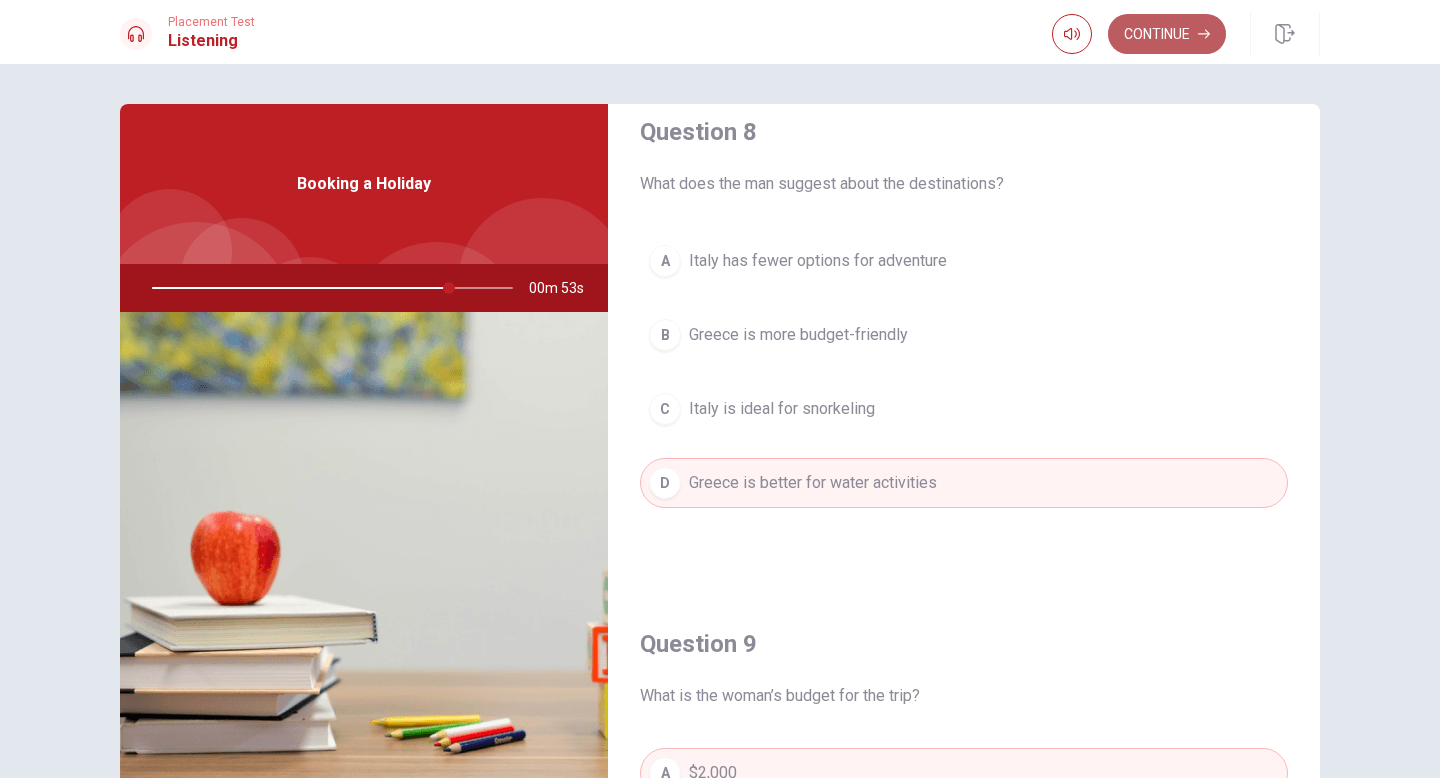 click on "Continue" at bounding box center [1167, 34] 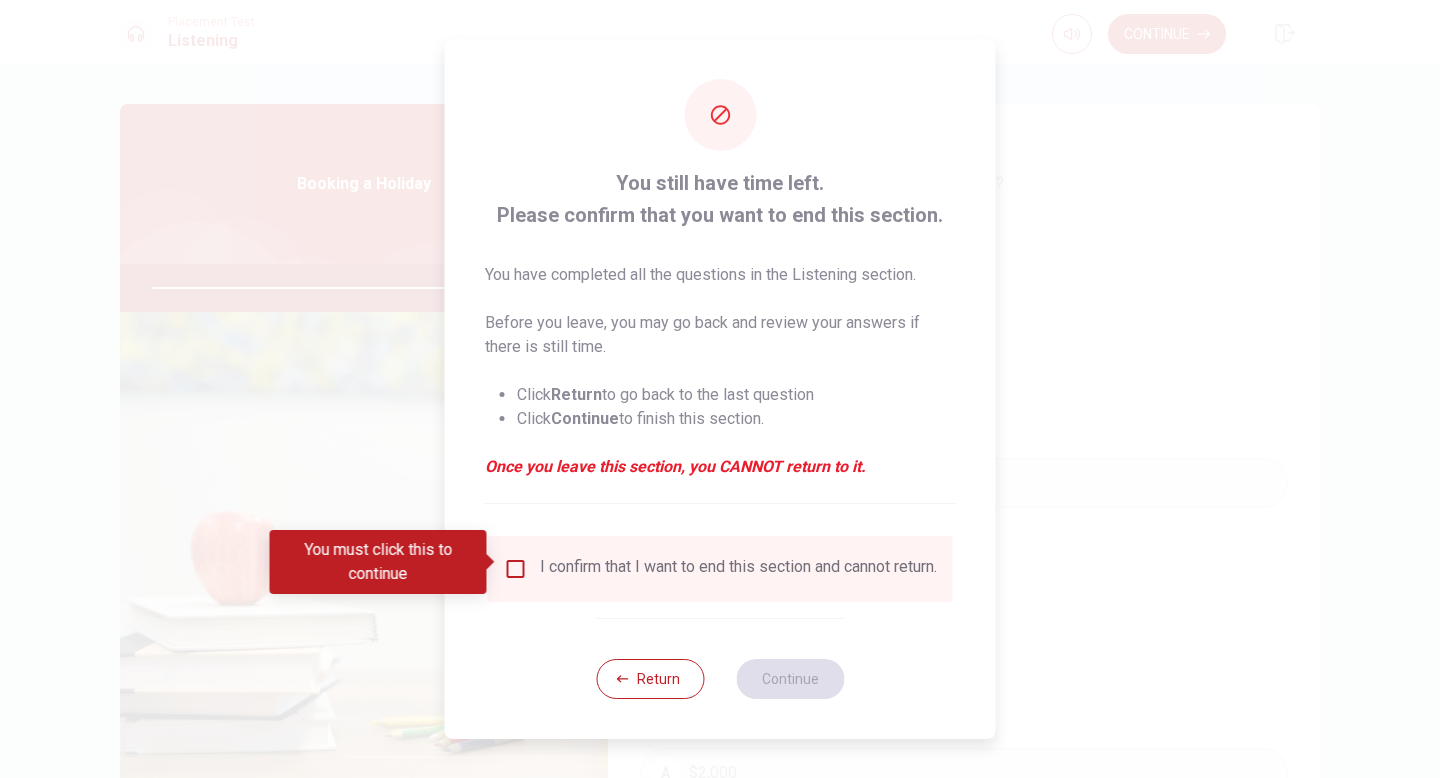 click at bounding box center [516, 569] 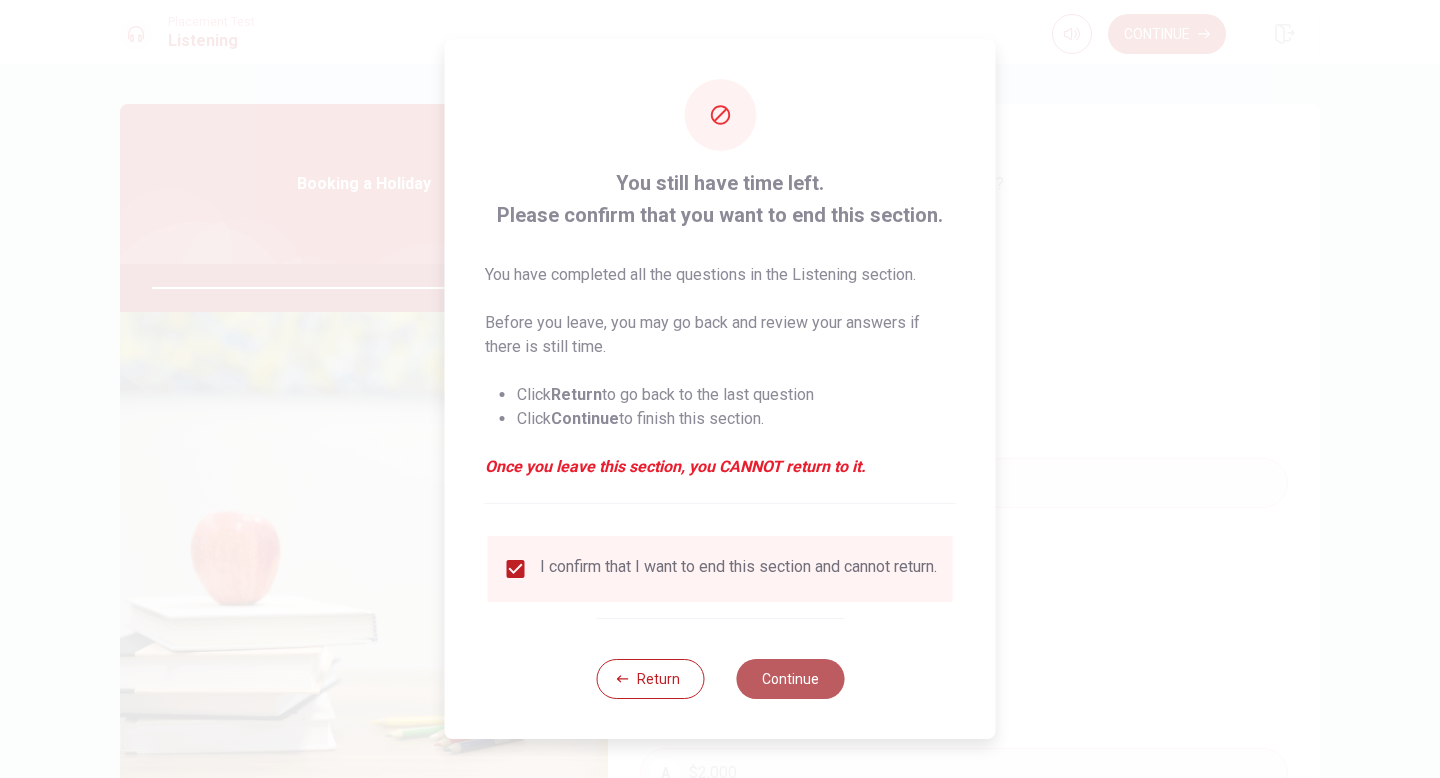 click on "Continue" at bounding box center [790, 679] 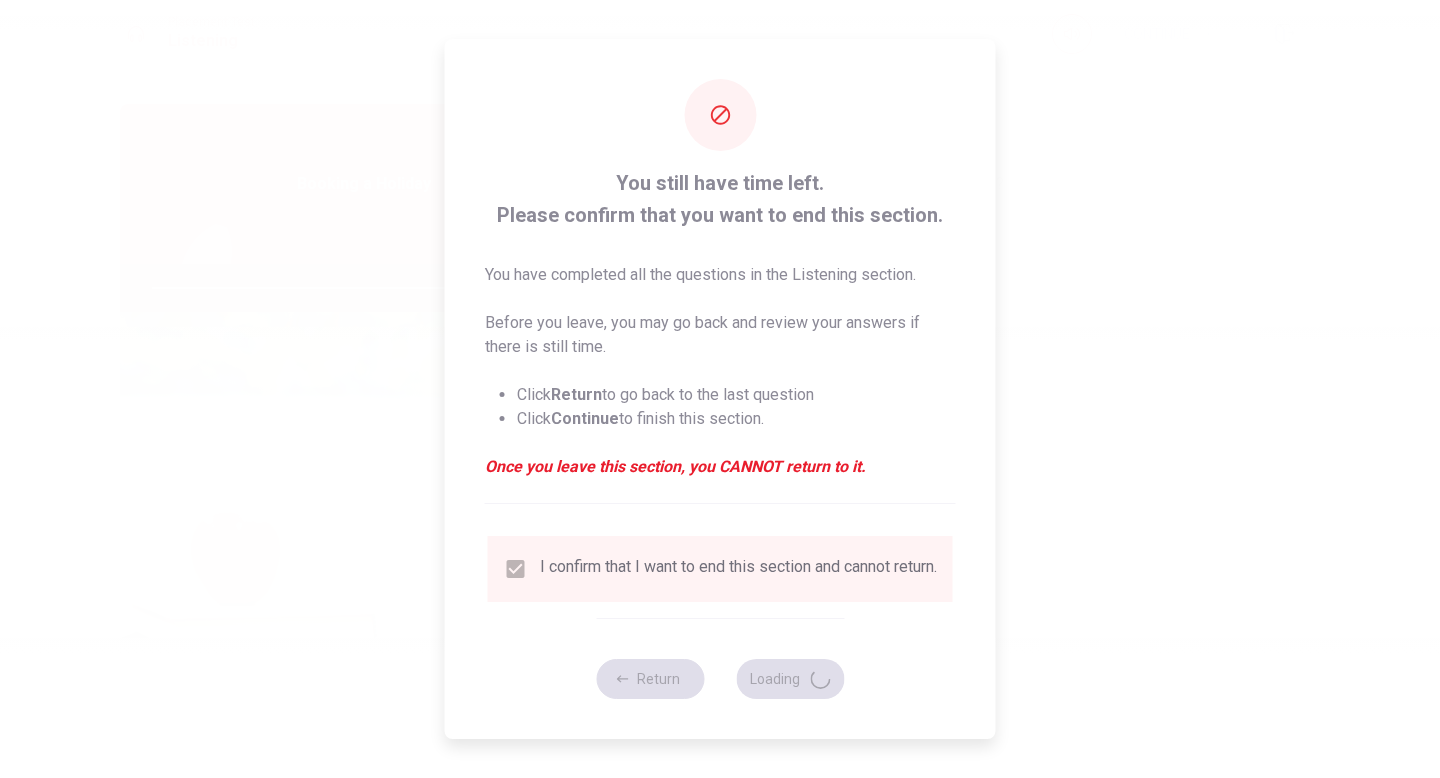 type on "84" 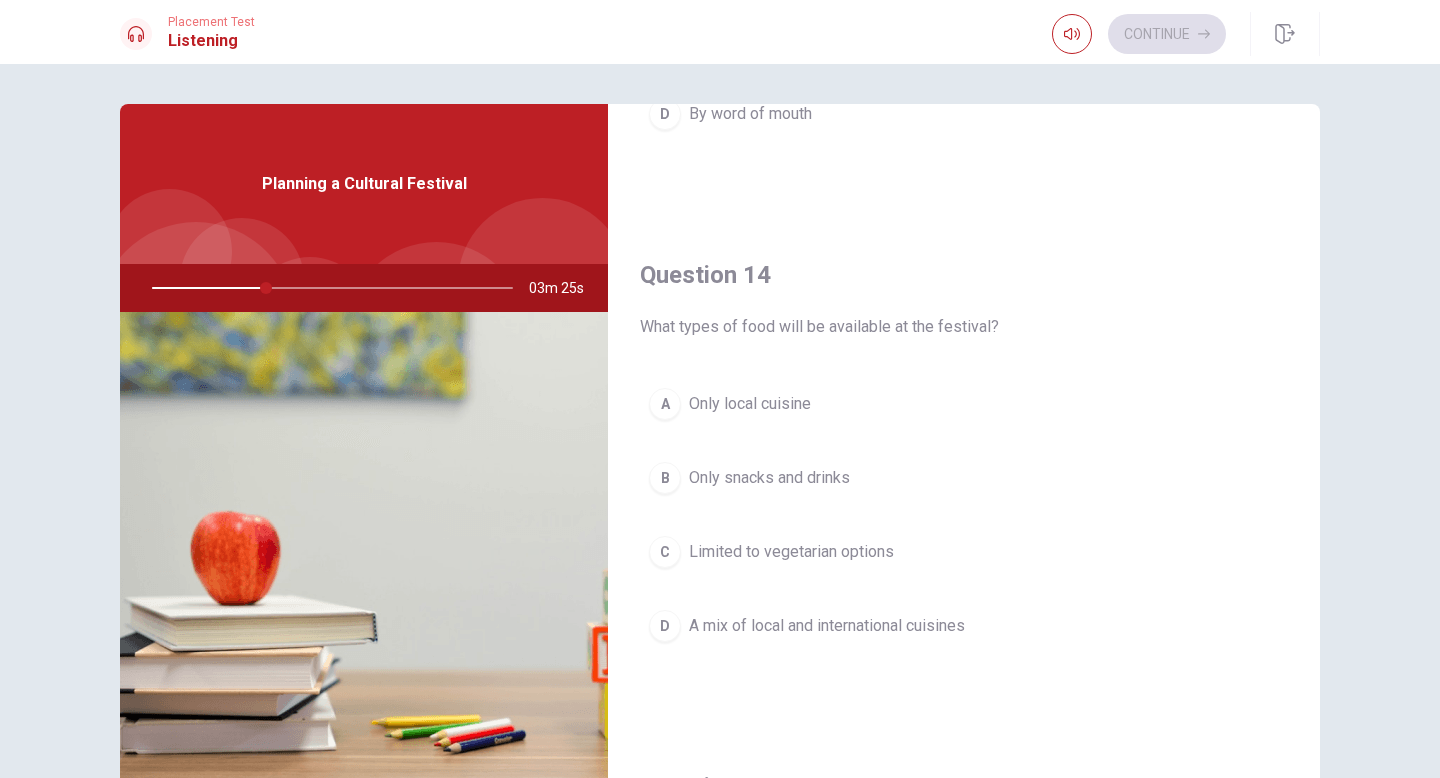 scroll, scrollTop: 1865, scrollLeft: 0, axis: vertical 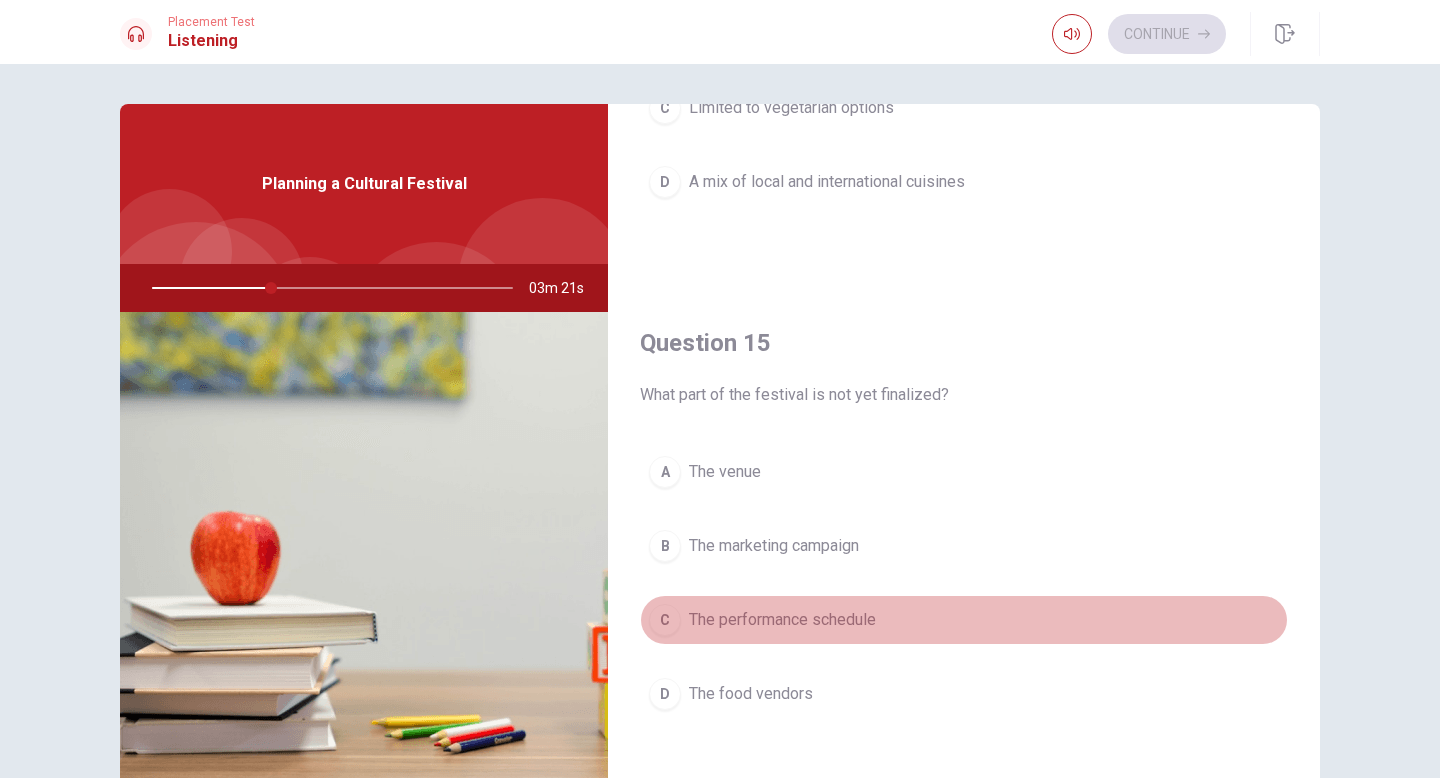 click on "C" at bounding box center [665, 620] 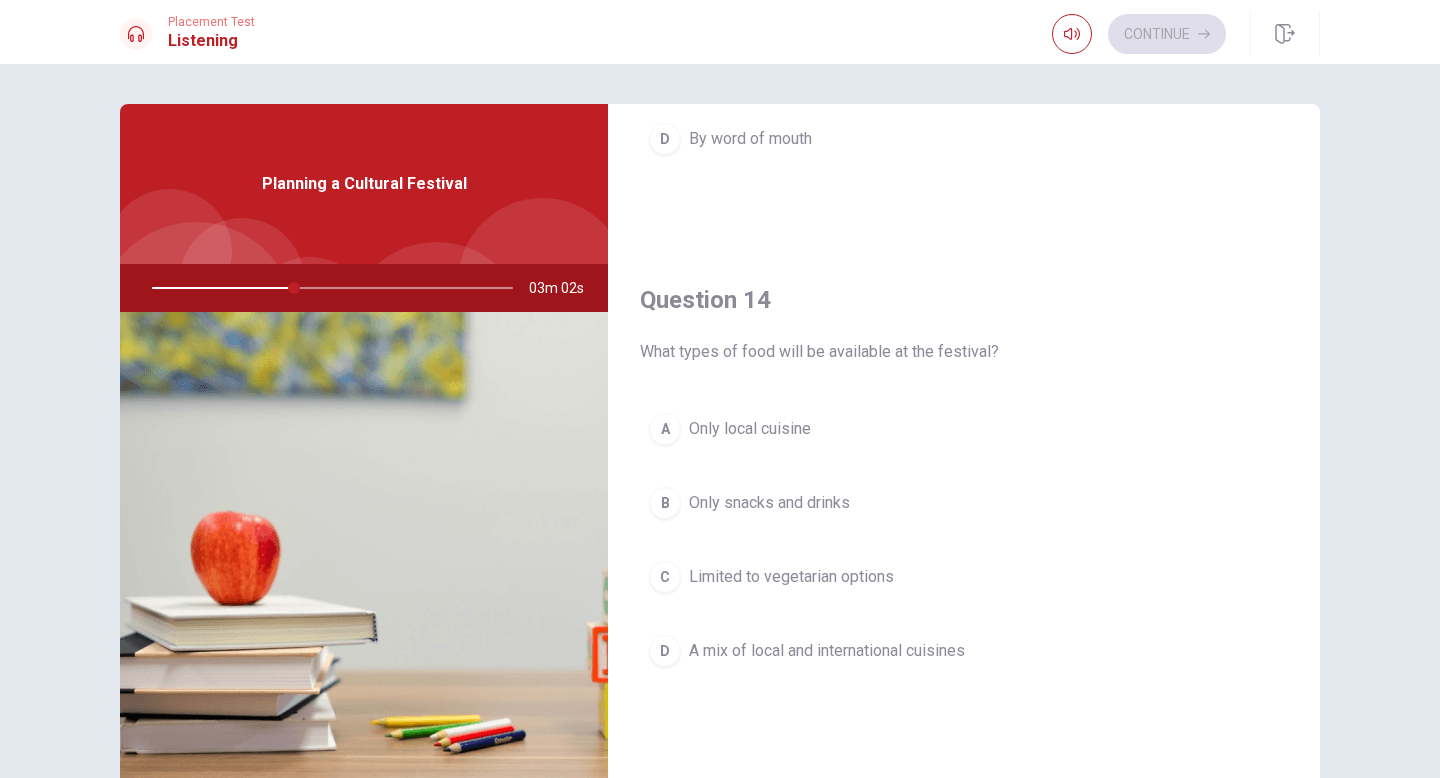 scroll, scrollTop: 1404, scrollLeft: 0, axis: vertical 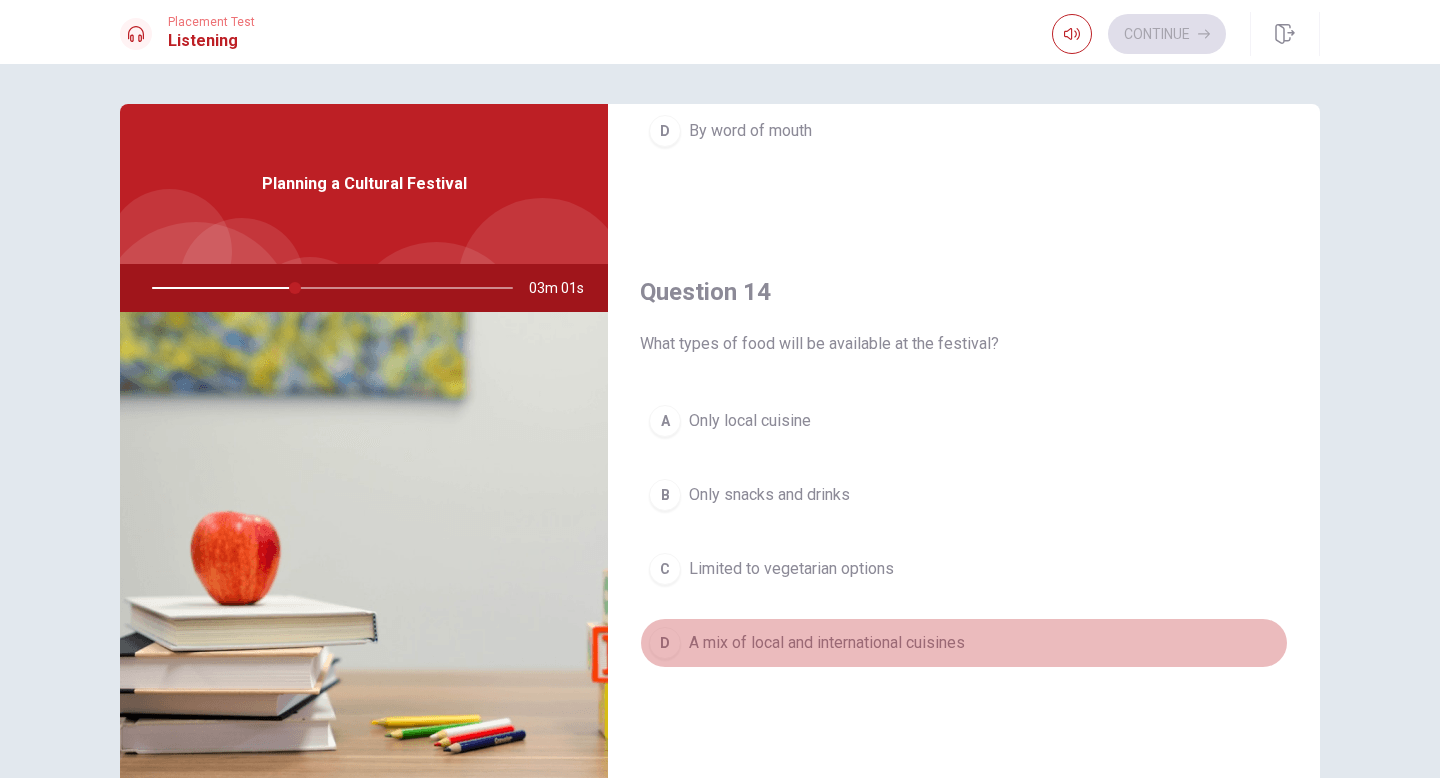 click on "D A mix of local and international cuisines" at bounding box center [964, 643] 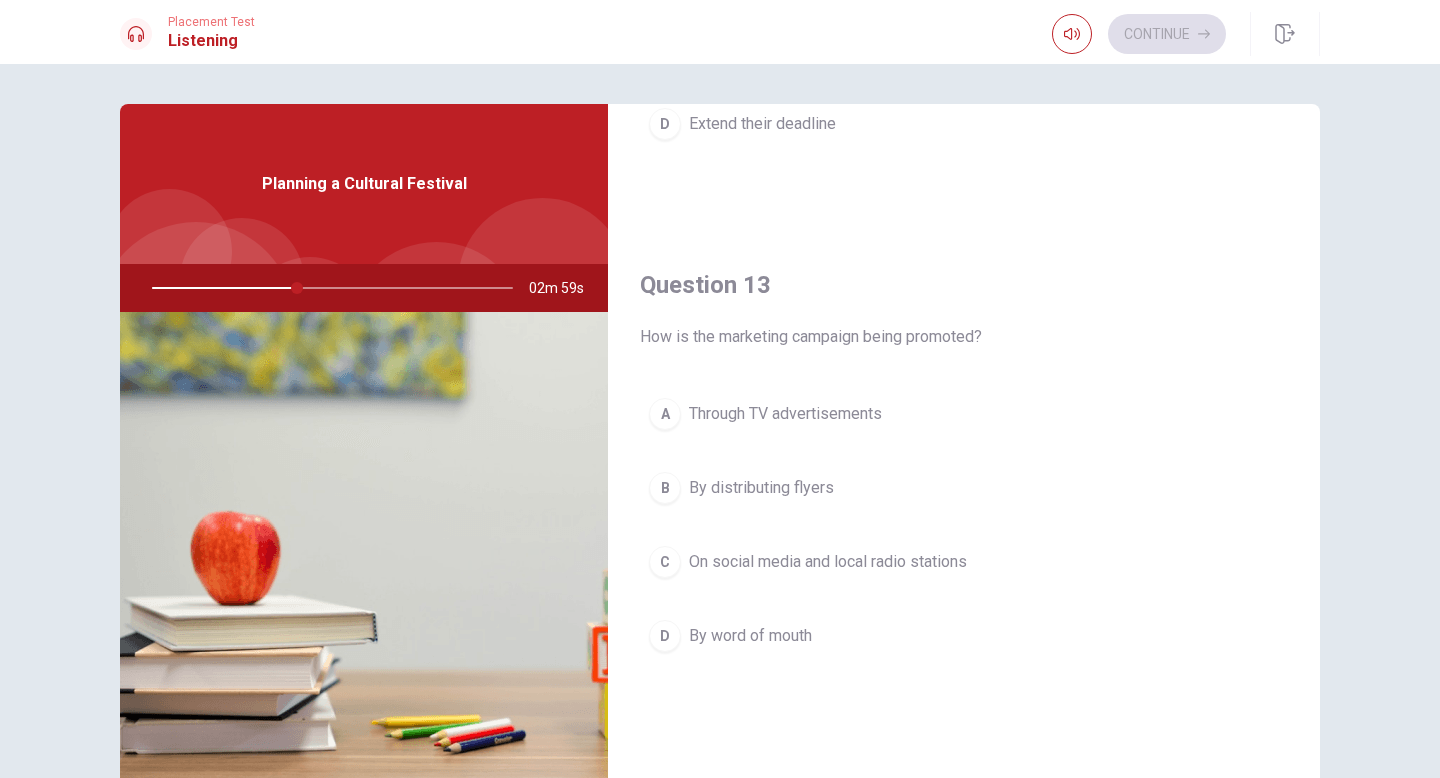 scroll, scrollTop: 897, scrollLeft: 0, axis: vertical 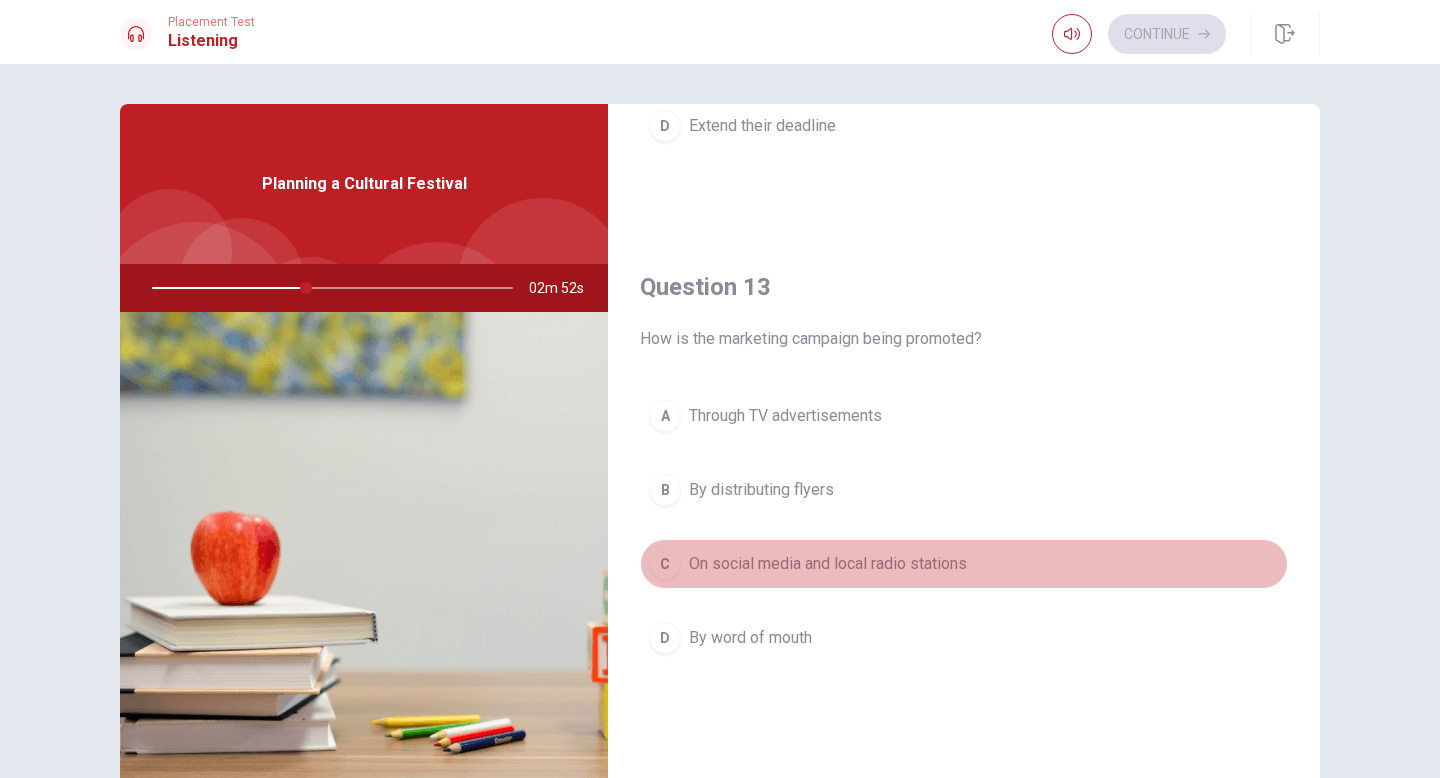 click on "C" at bounding box center [665, 564] 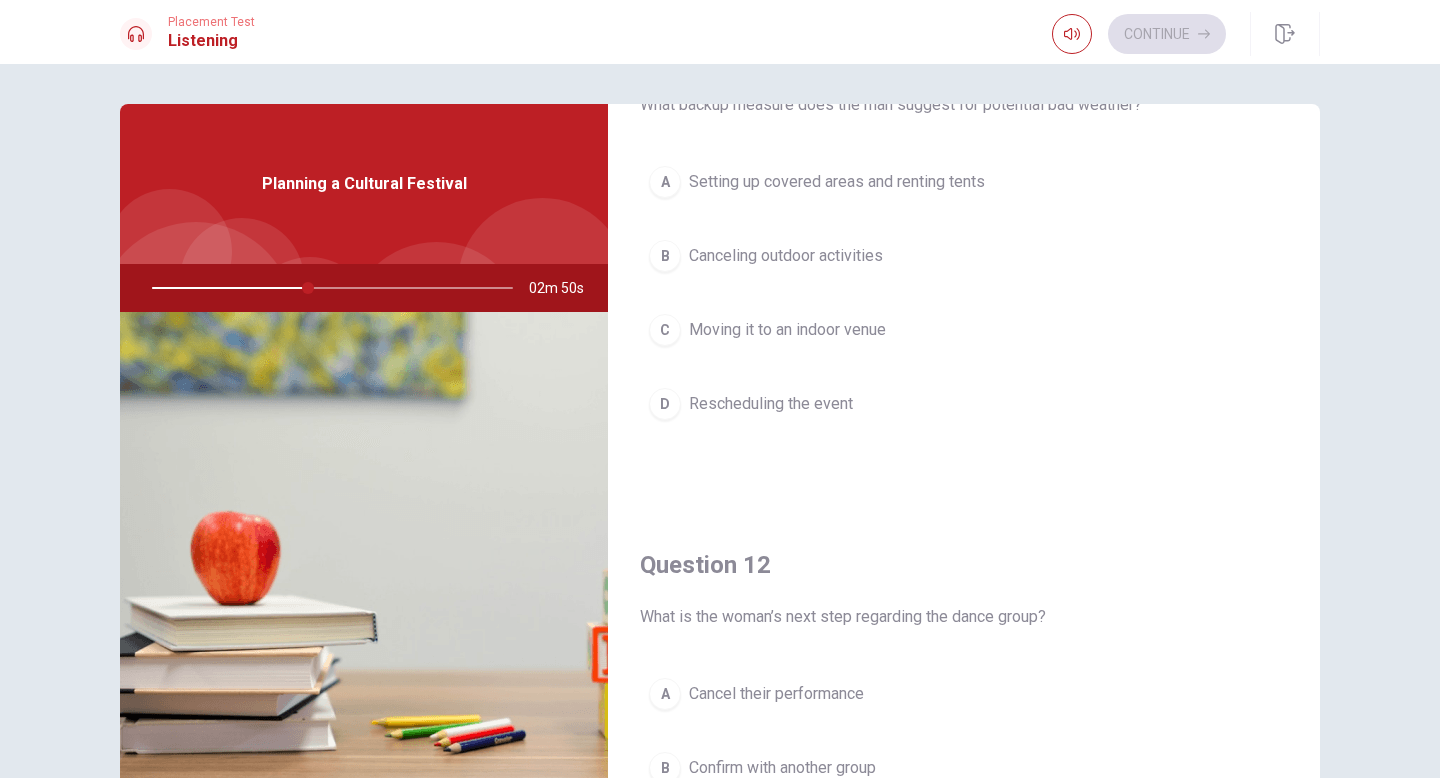 scroll, scrollTop: 0, scrollLeft: 0, axis: both 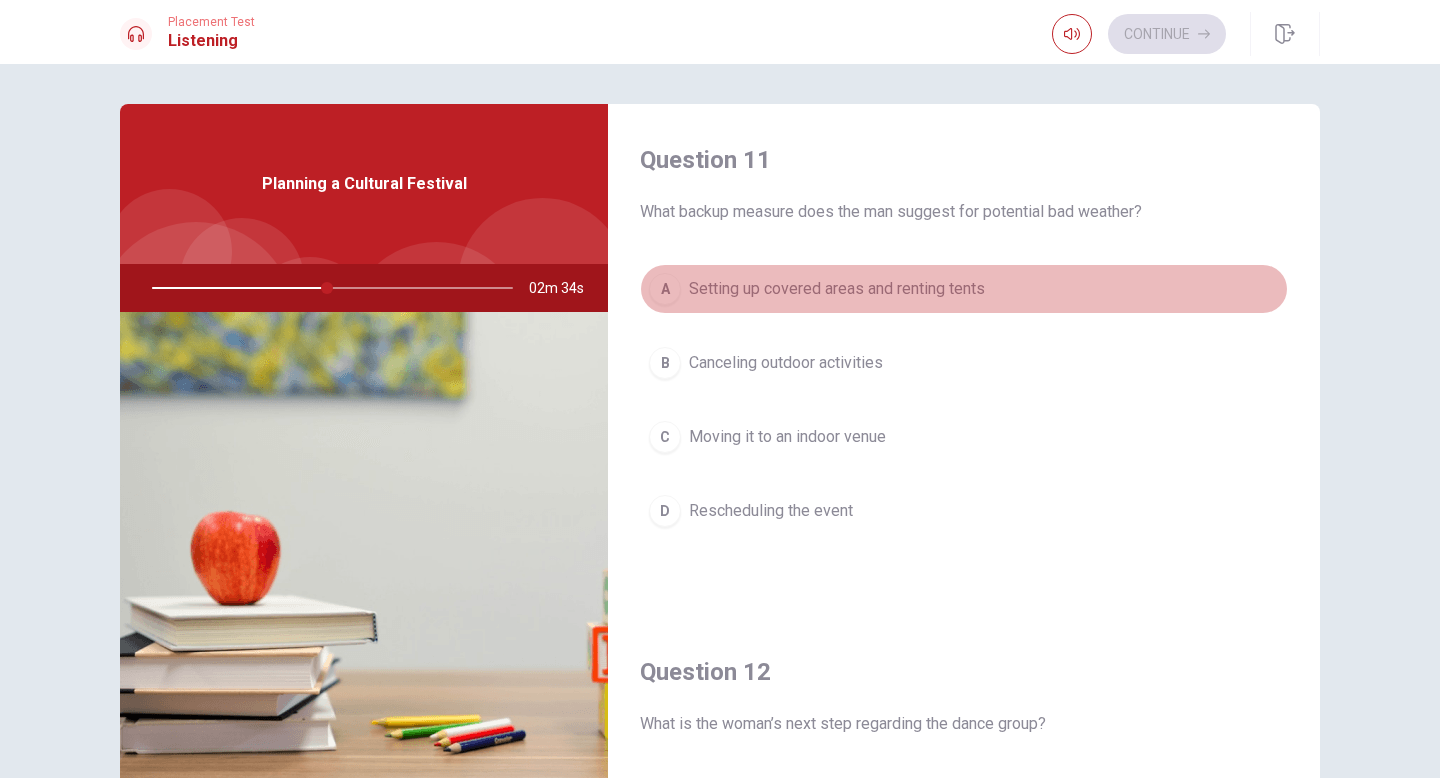 click on "A" at bounding box center [665, 289] 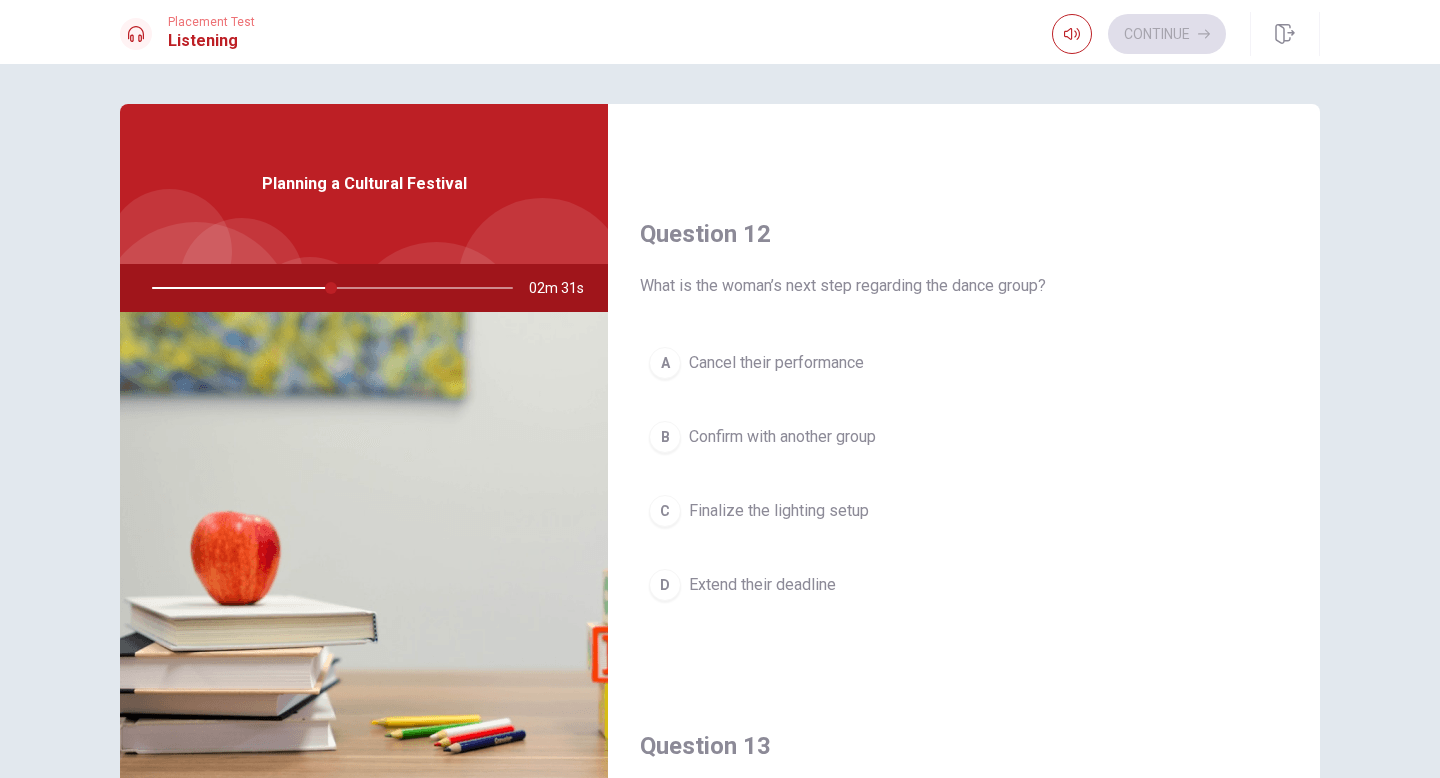 scroll, scrollTop: 442, scrollLeft: 0, axis: vertical 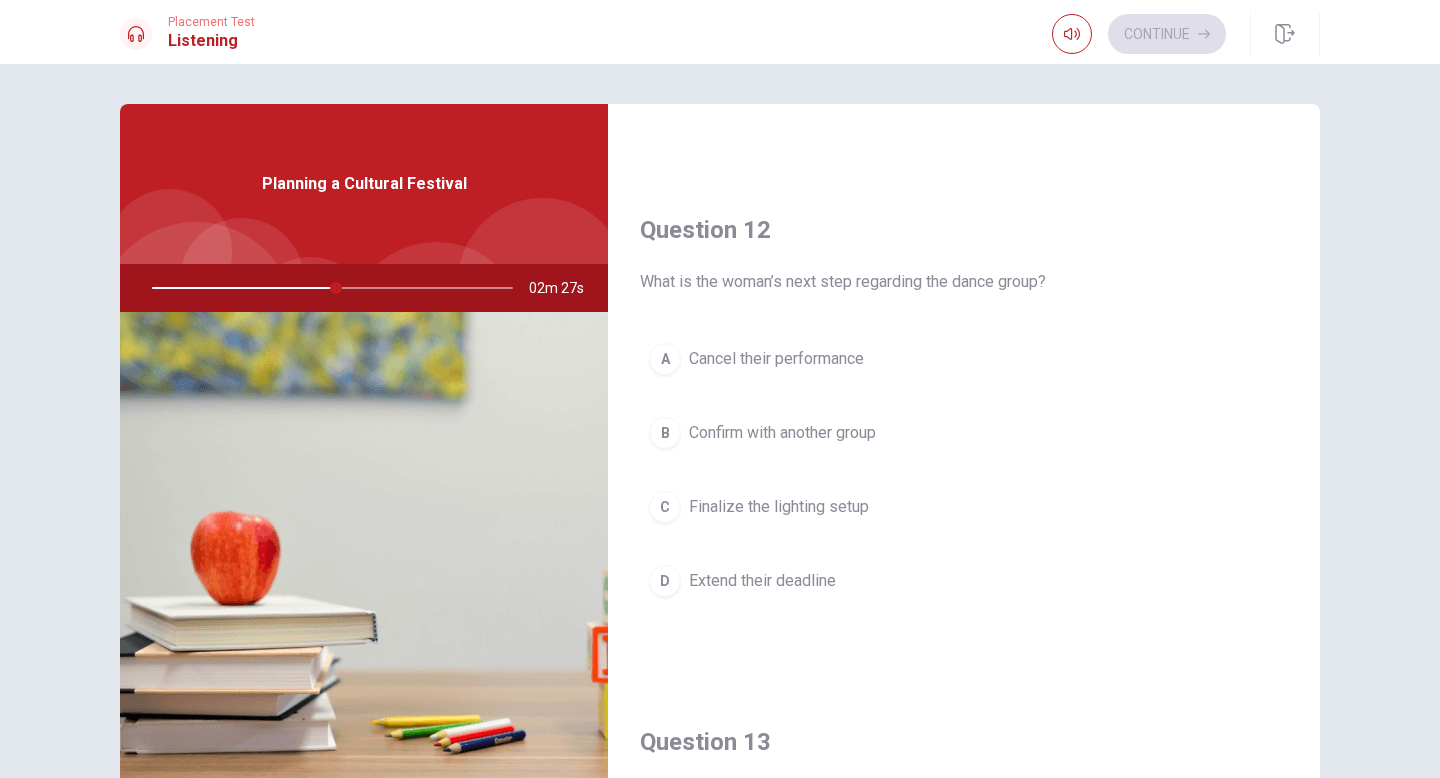 click on "B" at bounding box center [665, 433] 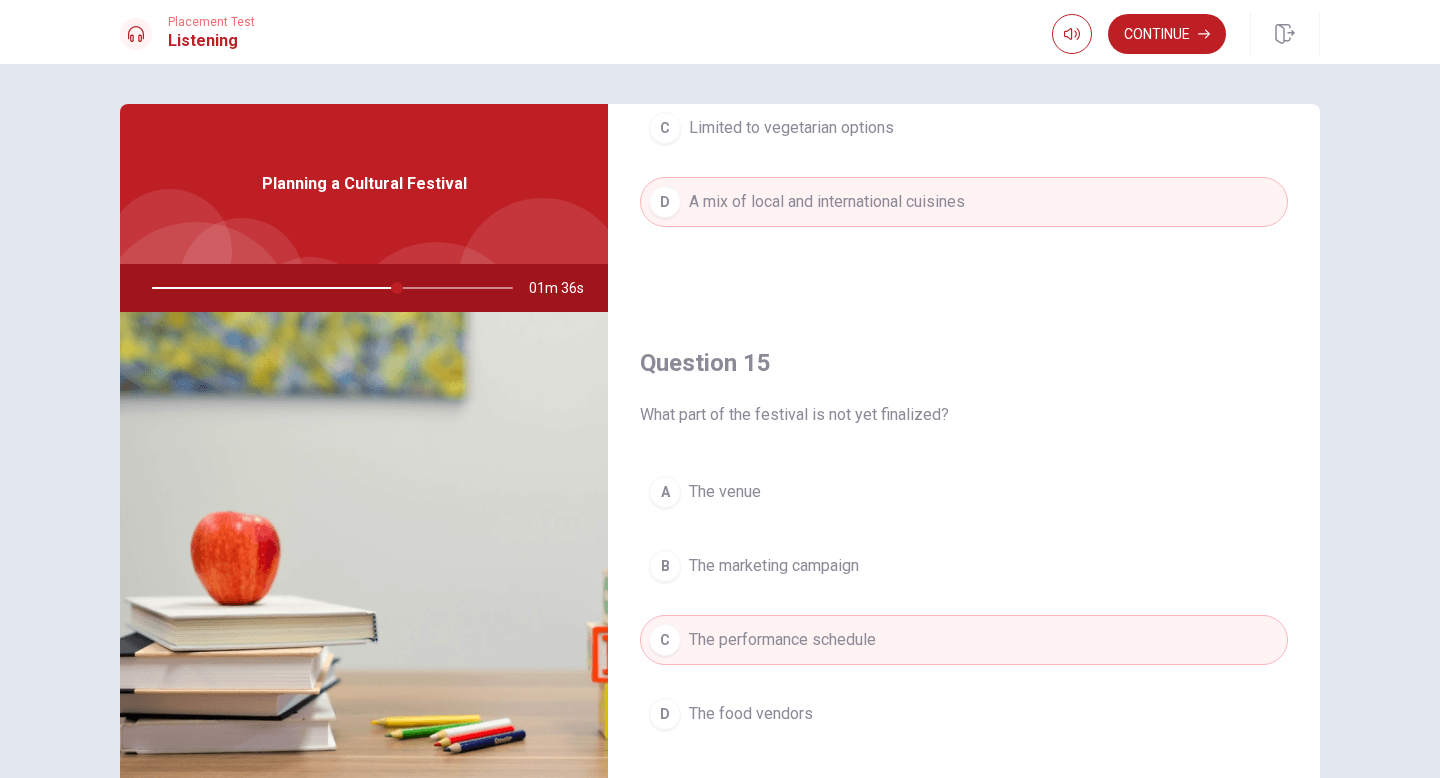 scroll, scrollTop: 1865, scrollLeft: 0, axis: vertical 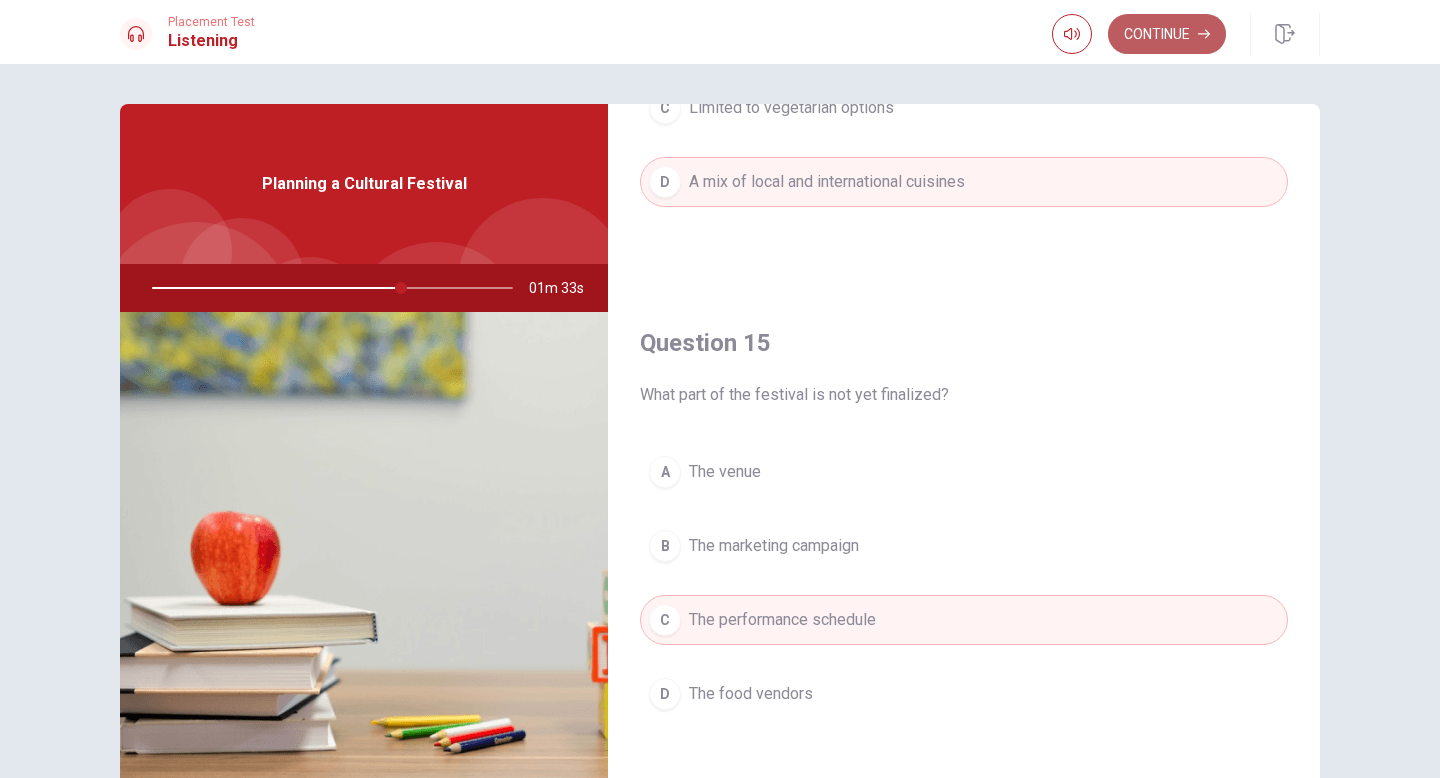 click on "Continue" at bounding box center [1167, 34] 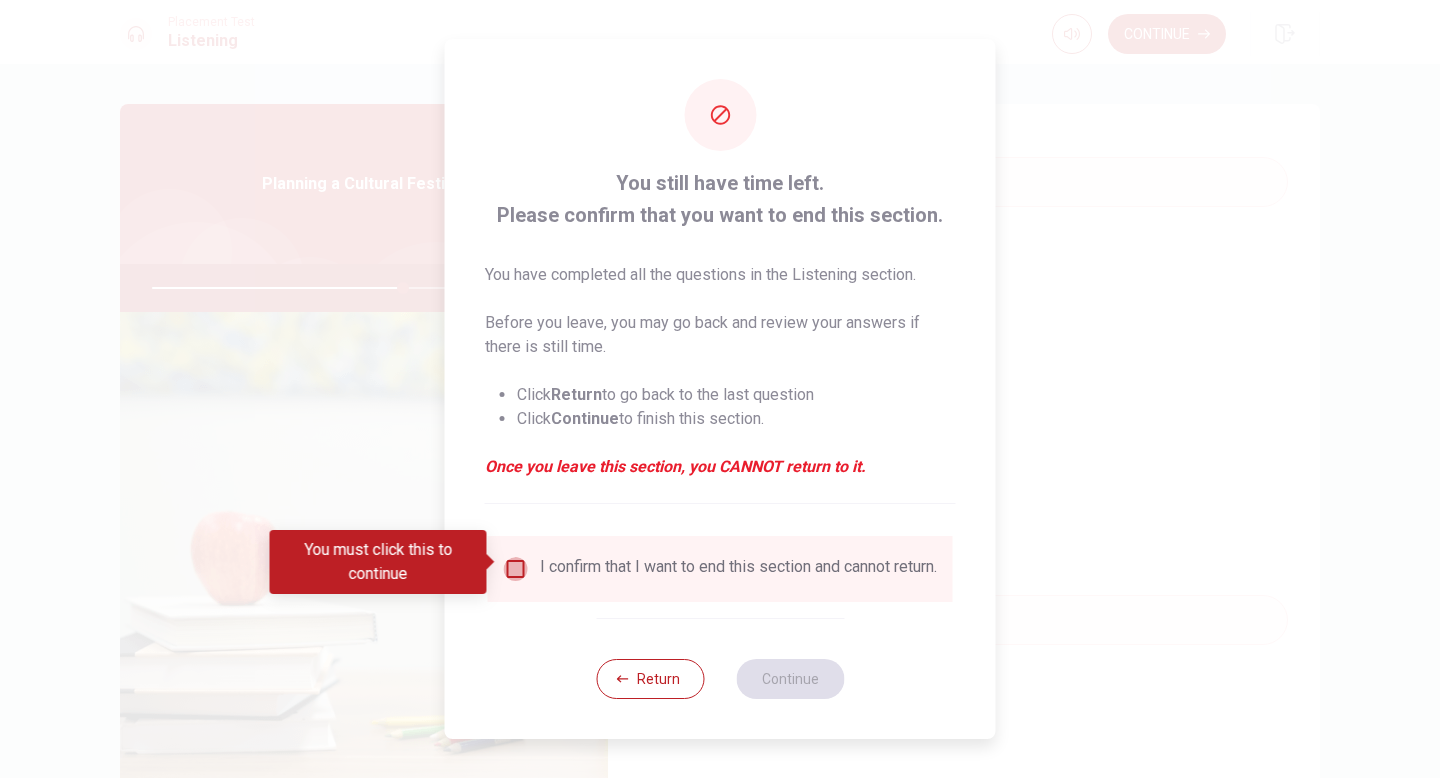 click at bounding box center [516, 569] 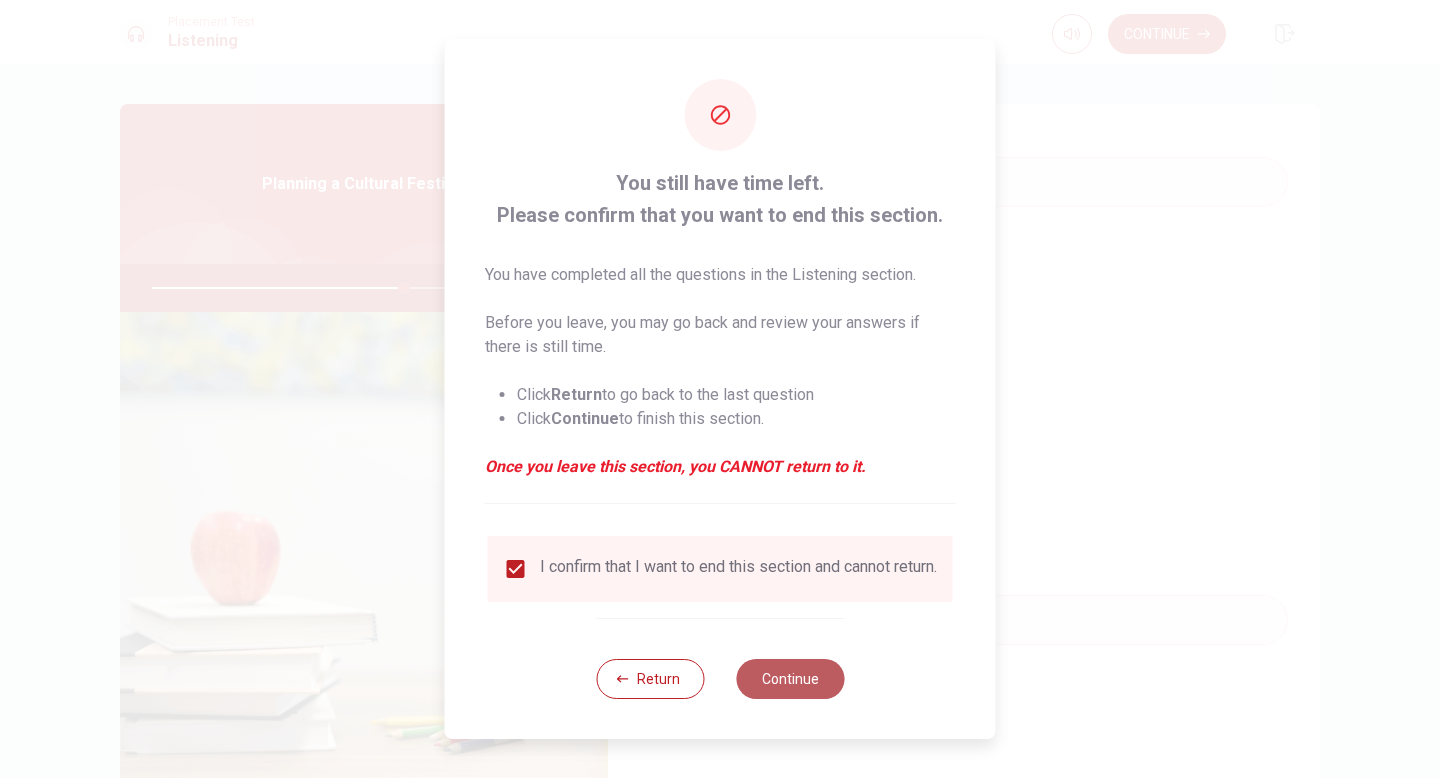 click on "Continue" at bounding box center [790, 679] 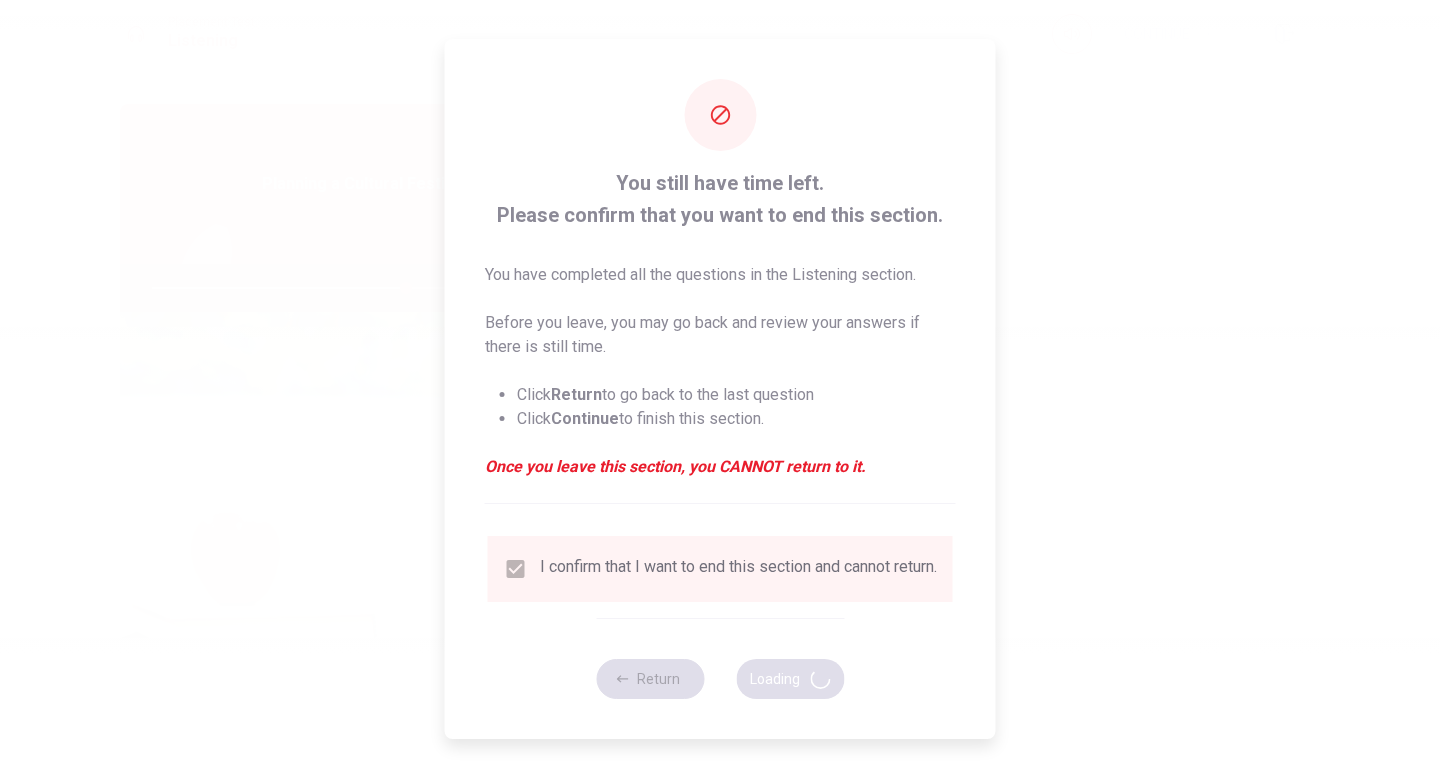 type on "71" 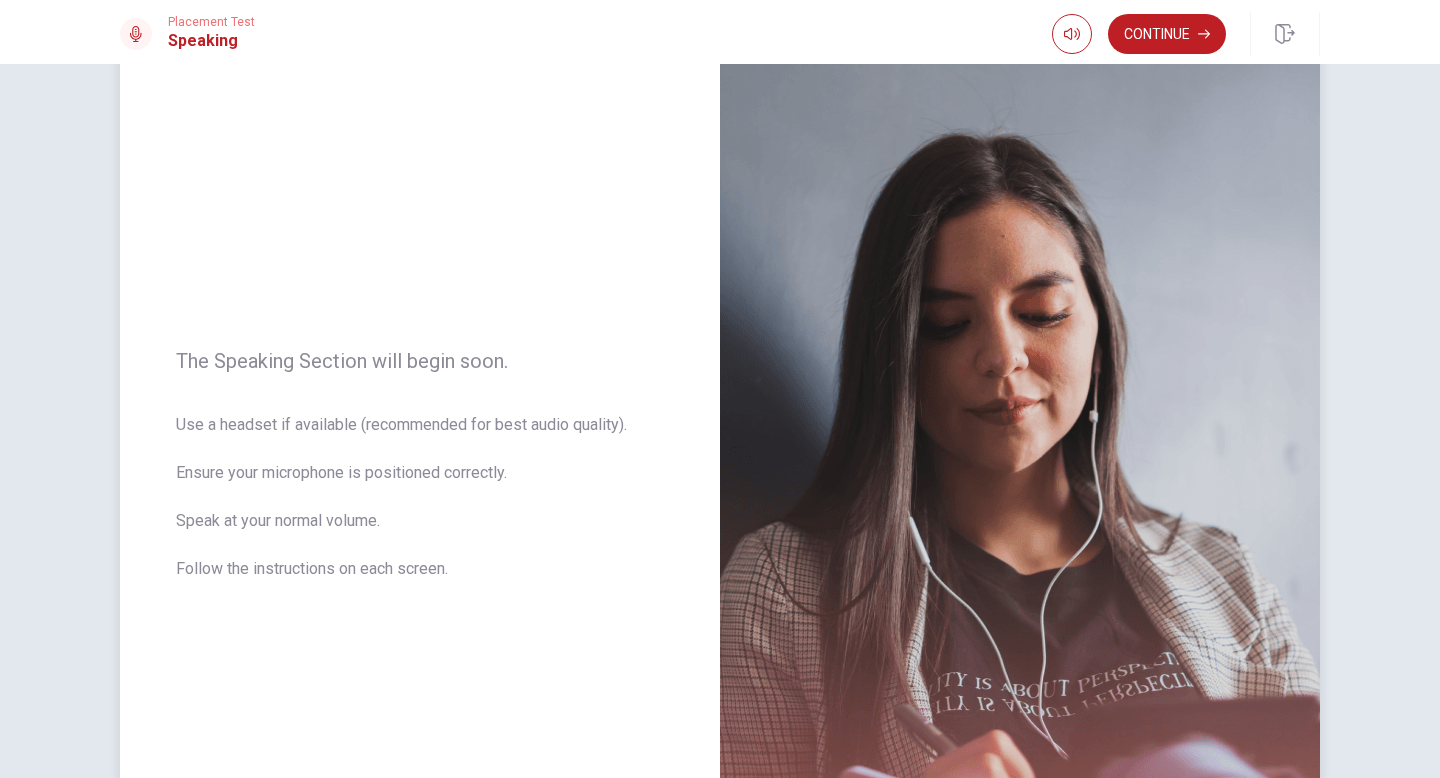 scroll, scrollTop: 0, scrollLeft: 0, axis: both 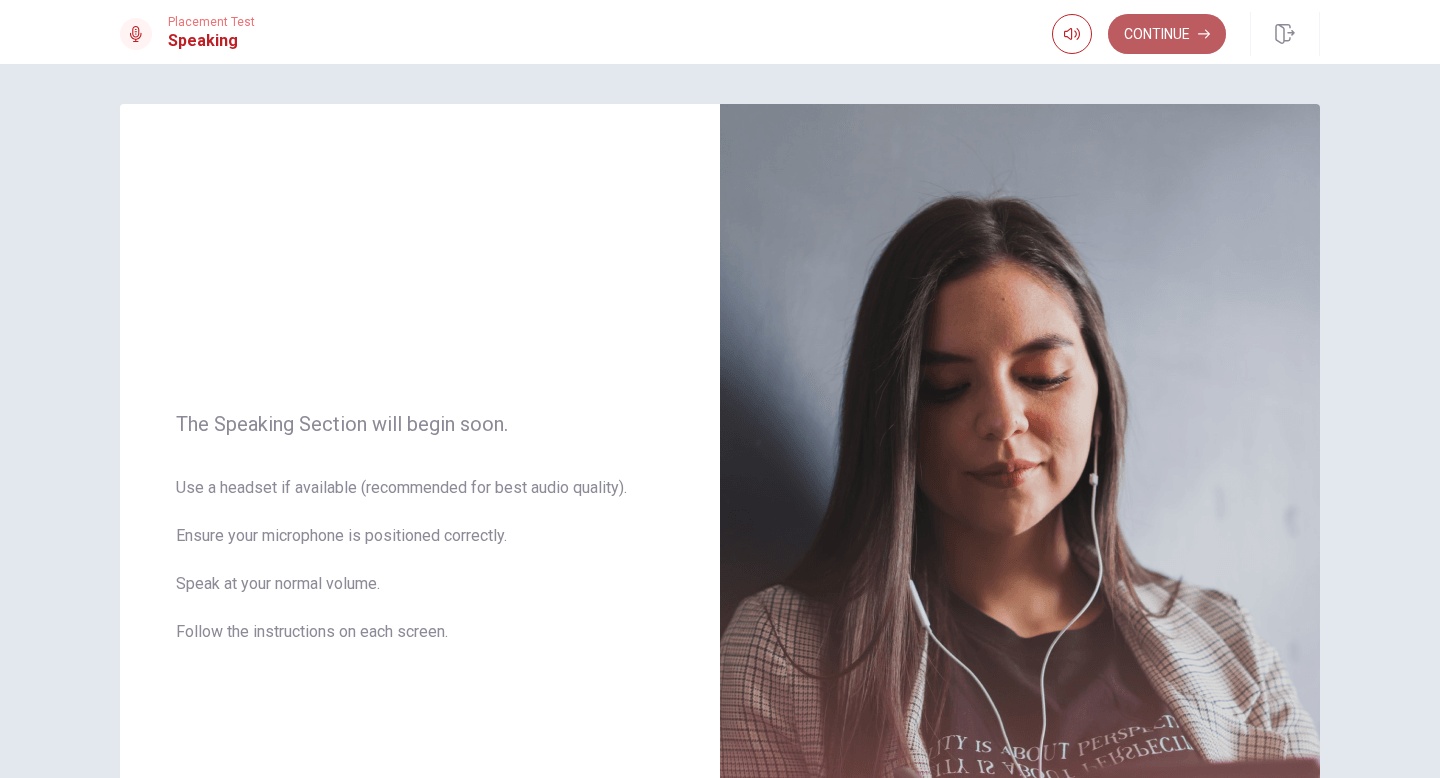 click on "Continue" at bounding box center (1167, 34) 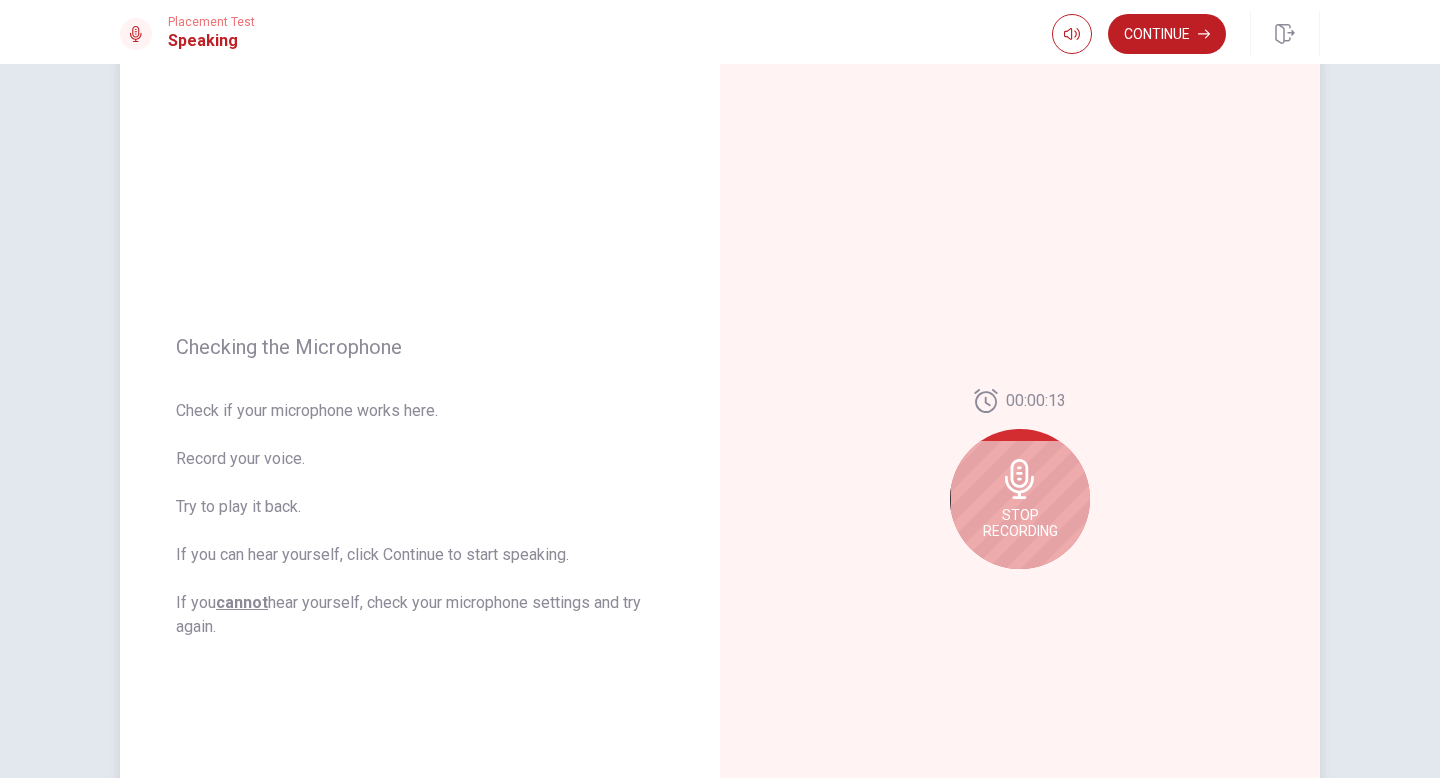 scroll, scrollTop: 57, scrollLeft: 0, axis: vertical 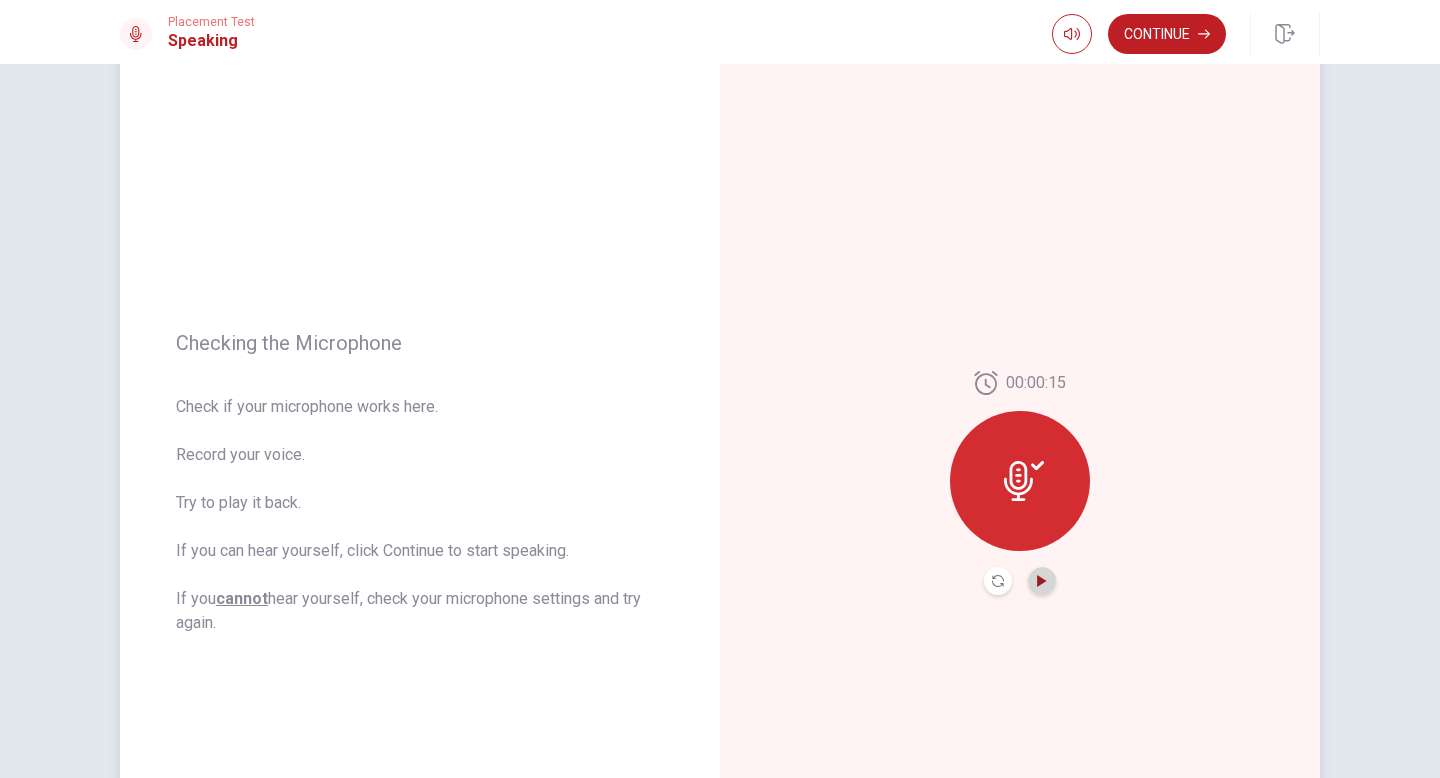 click 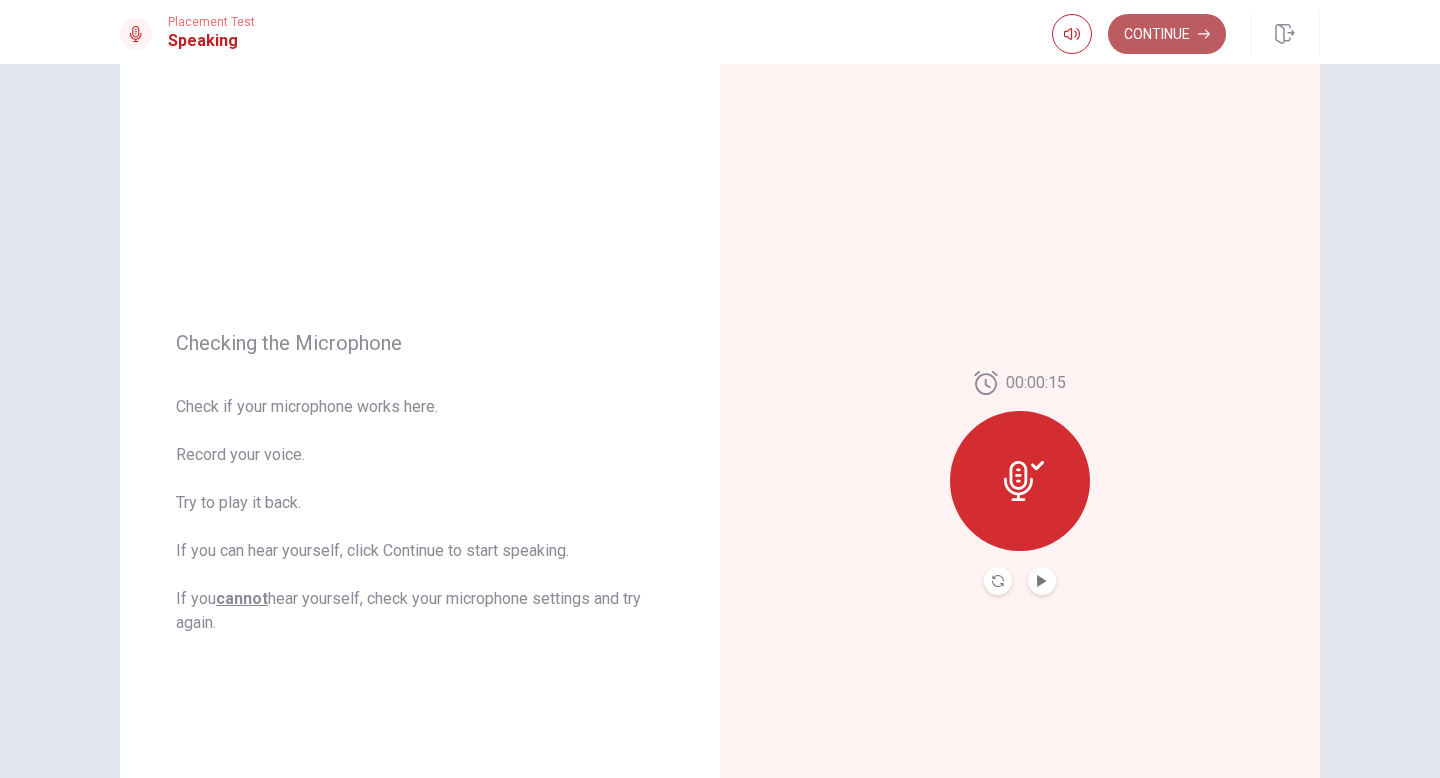 click on "Continue" at bounding box center [1167, 34] 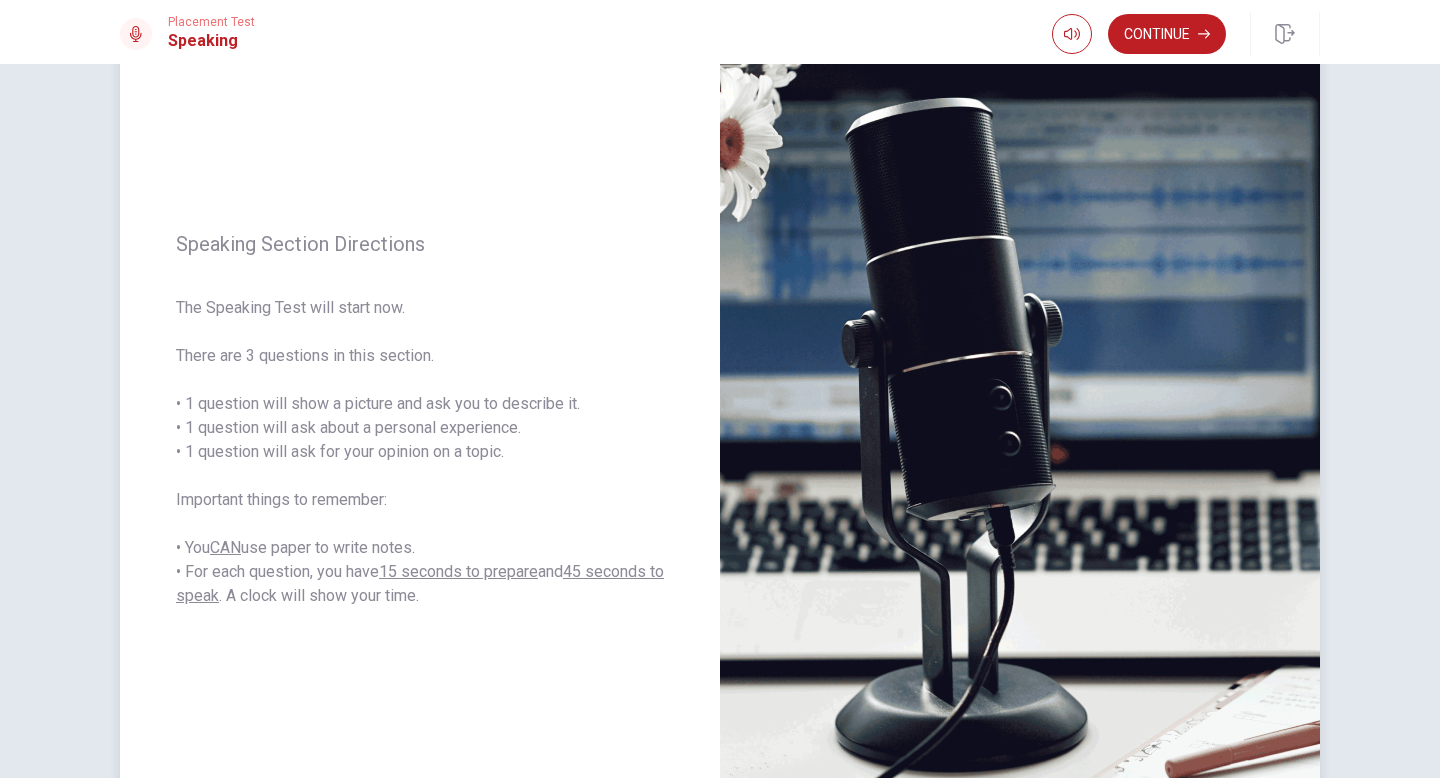 scroll, scrollTop: 117, scrollLeft: 0, axis: vertical 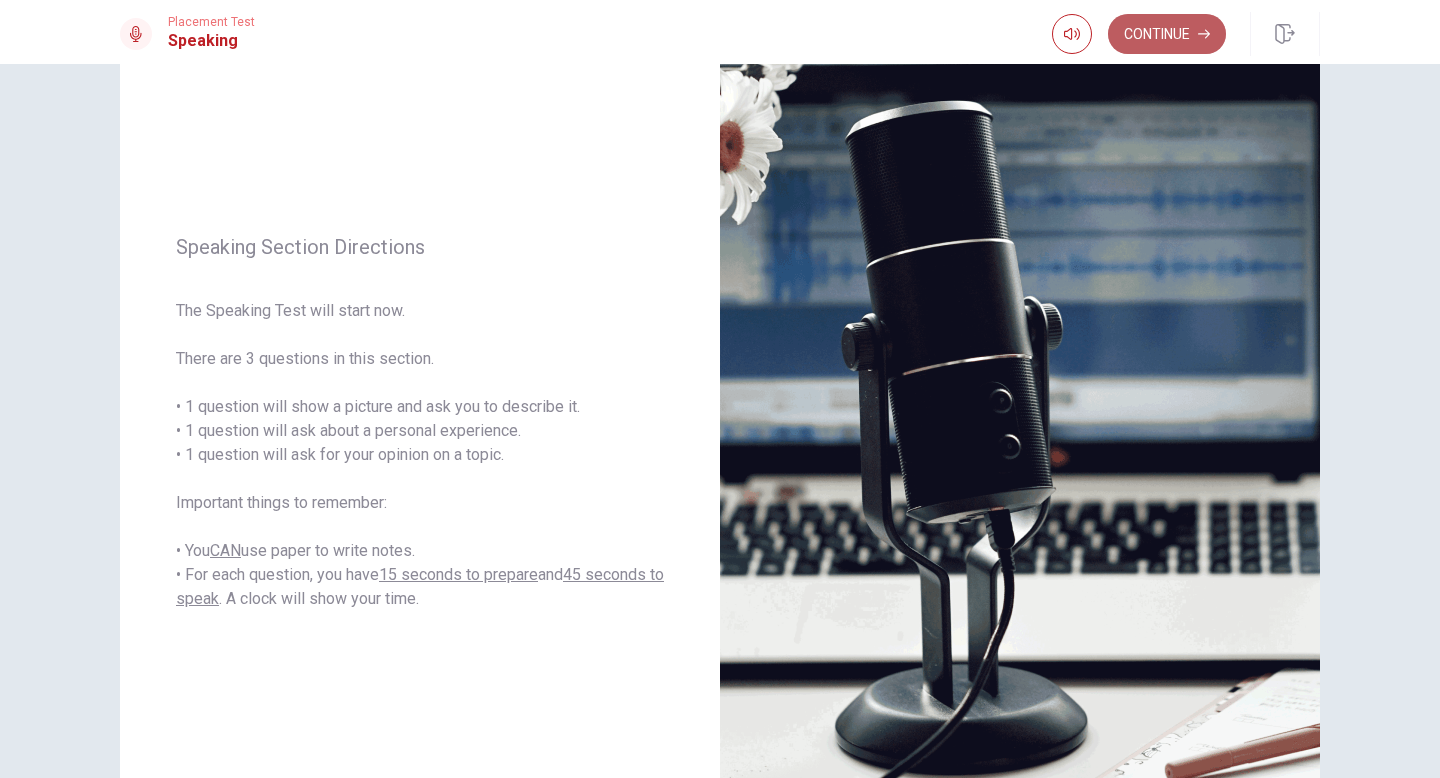 click on "Continue" at bounding box center (1167, 34) 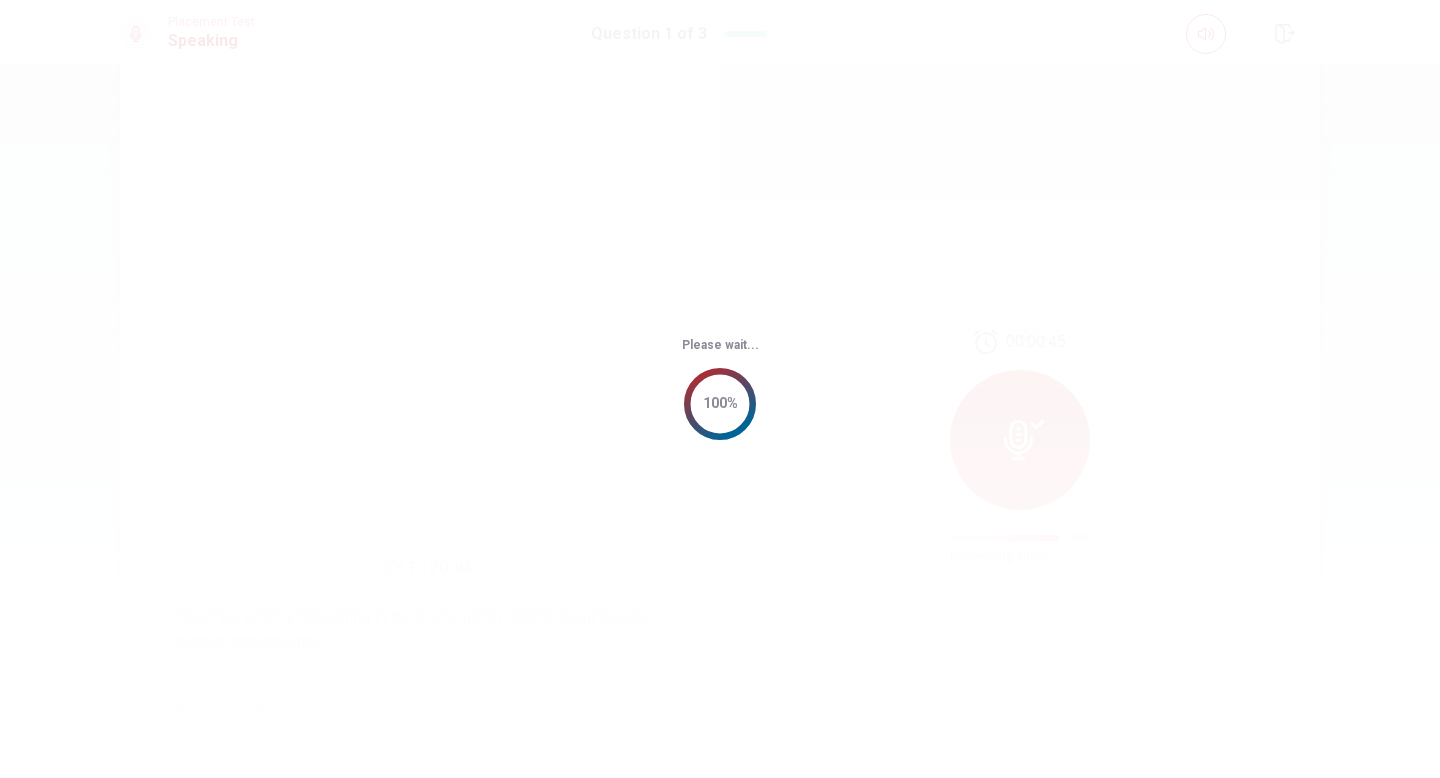 scroll, scrollTop: 0, scrollLeft: 0, axis: both 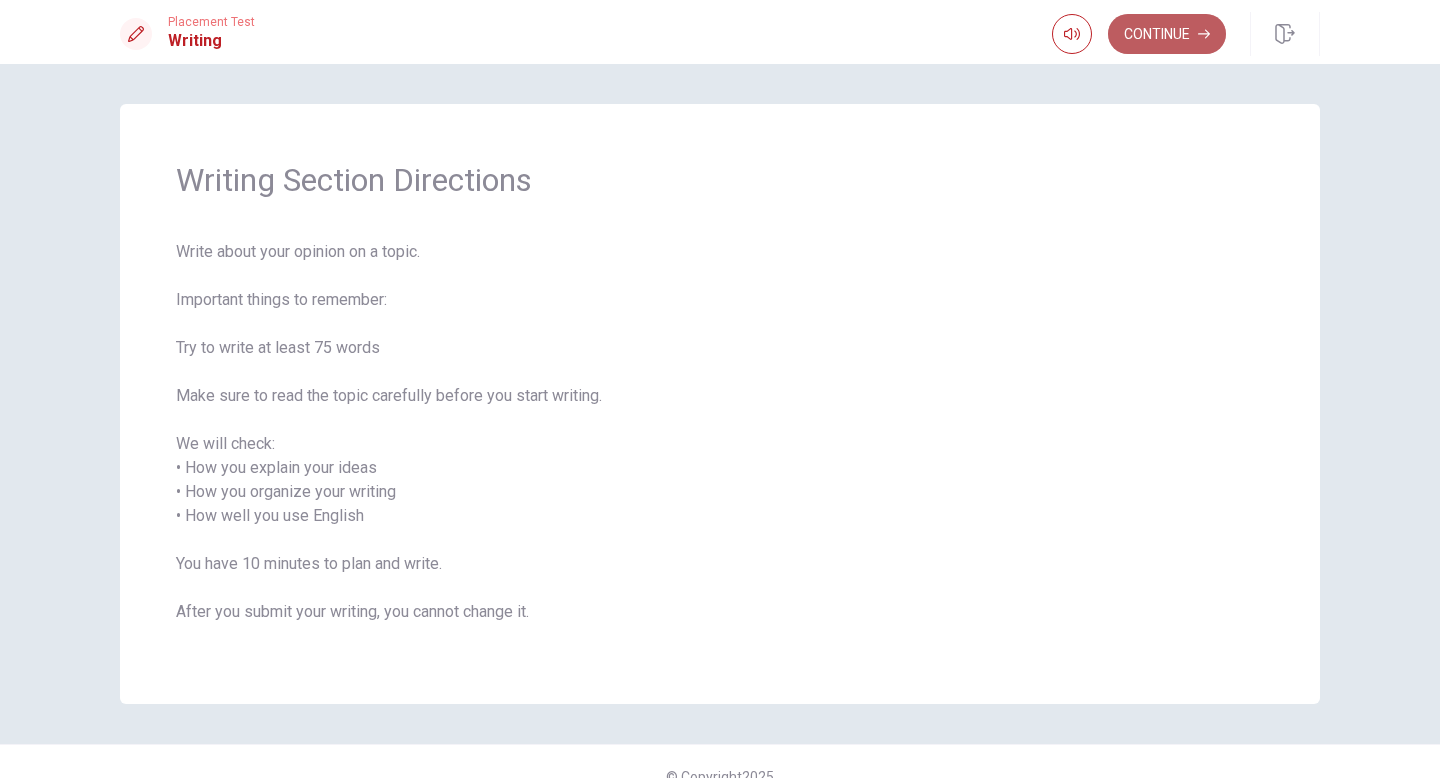 click on "Continue" at bounding box center (1167, 34) 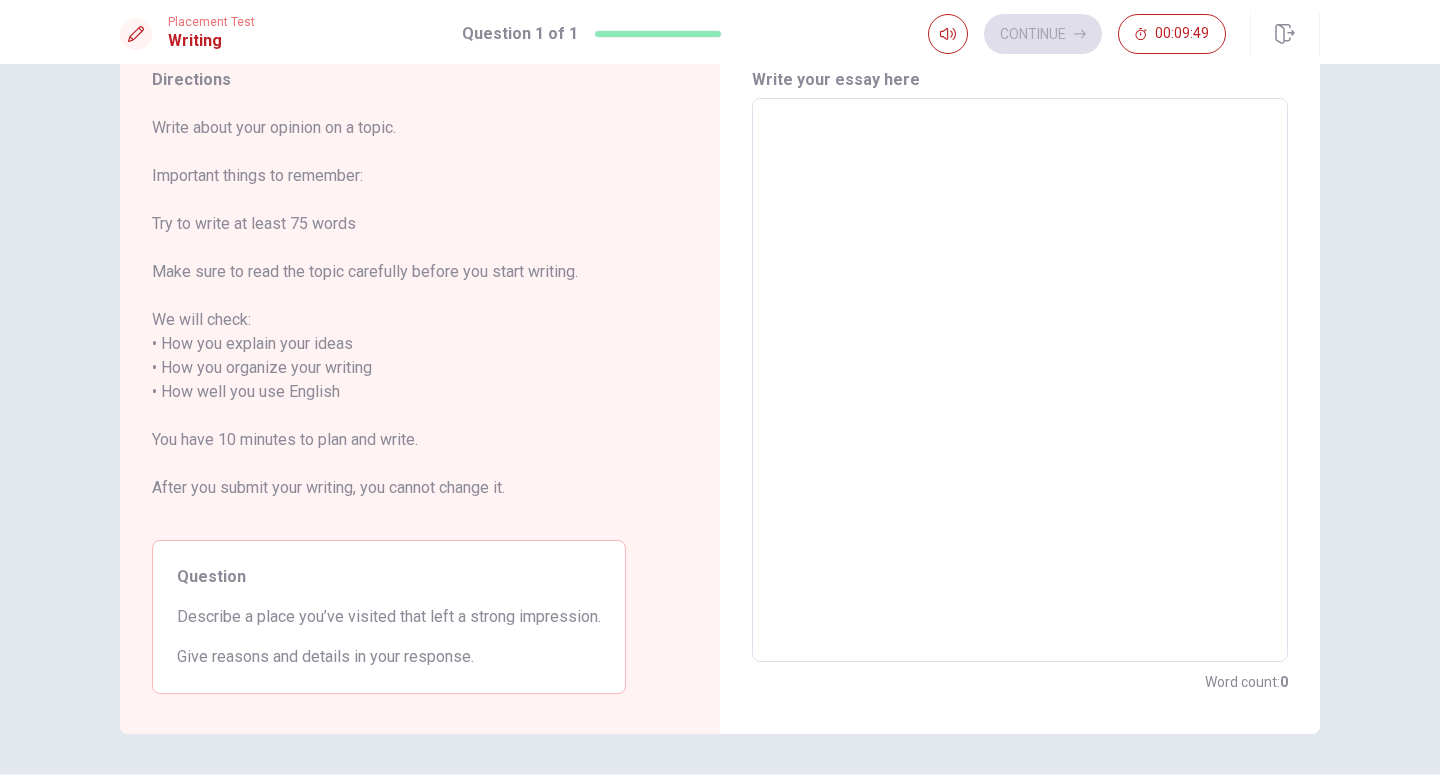 scroll, scrollTop: 74, scrollLeft: 0, axis: vertical 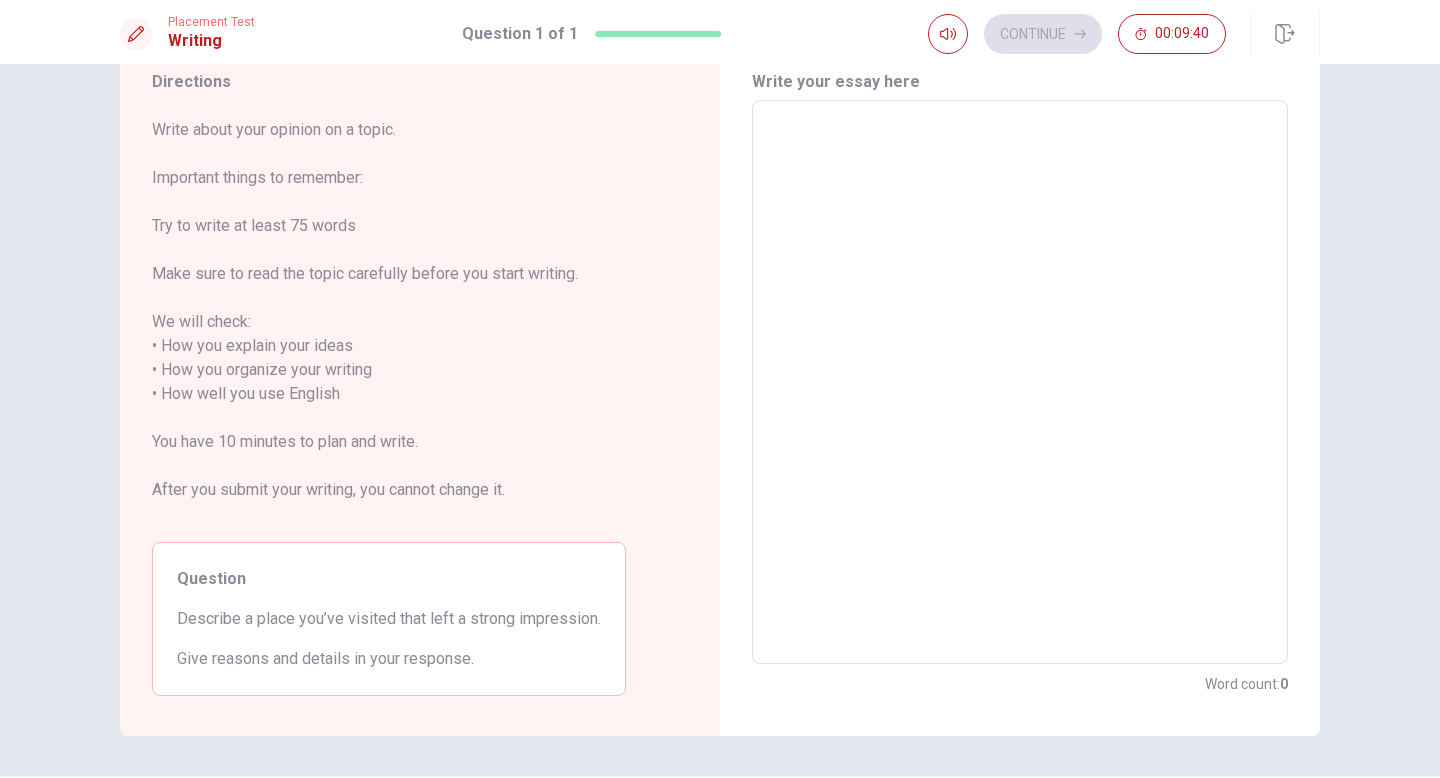 click at bounding box center [1020, 382] 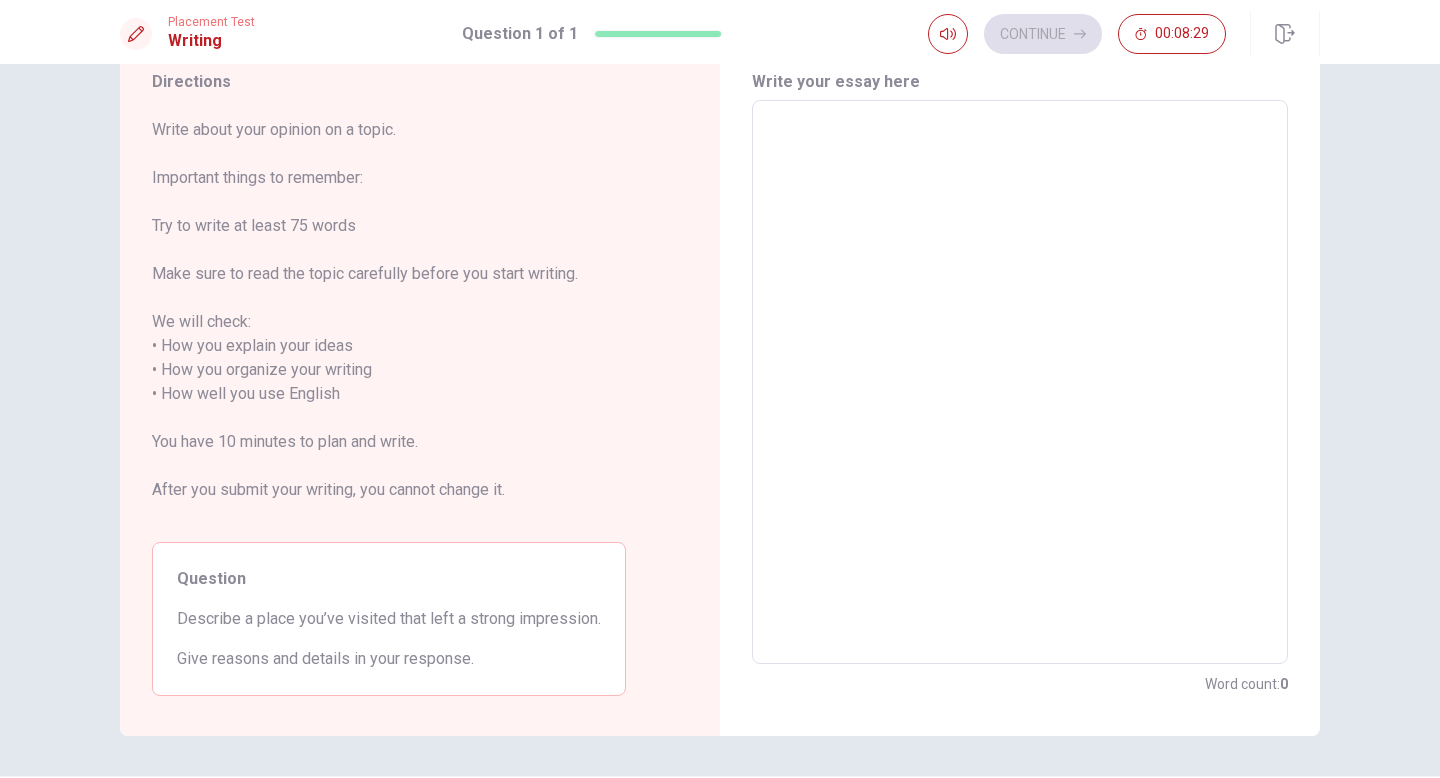 type on "i" 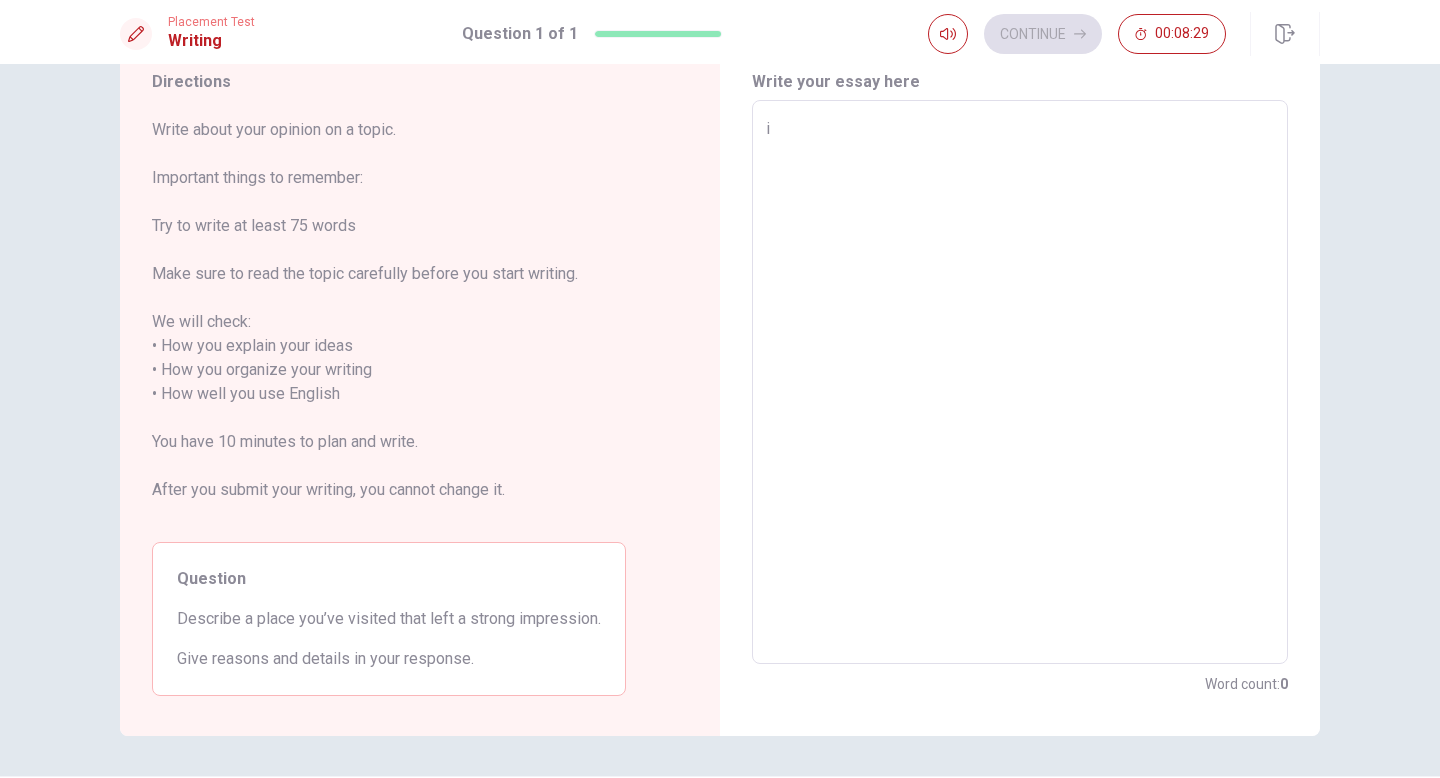 type on "x" 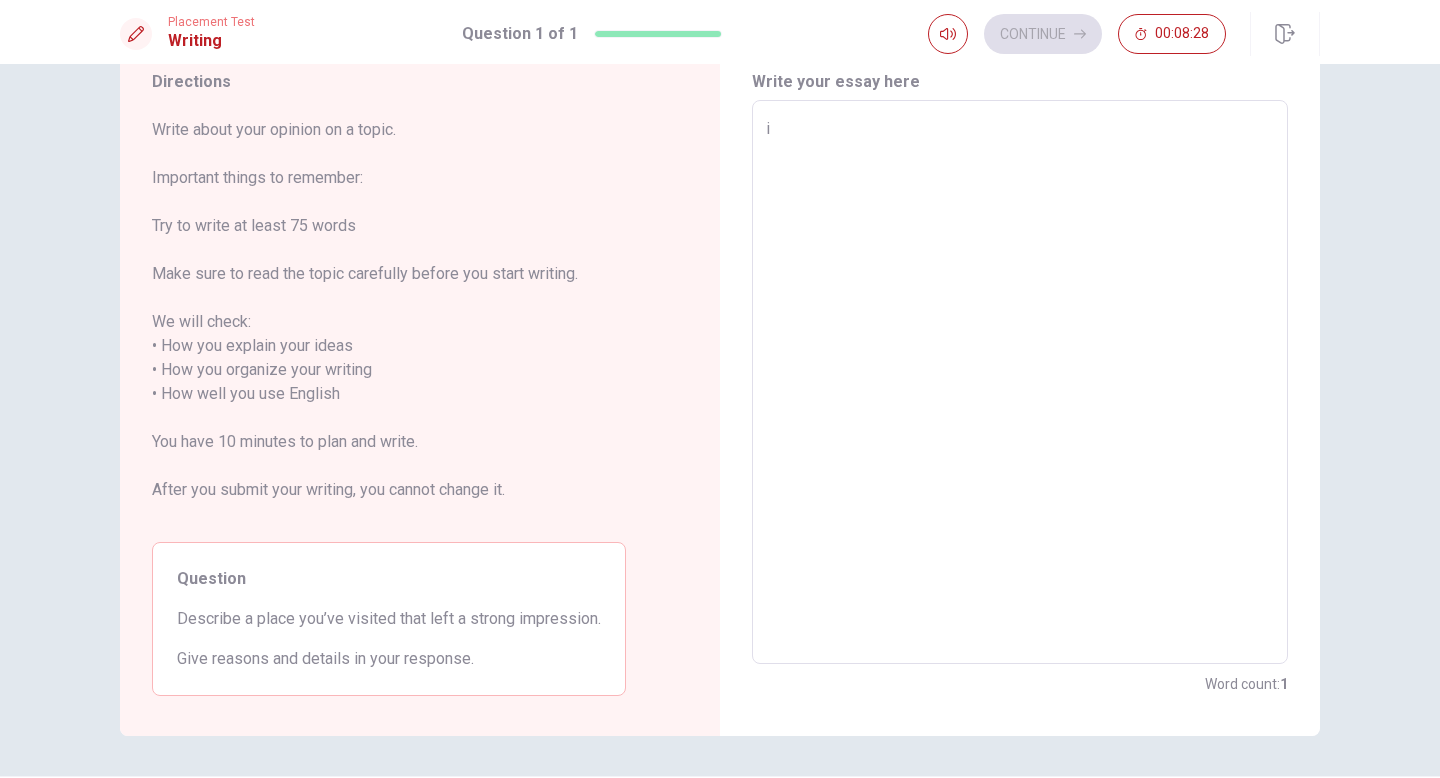 type on "i" 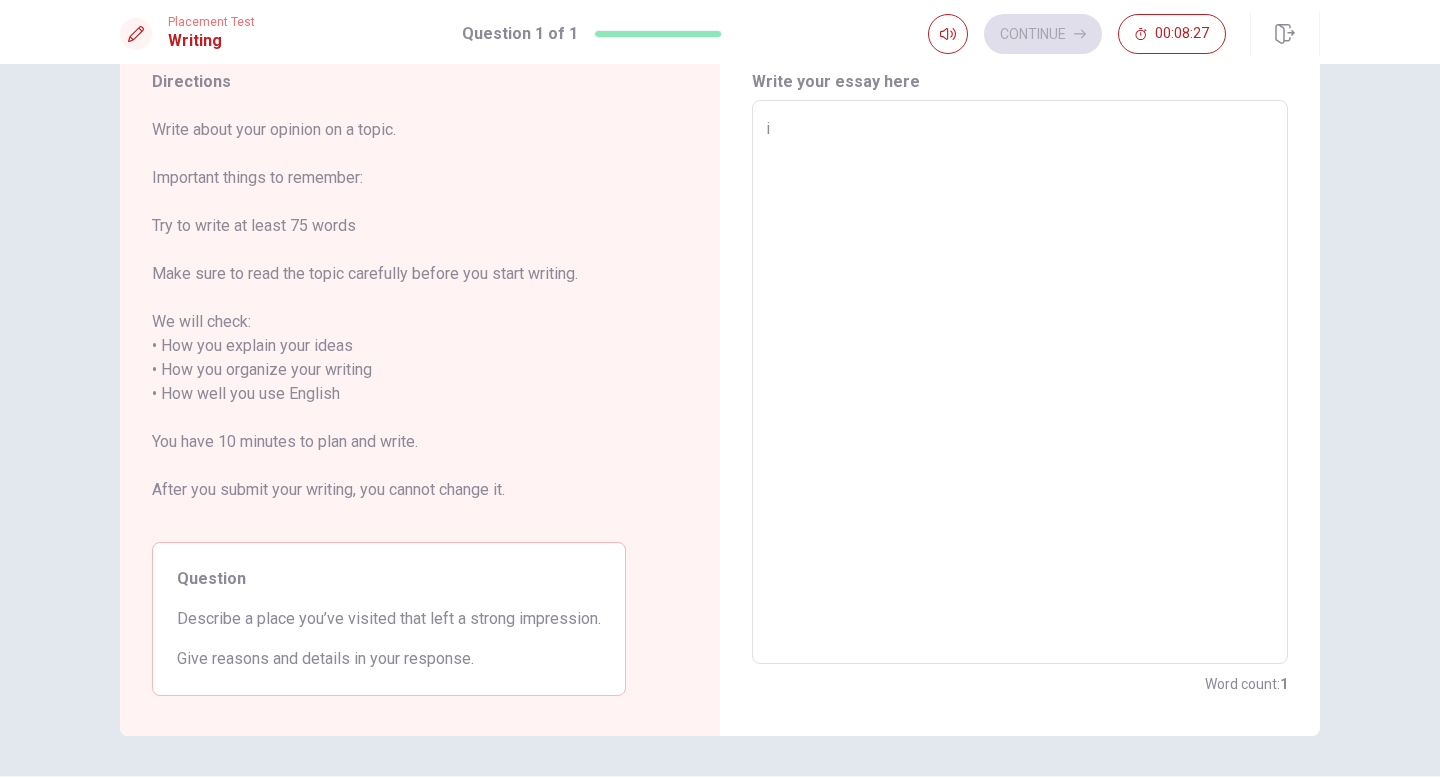 type on "i" 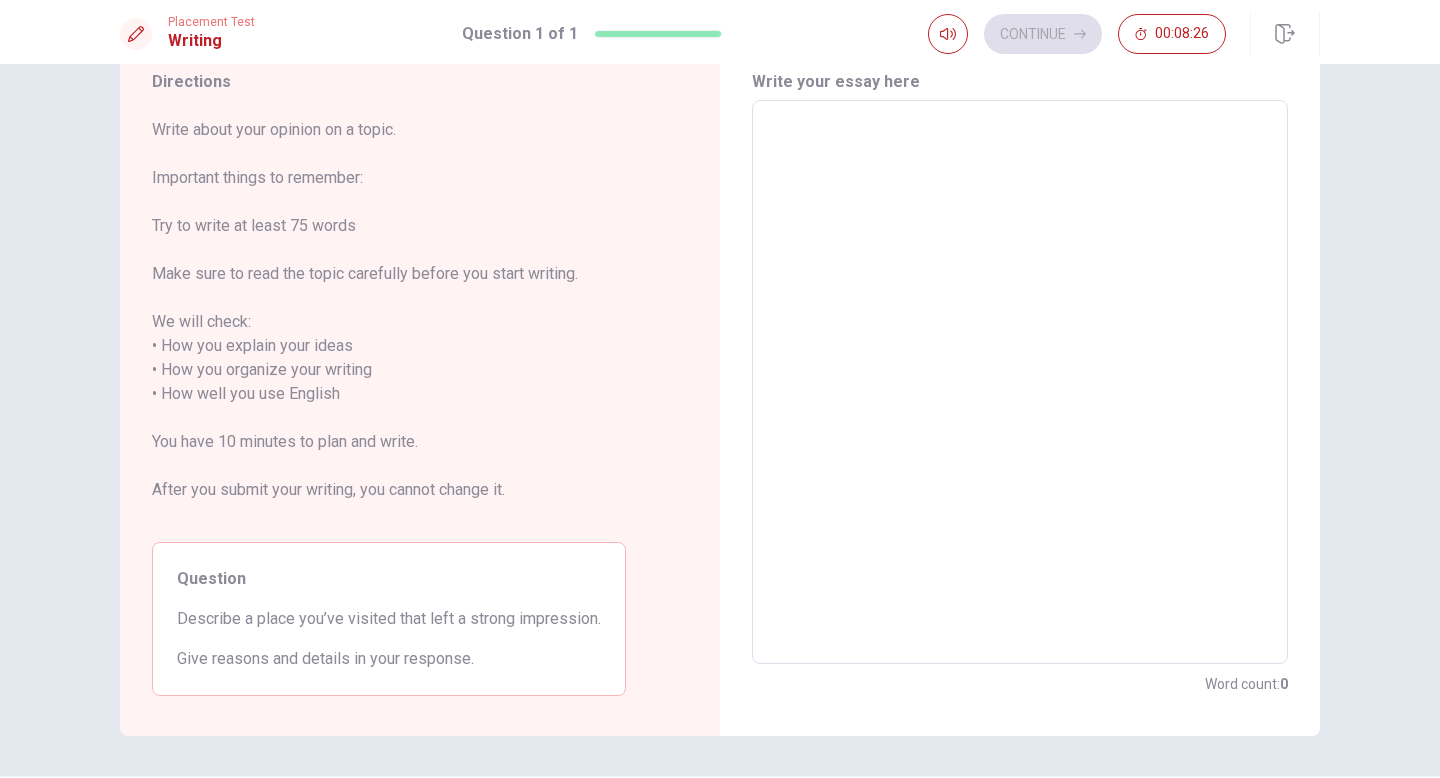 type on "I" 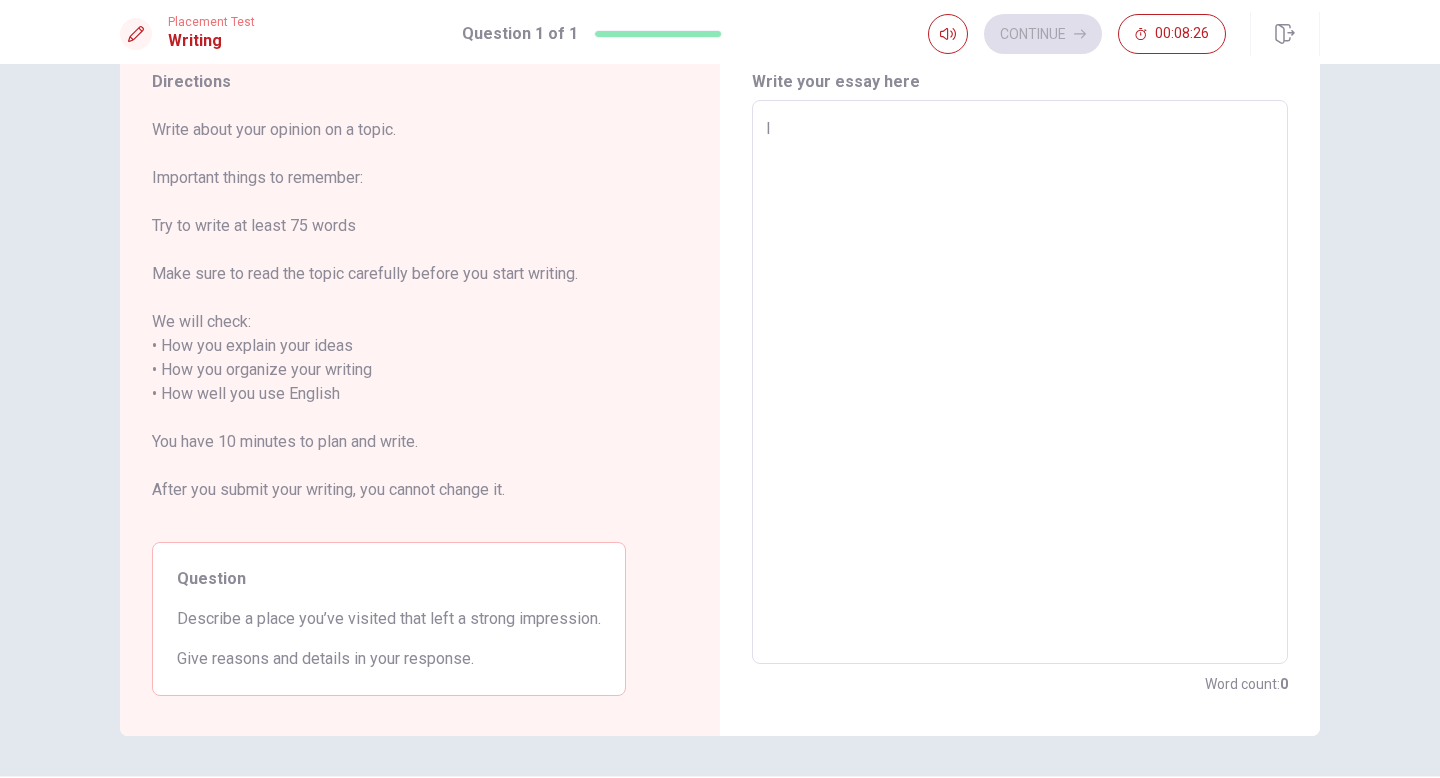 type on "x" 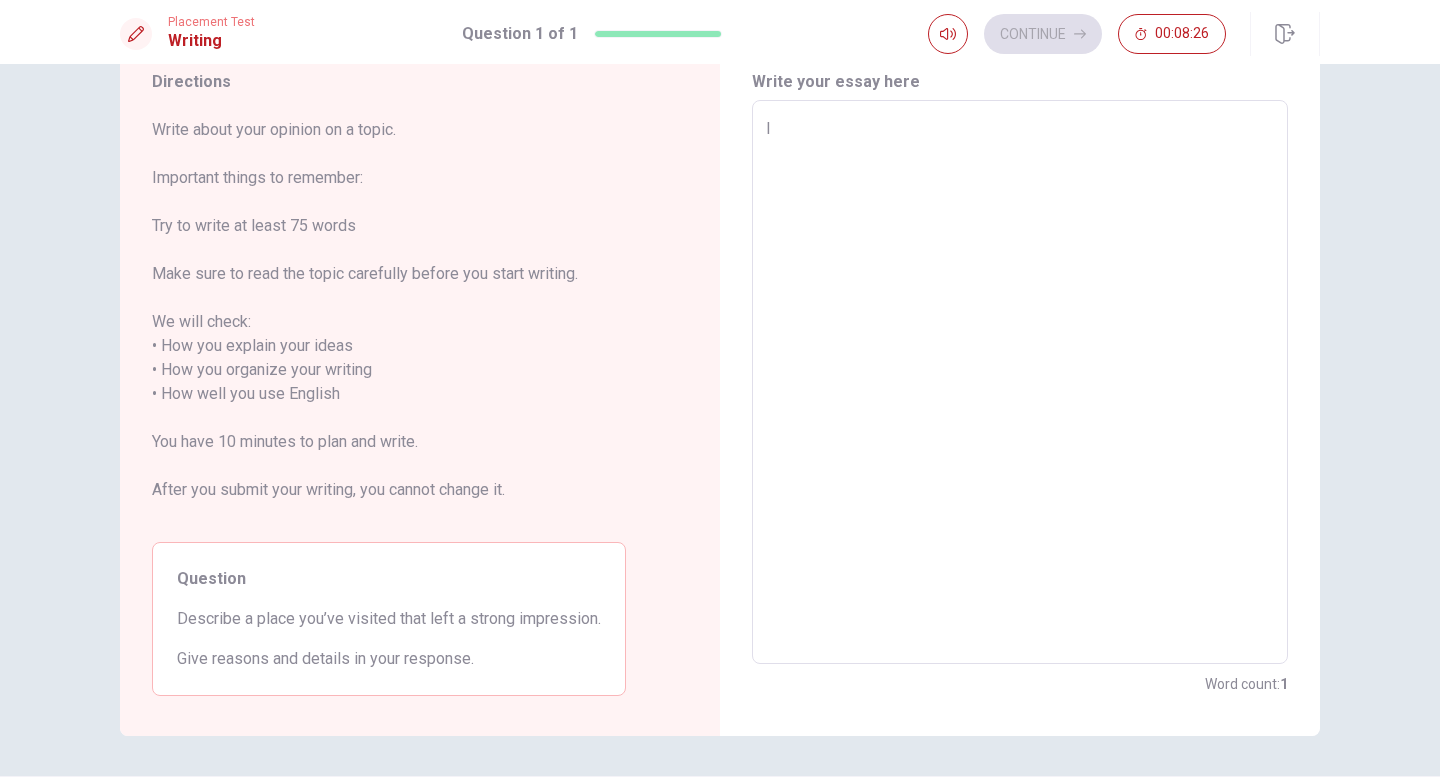 type on "I" 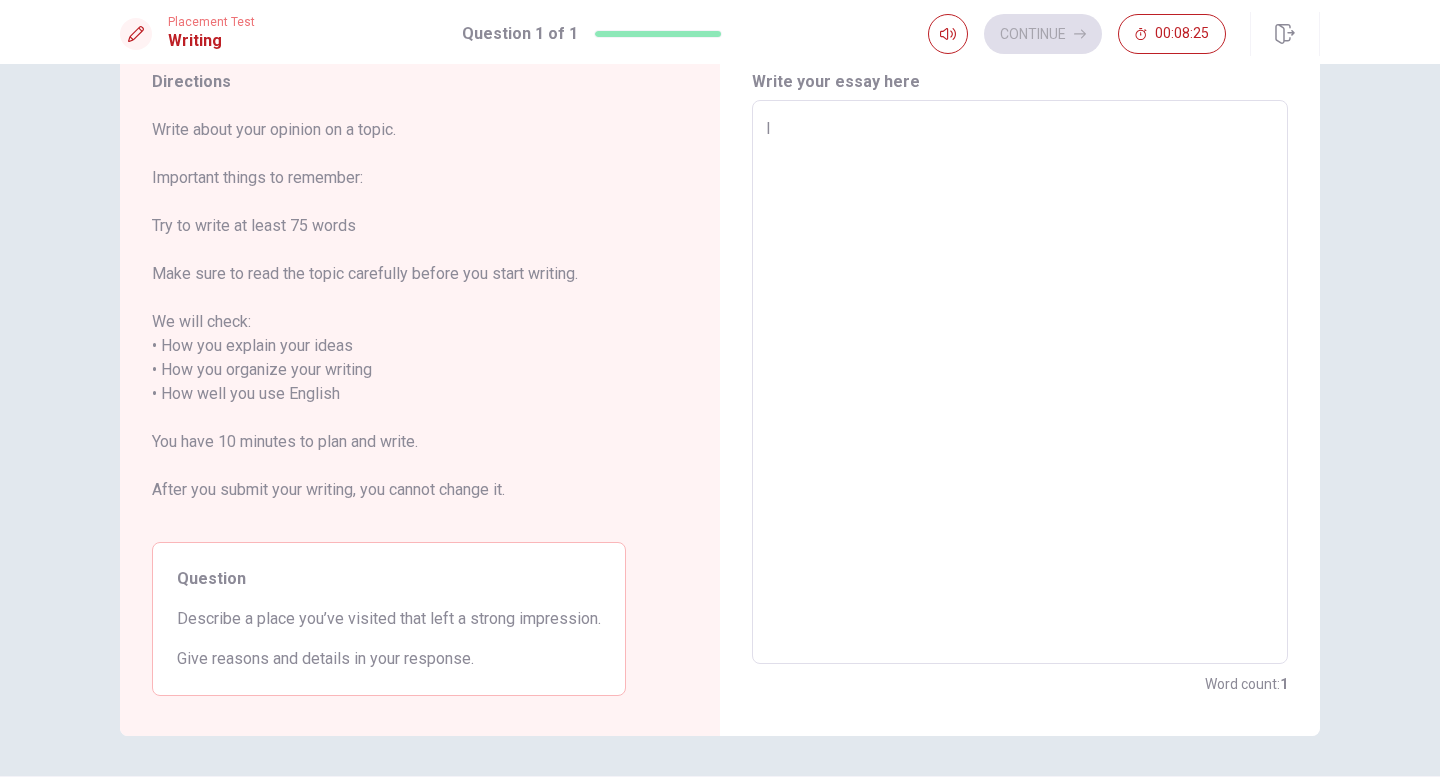 type on "I w" 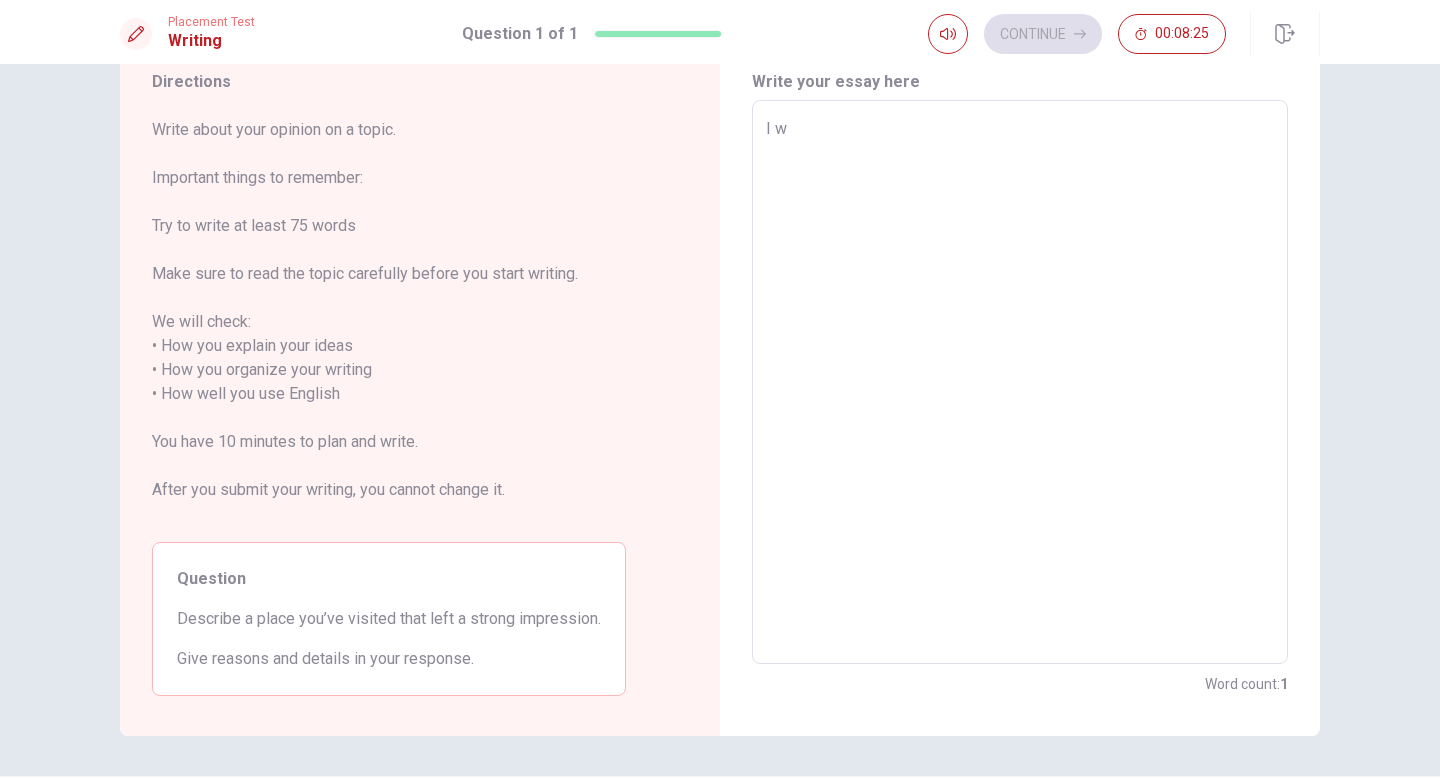 type on "x" 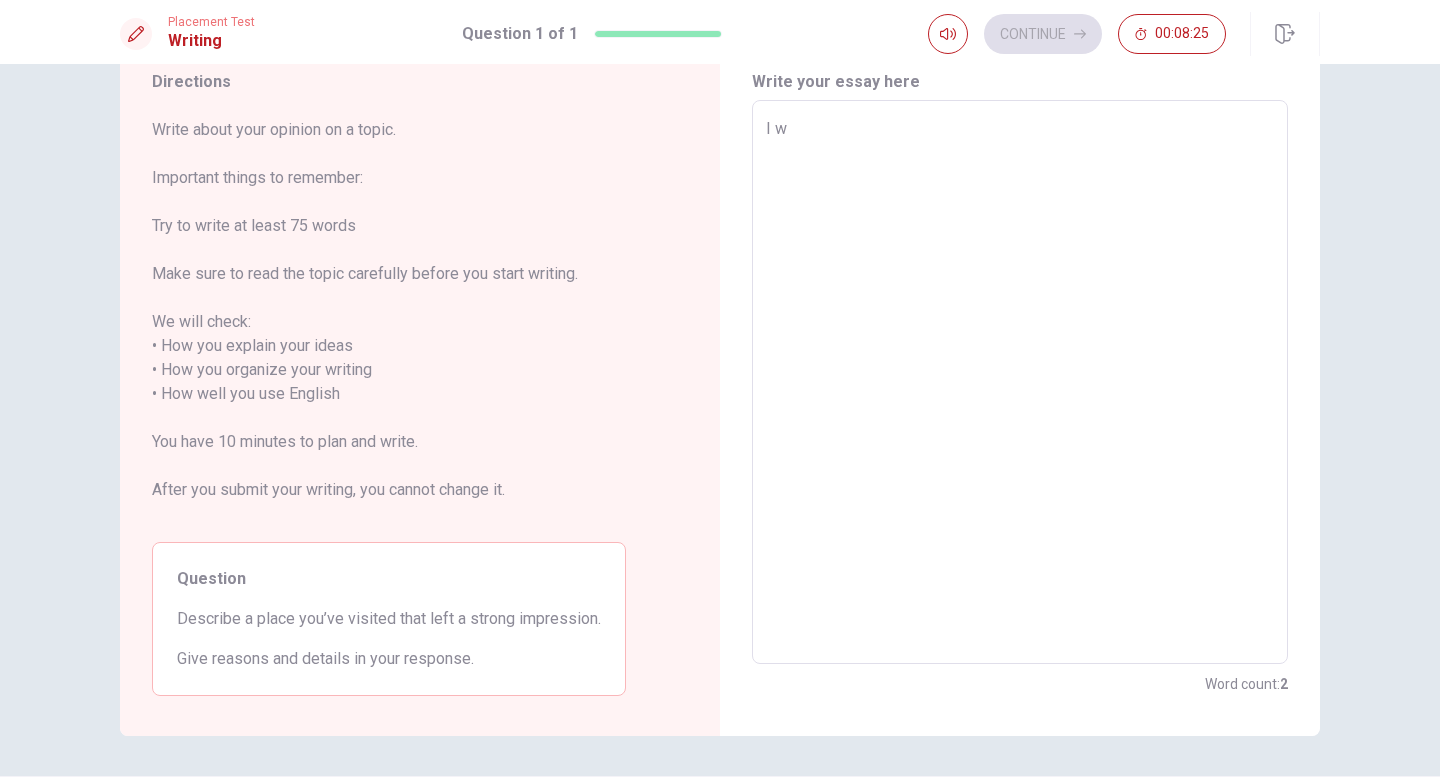 type on "I wa" 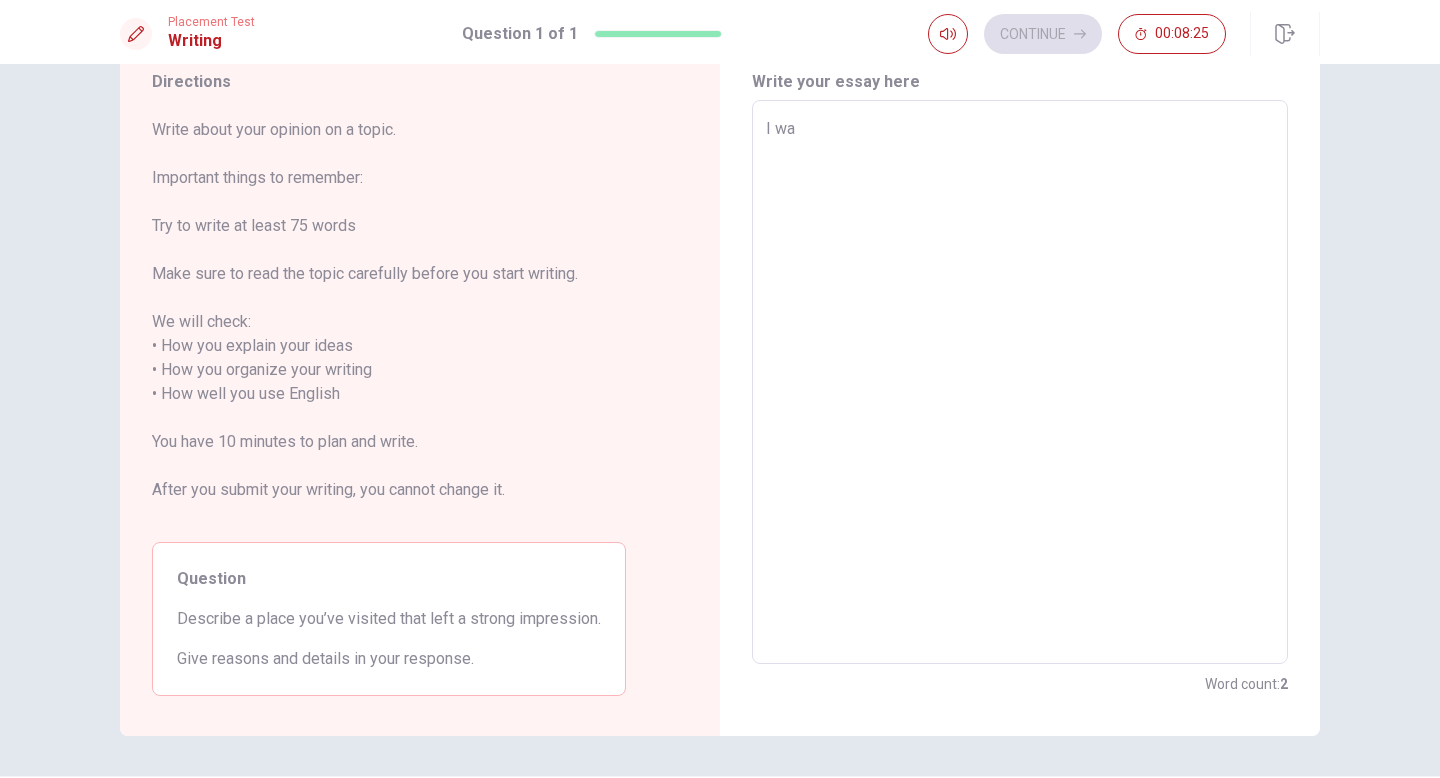 type on "x" 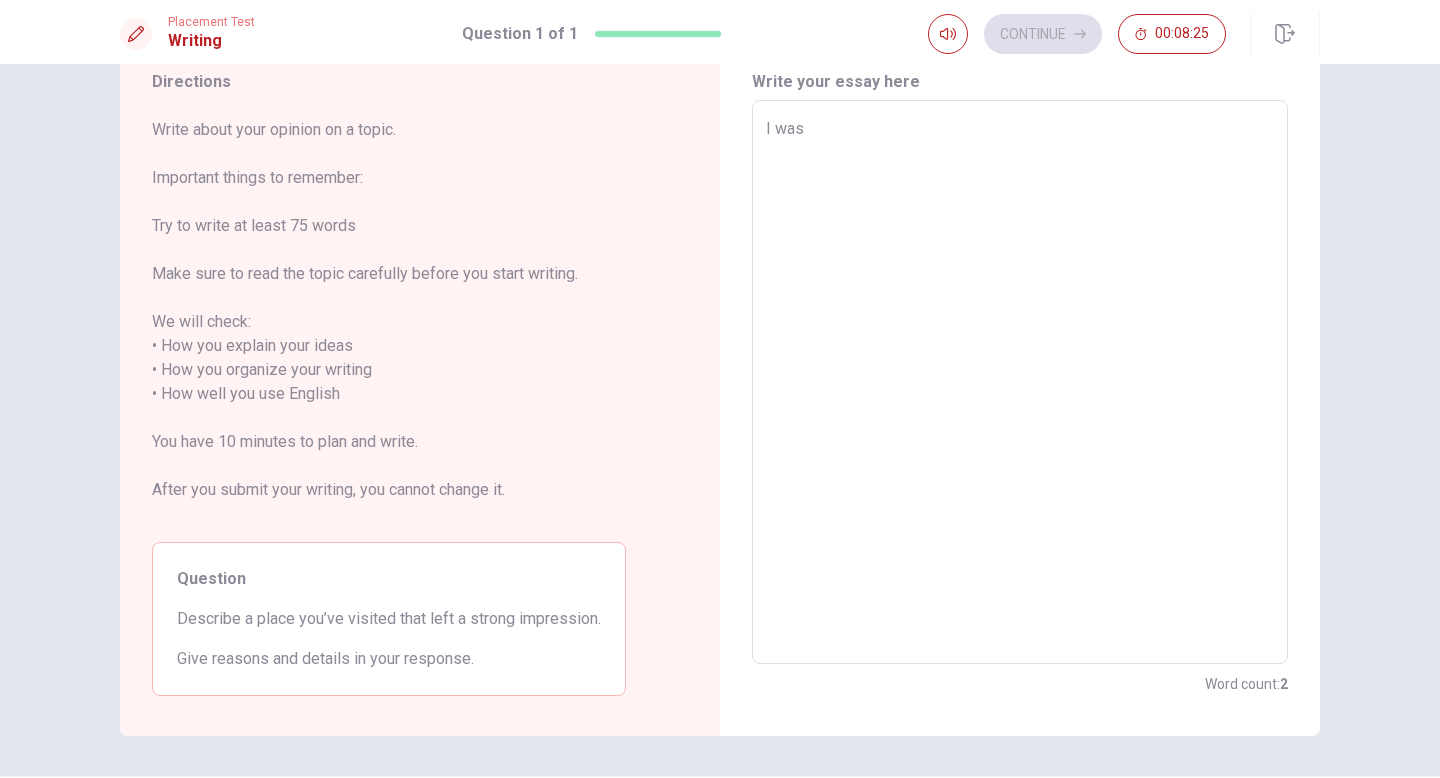 type on "x" 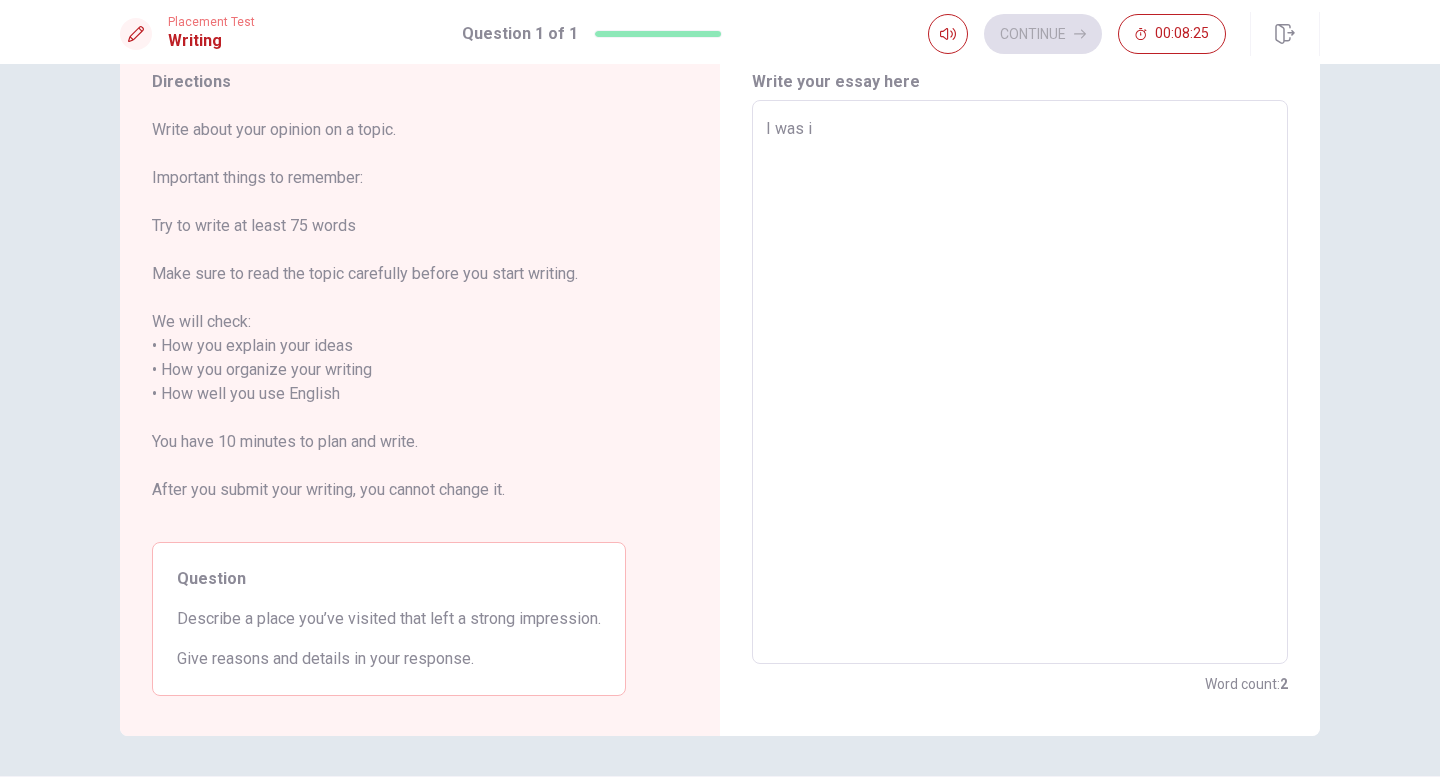 type on "x" 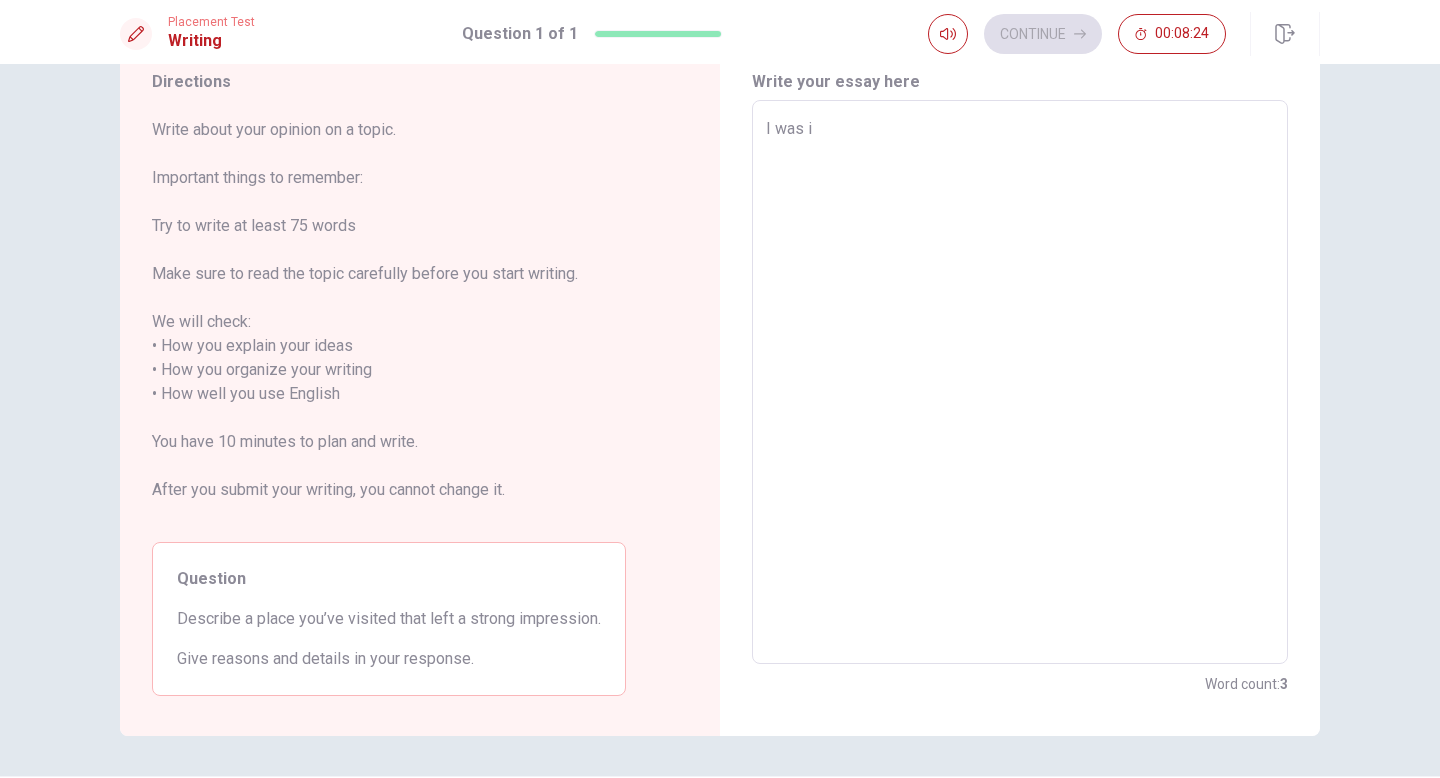 type on "I was in" 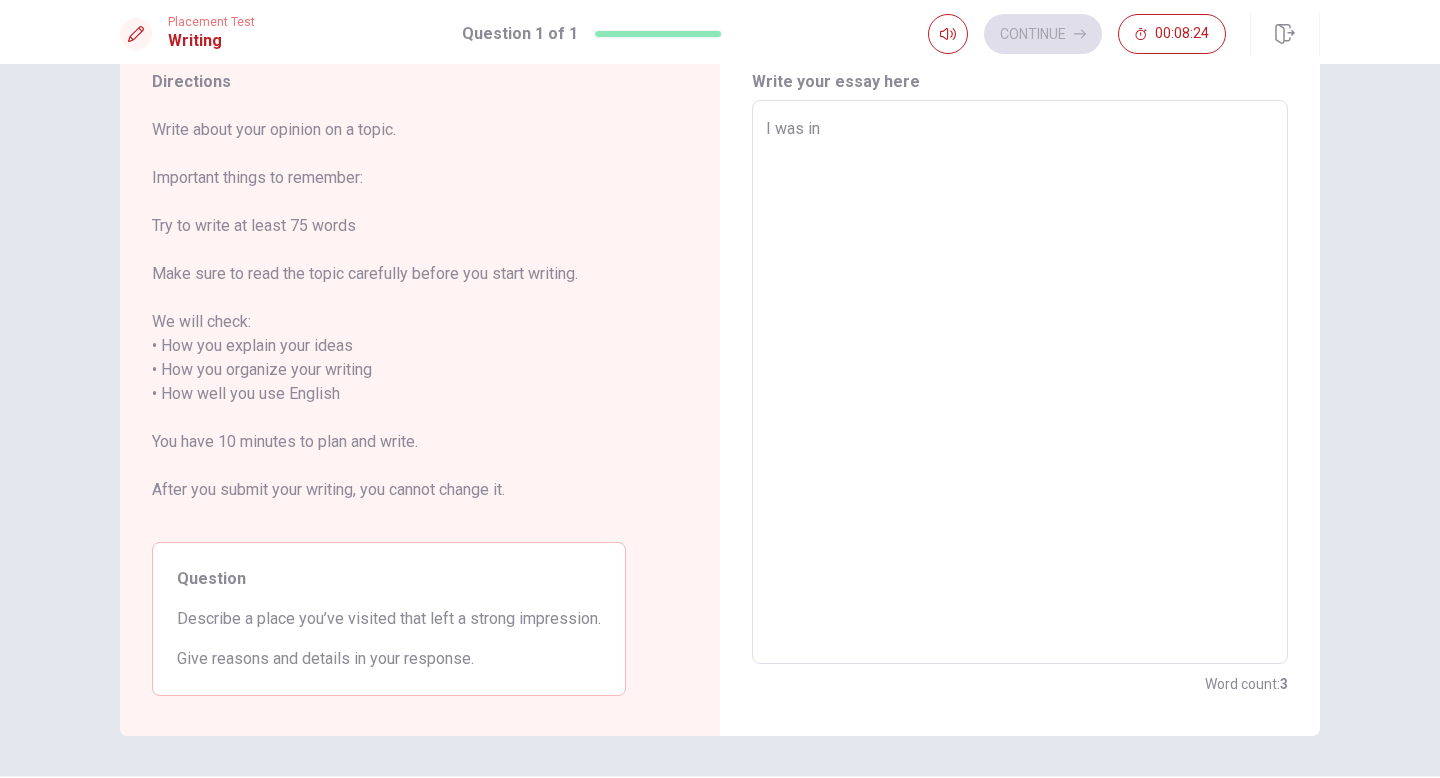 type on "x" 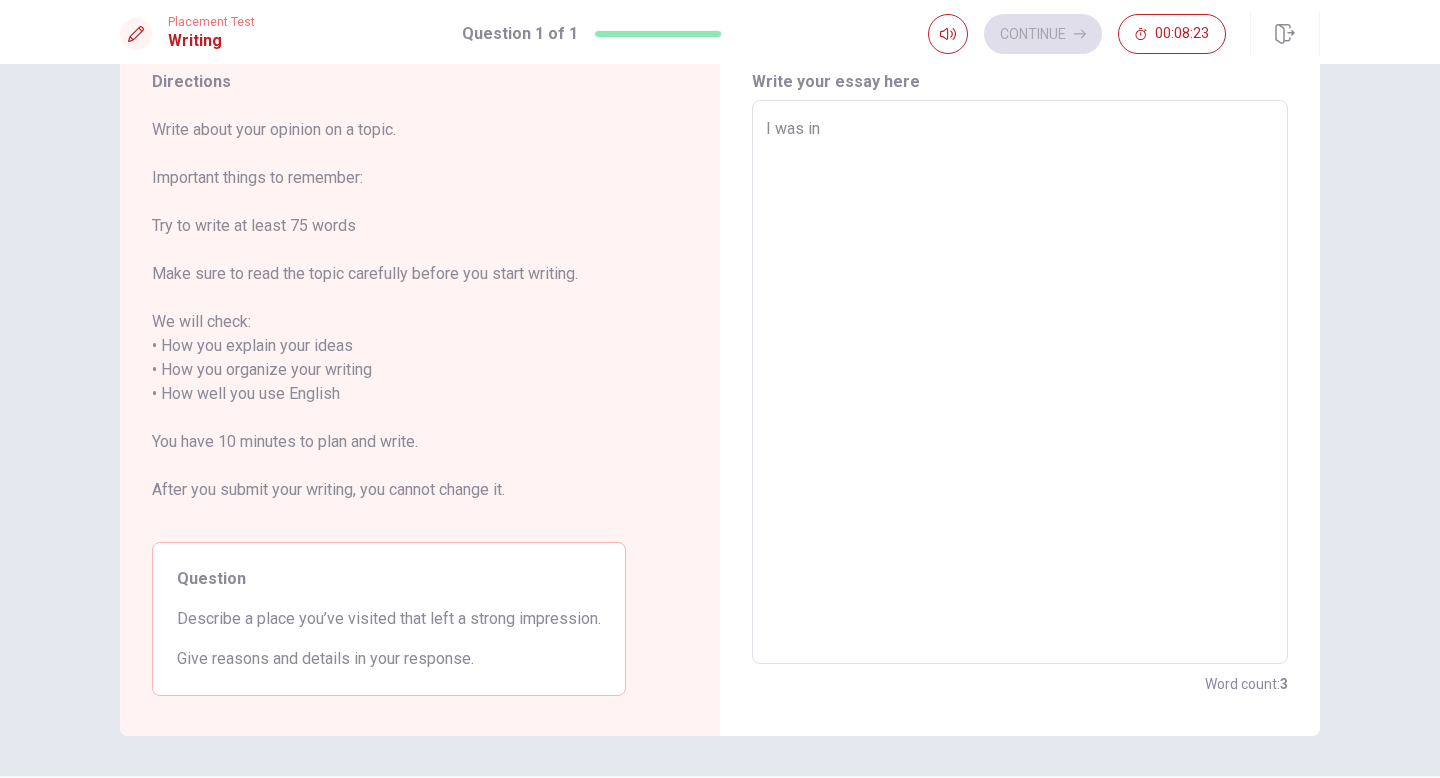 type on "I was in D" 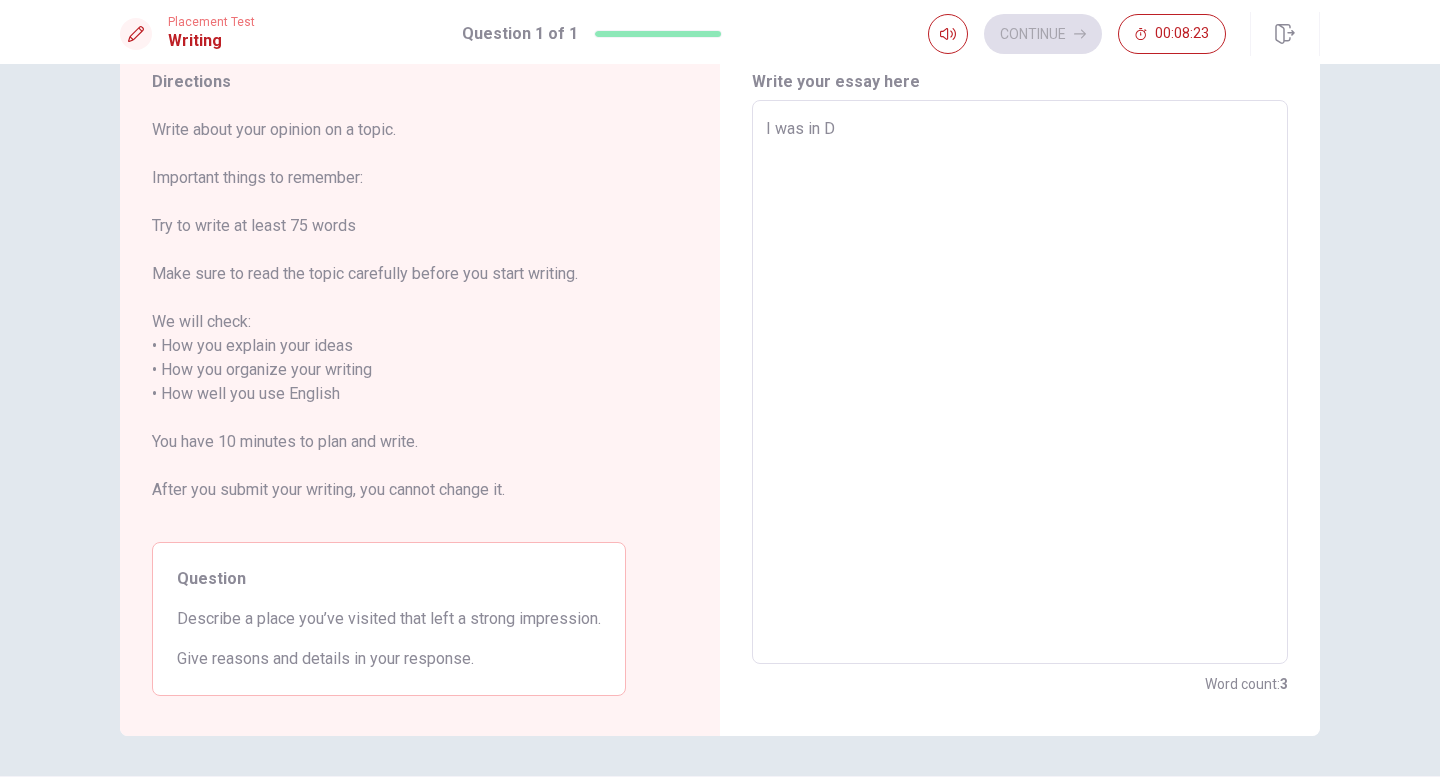 type on "x" 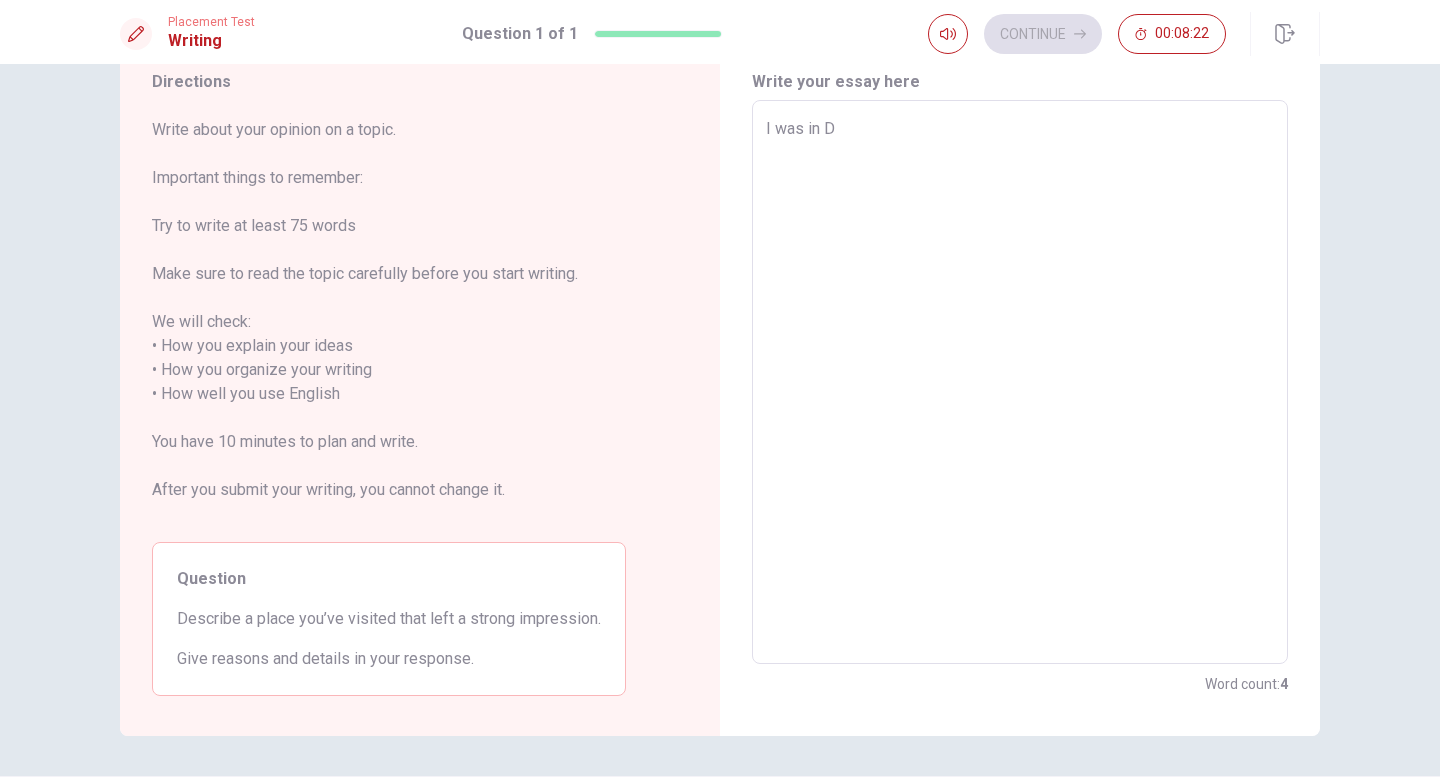 type on "I was in Du" 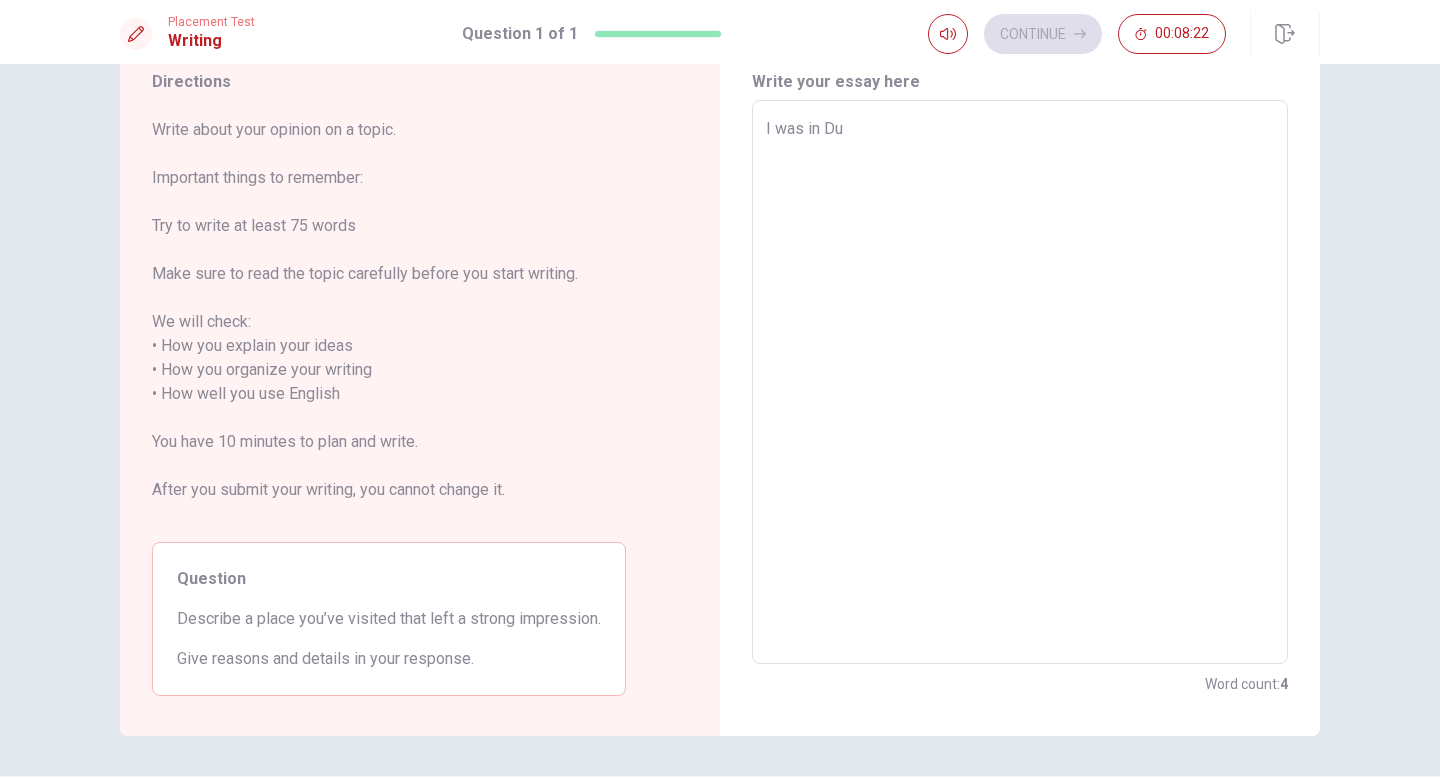 type on "x" 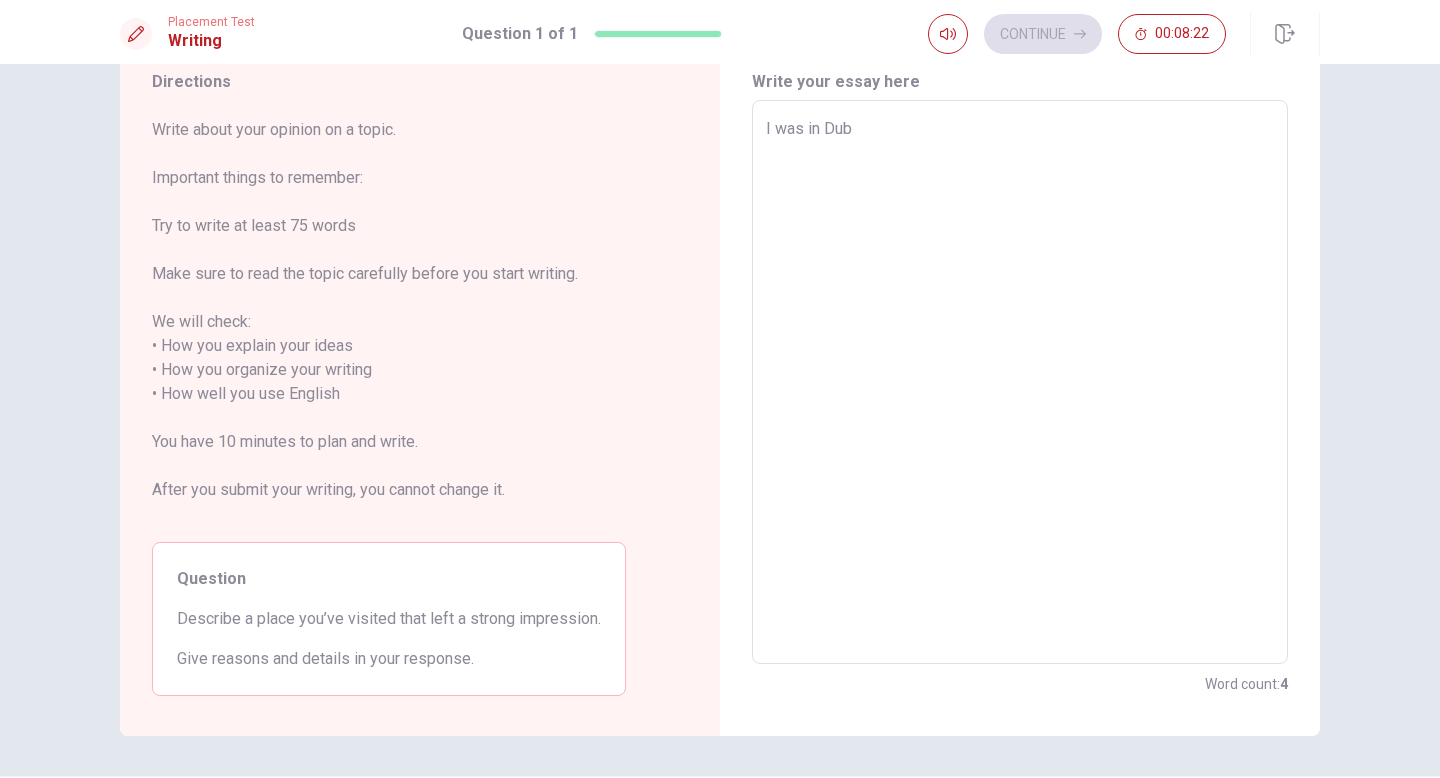 type on "x" 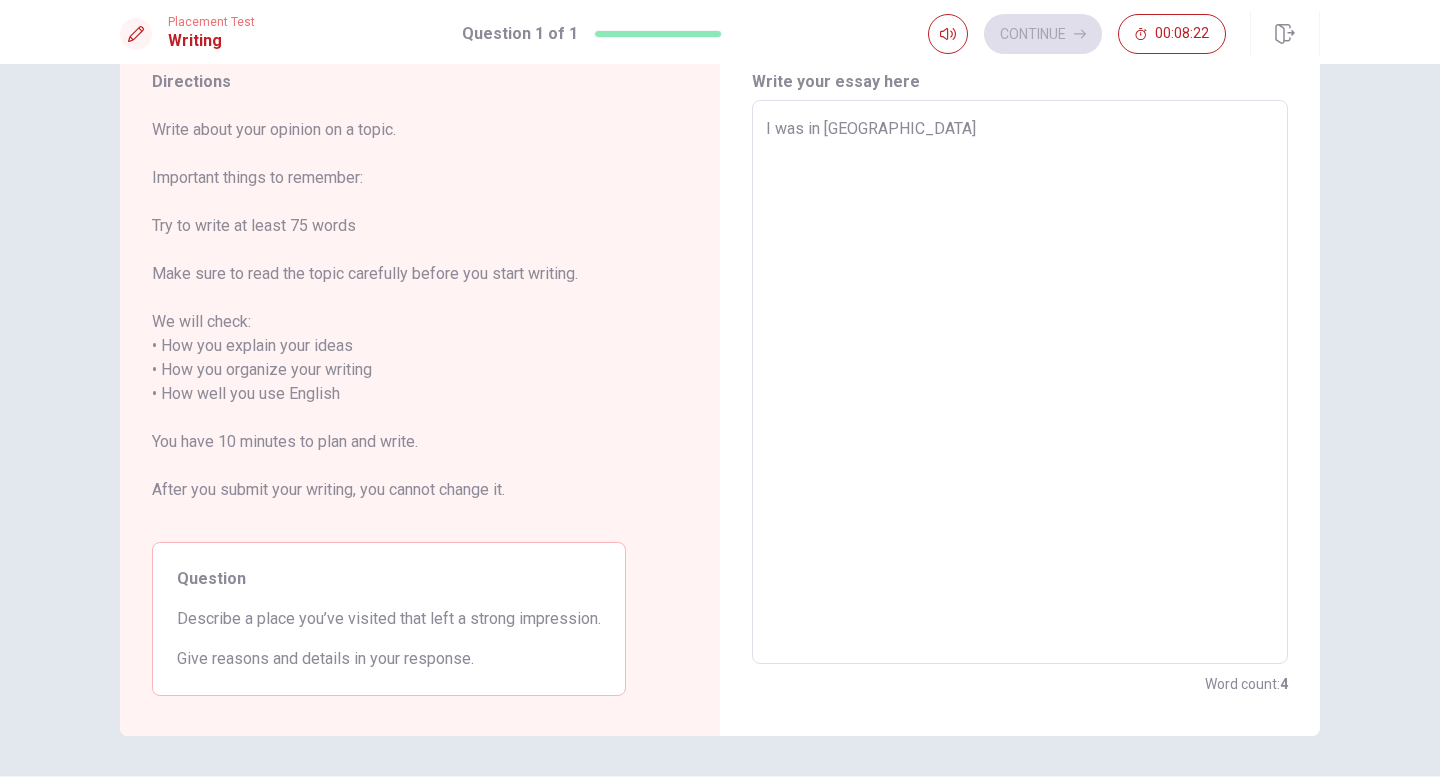 type on "x" 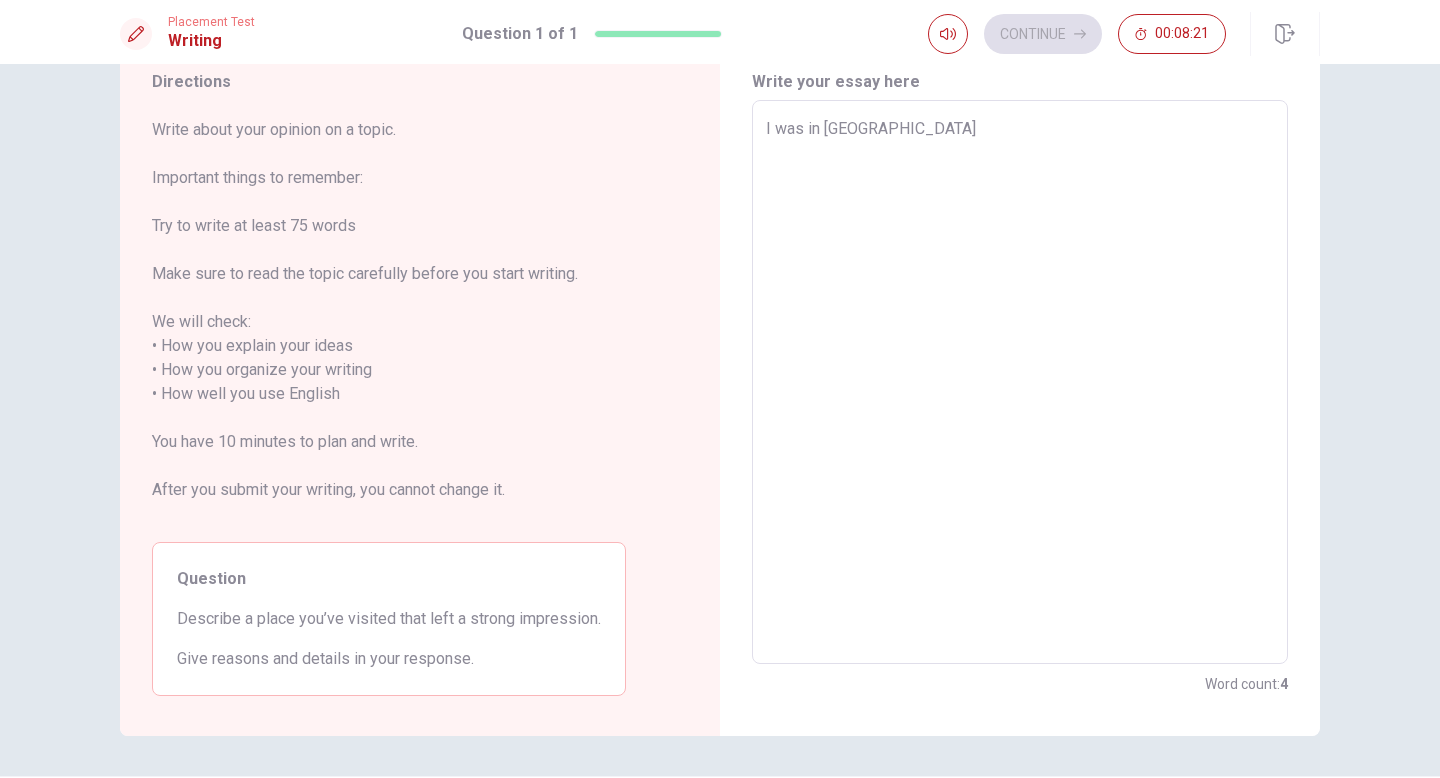 type on "I was in [GEOGRAPHIC_DATA]" 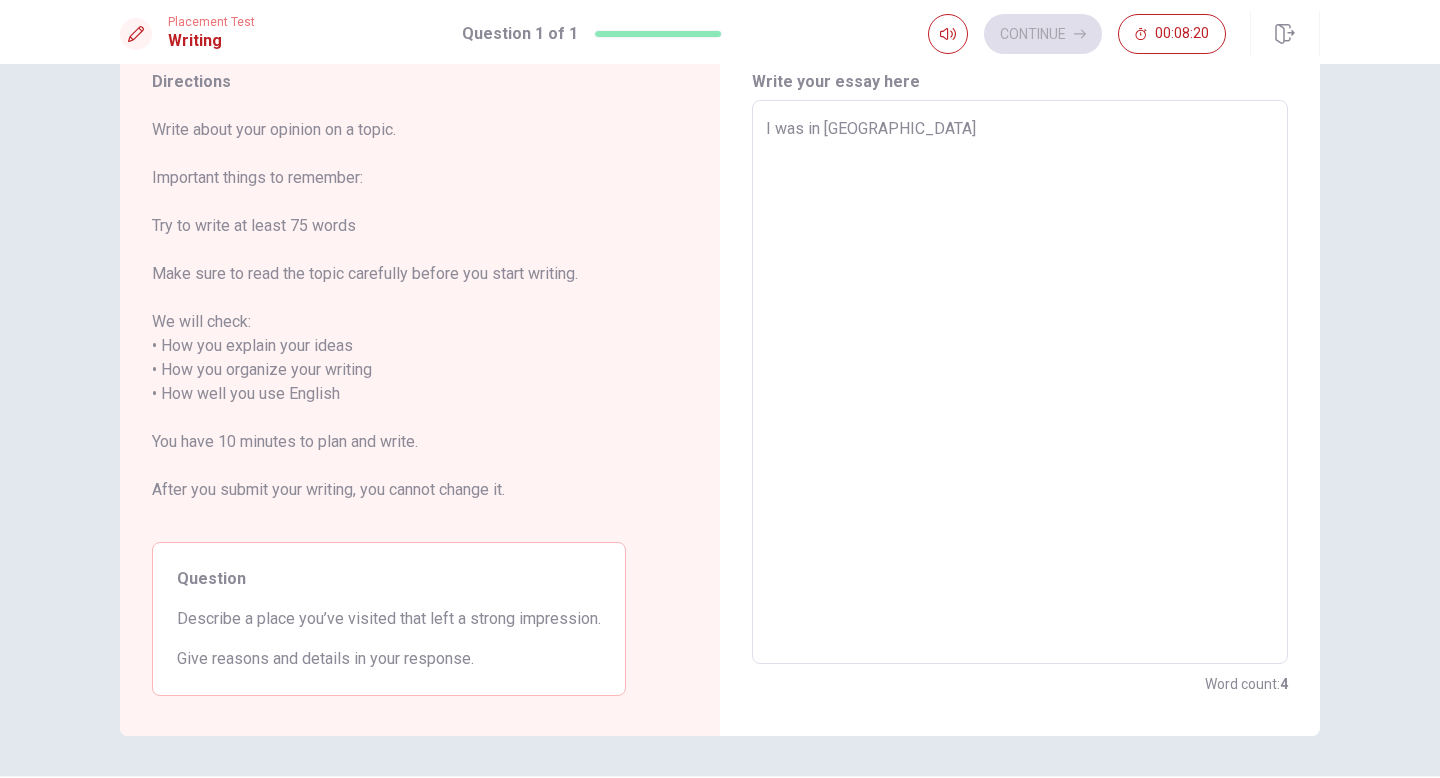 type on "I was in [GEOGRAPHIC_DATA] l" 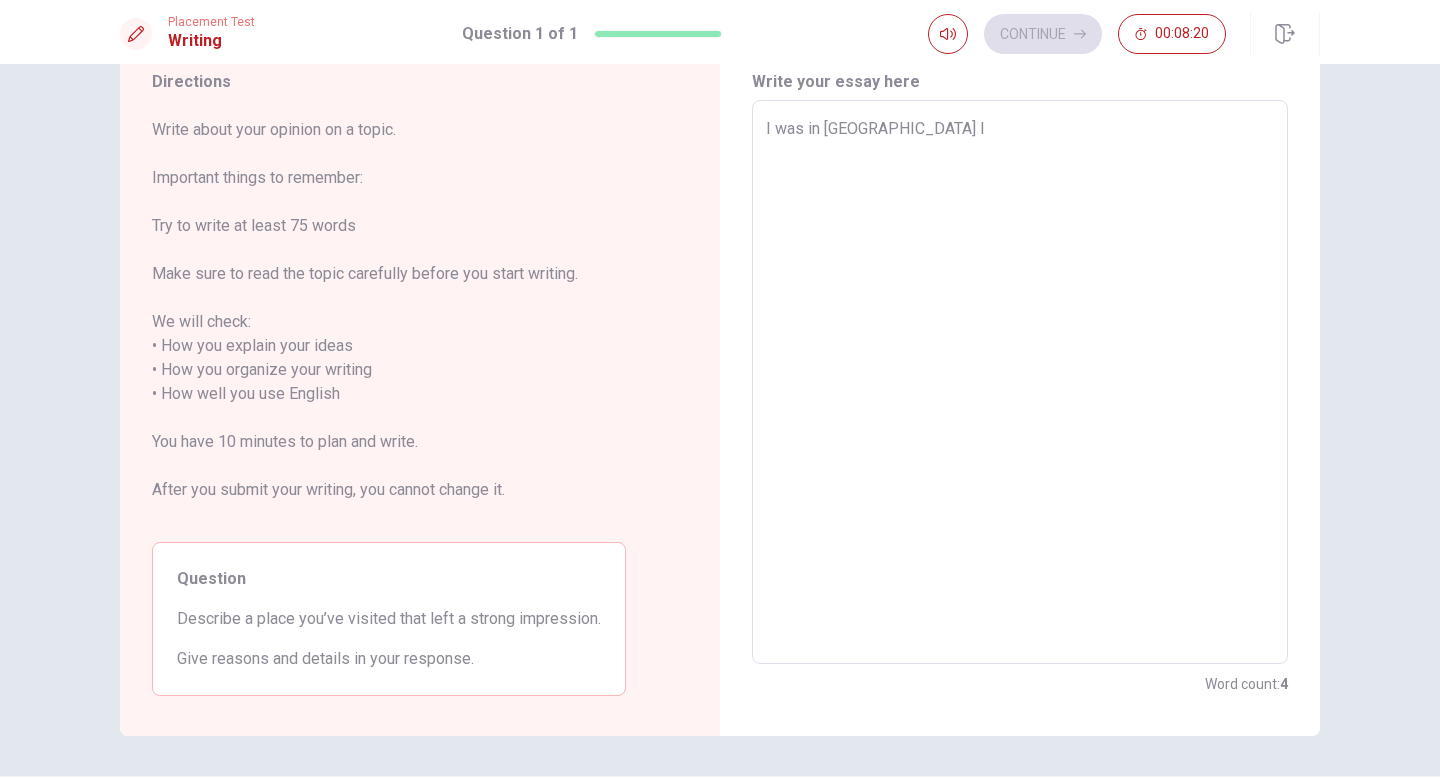 type on "x" 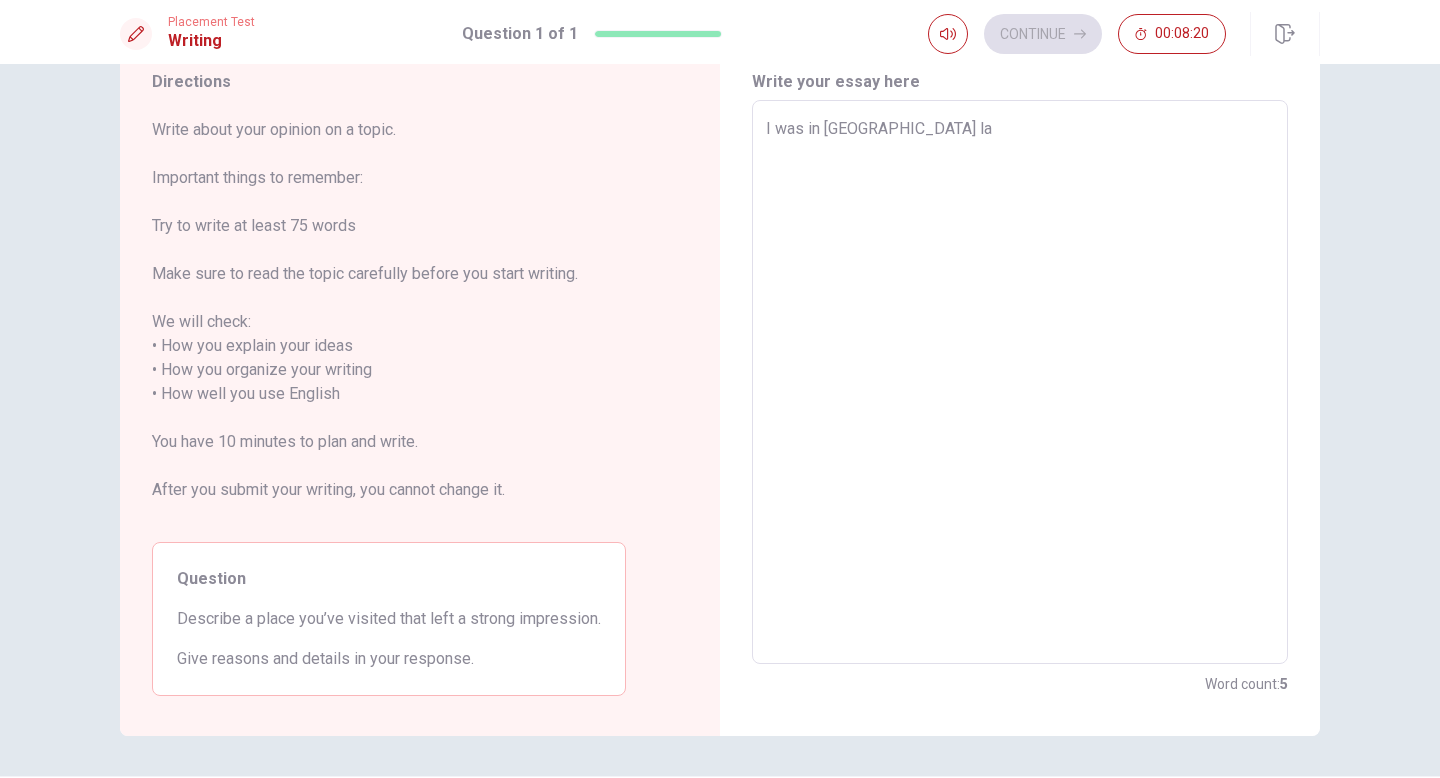 type on "x" 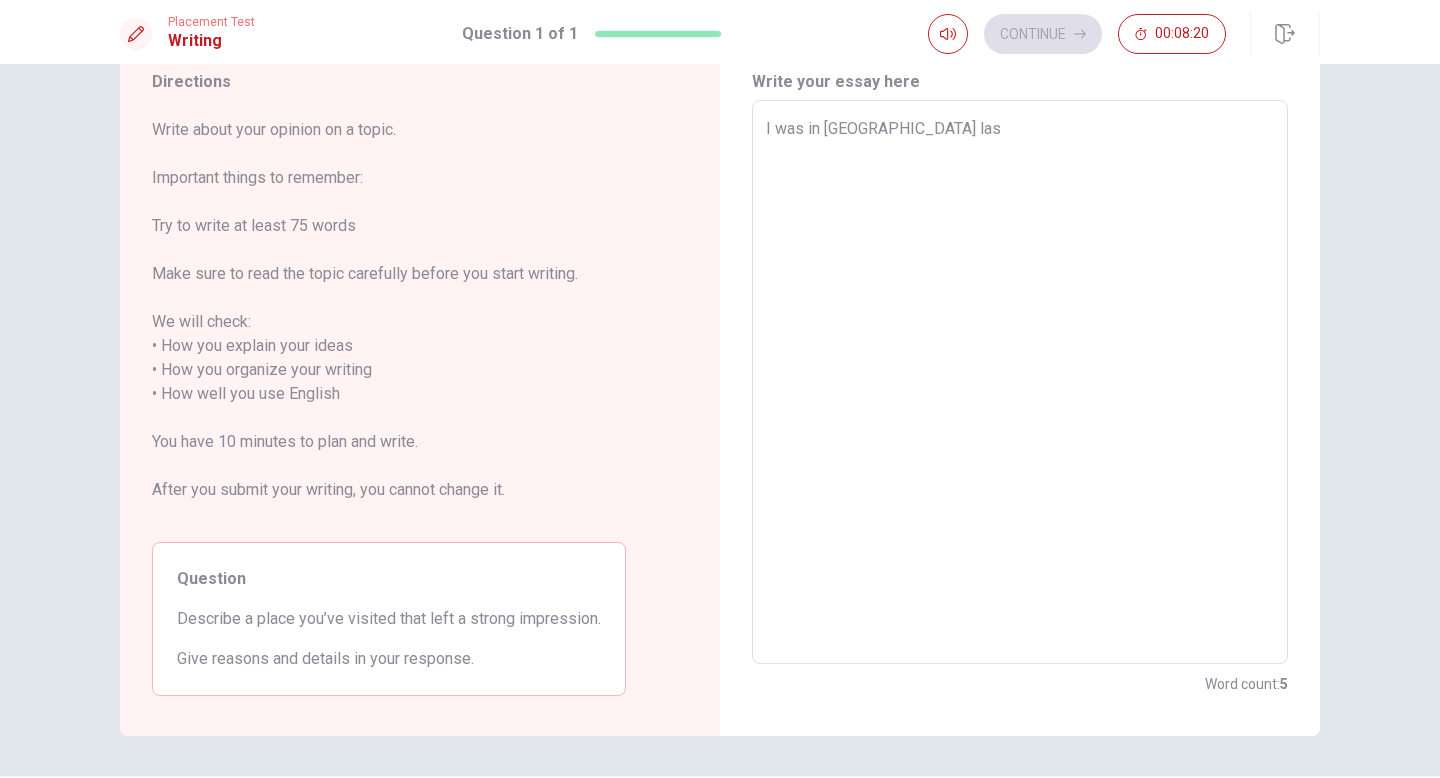 type on "x" 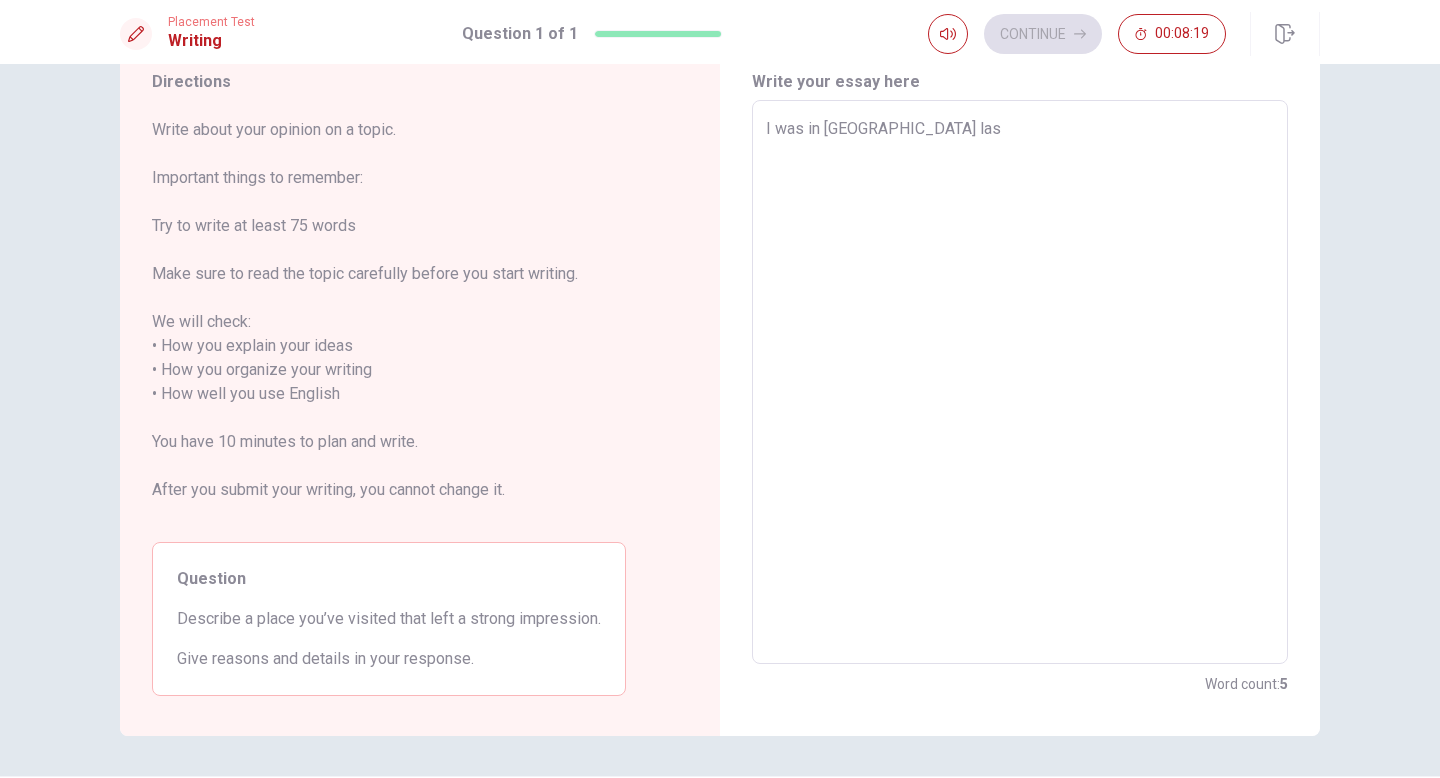 type on "I was in [GEOGRAPHIC_DATA] last" 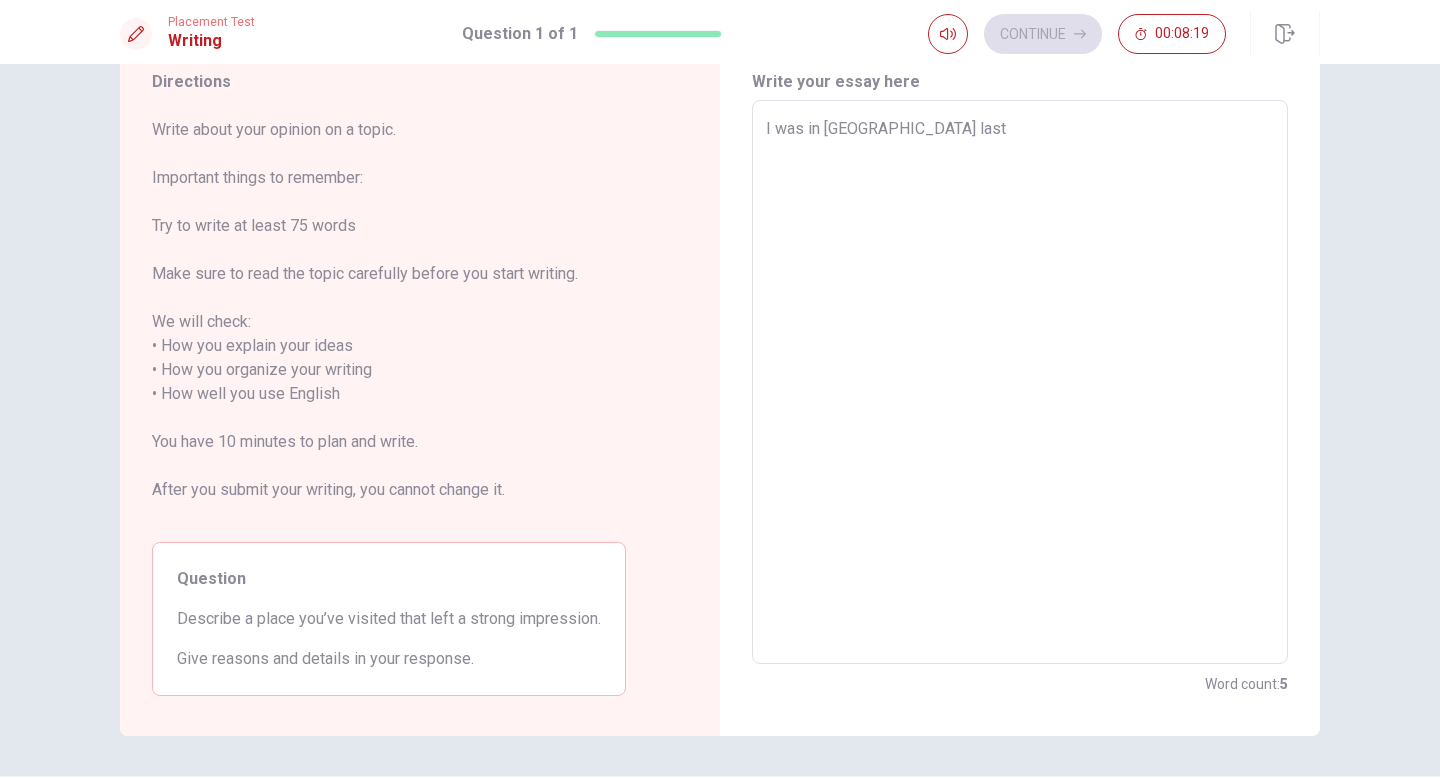 type on "x" 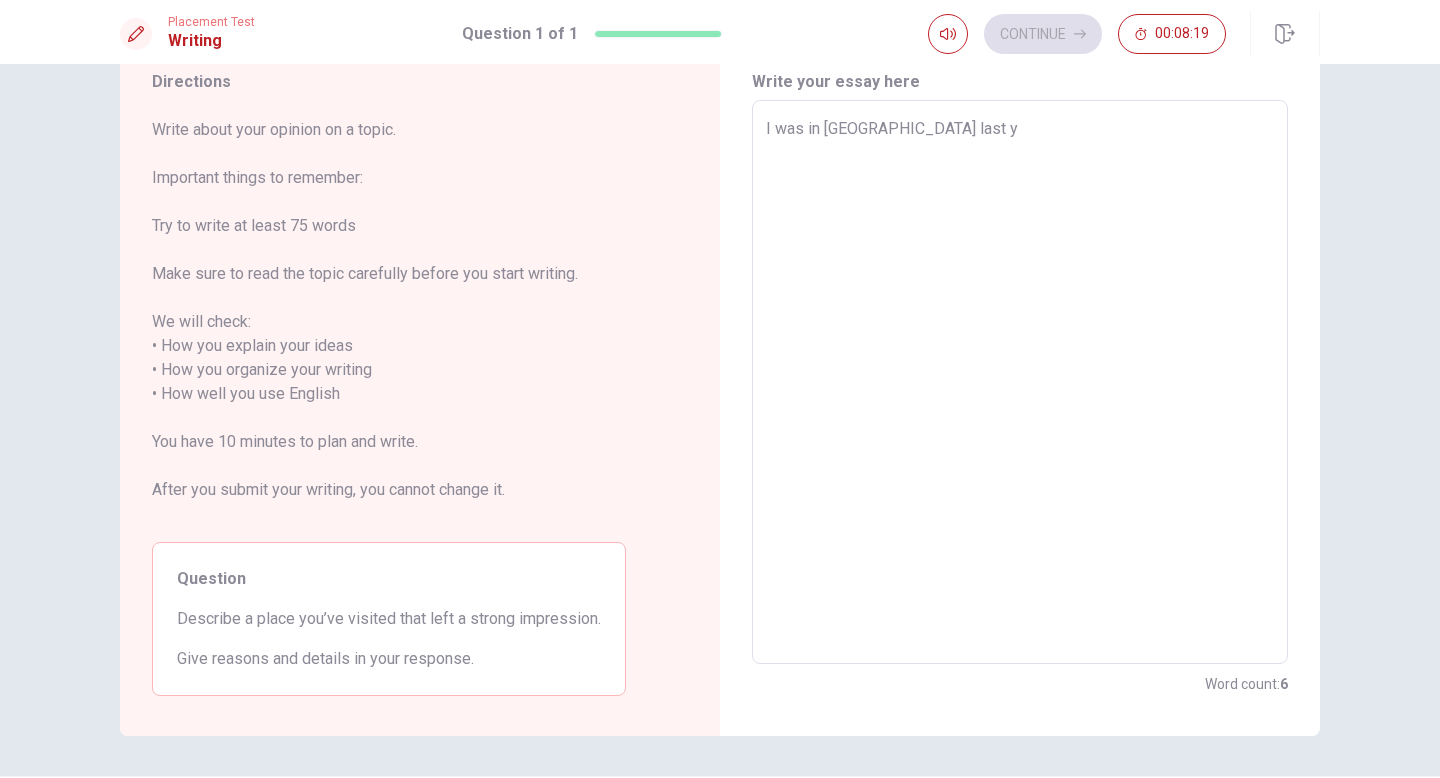 type on "x" 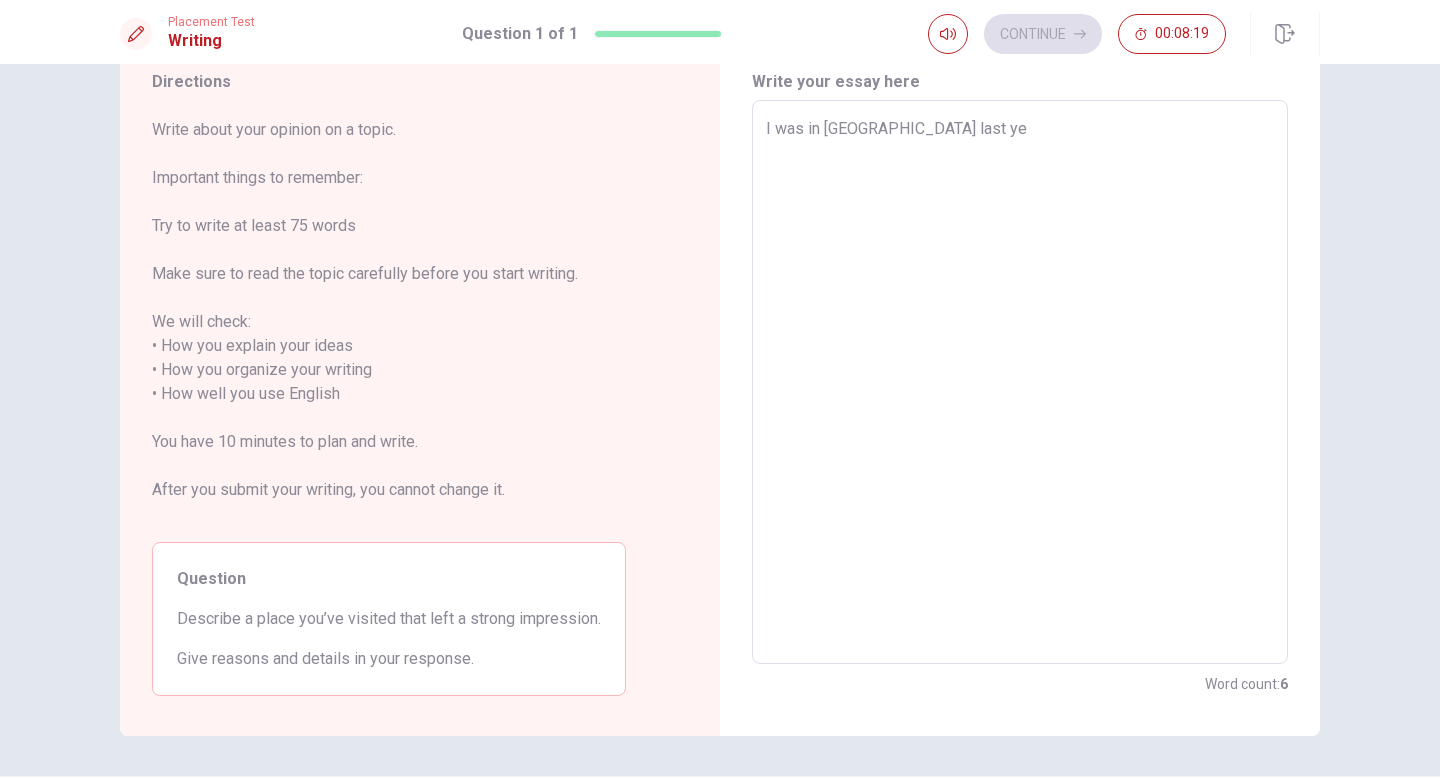 type on "x" 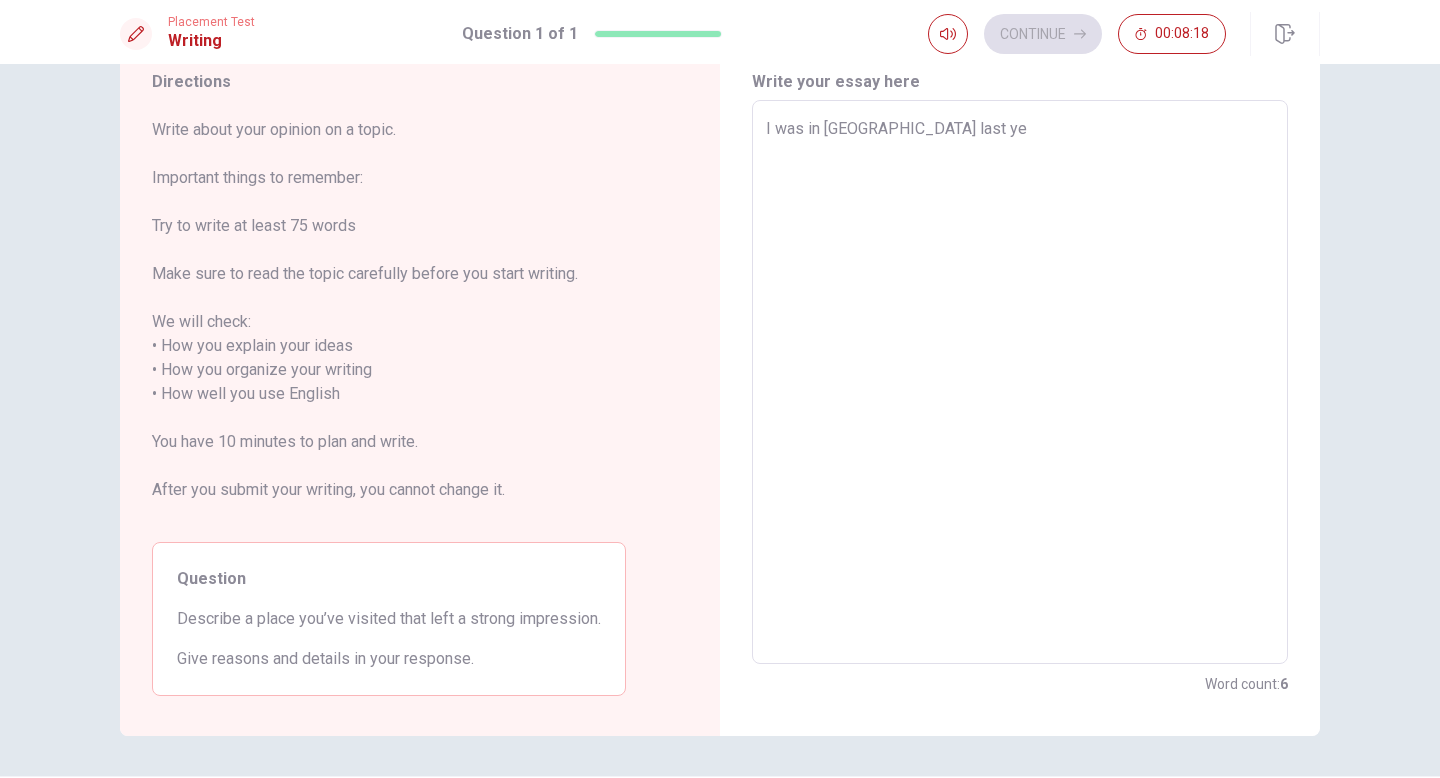 type on "I was in [GEOGRAPHIC_DATA] last yea" 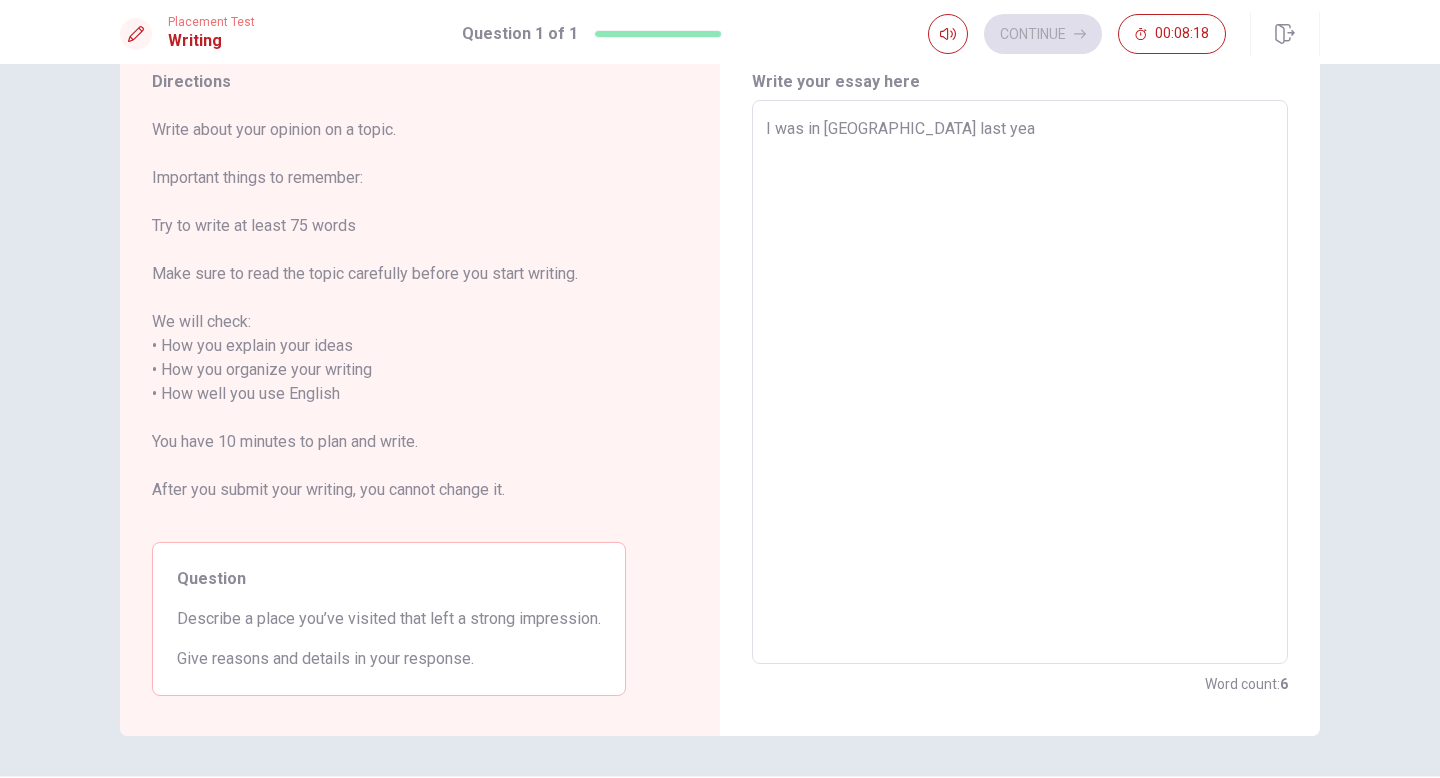 type on "x" 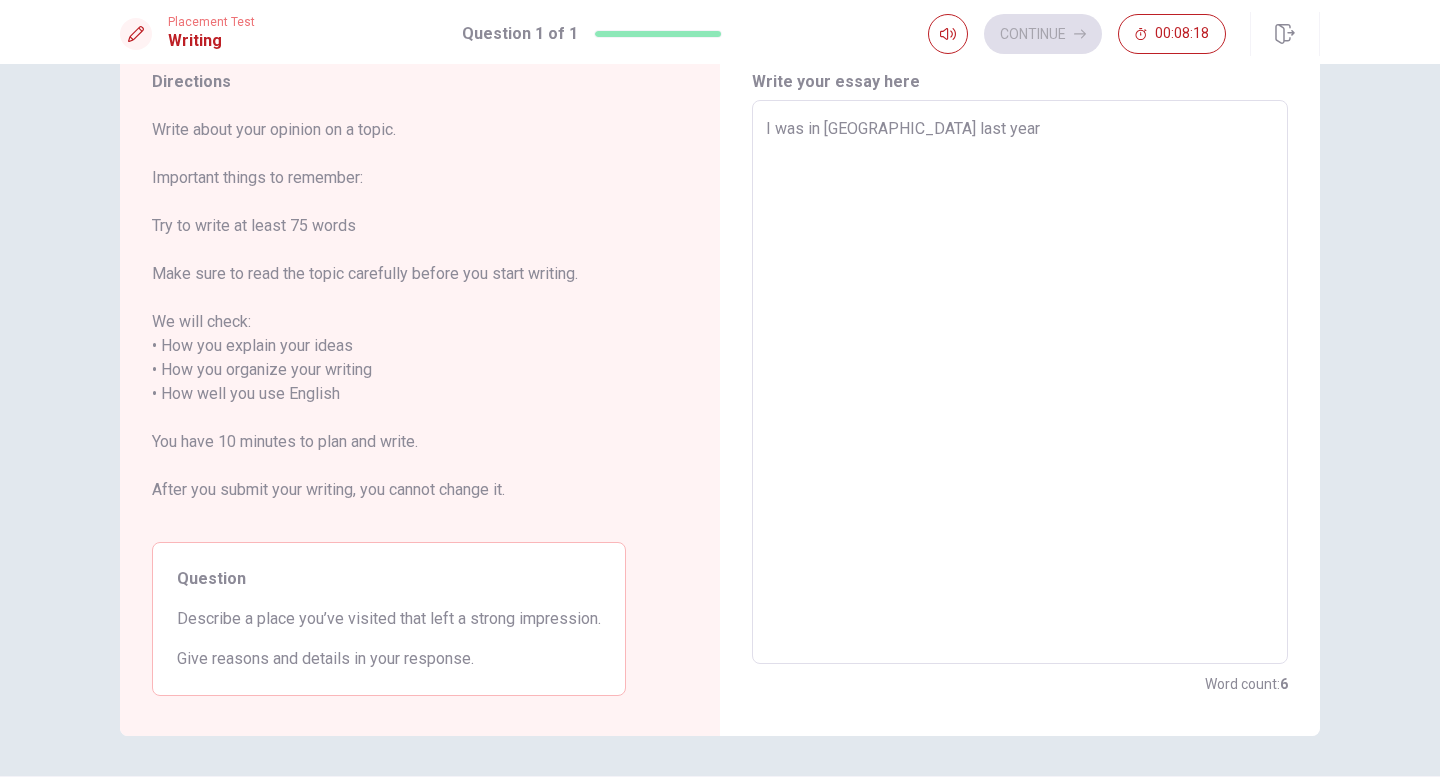 type on "x" 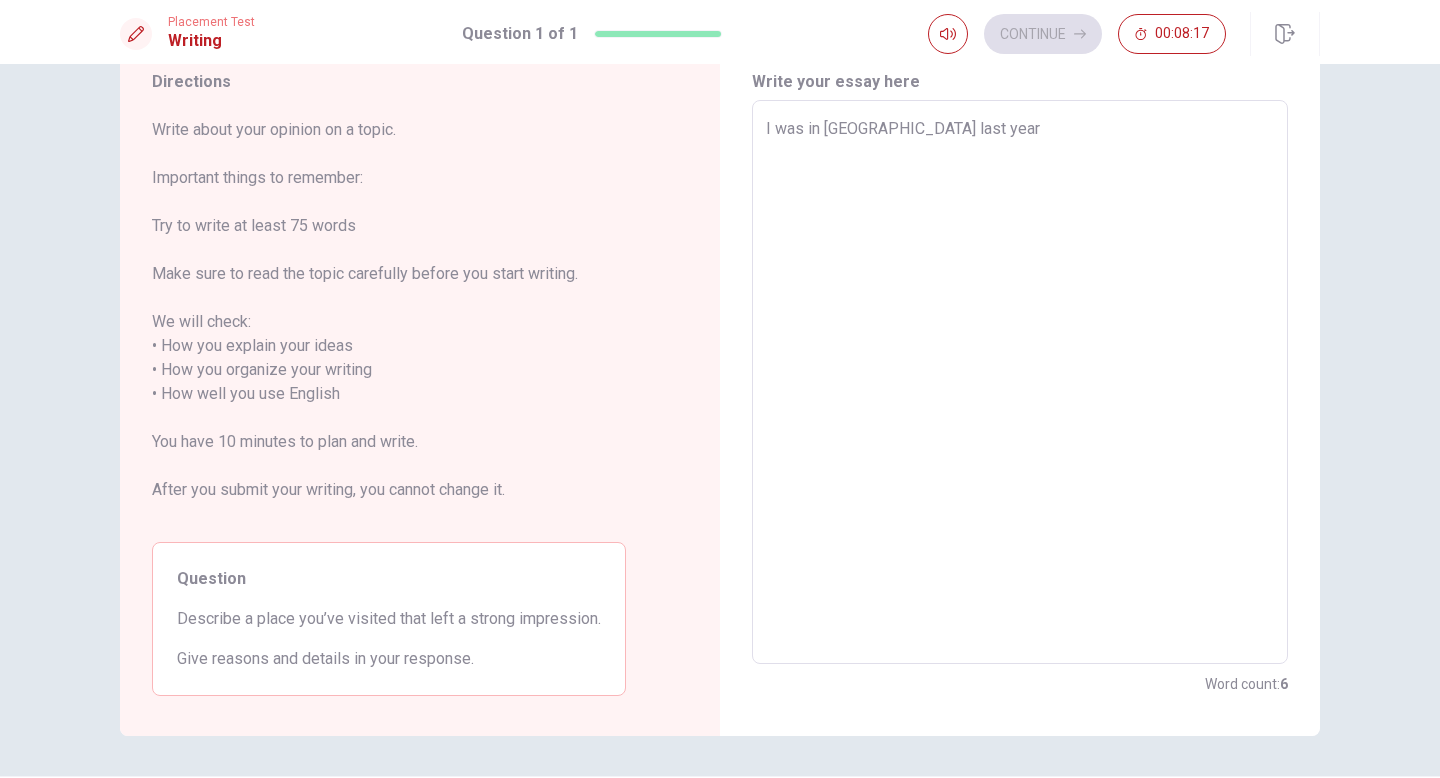 type on "x" 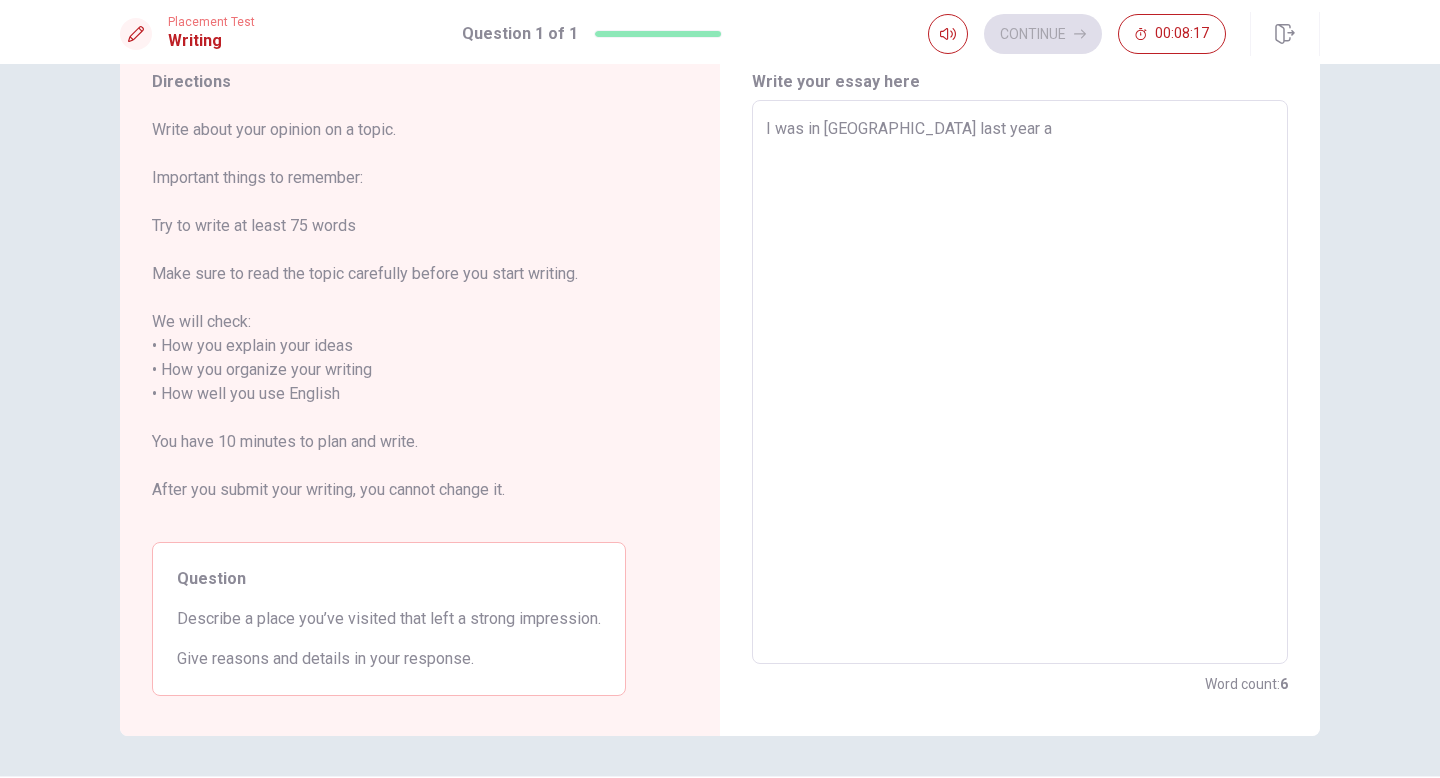 type on "x" 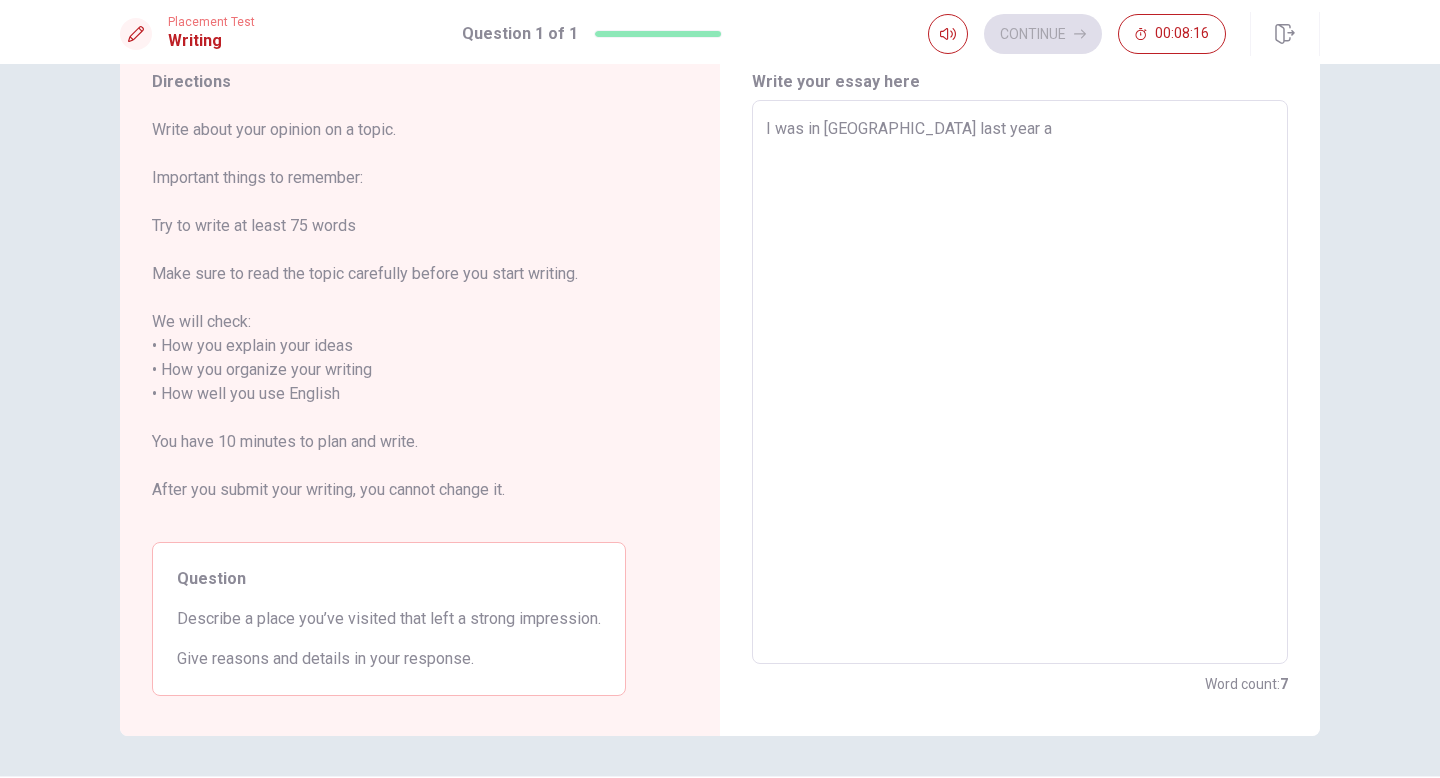 type on "I was in [GEOGRAPHIC_DATA] last year an" 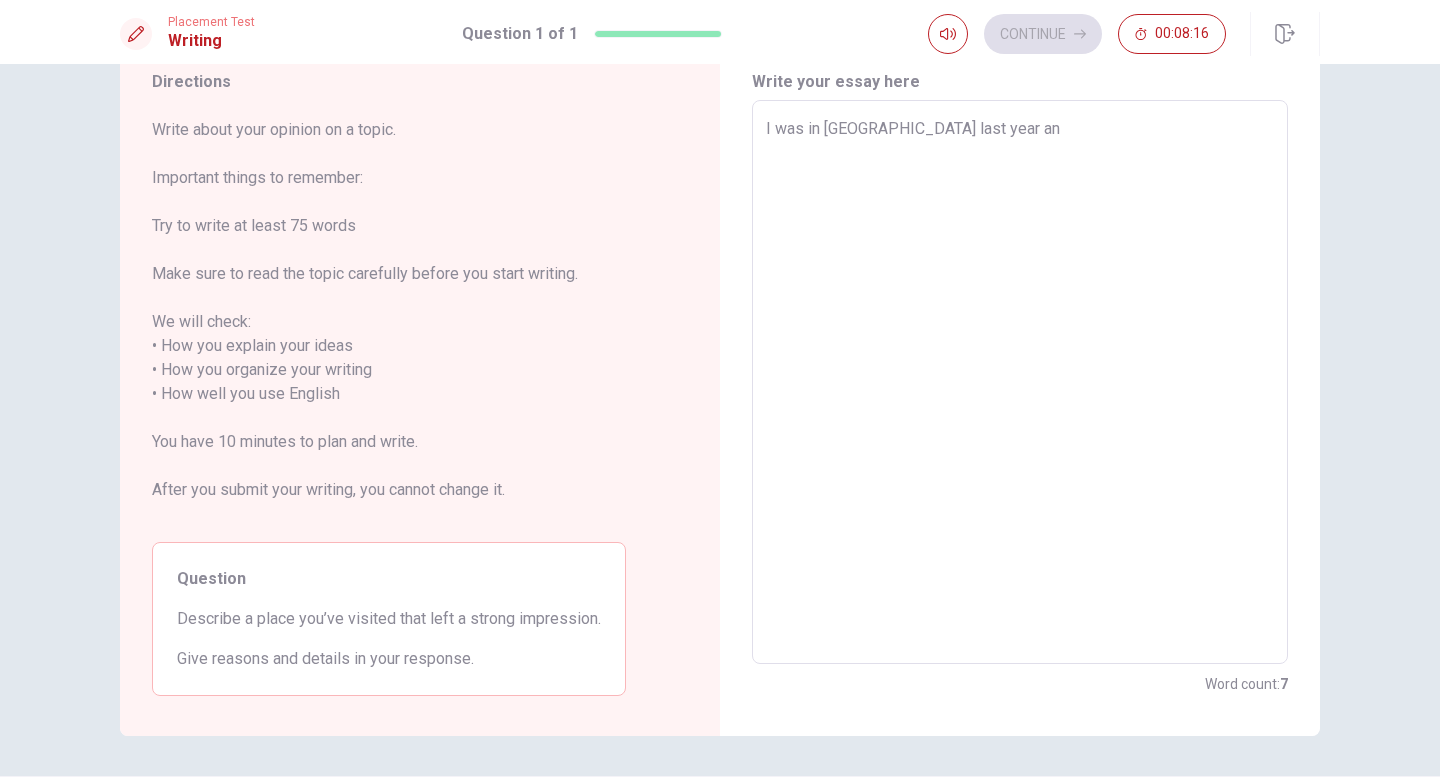 type on "x" 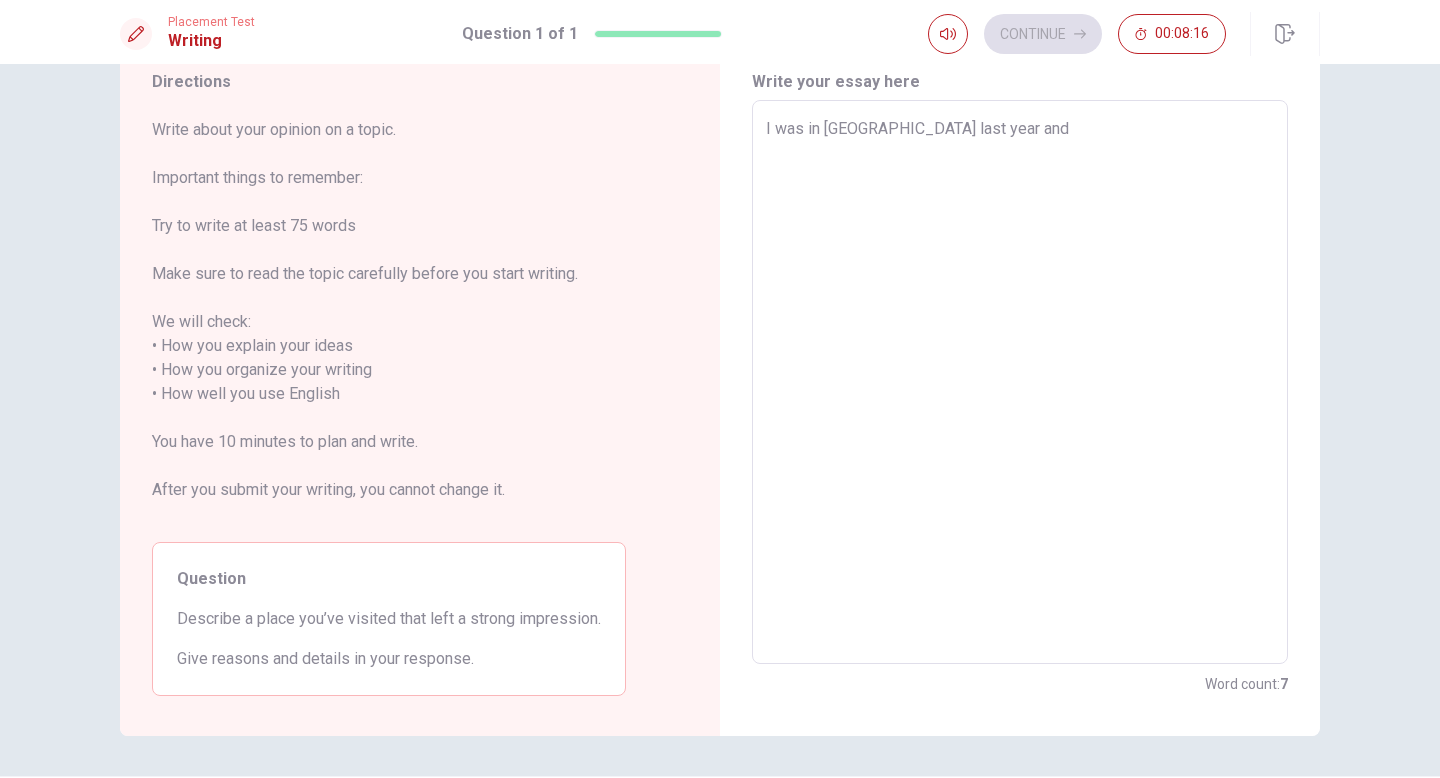 type on "x" 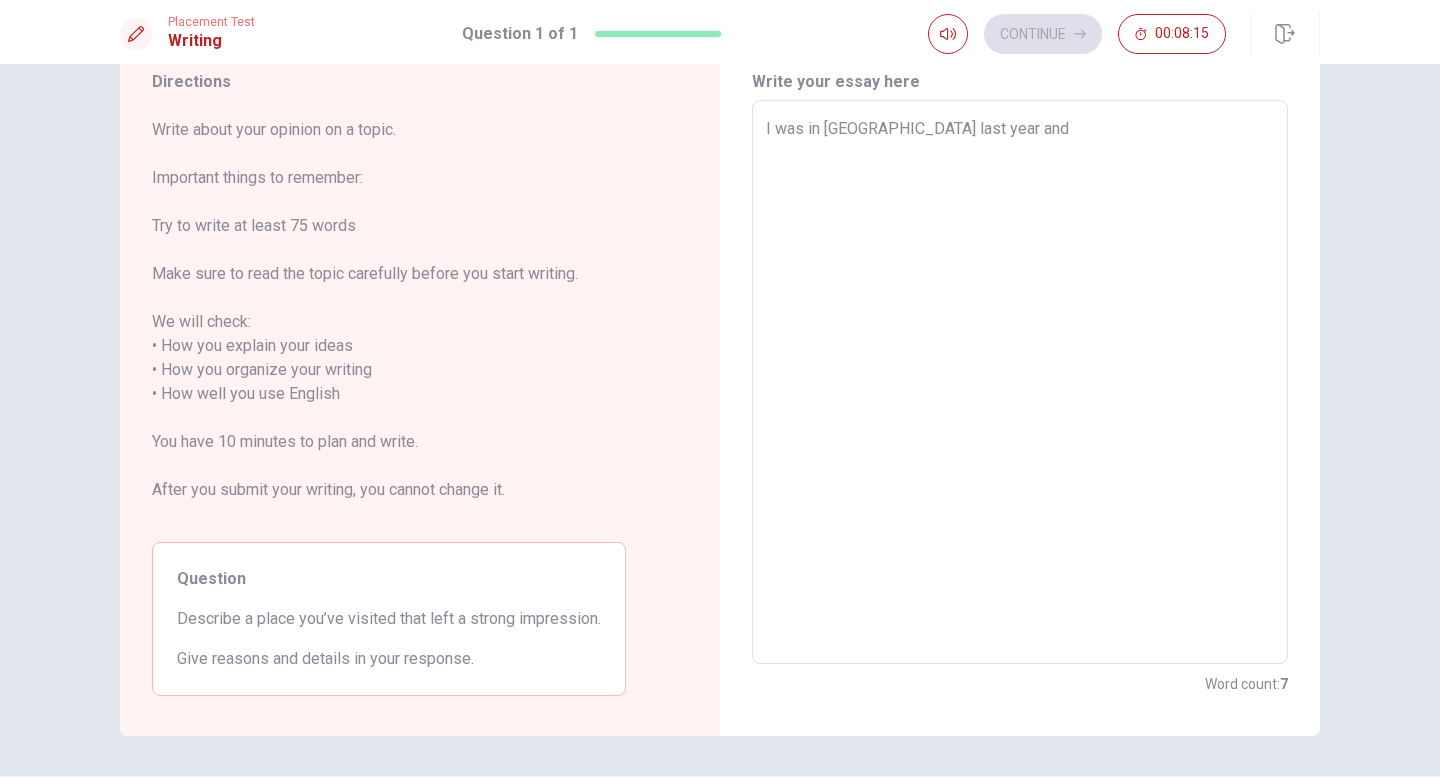 type on "I was in [GEOGRAPHIC_DATA] last year and t" 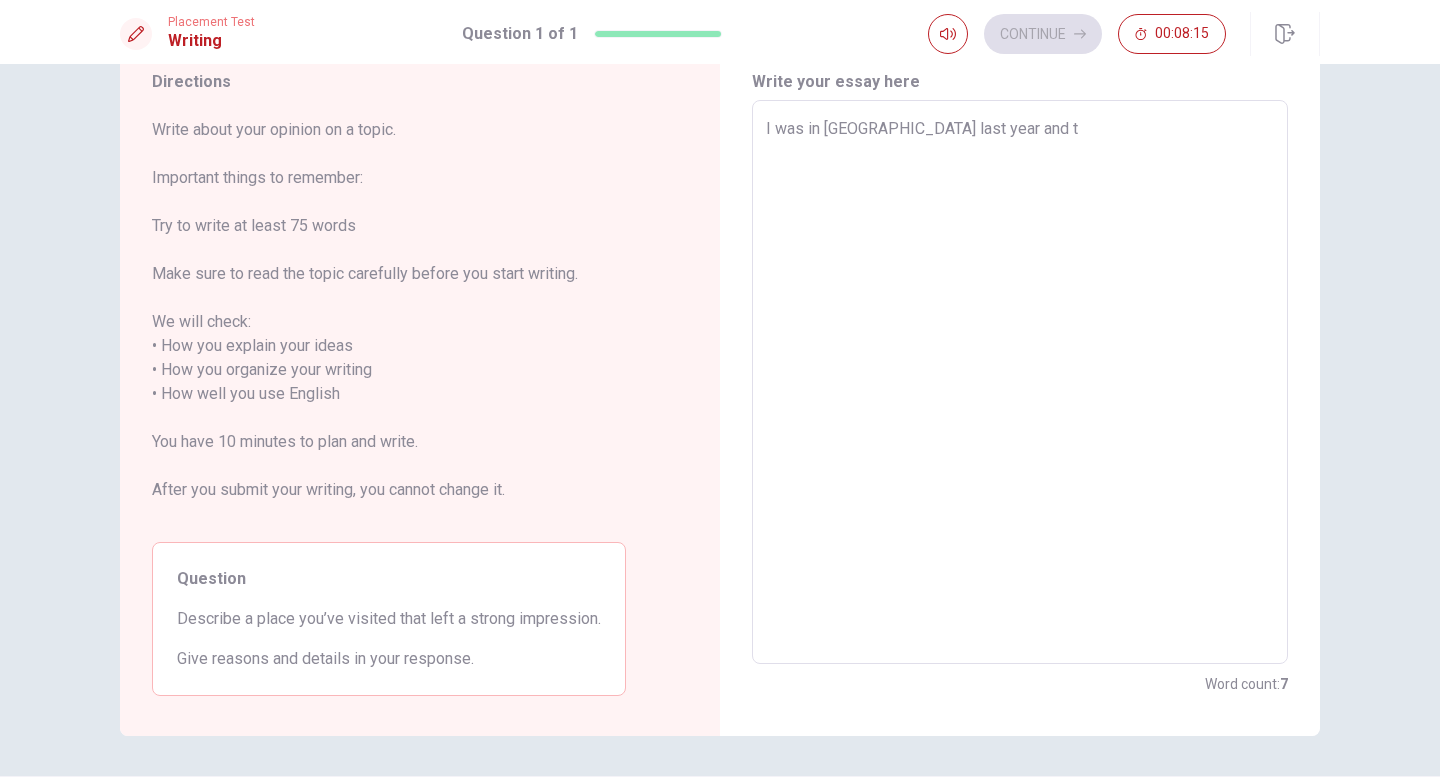type on "x" 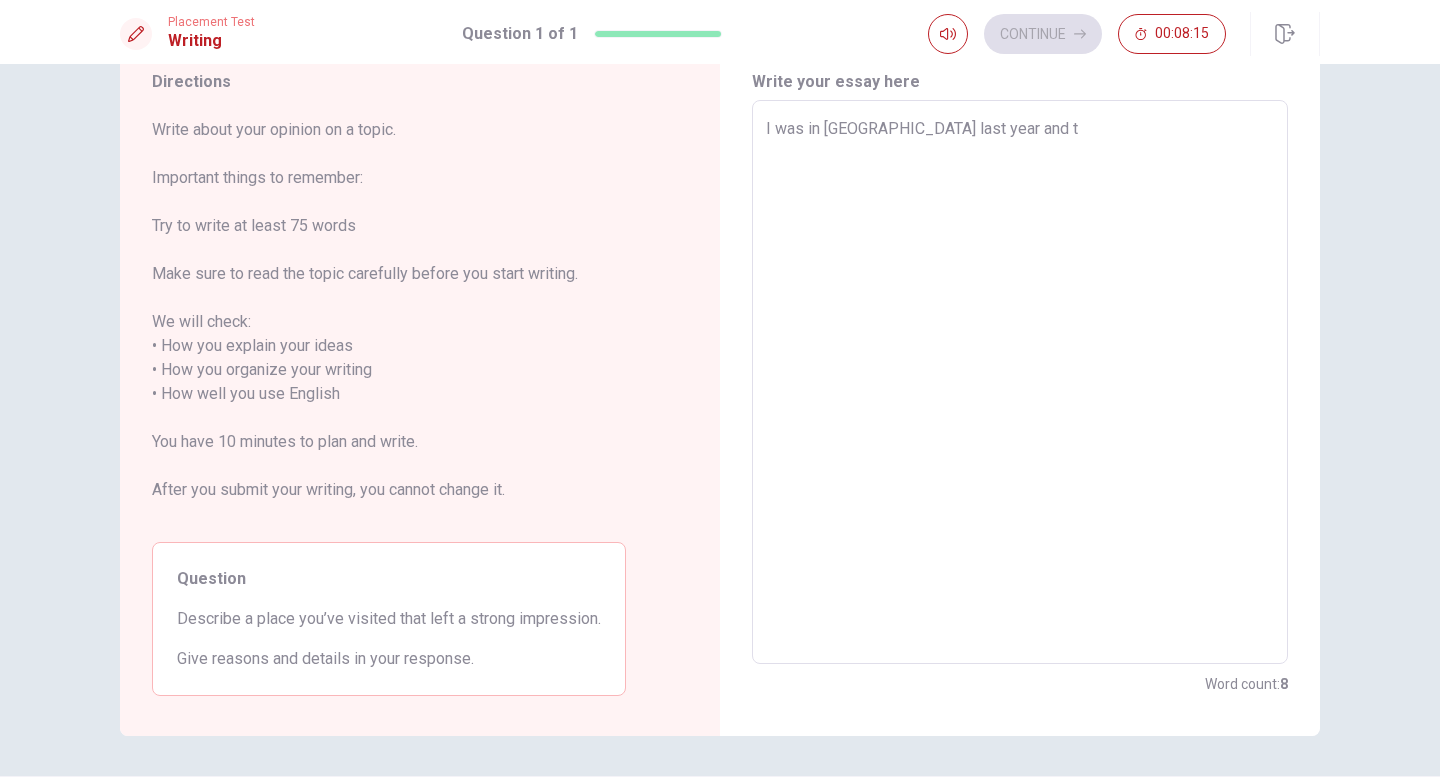 type on "I was in [GEOGRAPHIC_DATA] last year and tg" 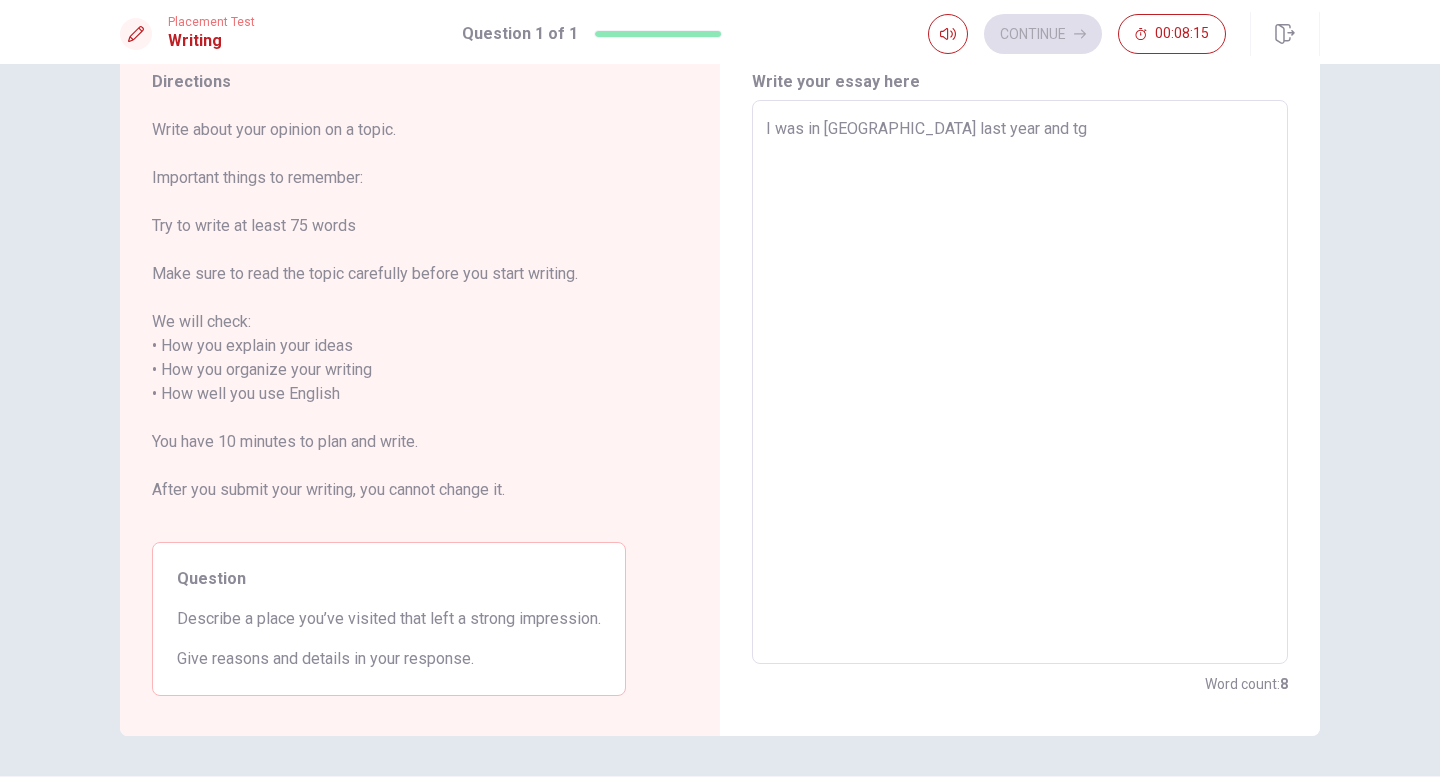 type on "x" 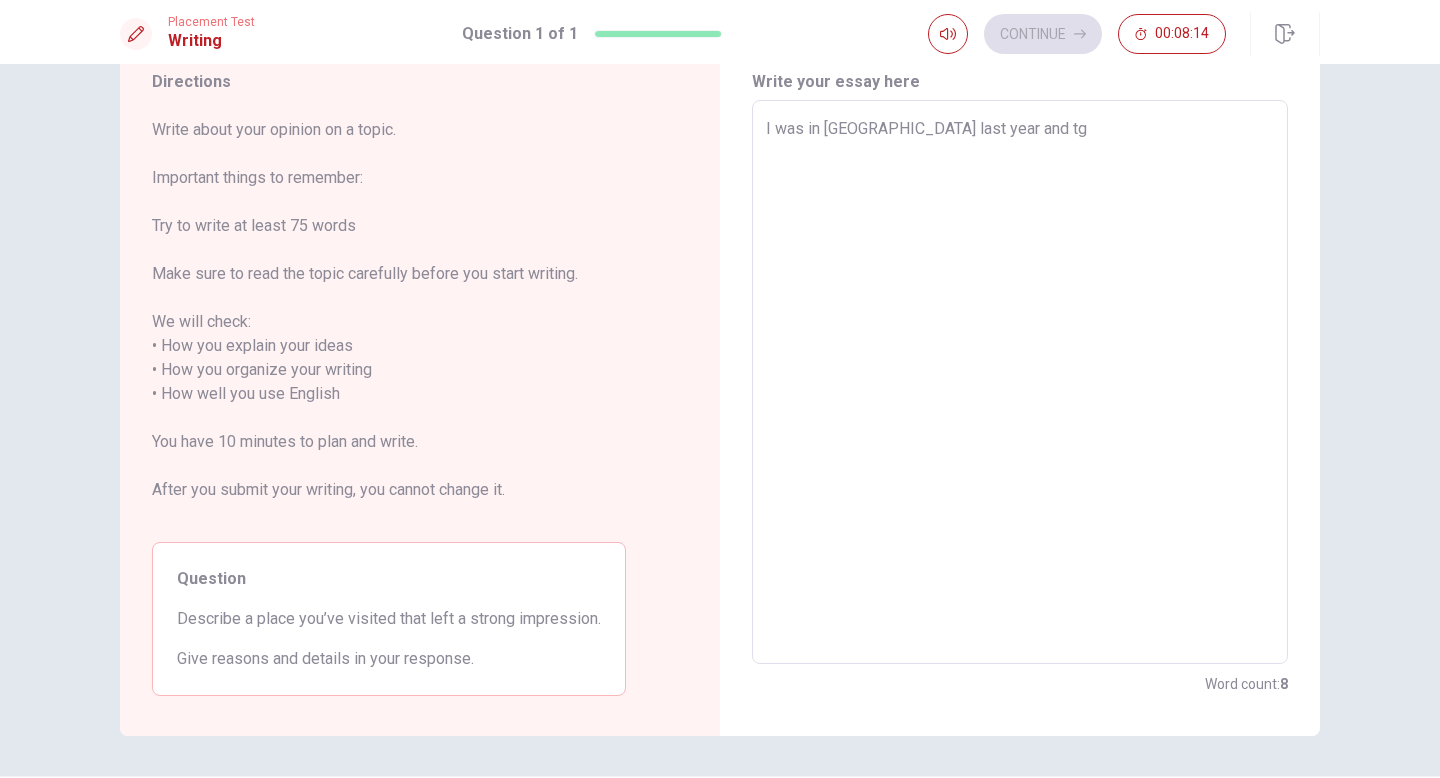 type on "I was in [GEOGRAPHIC_DATA] last year and t" 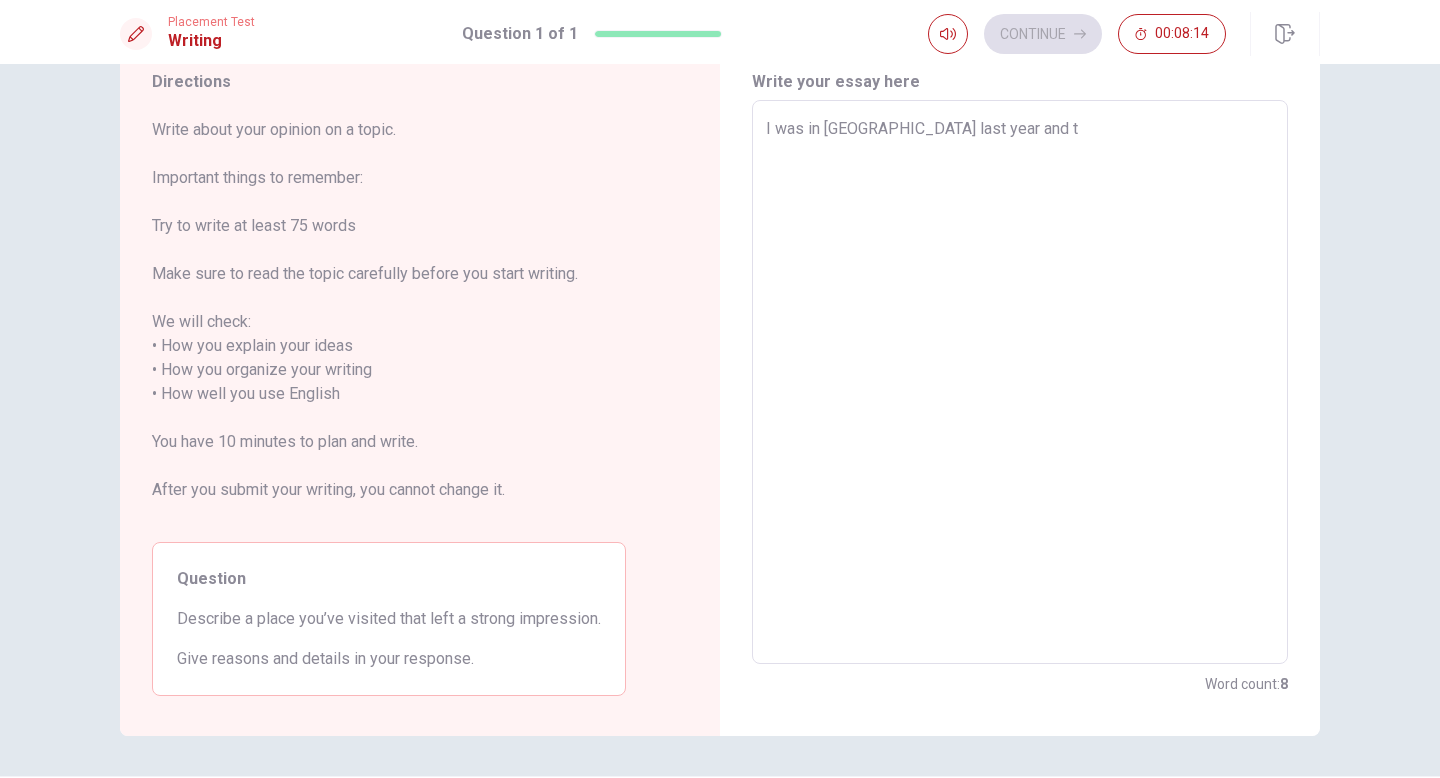 type on "x" 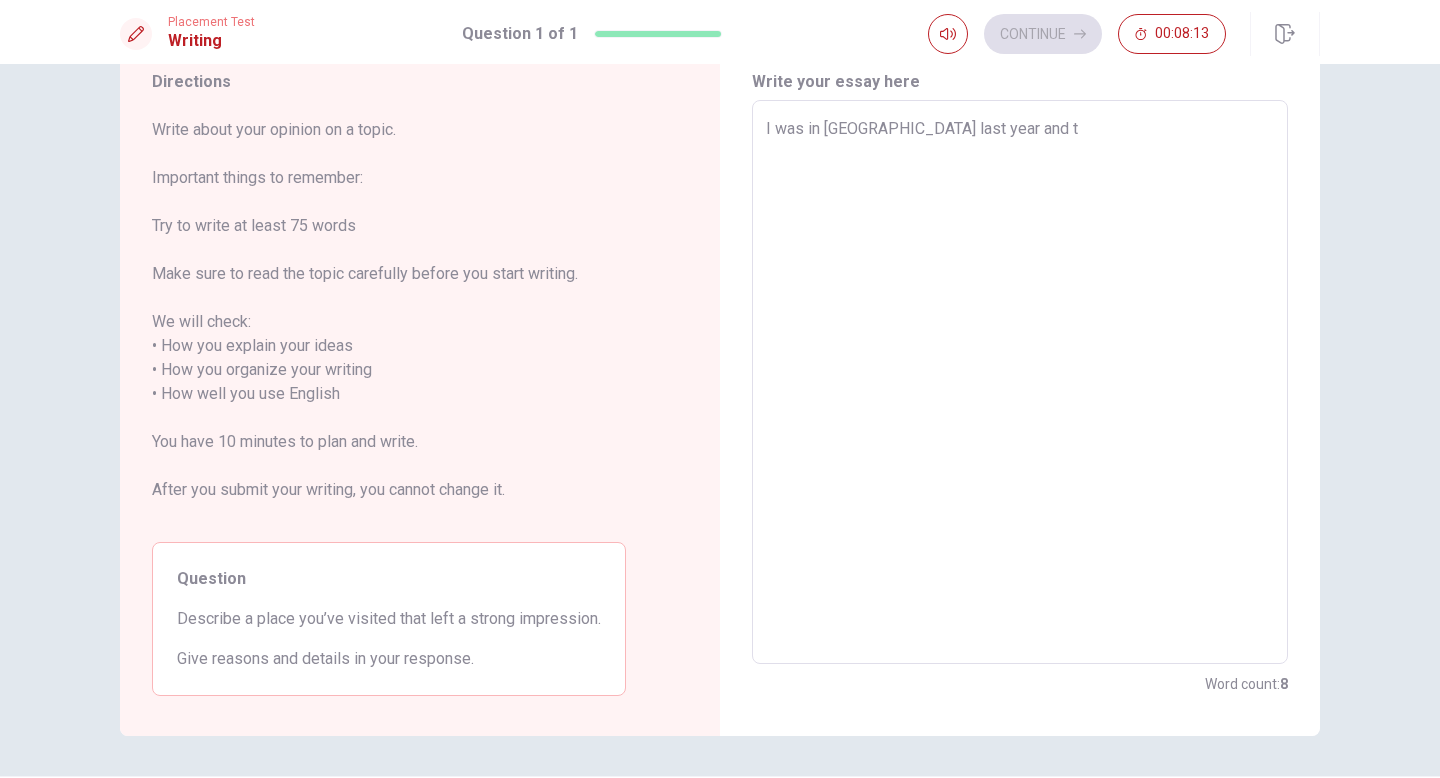 type on "I was in [GEOGRAPHIC_DATA] last year and th" 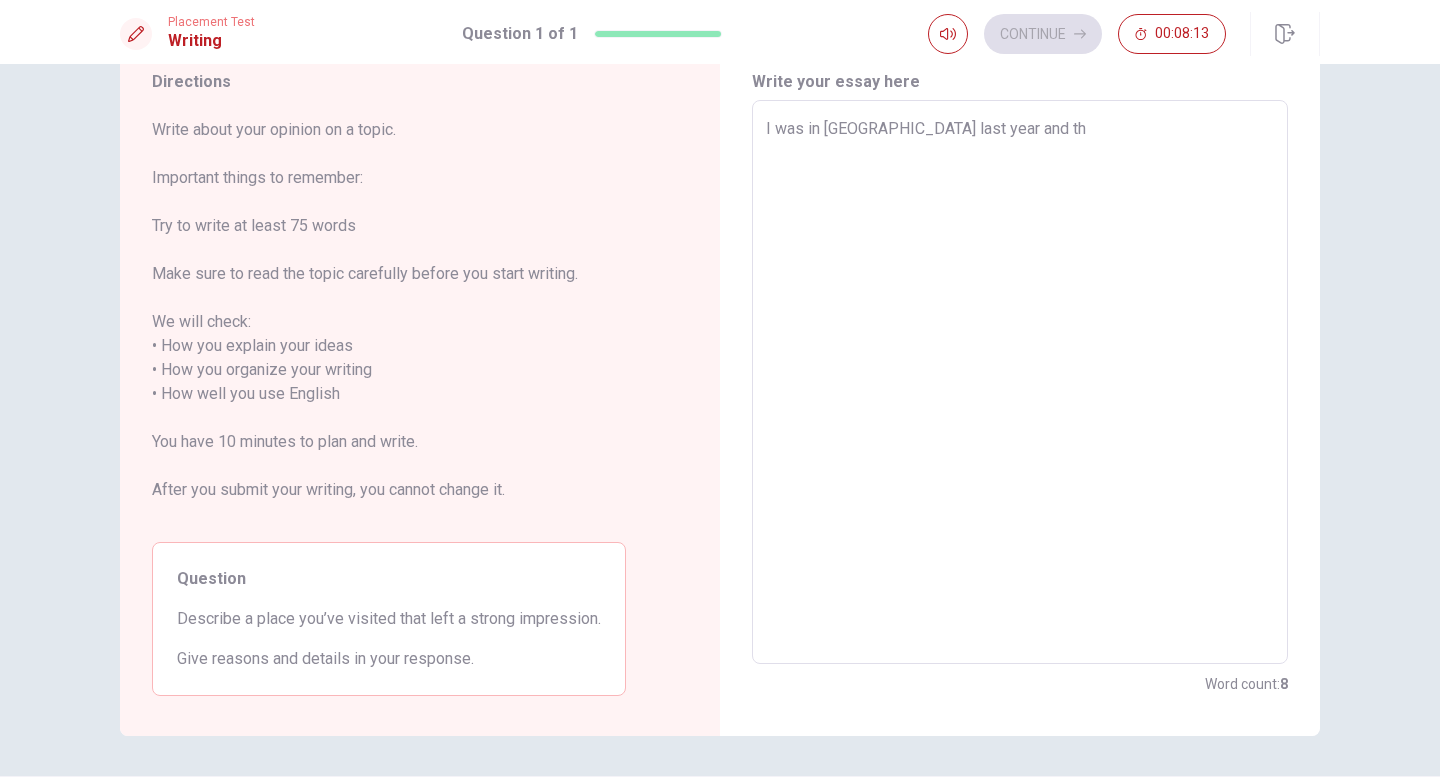type on "x" 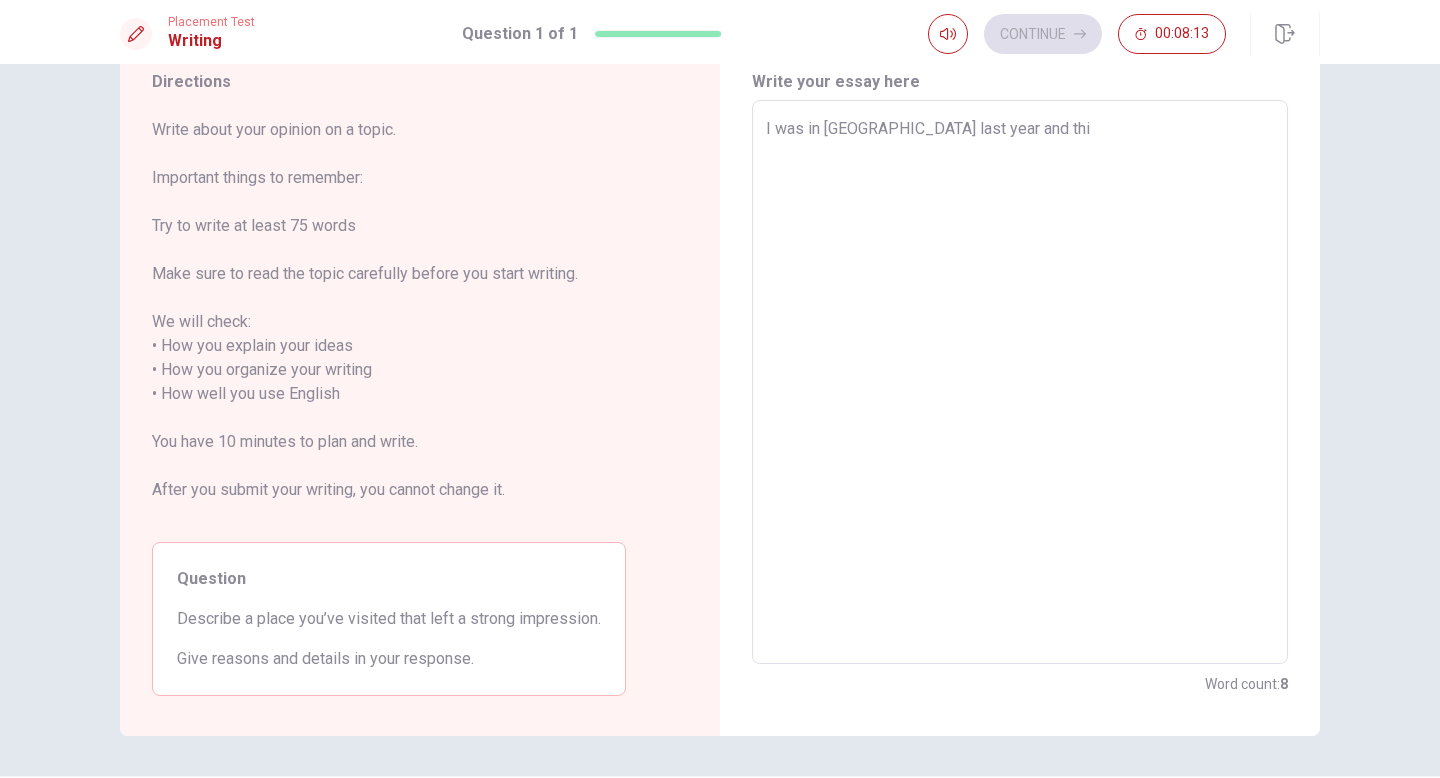 type on "x" 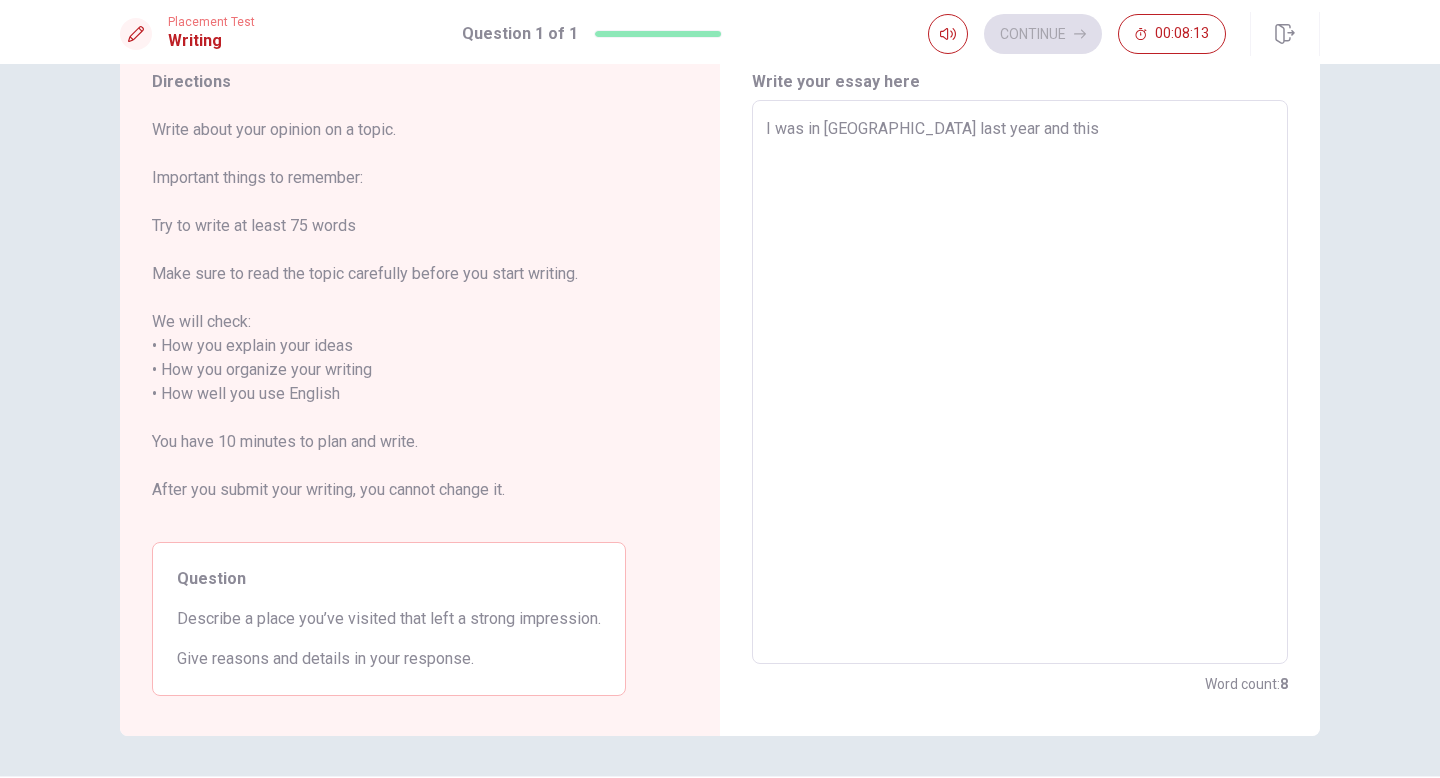 type on "x" 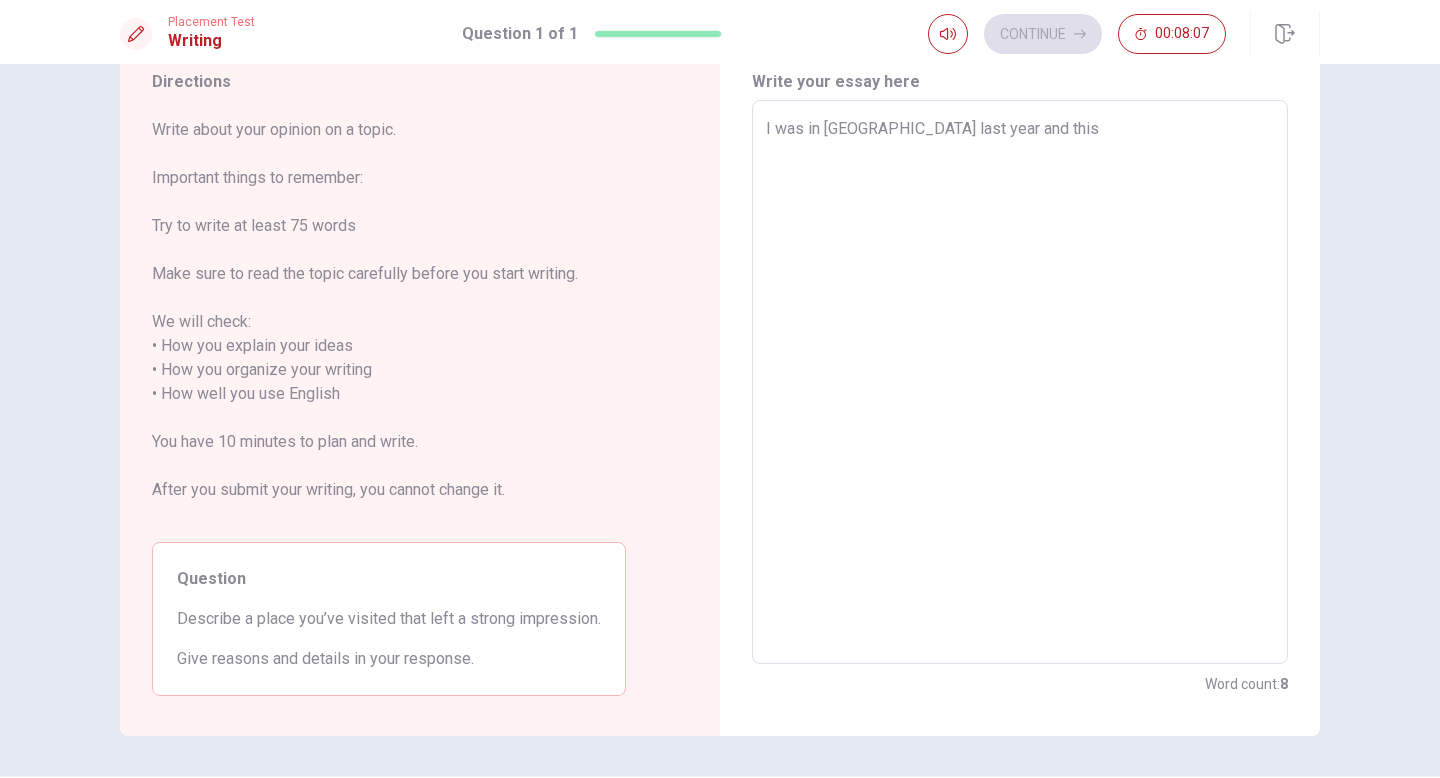 type on "x" 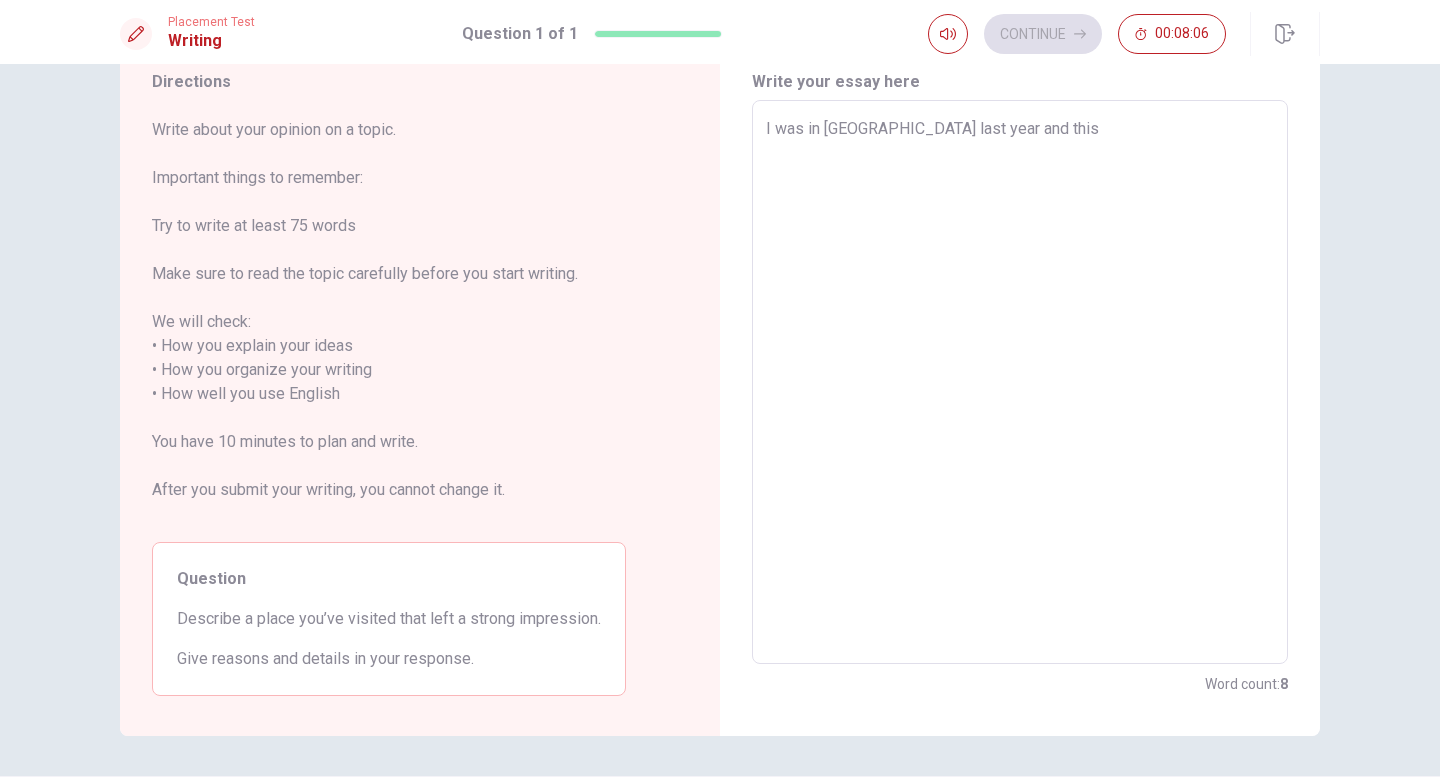type on "I was in [GEOGRAPHIC_DATA] last year and this" 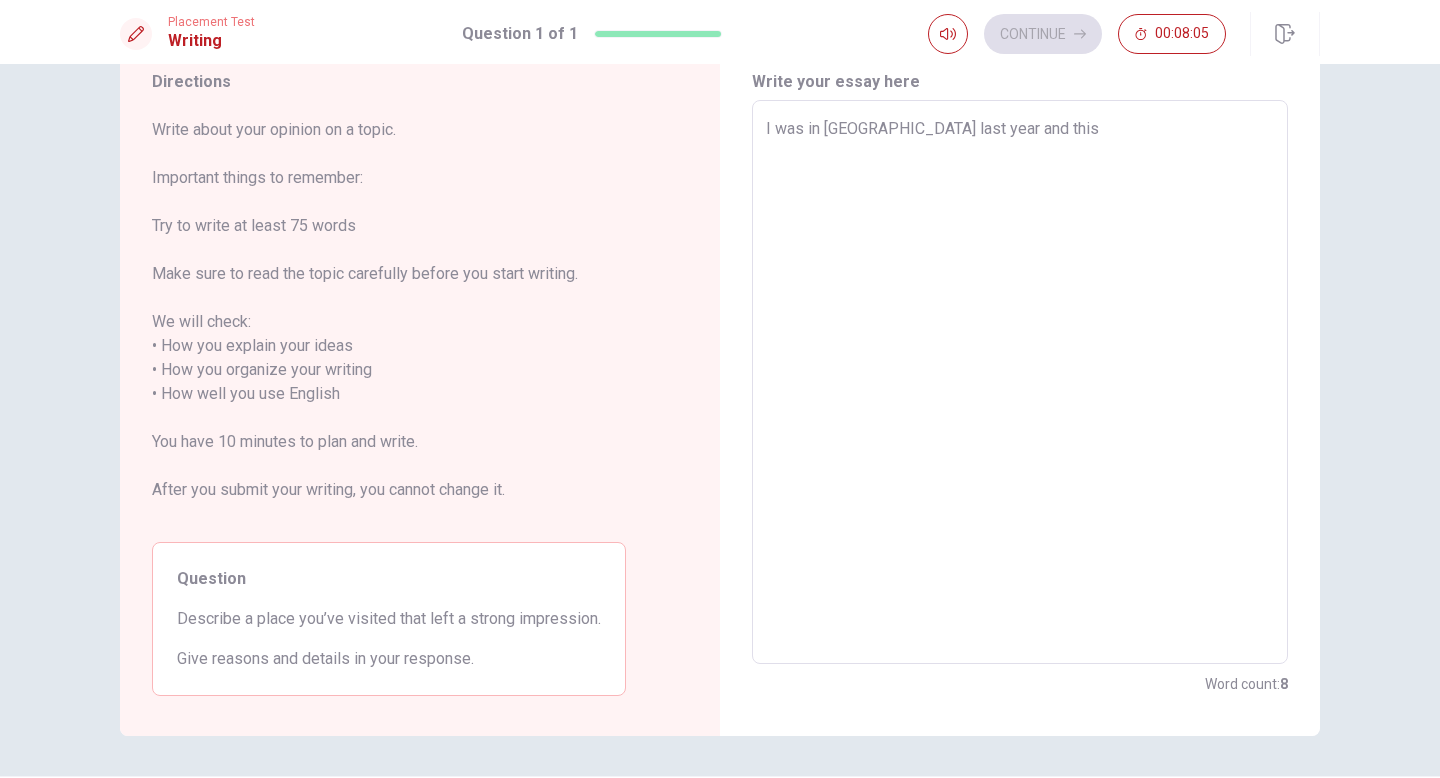 type on "I was in [GEOGRAPHIC_DATA] last year and thi" 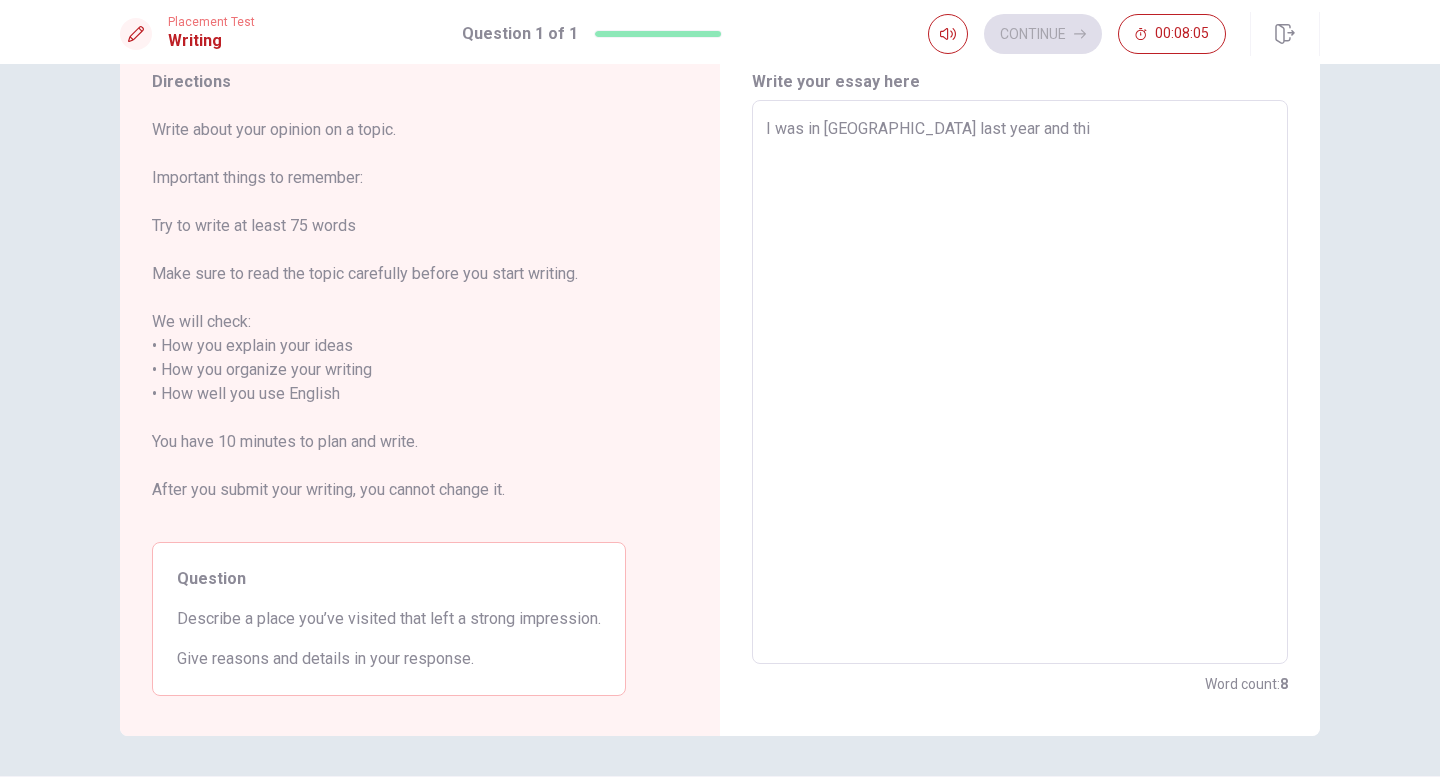 type on "x" 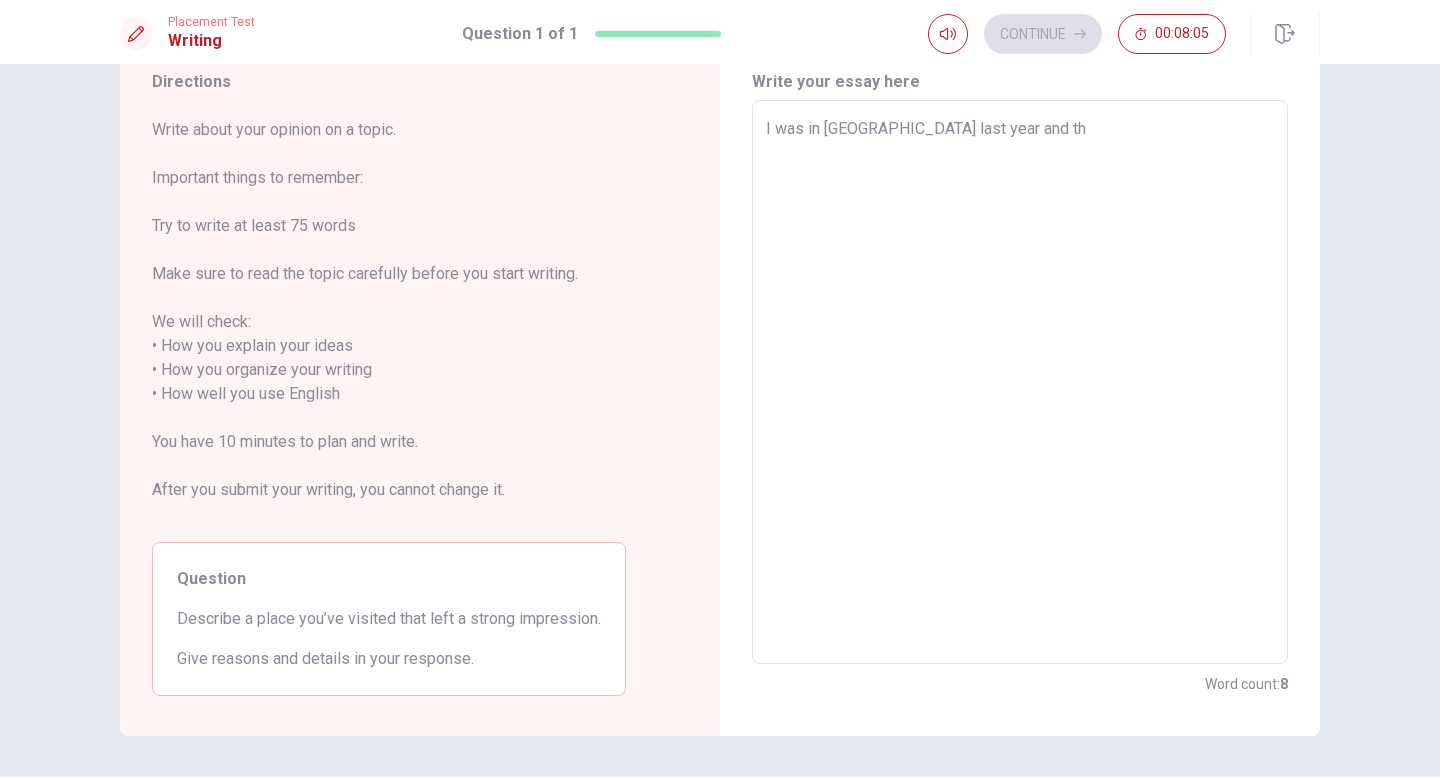 type on "x" 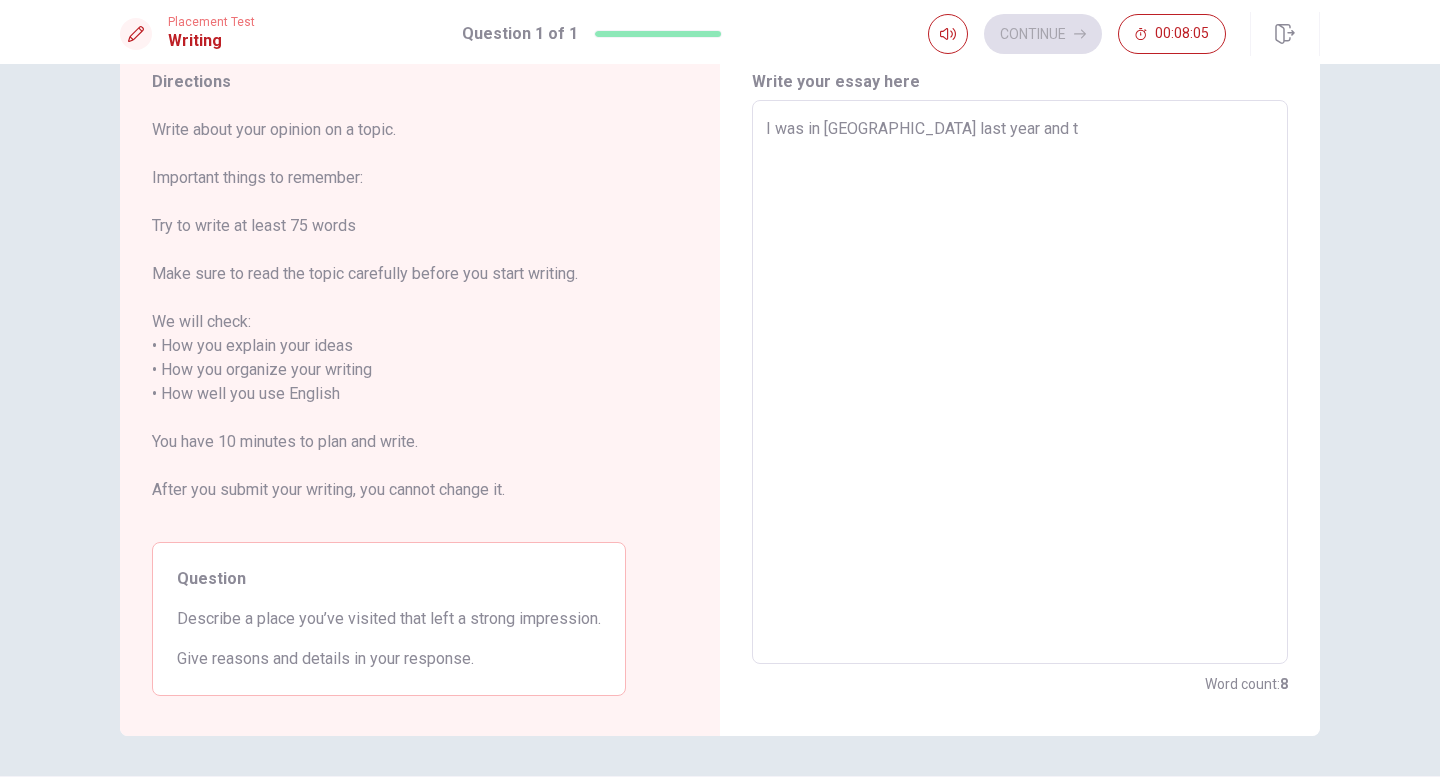 type on "x" 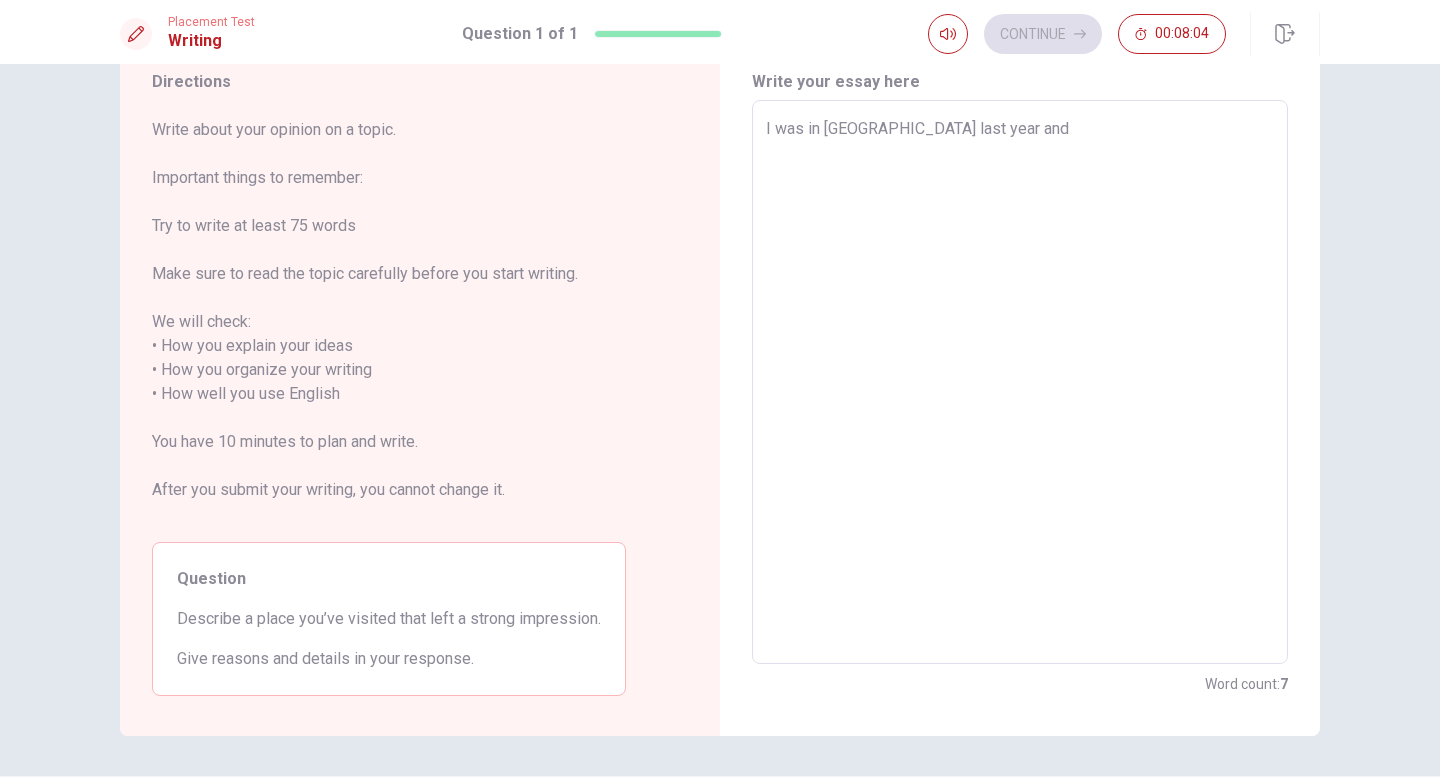 type on "x" 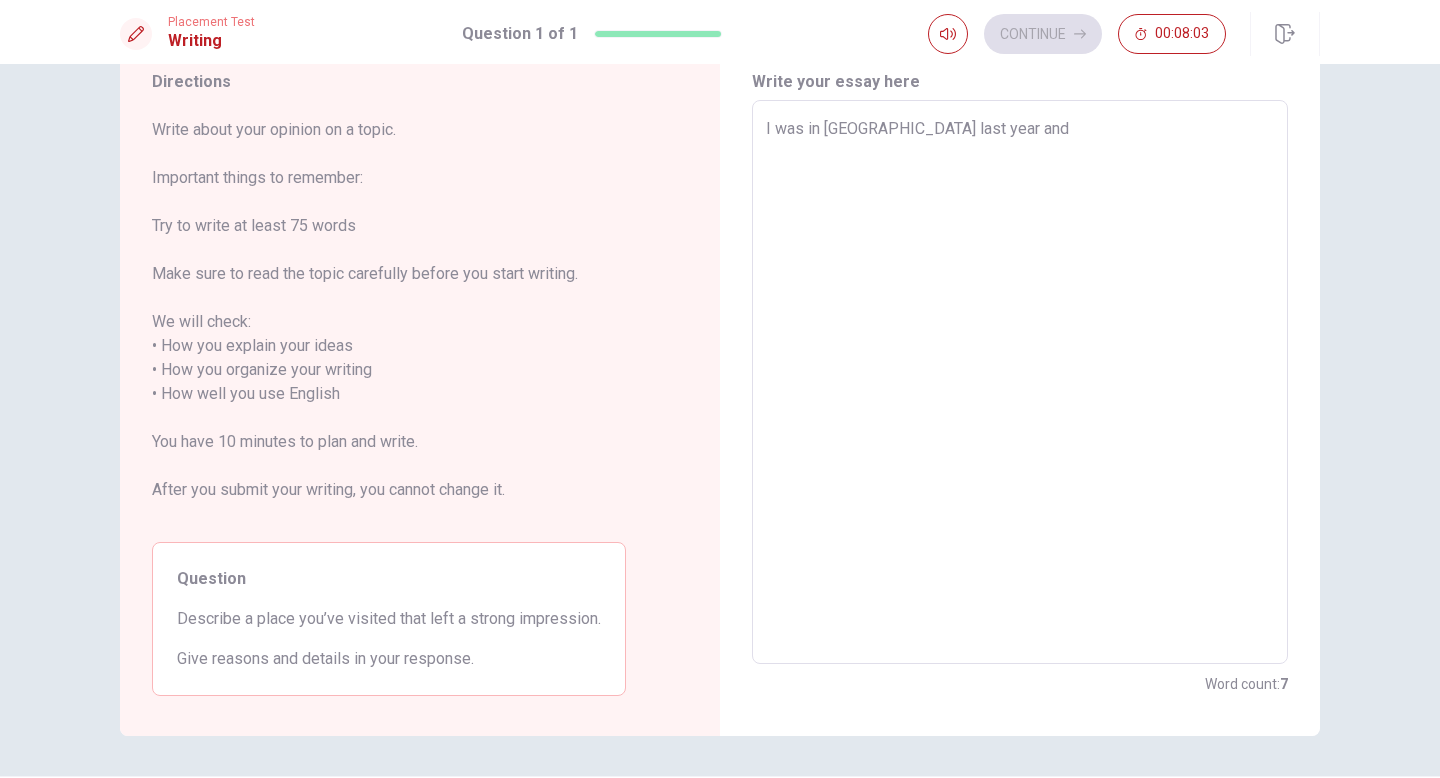 type on "I was in [GEOGRAPHIC_DATA] last year and I" 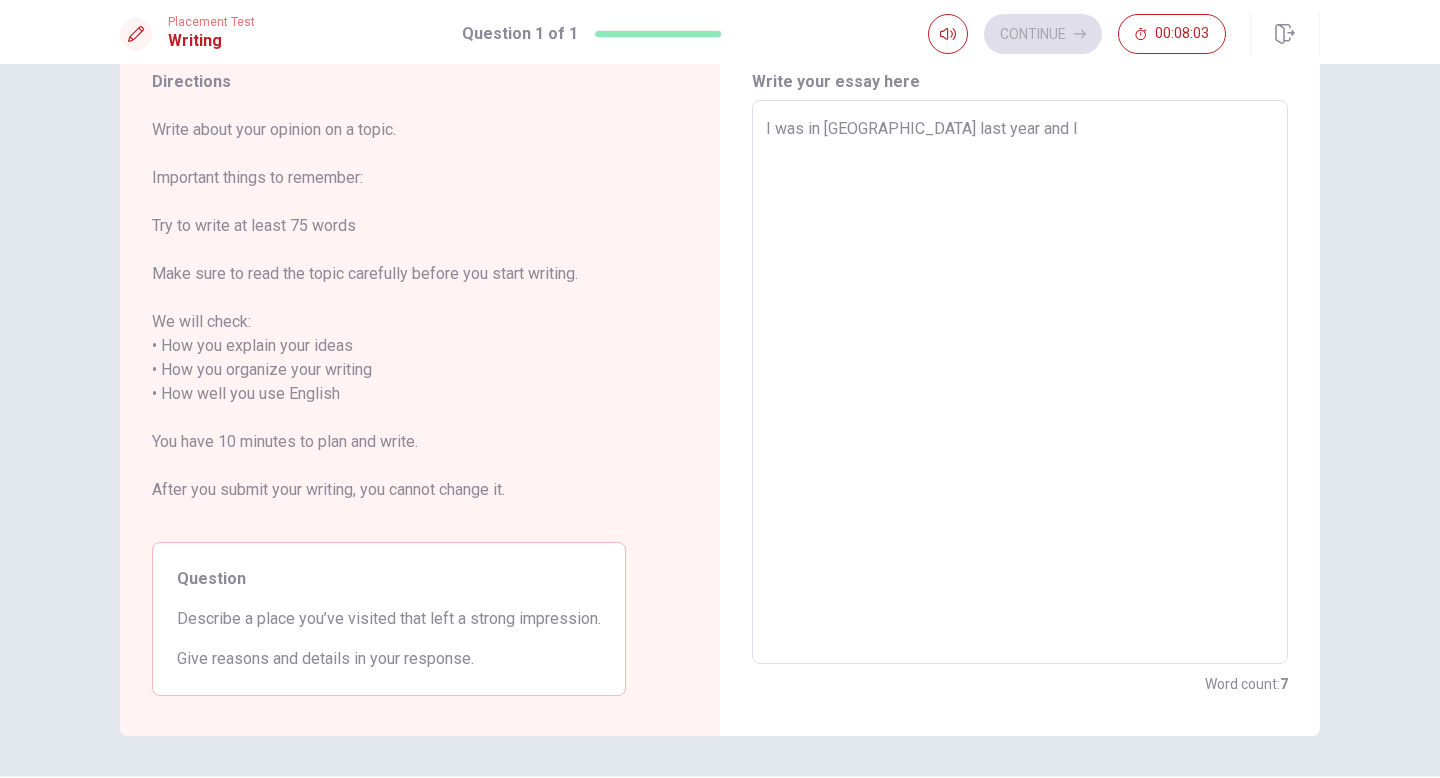 type on "x" 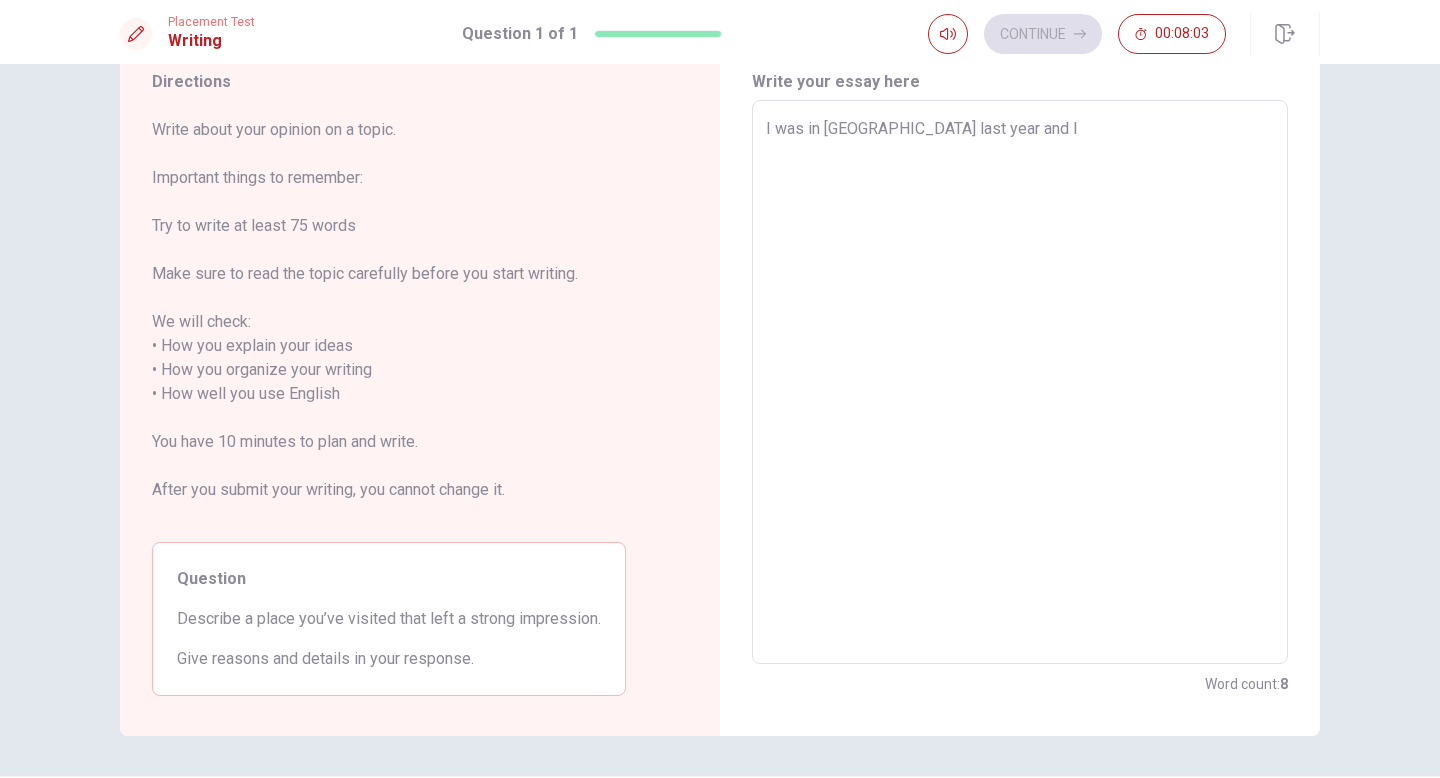 type on "I was in [GEOGRAPHIC_DATA] last year and I" 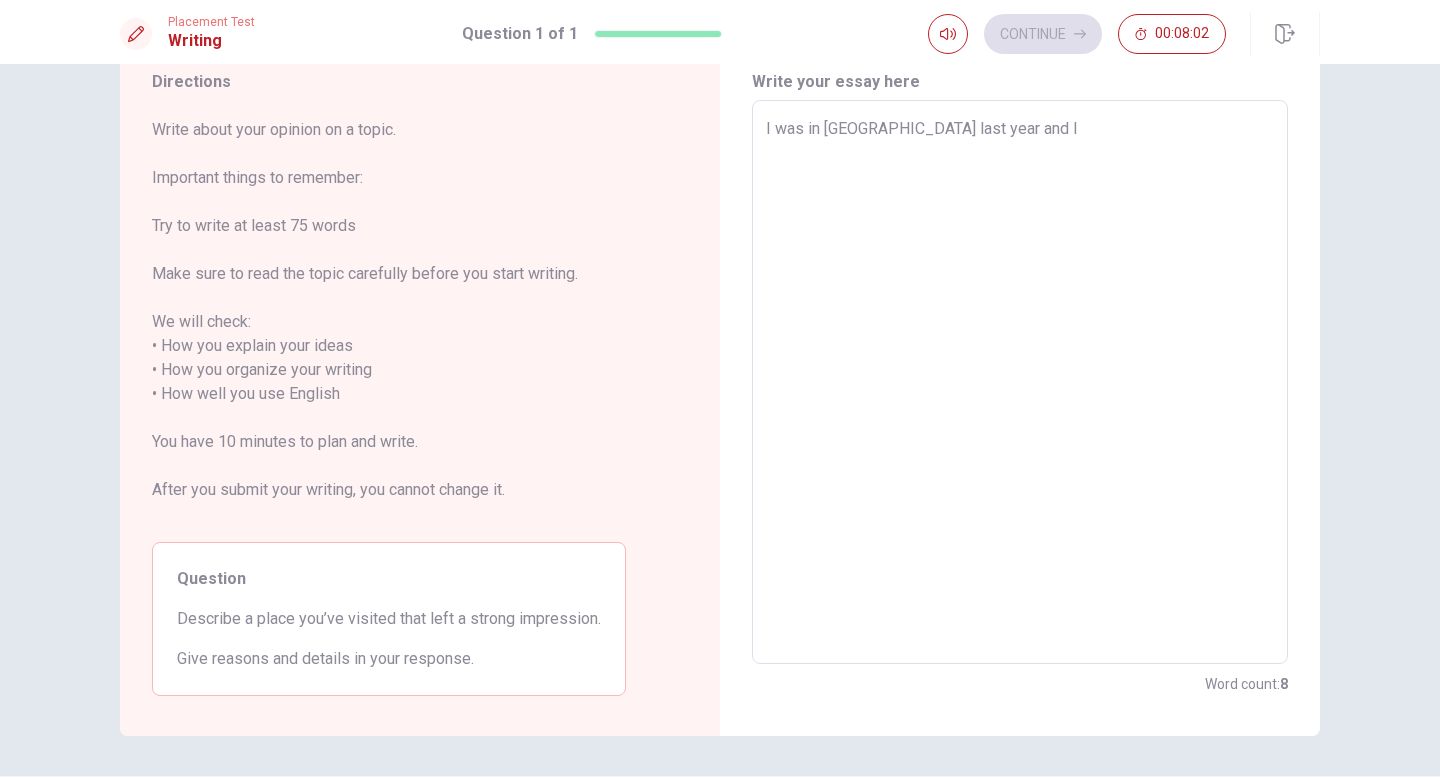 type on "I was in [GEOGRAPHIC_DATA] last year and I w" 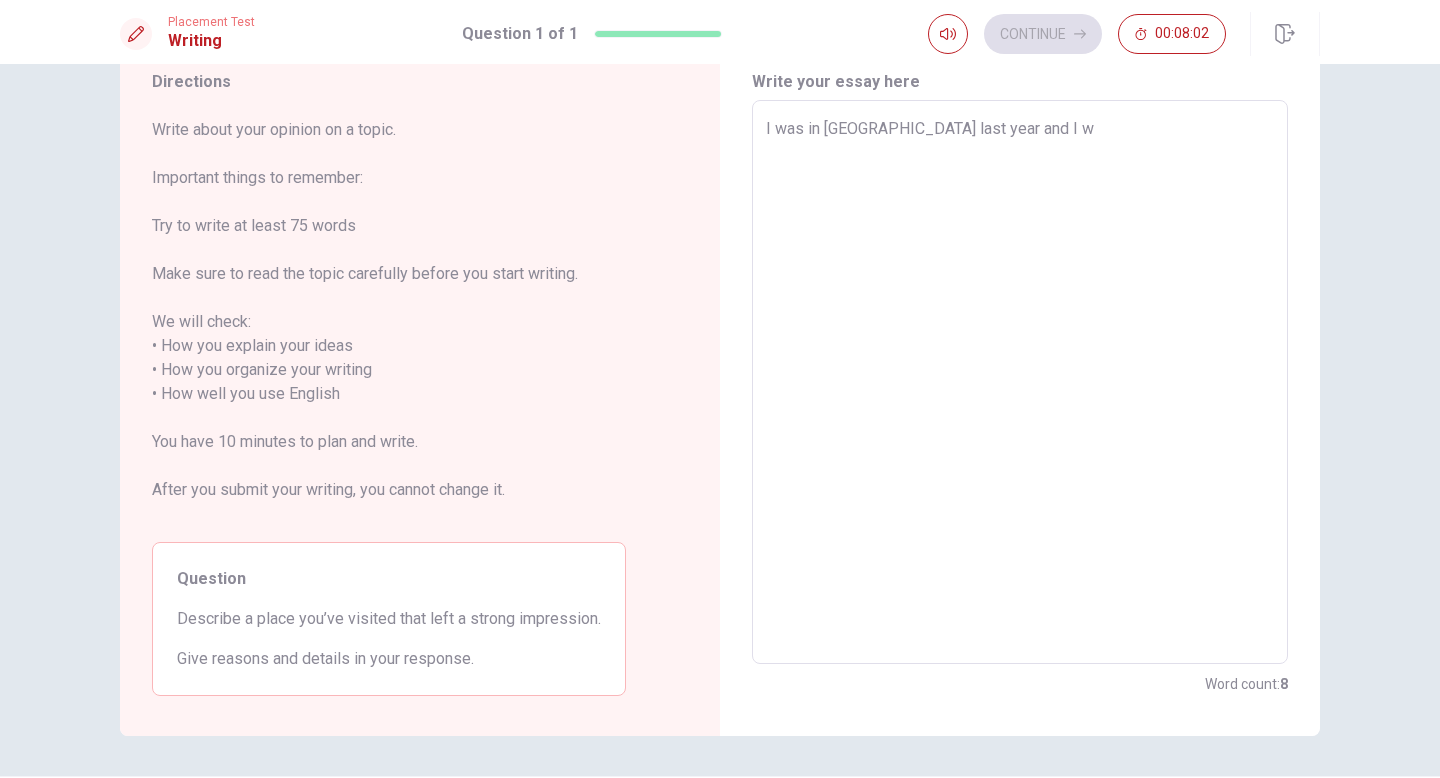 type on "x" 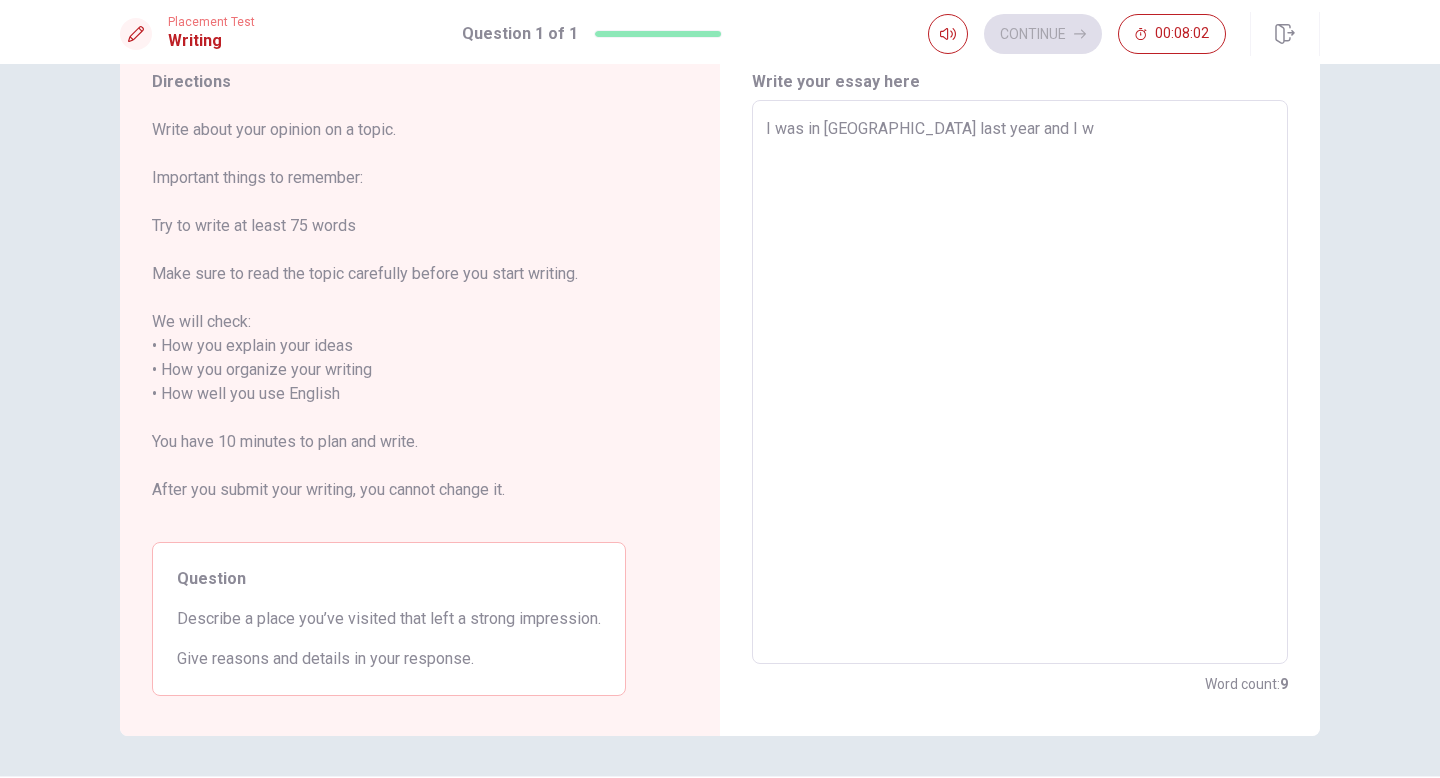 type on "I was in [GEOGRAPHIC_DATA] last year and I ws" 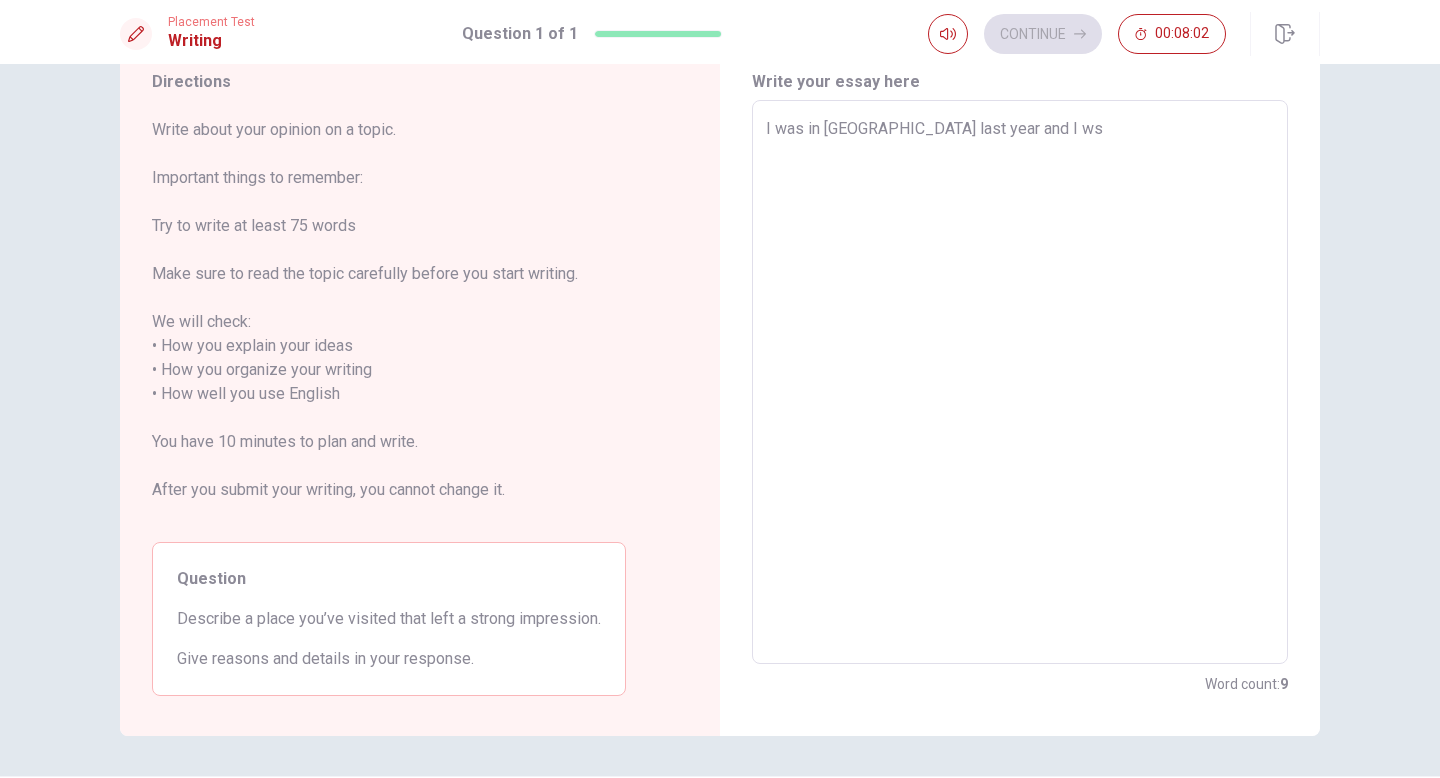 type on "x" 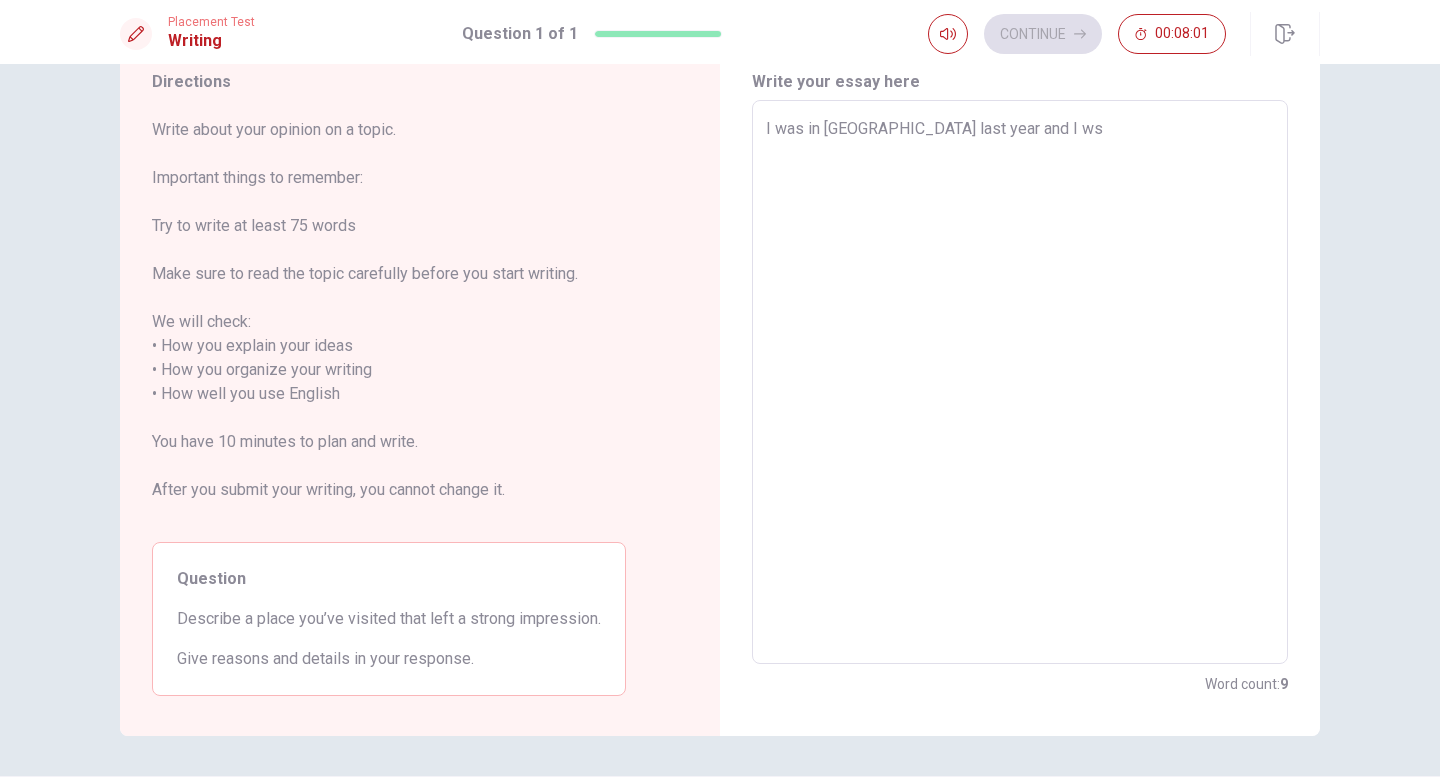 type on "I was in [GEOGRAPHIC_DATA] last year and I ws l" 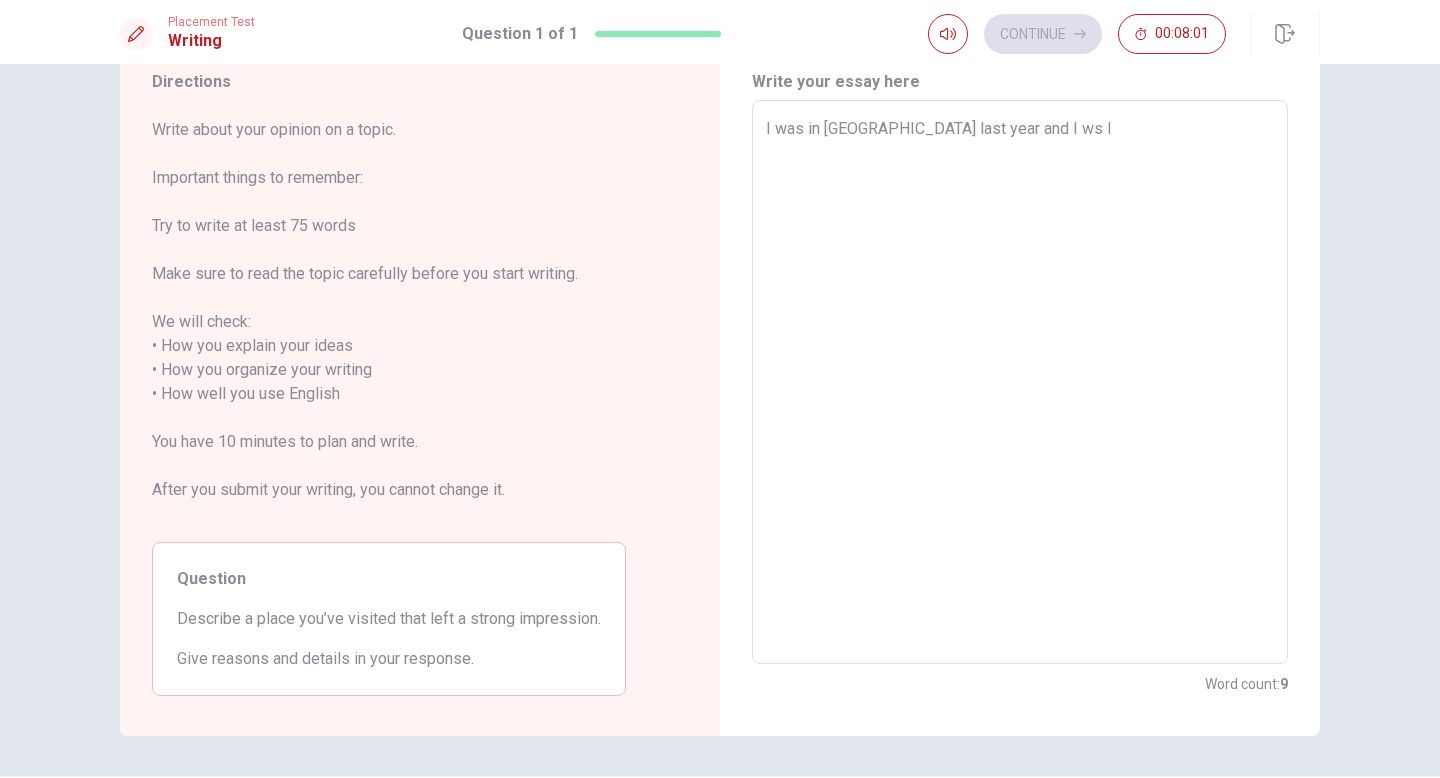 type on "x" 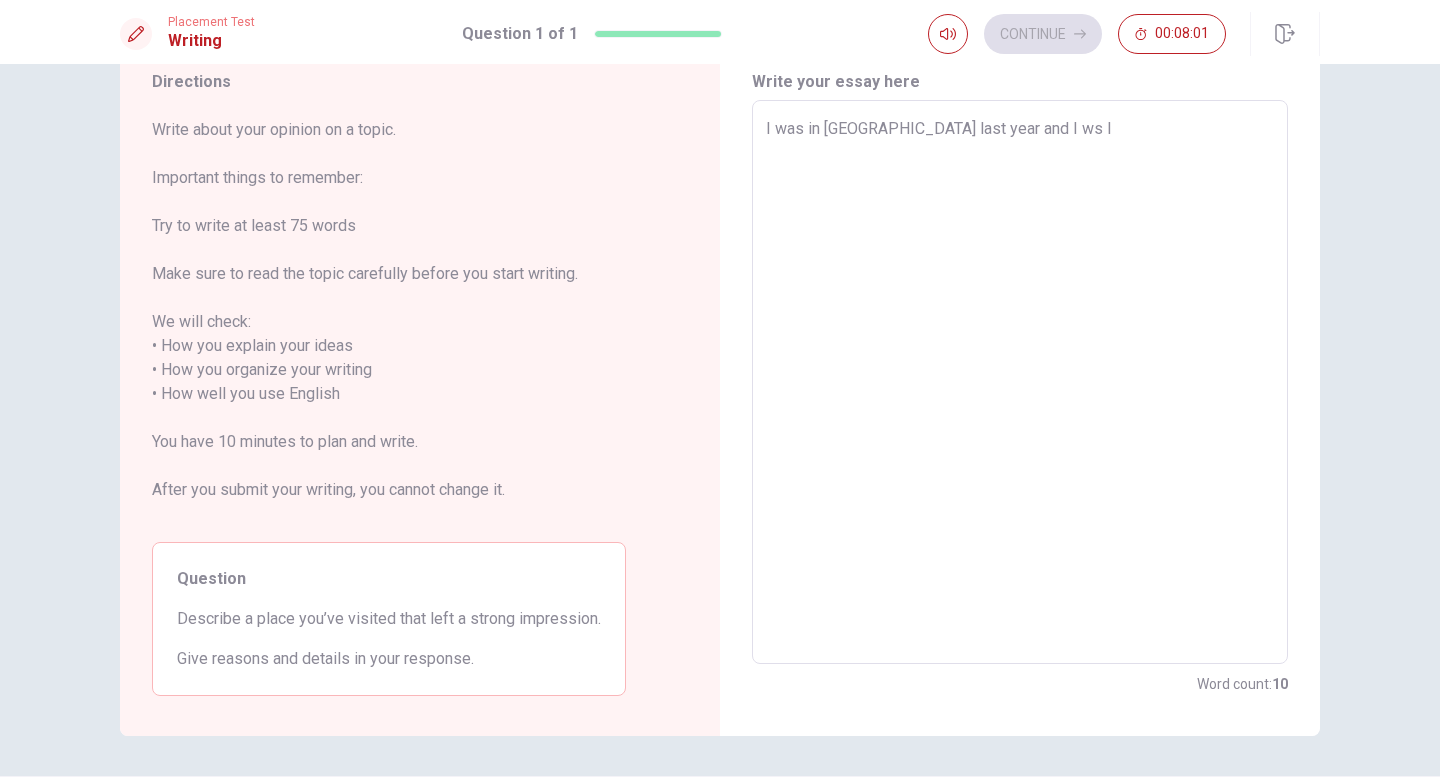 type on "I was in [GEOGRAPHIC_DATA] last year and I ws le" 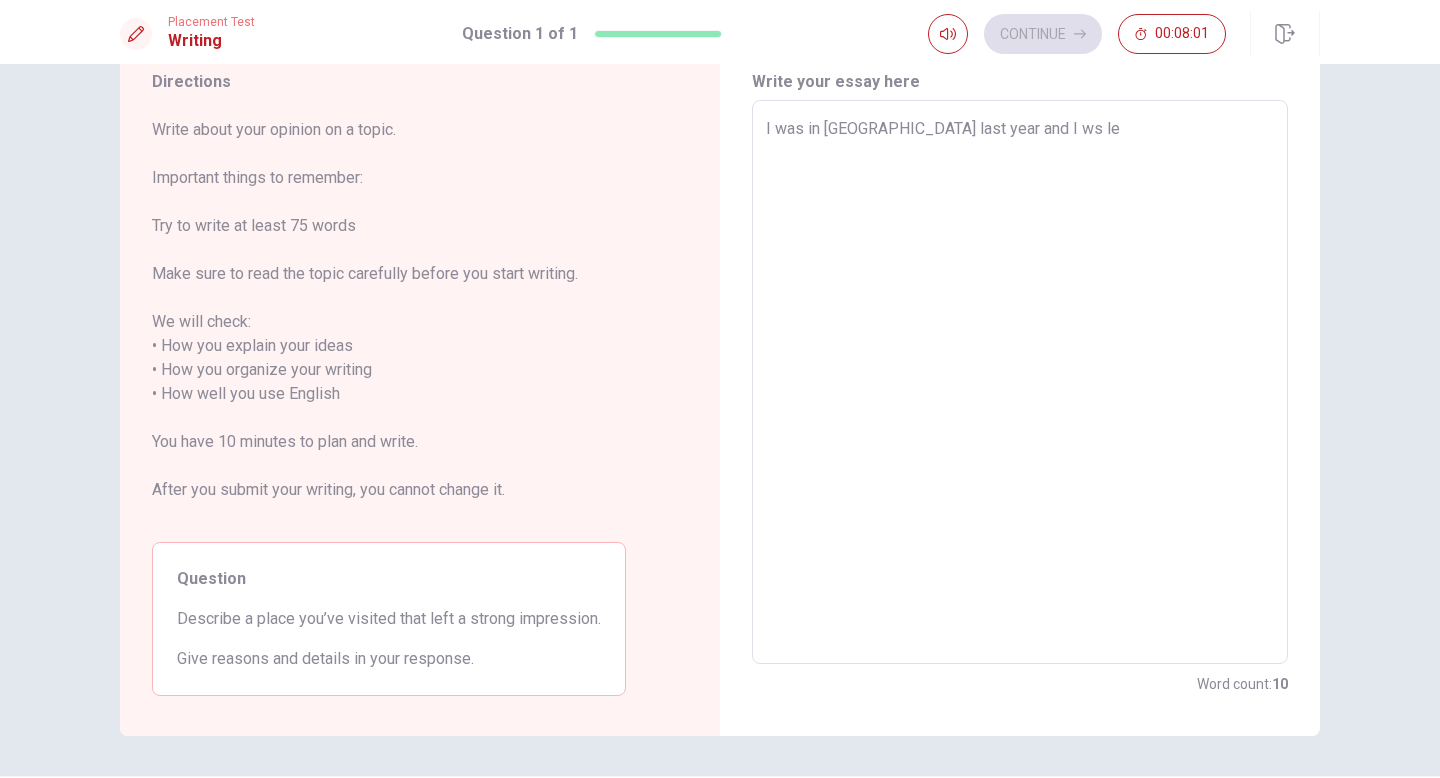type on "x" 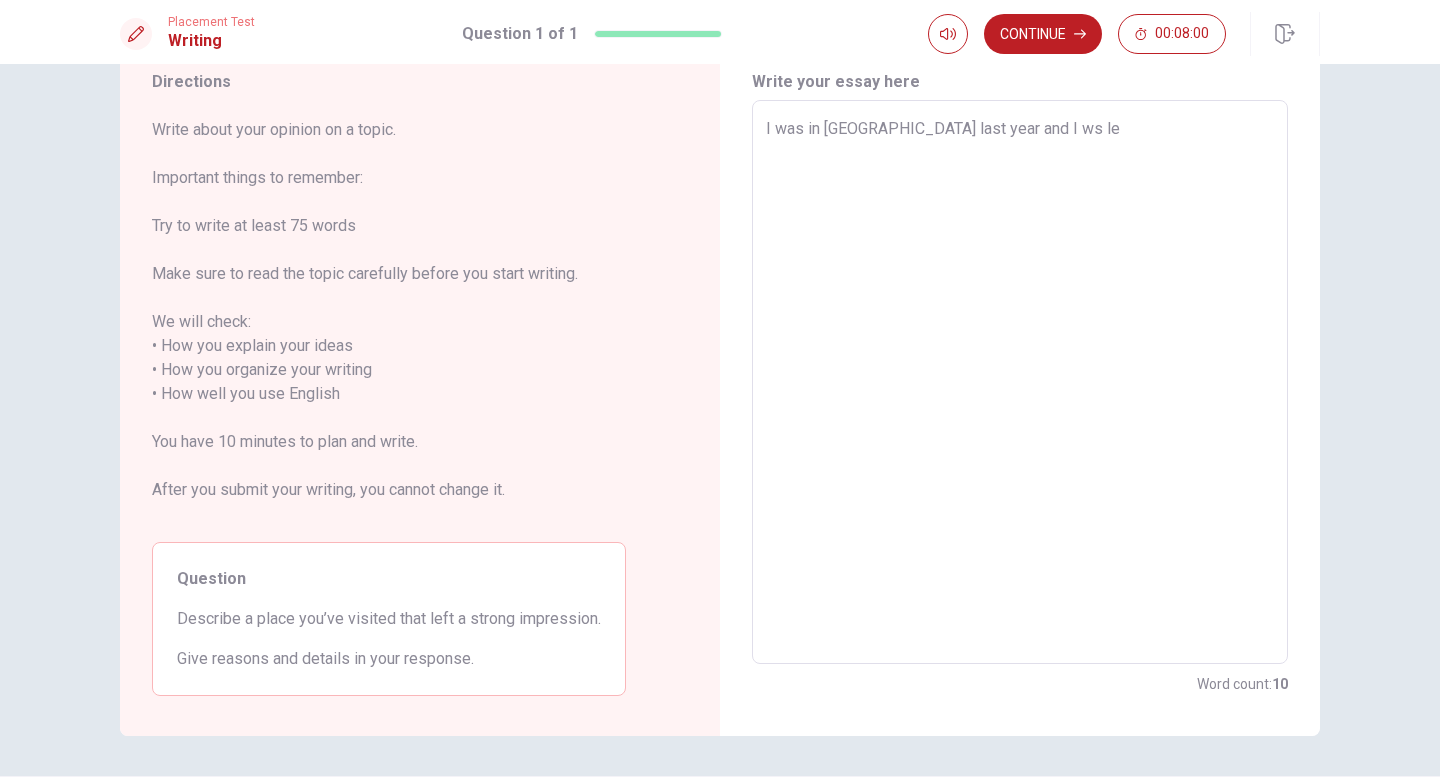 type on "I was in [GEOGRAPHIC_DATA] last year and I ws lef" 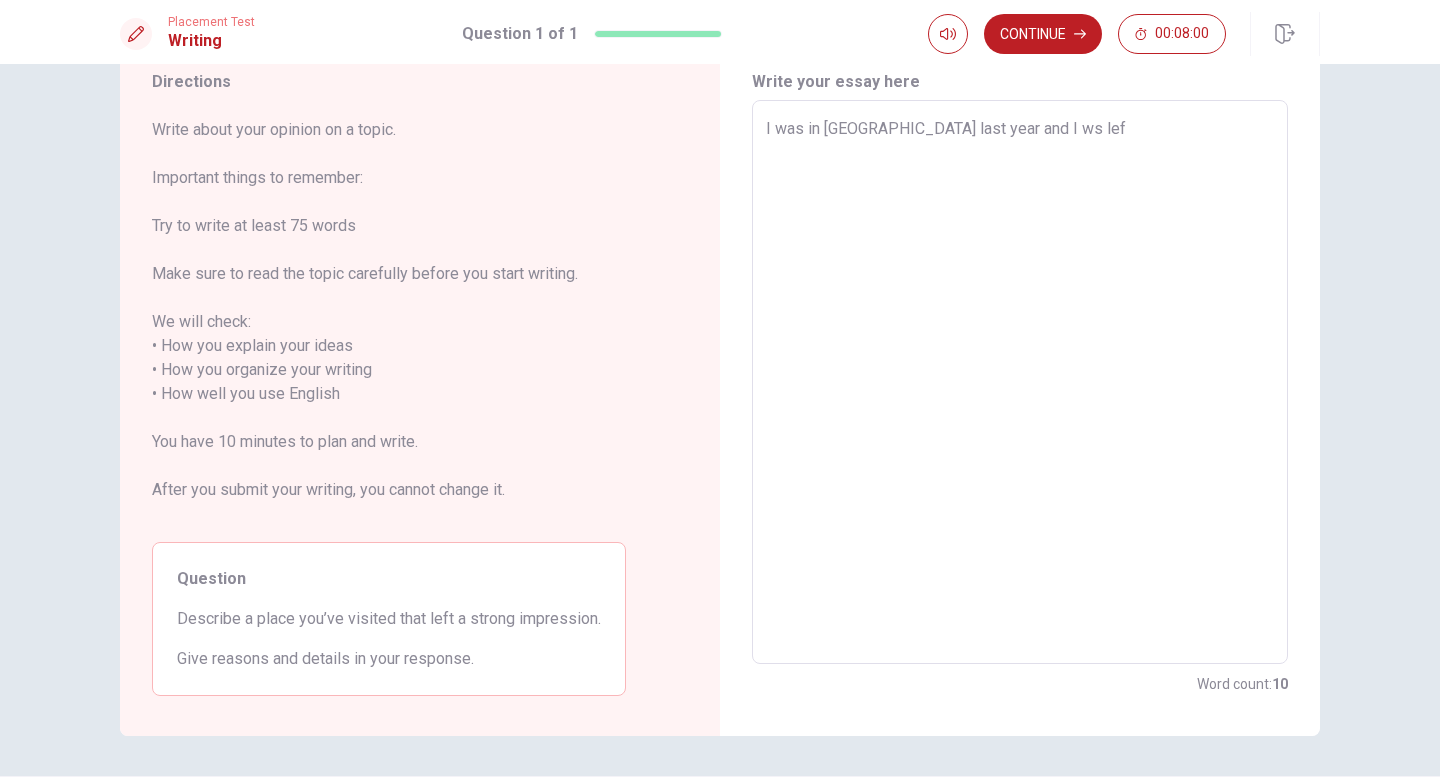 type on "x" 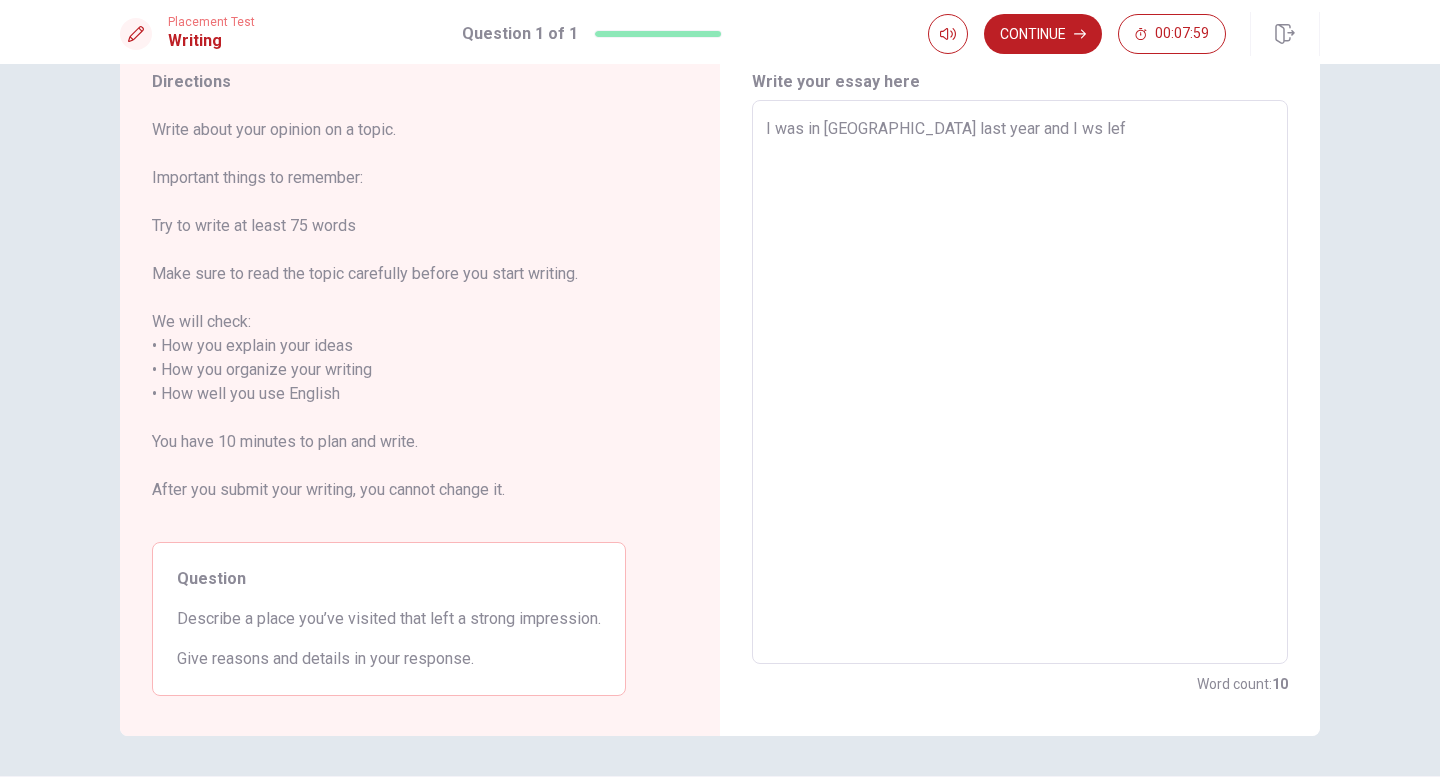 type on "I was in [GEOGRAPHIC_DATA] last year and I ws left" 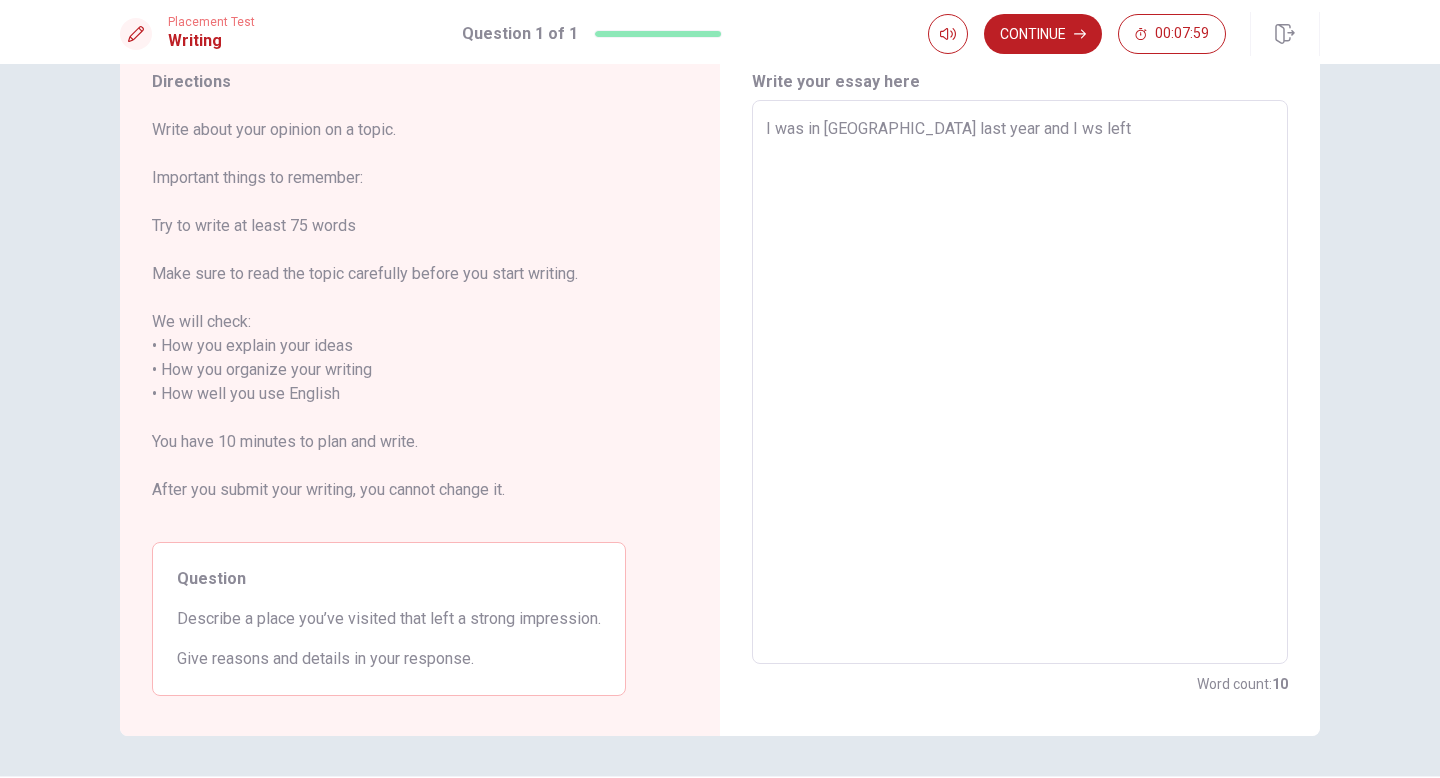 type on "x" 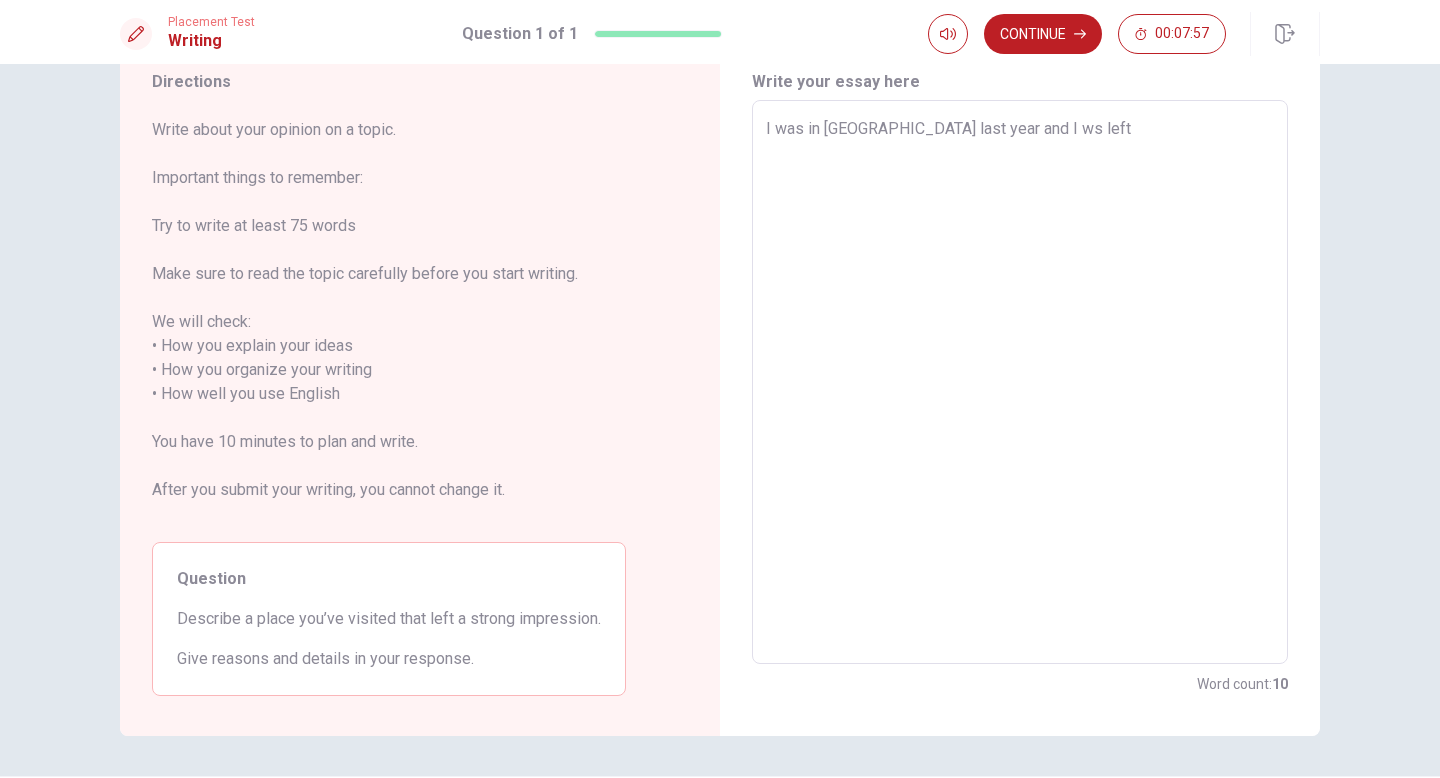 click on "I was in [GEOGRAPHIC_DATA] last year and I ws left" at bounding box center (1020, 382) 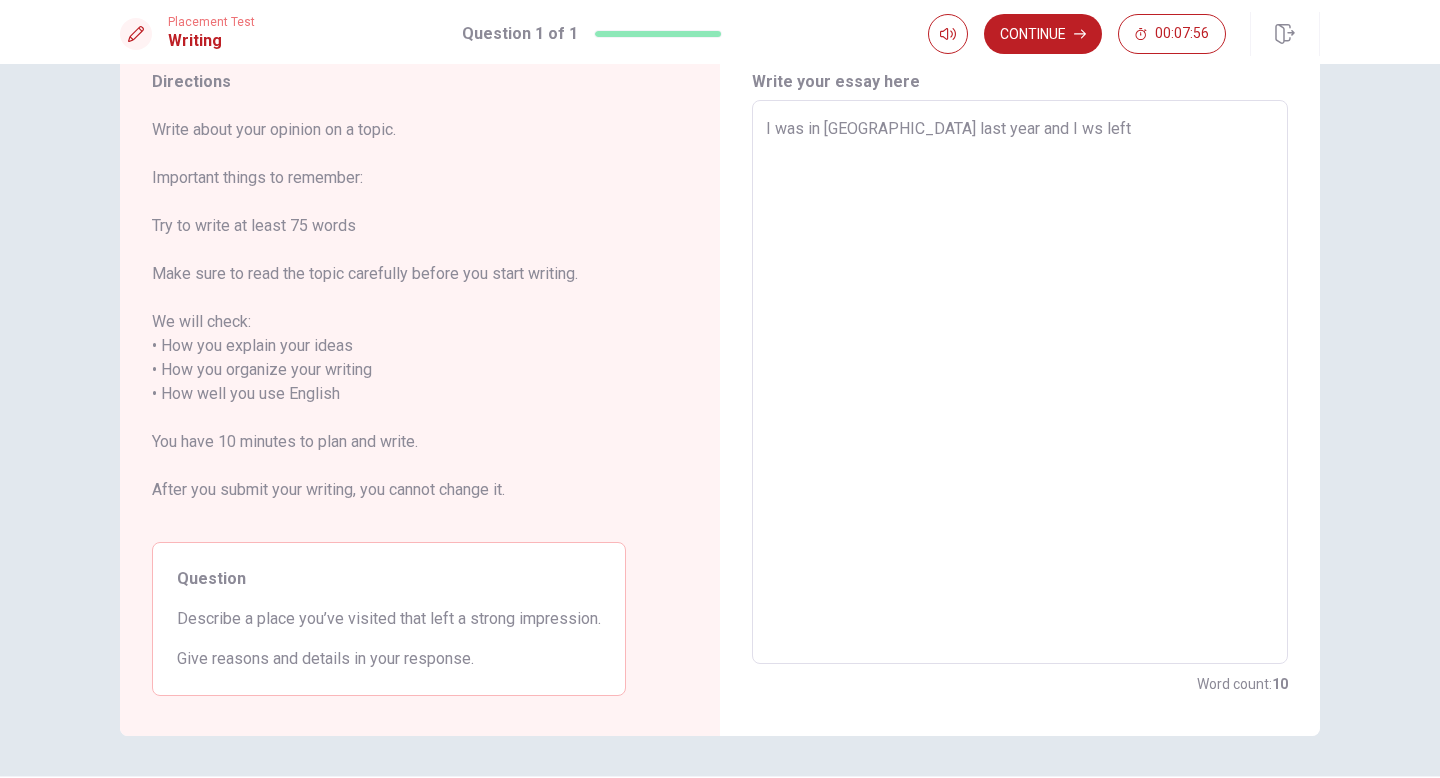 type on "I was in [GEOGRAPHIC_DATA] last year and I was left" 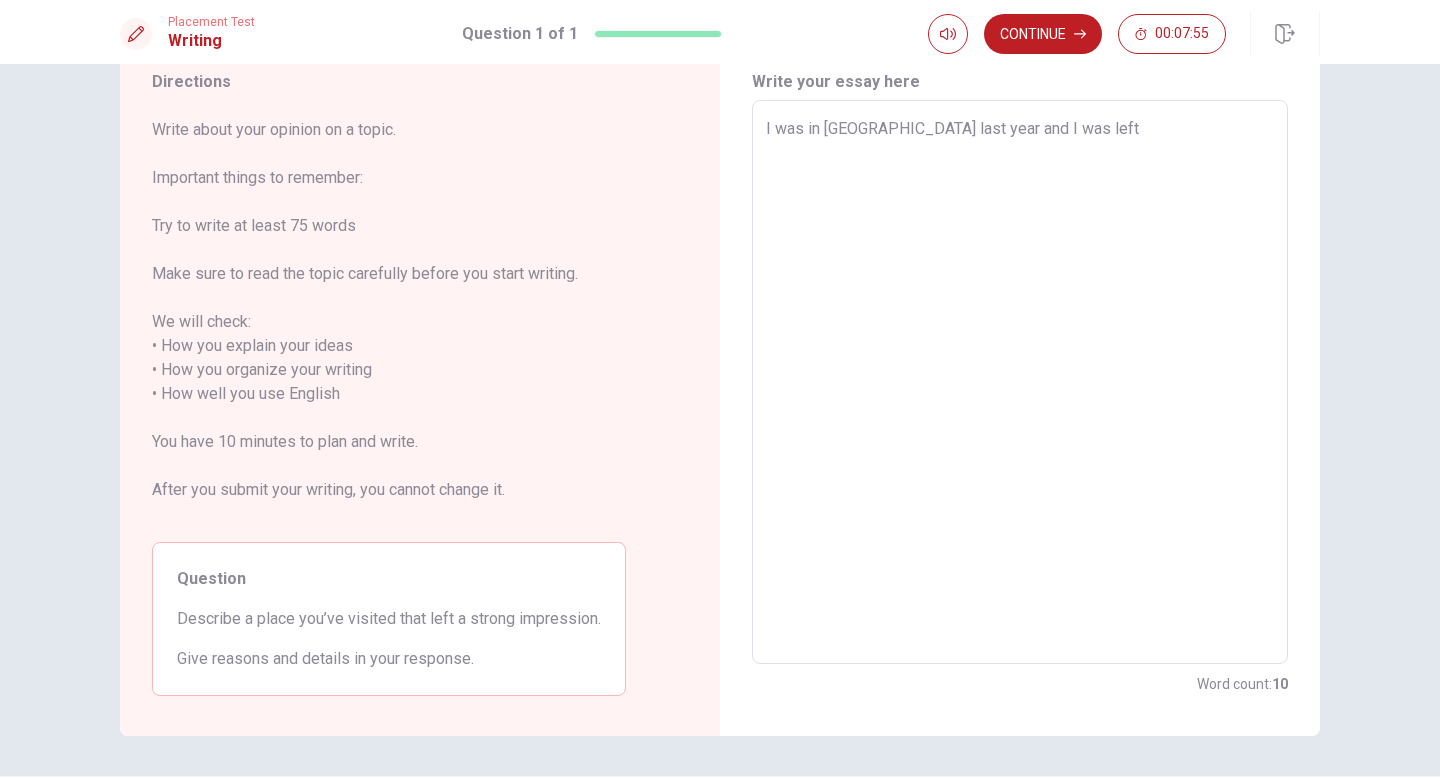 click on "I was in [GEOGRAPHIC_DATA] last year and I was left" at bounding box center [1020, 382] 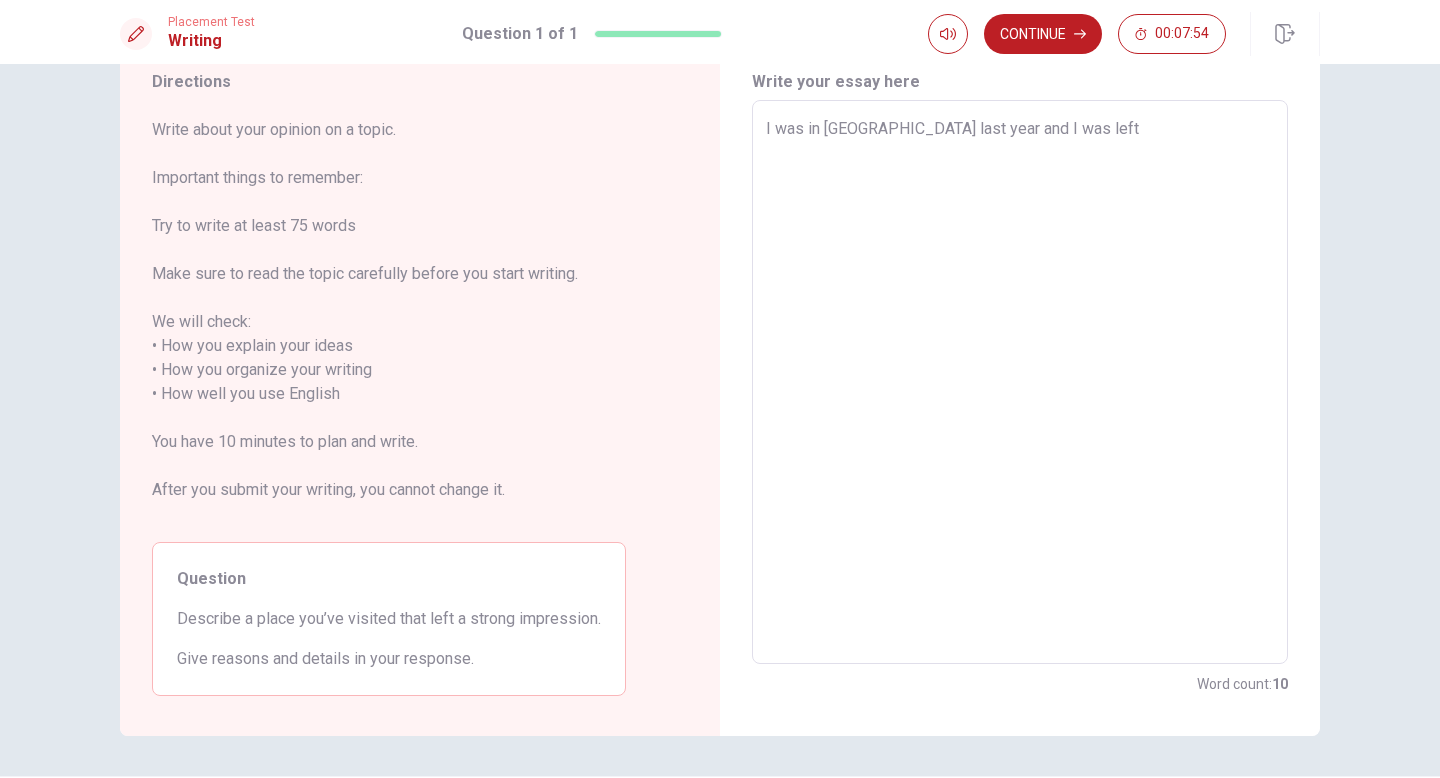 type on "x" 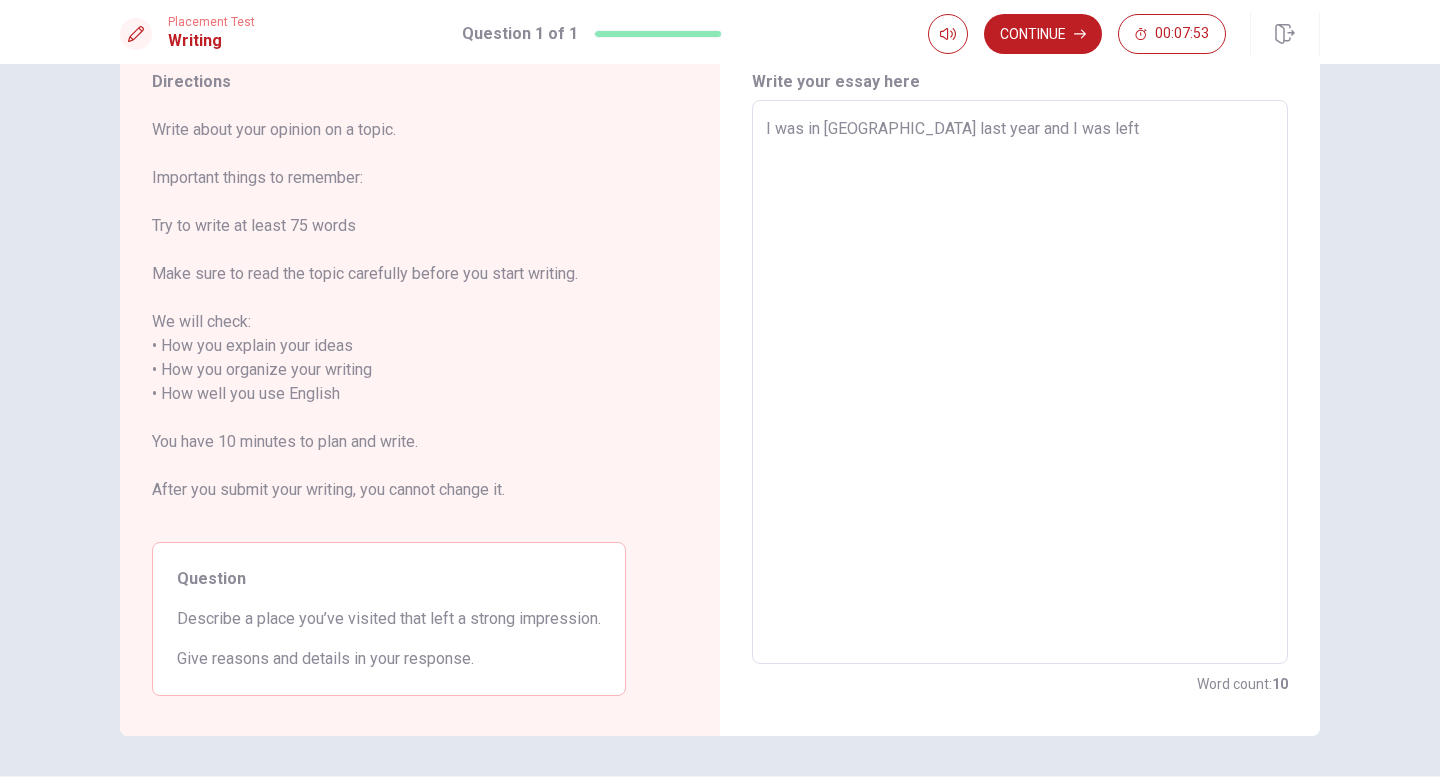type on "I was in [GEOGRAPHIC_DATA] last year and I was left a" 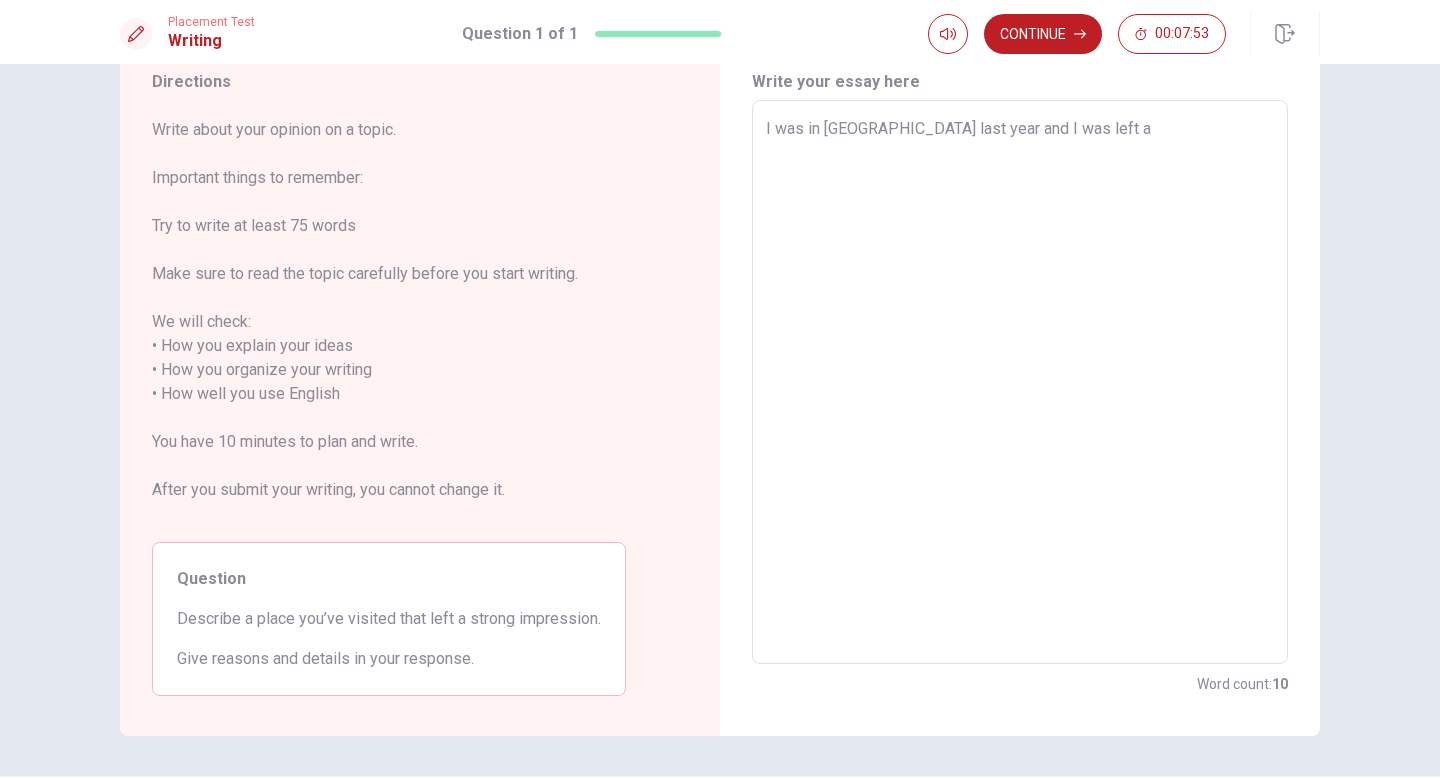 type on "x" 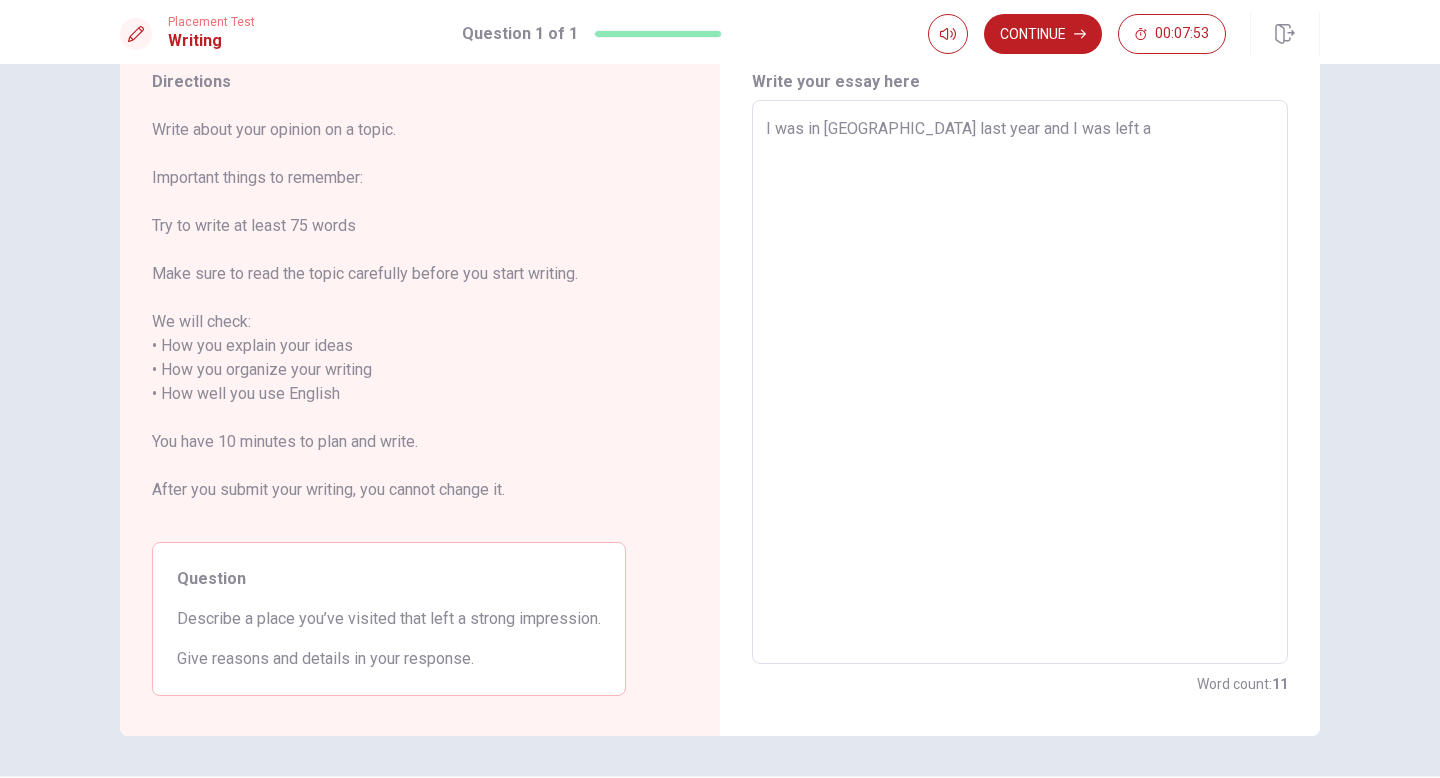 type on "I was in [GEOGRAPHIC_DATA] last year and I was left a" 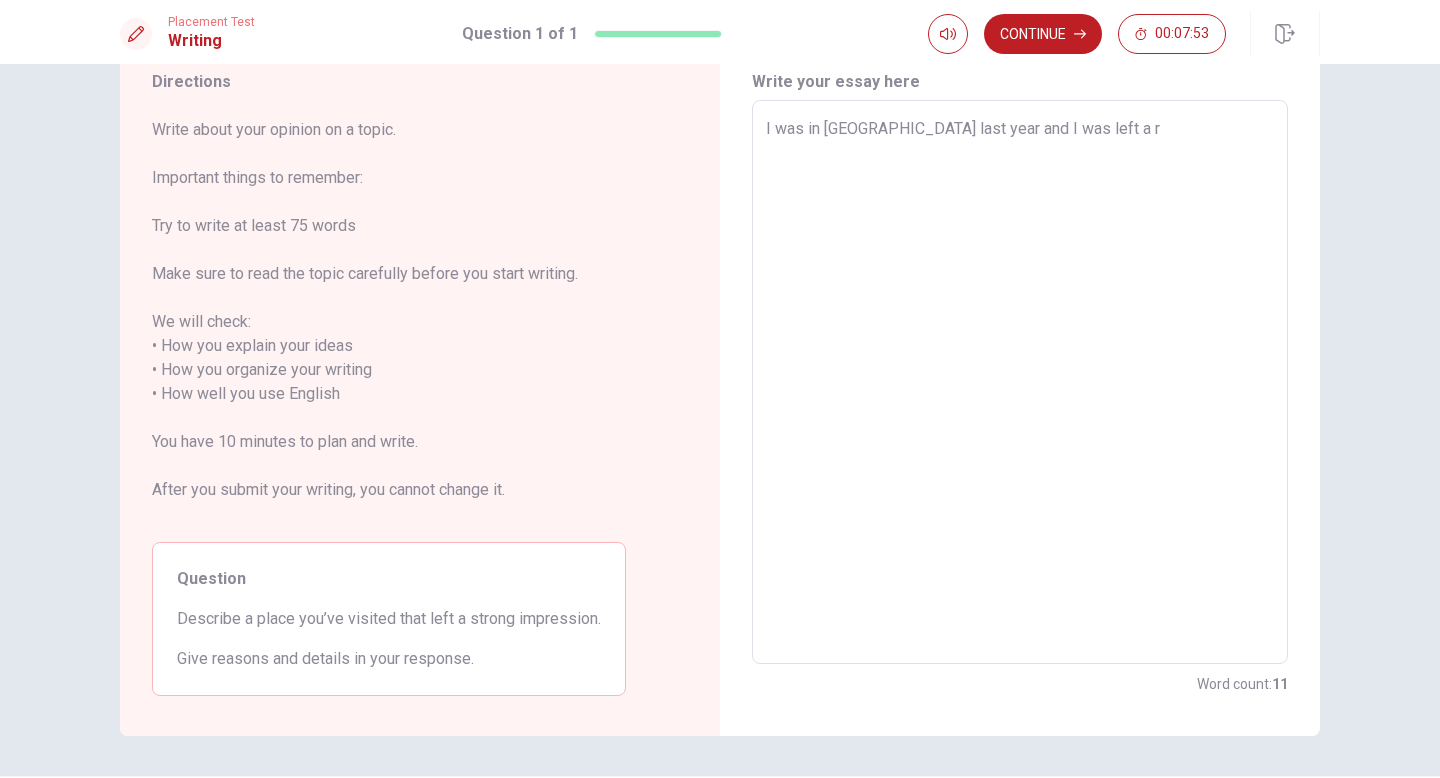 type on "x" 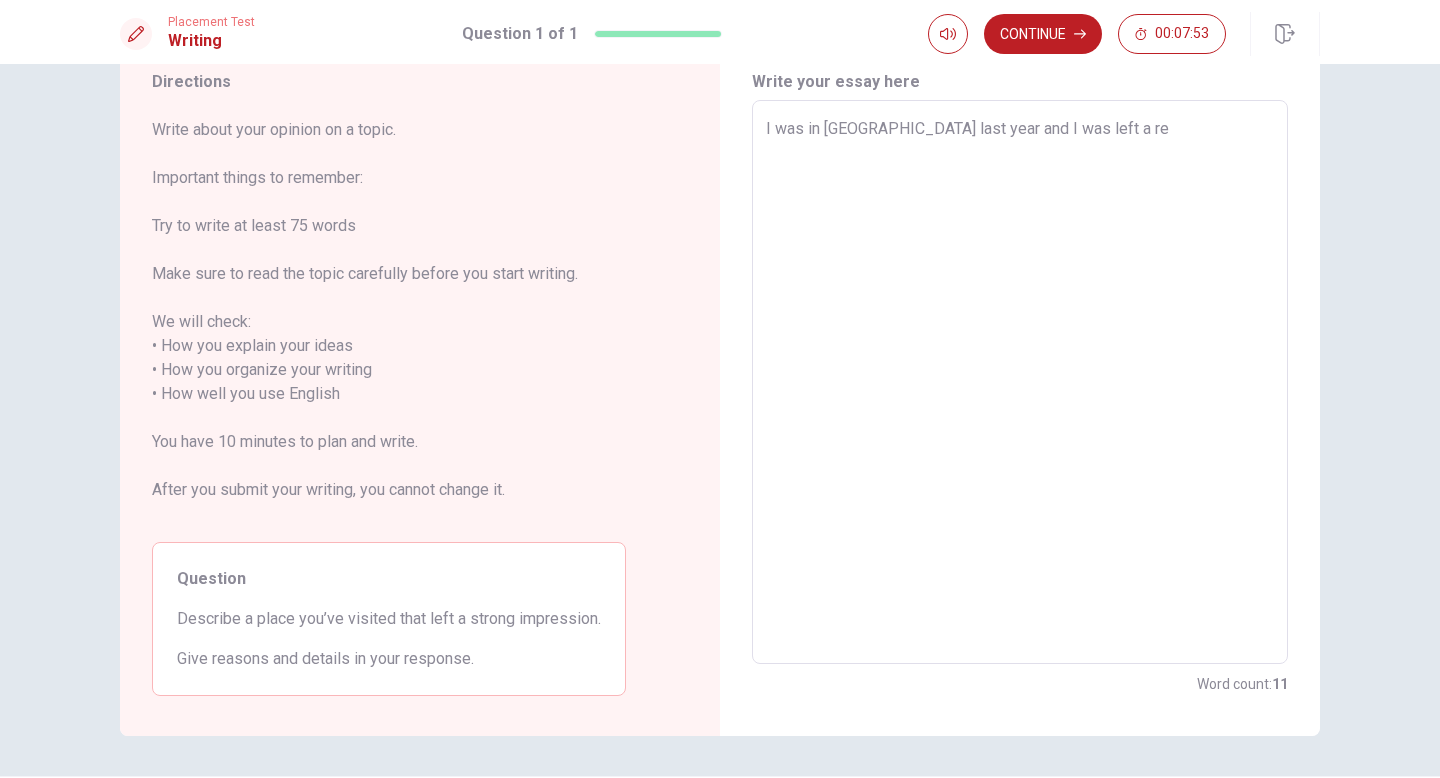 type on "x" 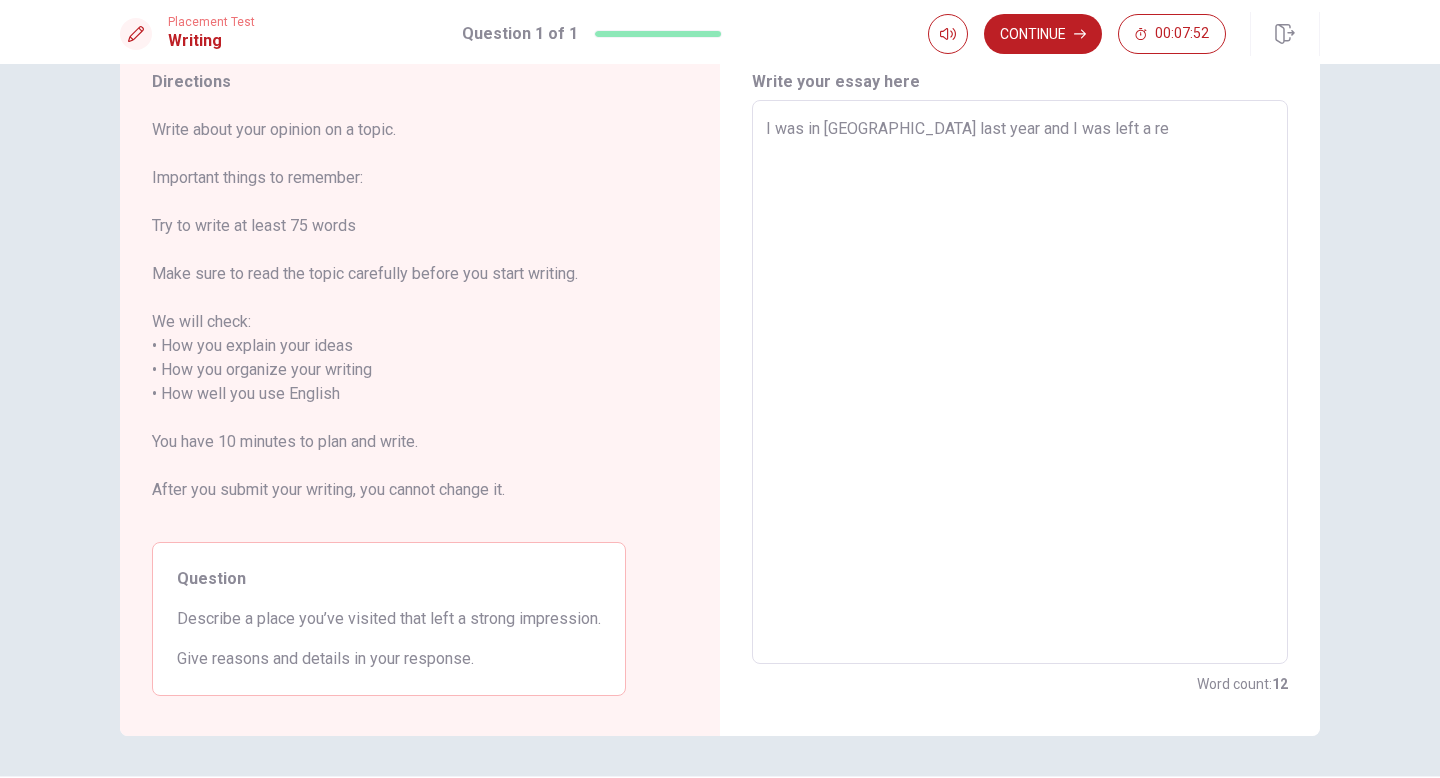 type on "I was in [GEOGRAPHIC_DATA] last year and I was left a rea" 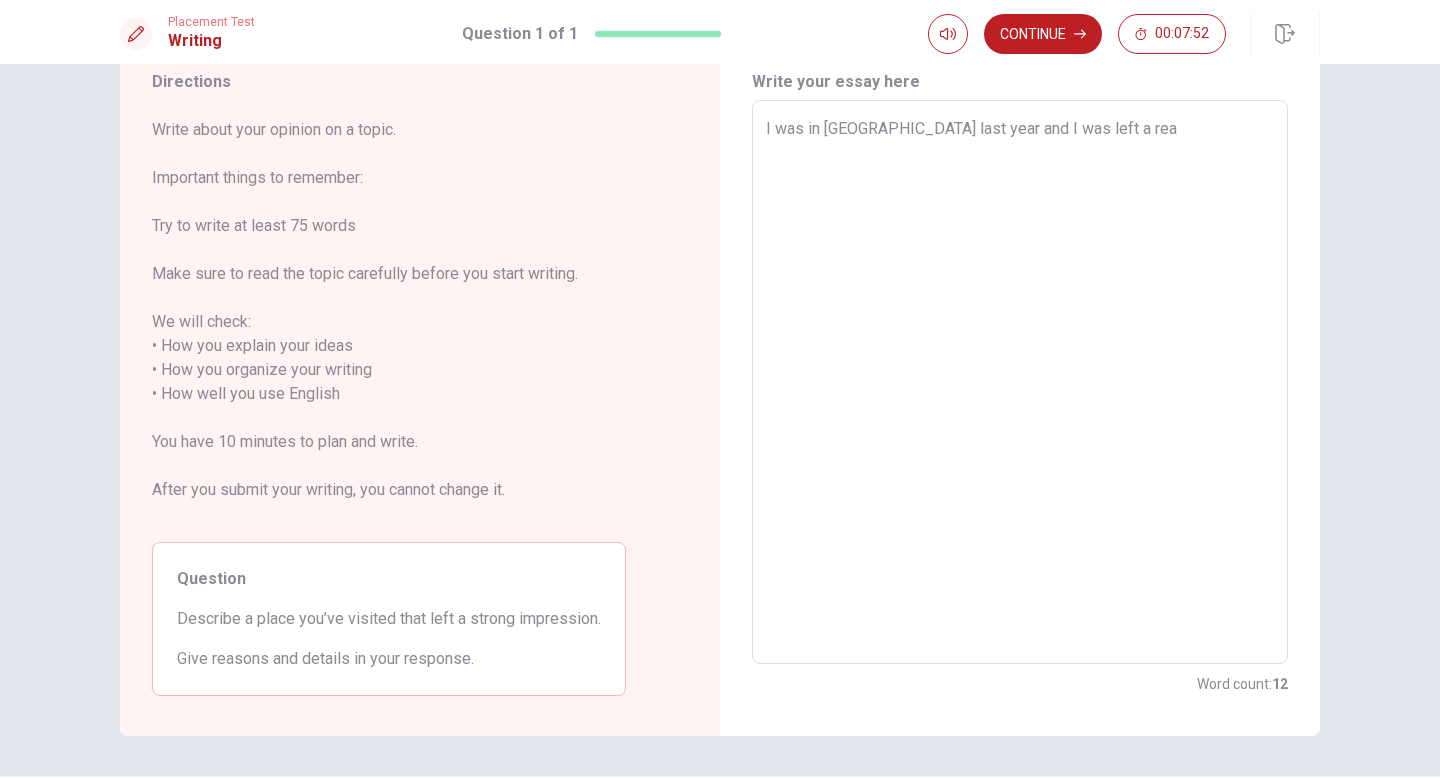 type on "x" 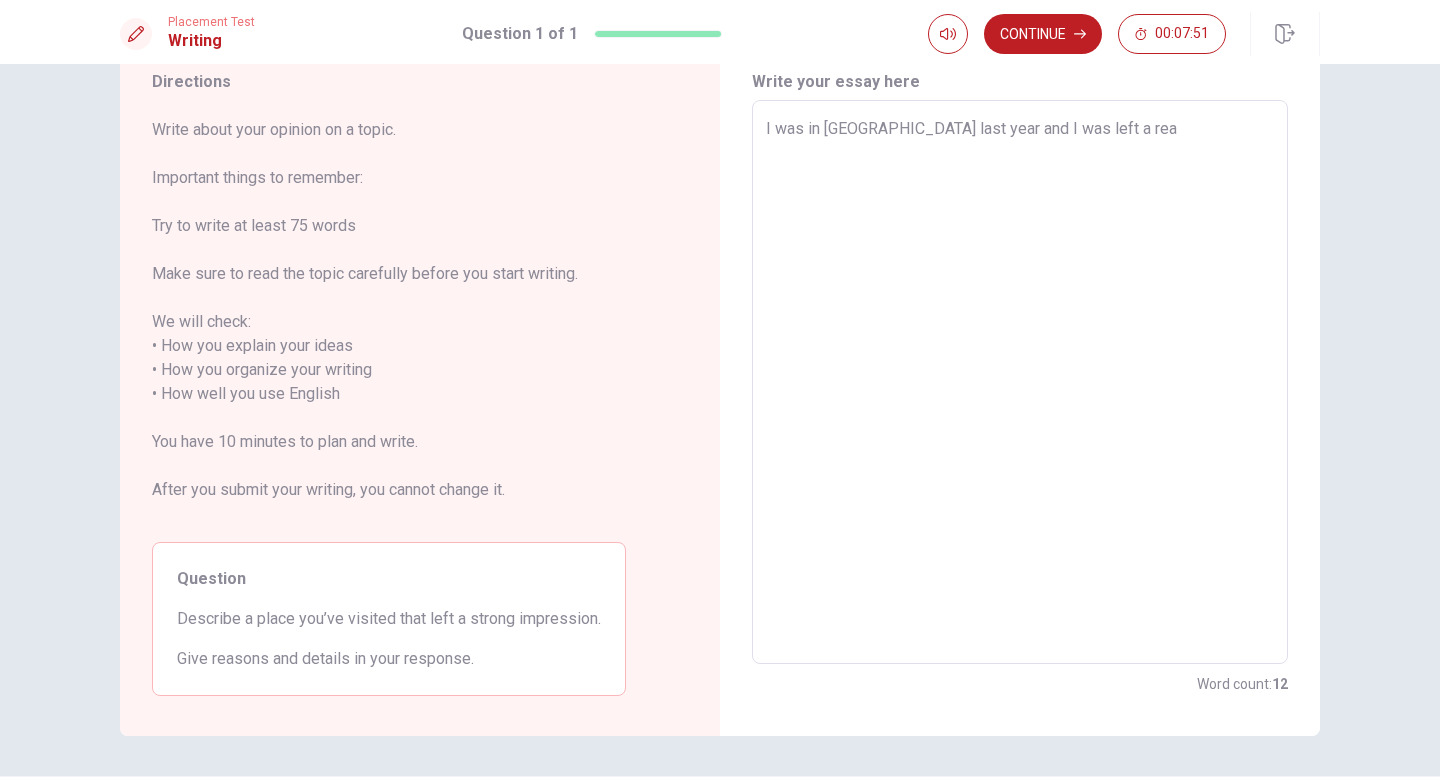 type on "I was in [GEOGRAPHIC_DATA] last year and I was left a real" 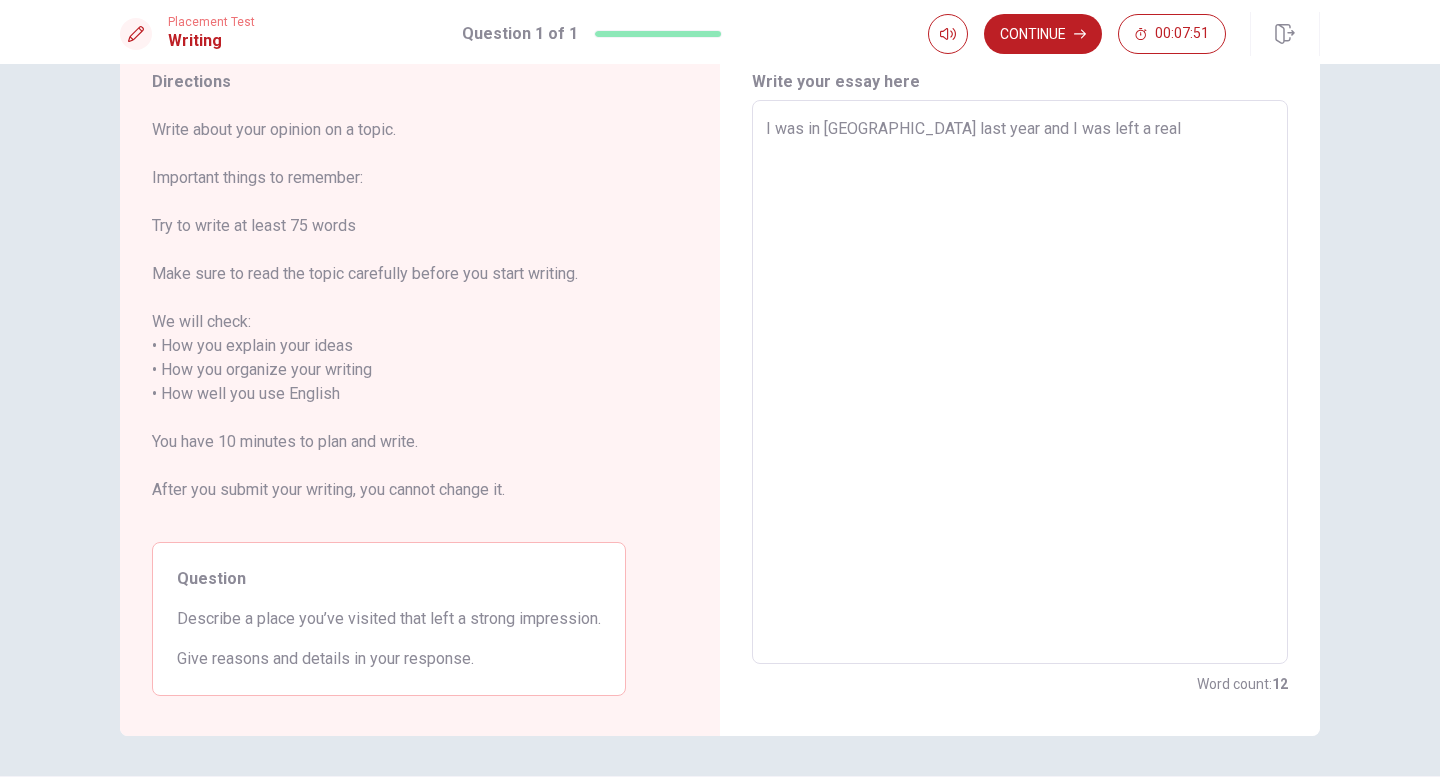type on "x" 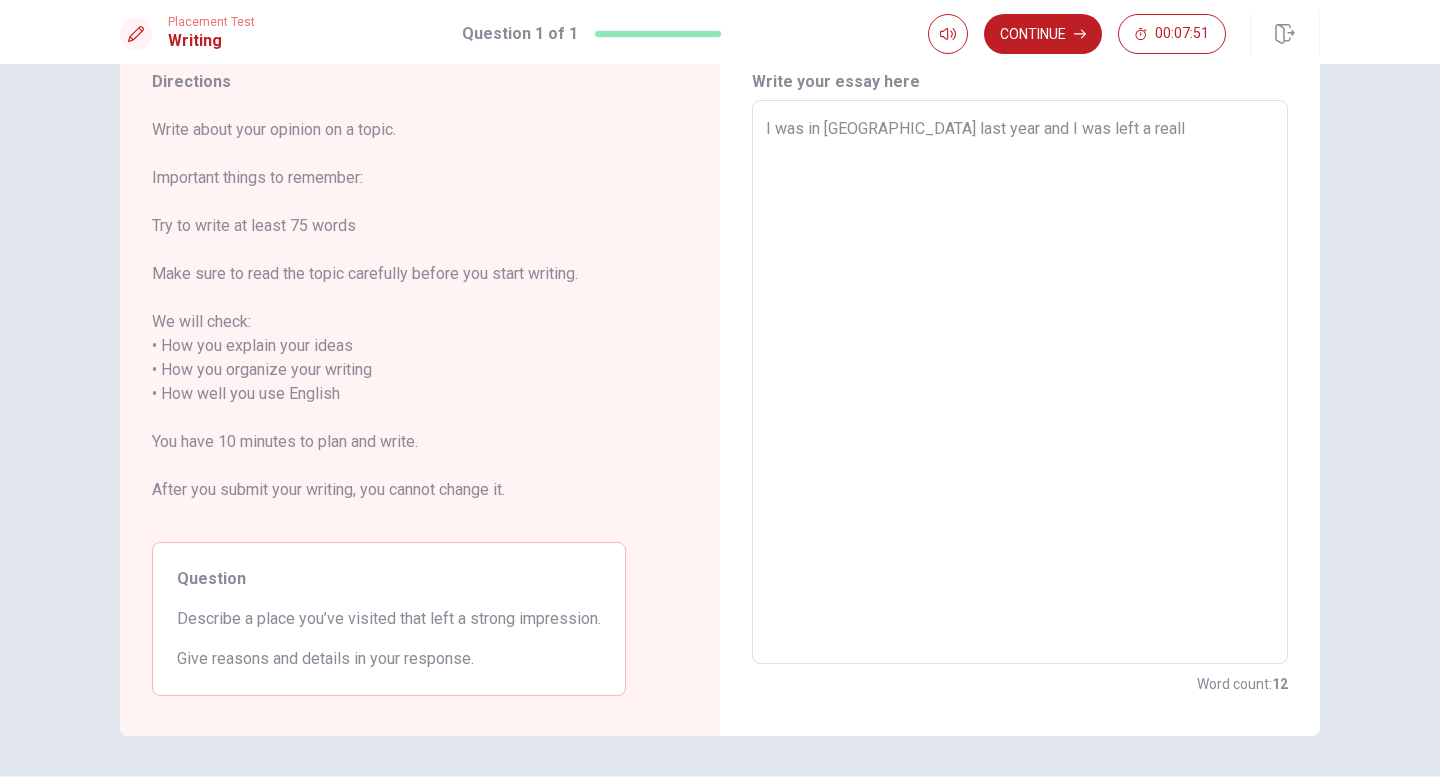 type on "x" 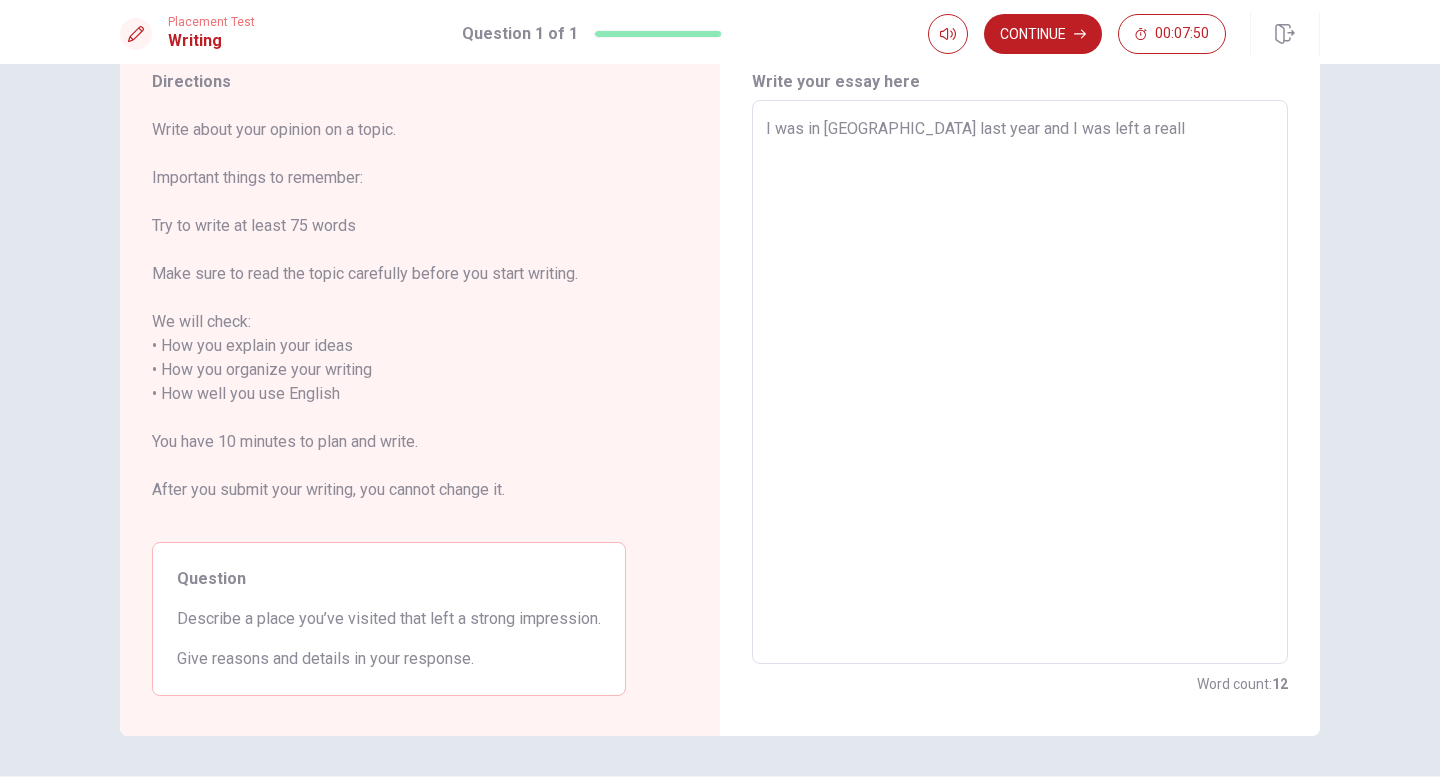 type on "I was in [GEOGRAPHIC_DATA] last year and I was left a really" 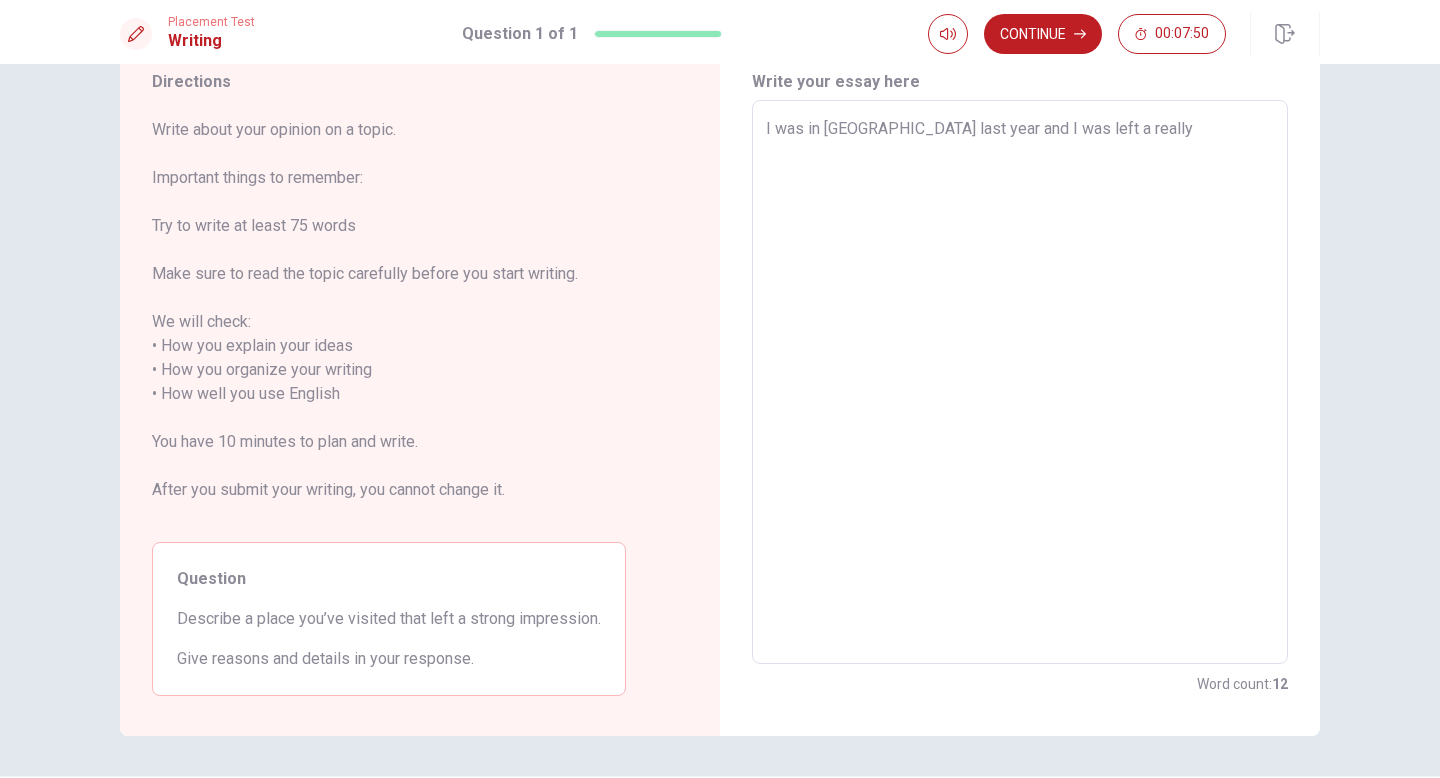 type on "x" 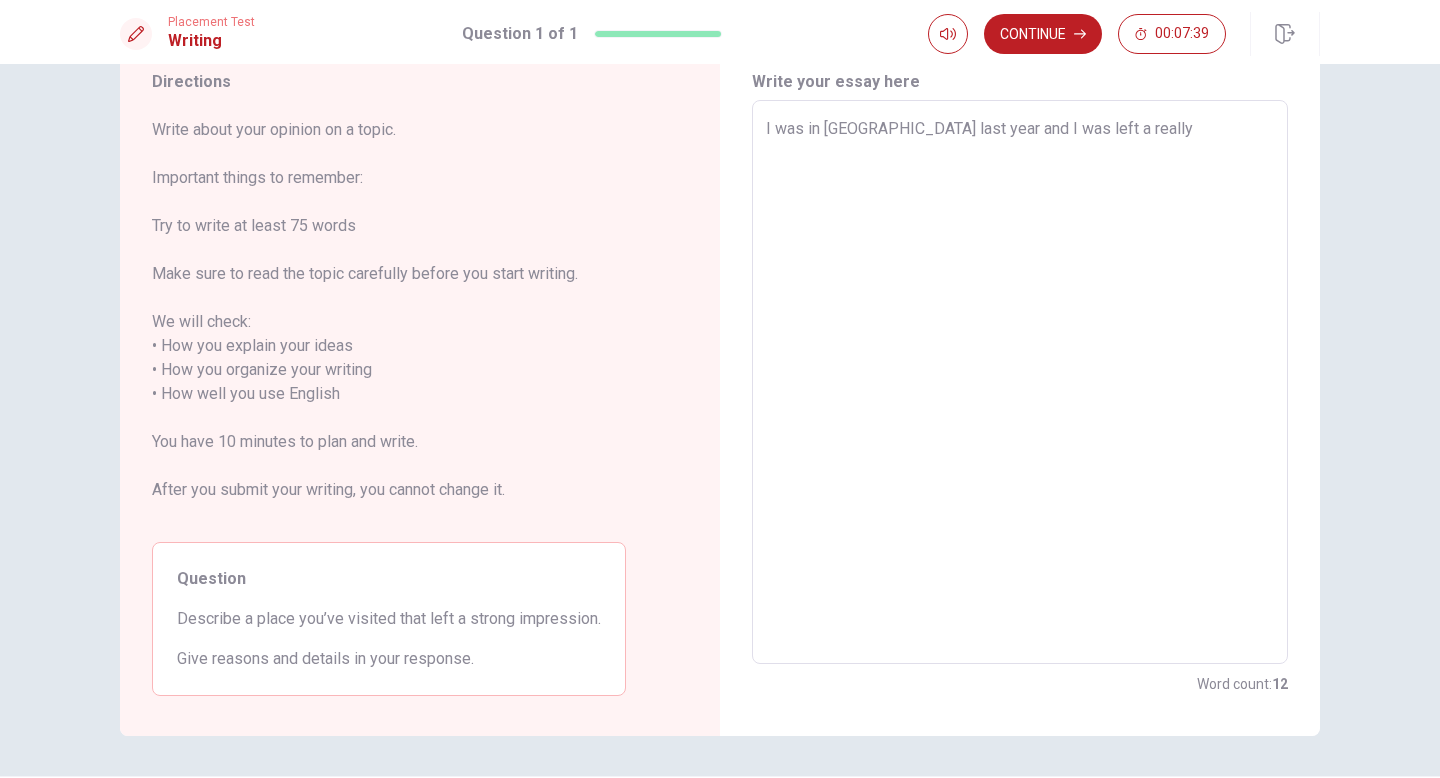 type on "x" 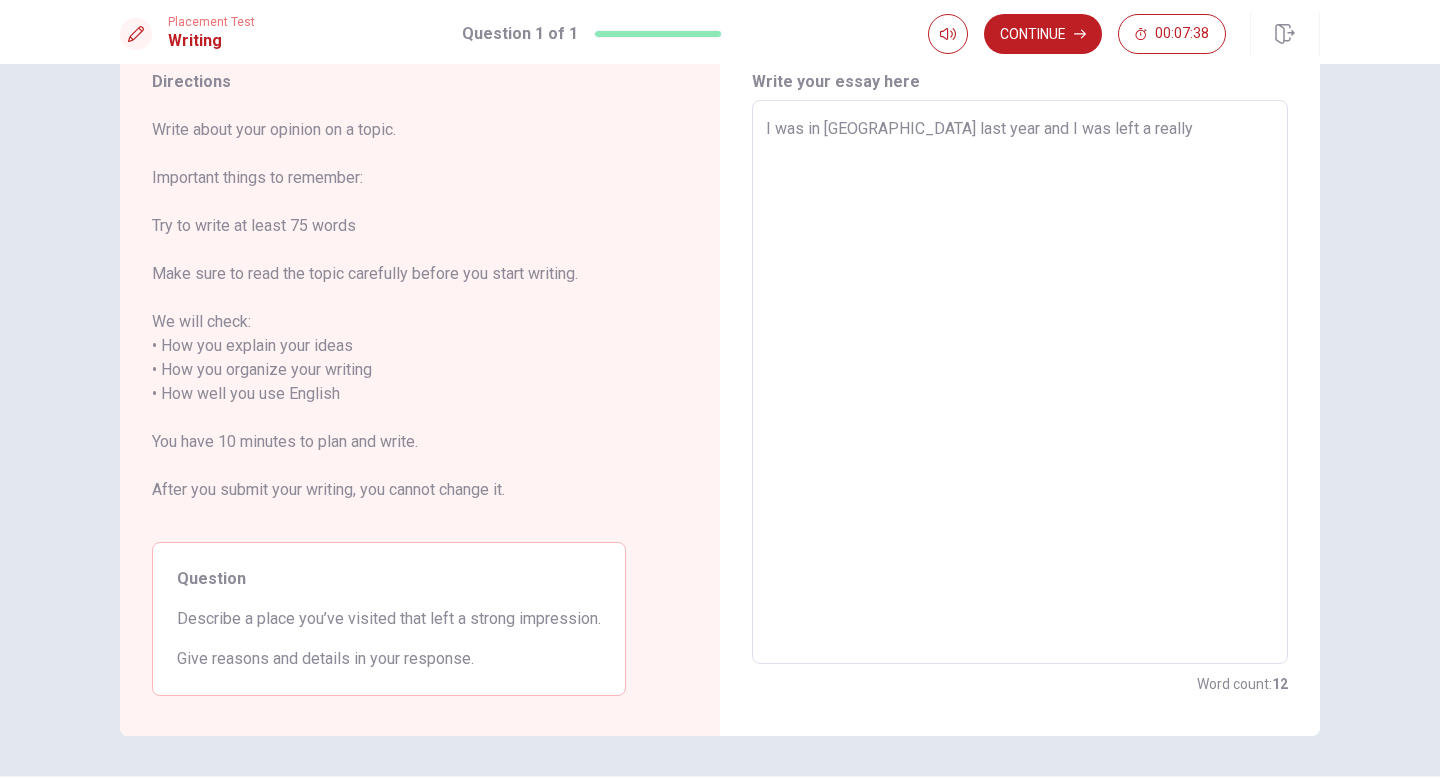 type on "I was in [GEOGRAPHIC_DATA] last year and I was left a really w" 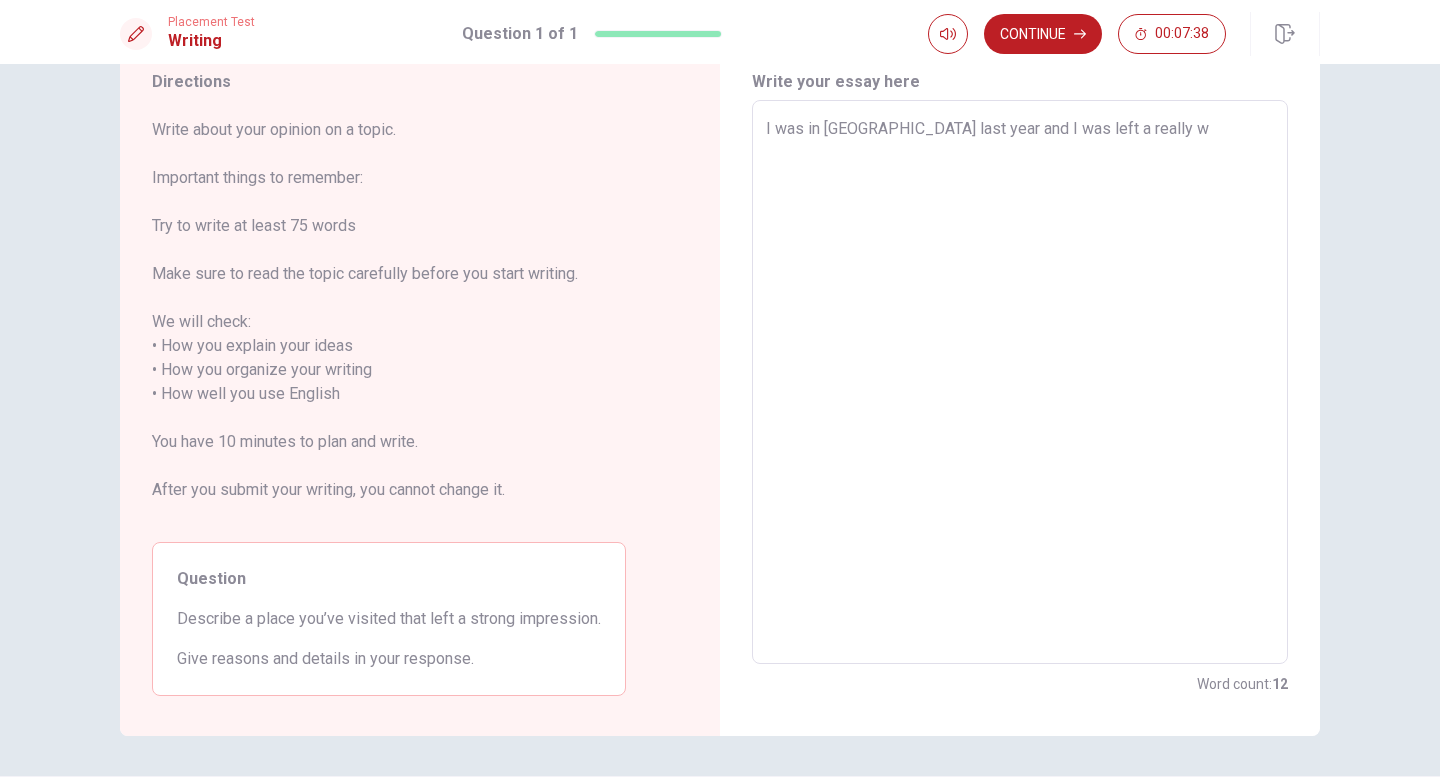 type on "x" 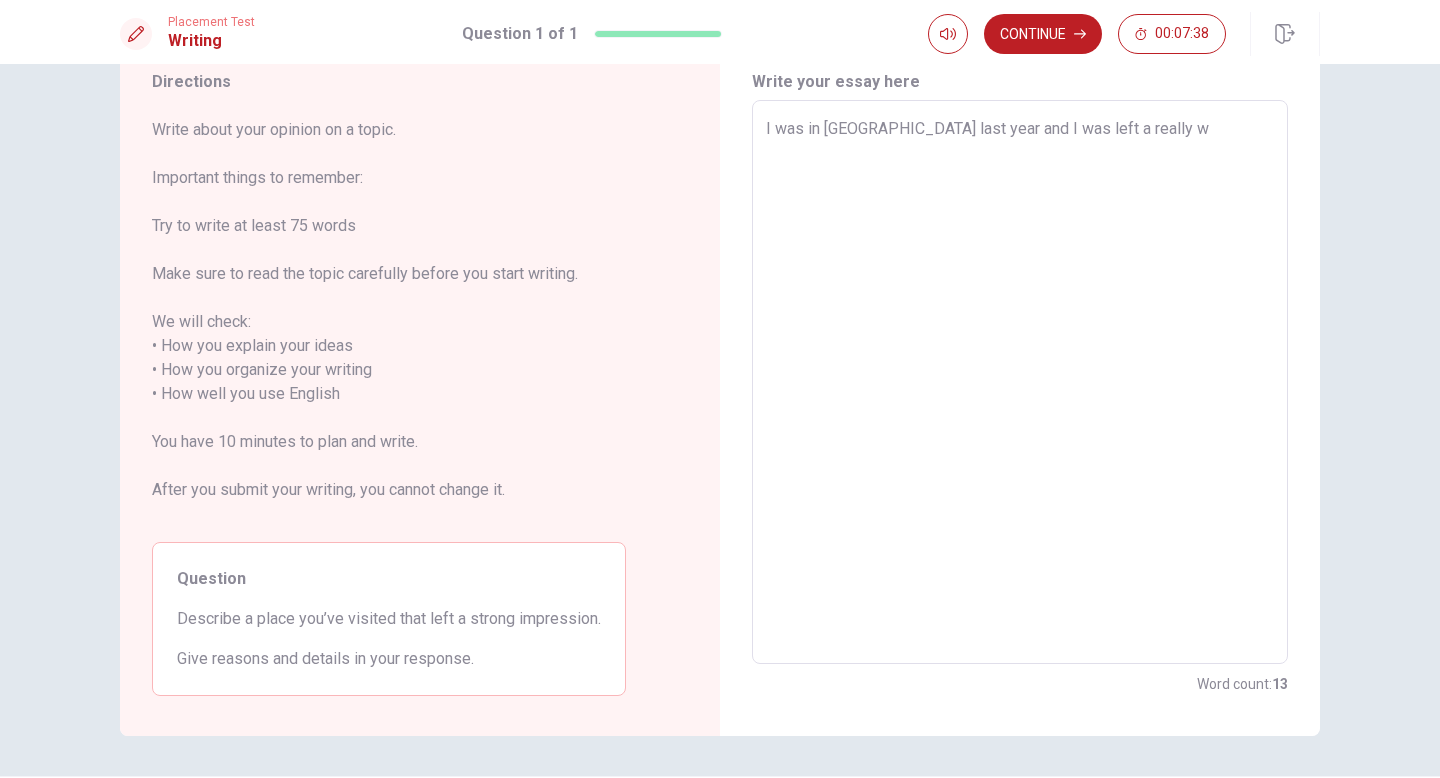 type on "I was in [GEOGRAPHIC_DATA] last year and I was left a really wo" 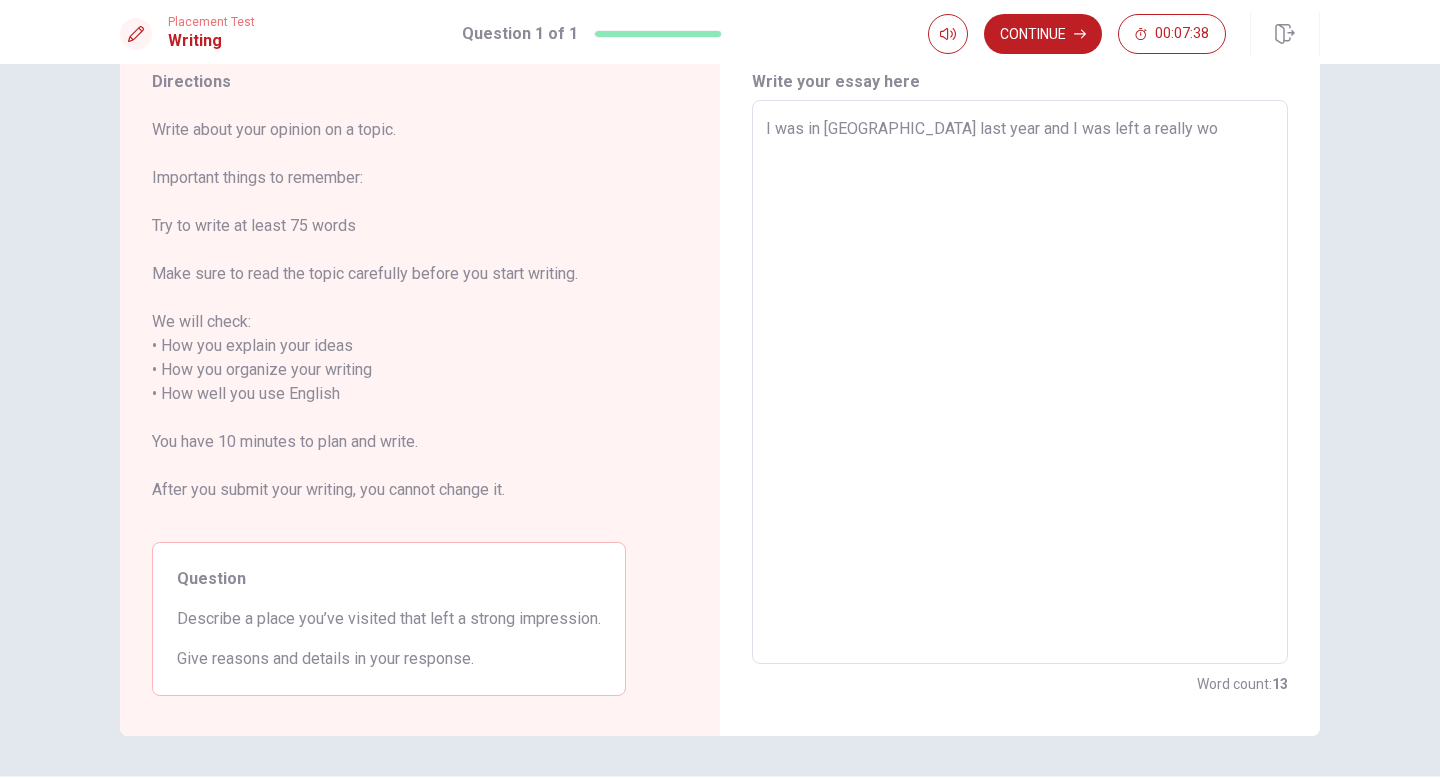 type on "x" 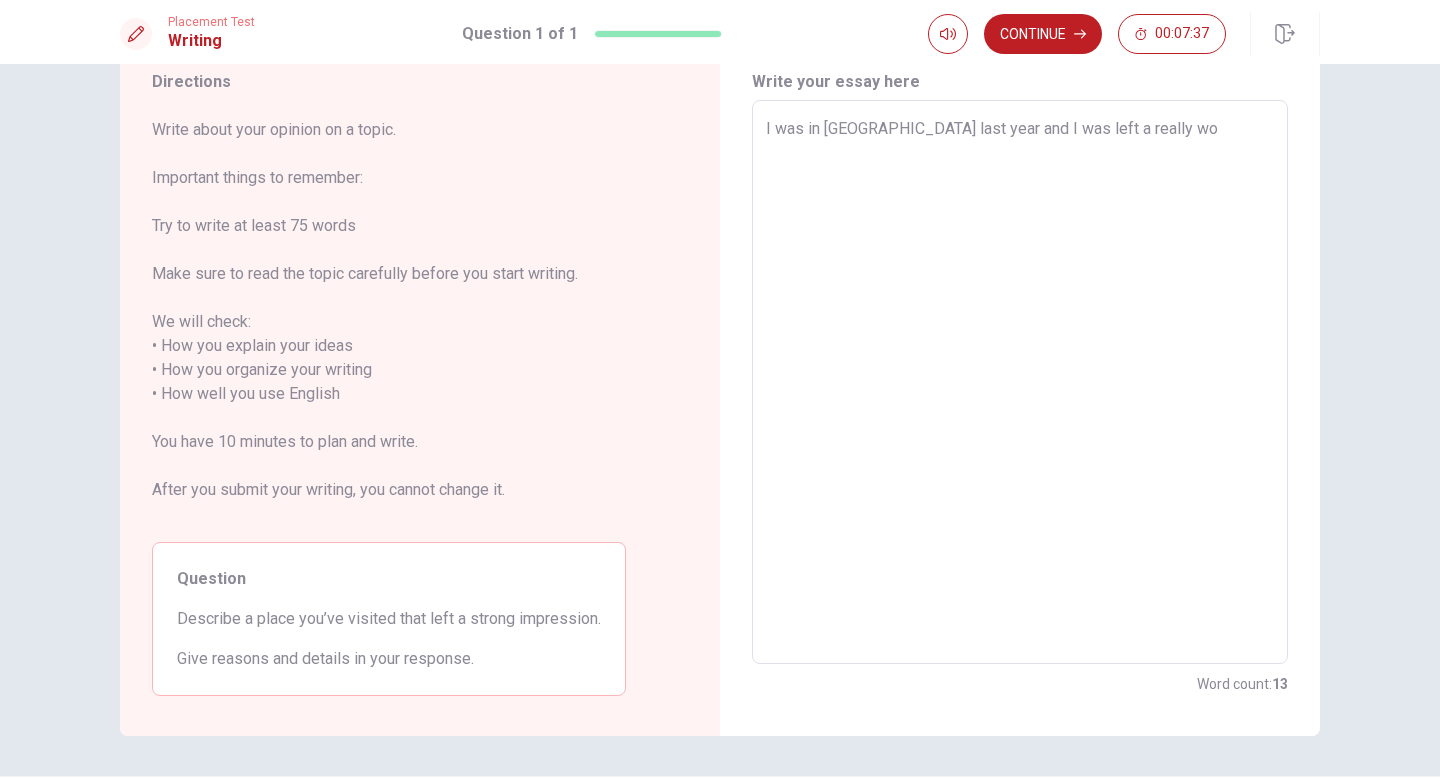 type on "I was in [GEOGRAPHIC_DATA] last year and I was left a really wou" 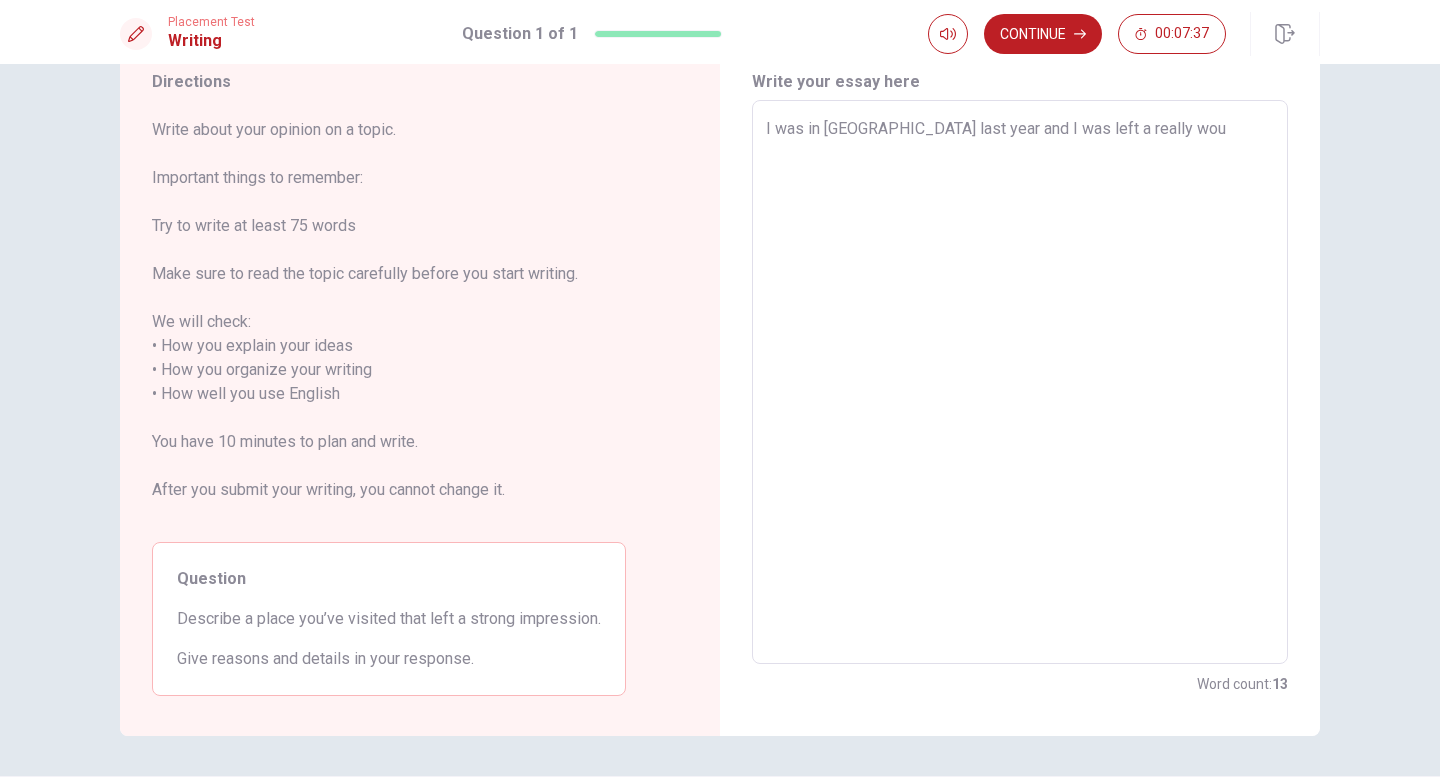 type on "x" 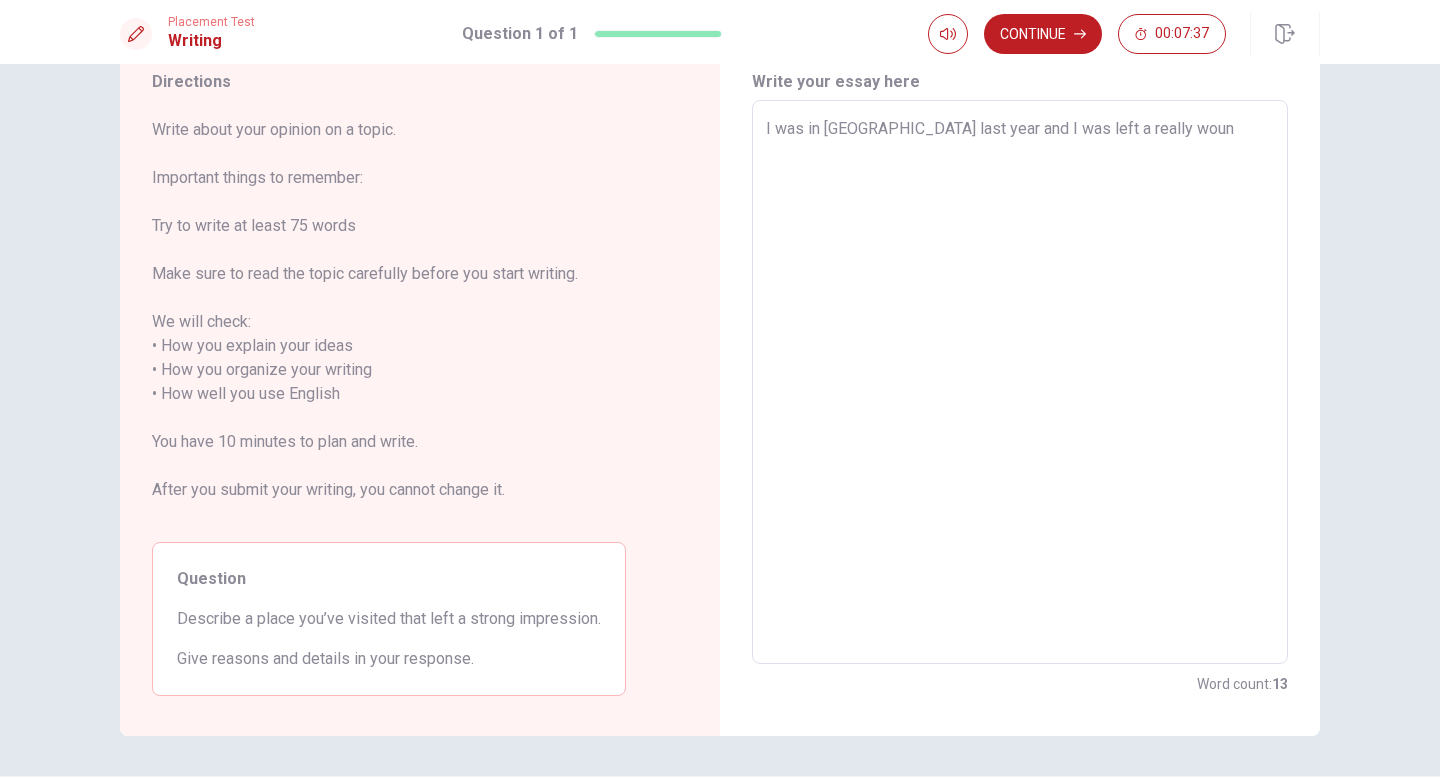 type on "x" 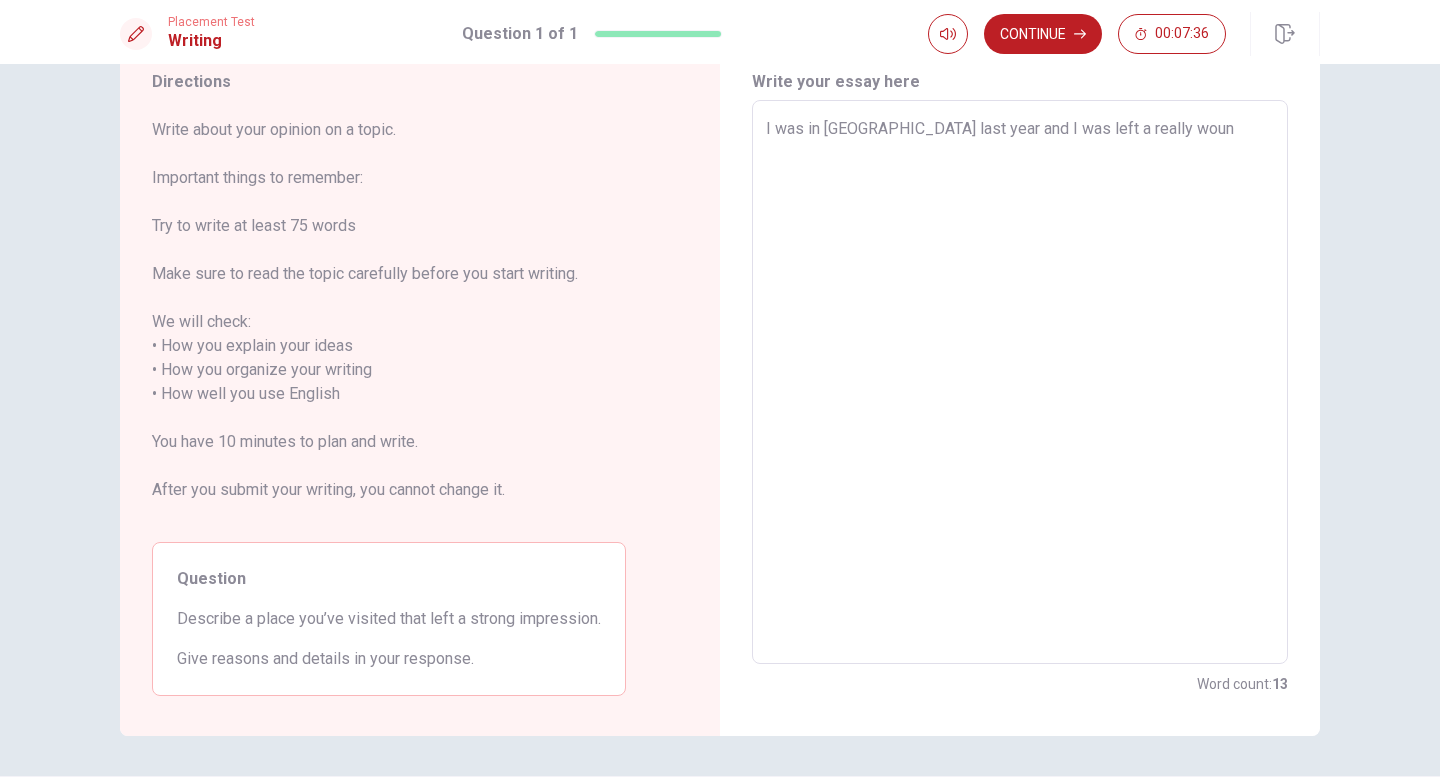 type on "I was in [GEOGRAPHIC_DATA] last year and I was left a really wound" 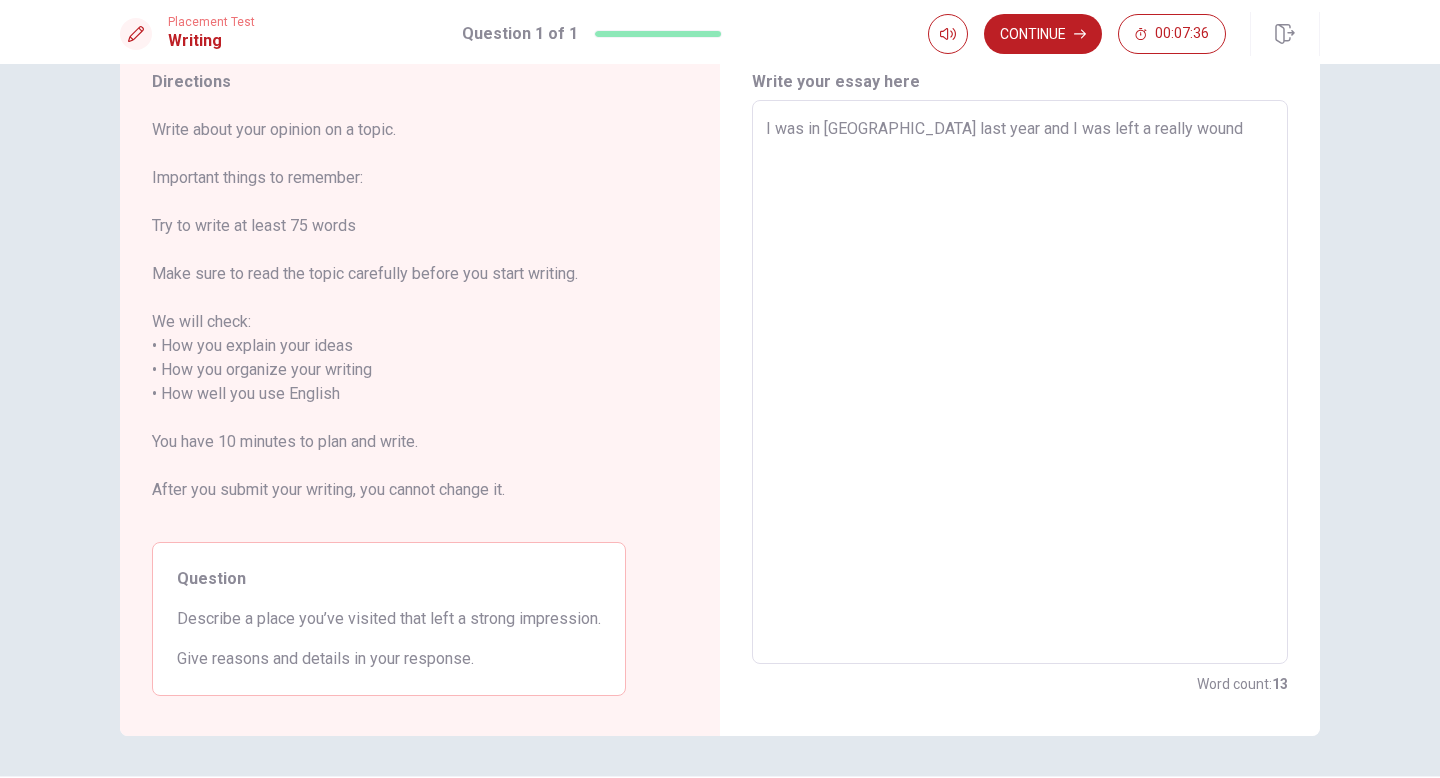 type on "x" 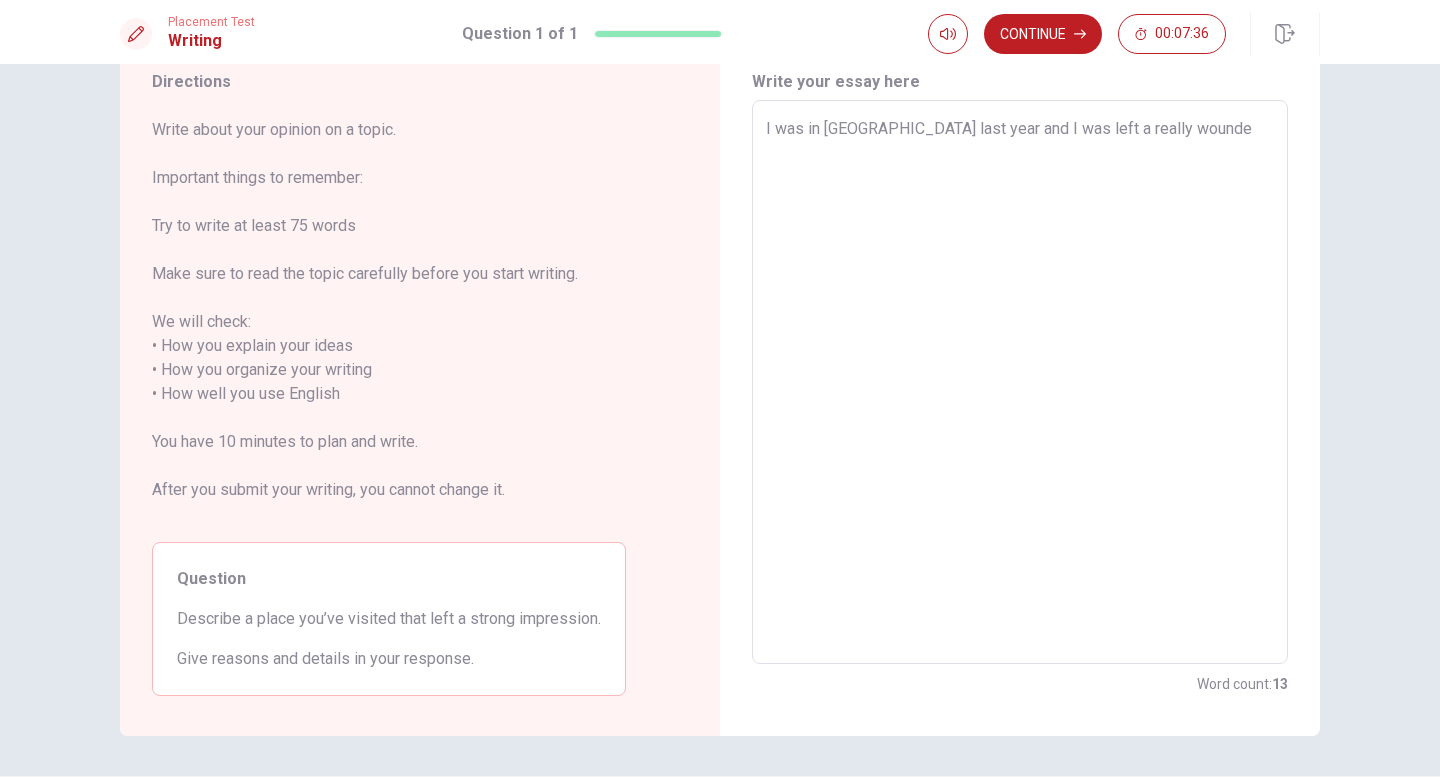 type on "x" 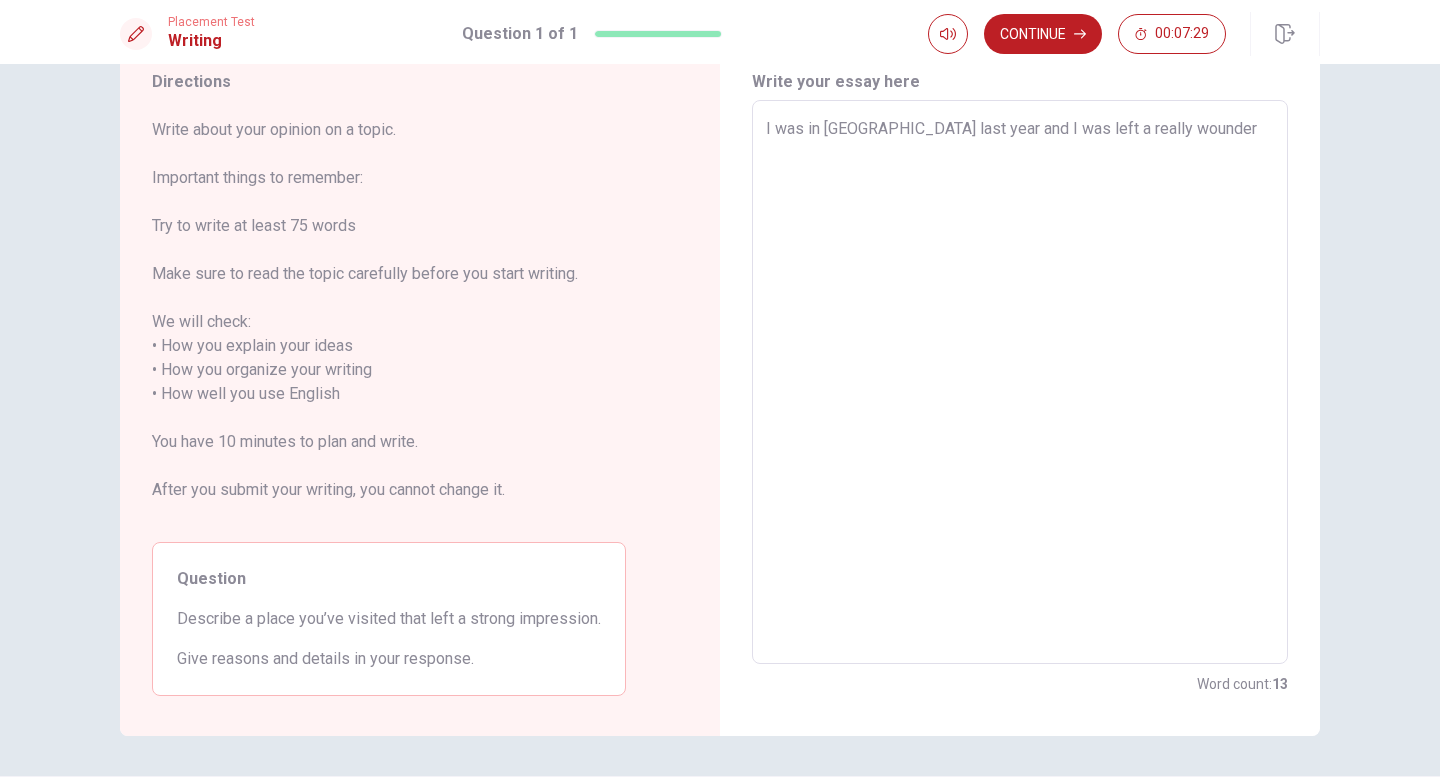 type on "x" 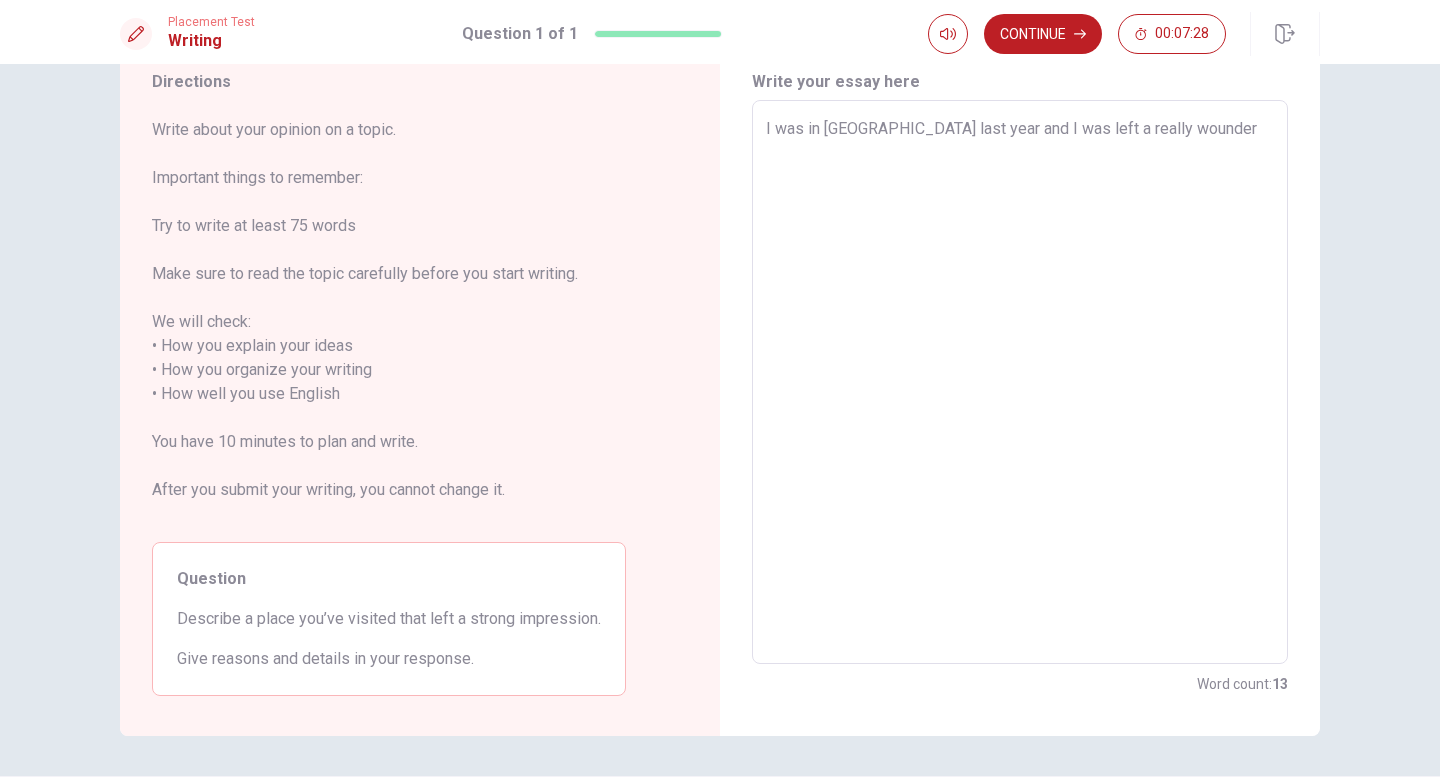 type on "I was in [GEOGRAPHIC_DATA] last year and I was left a really wounderf" 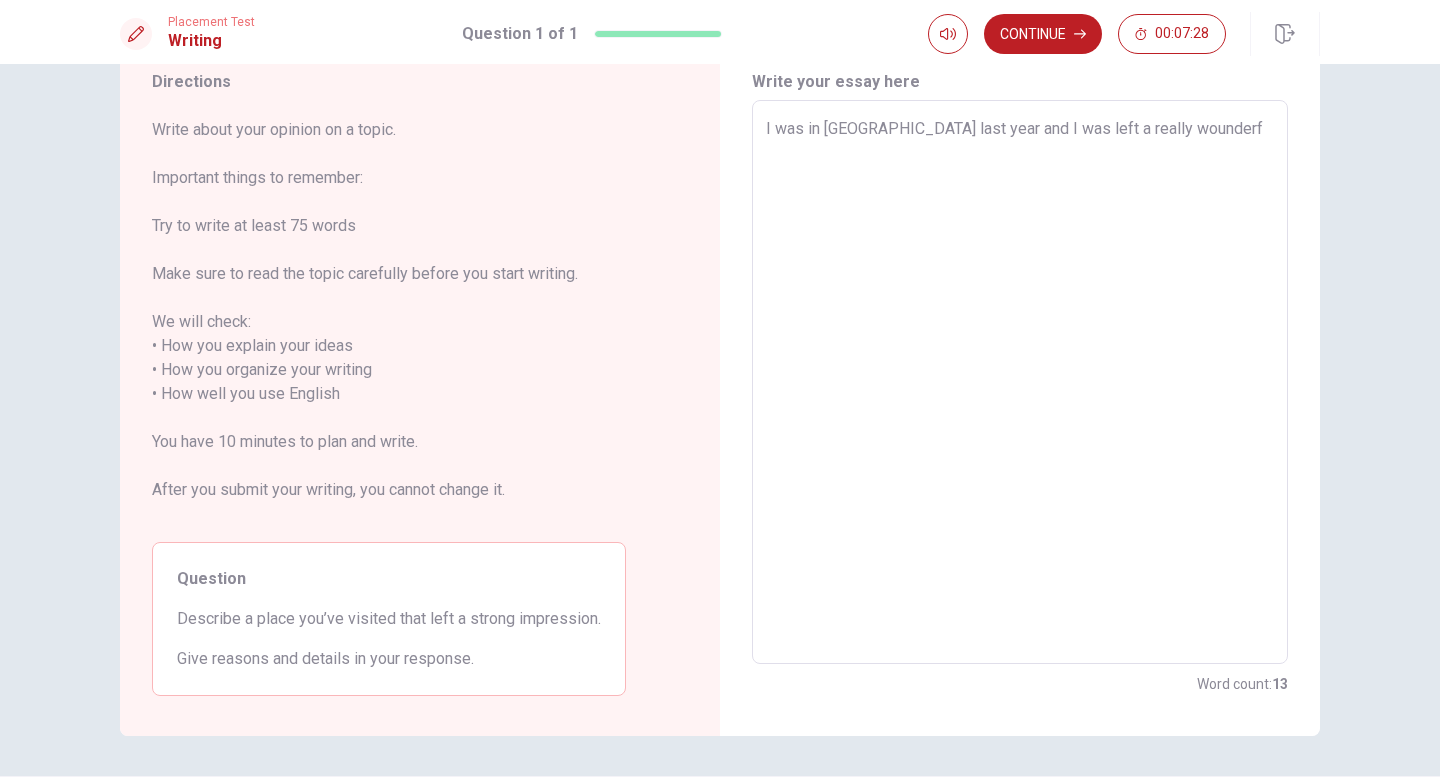 type on "x" 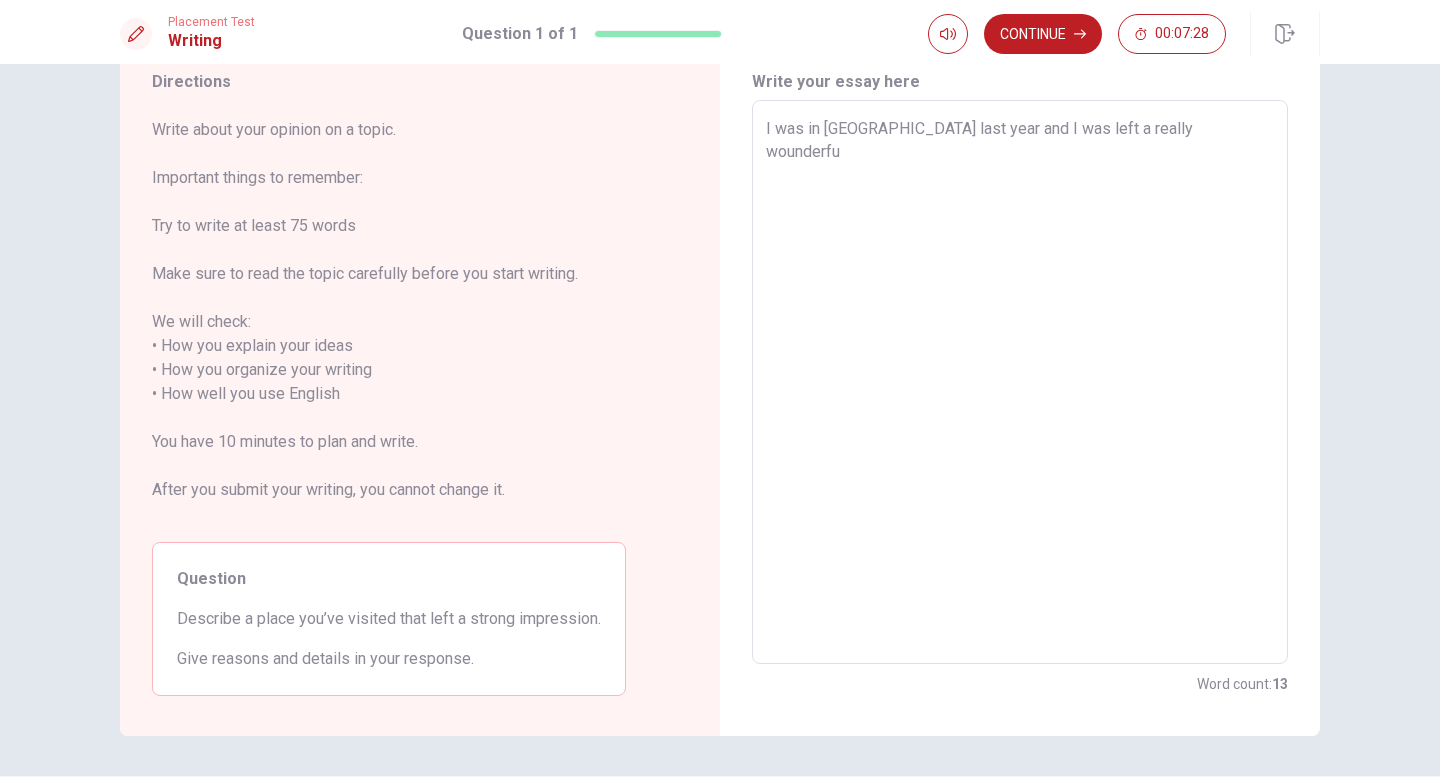 type on "x" 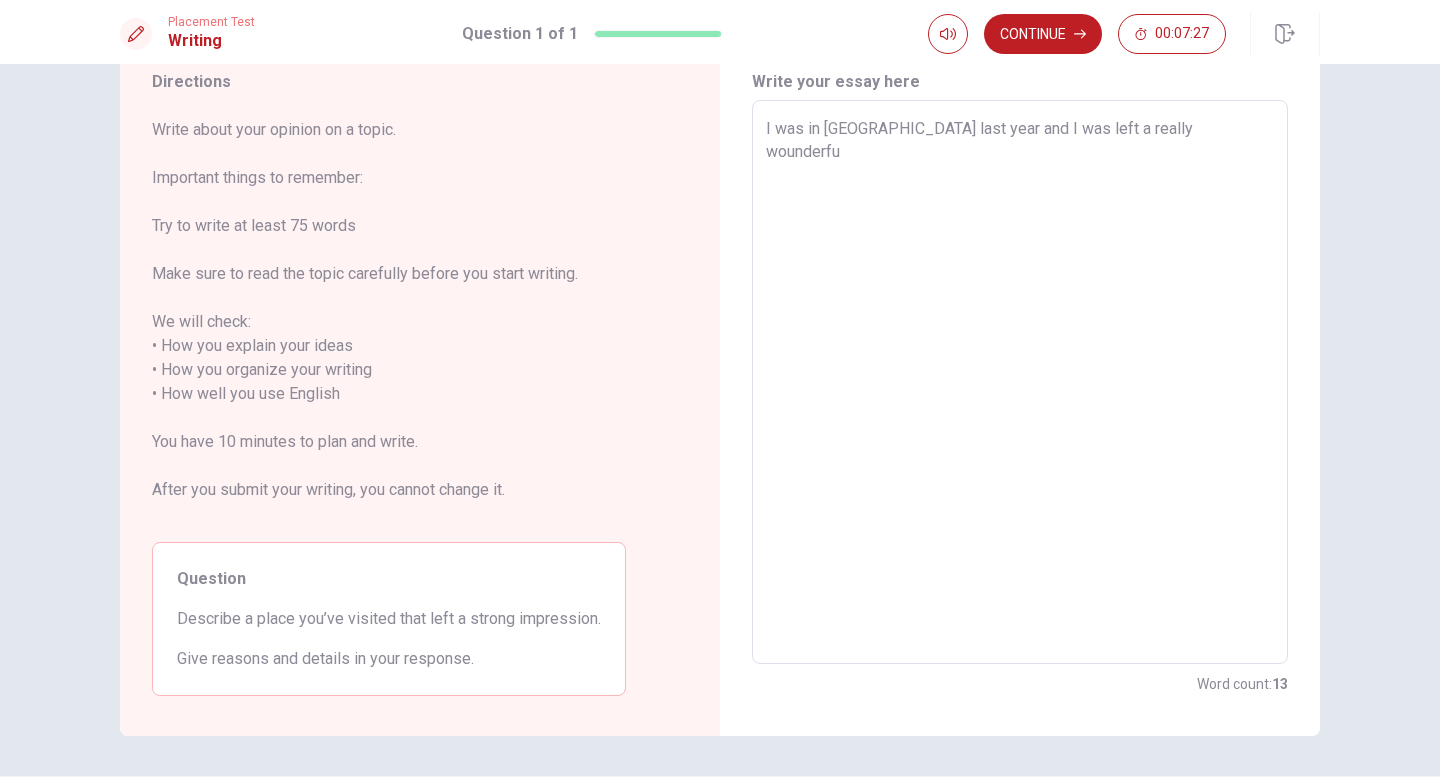 type on "I was in [GEOGRAPHIC_DATA] last year and I was left a really wounderful" 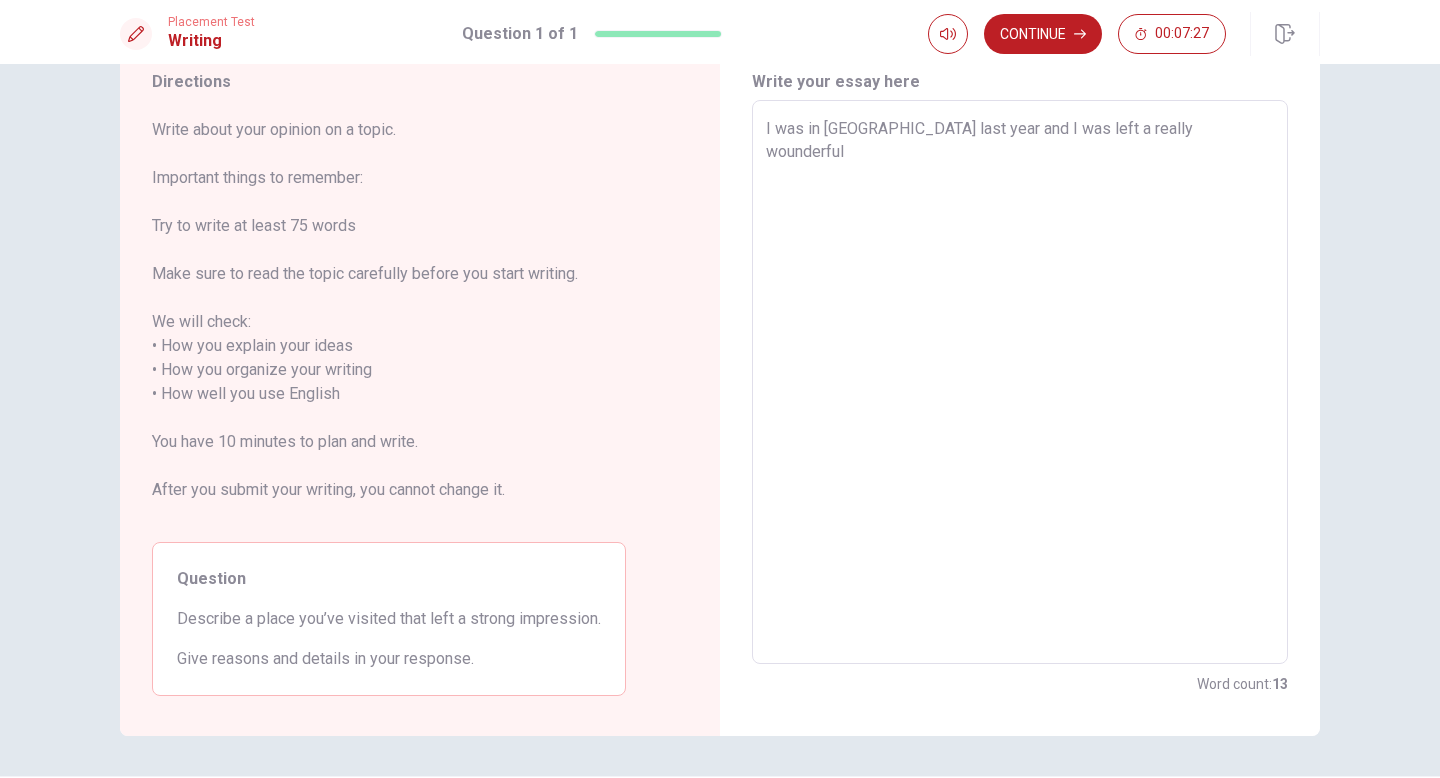 type on "x" 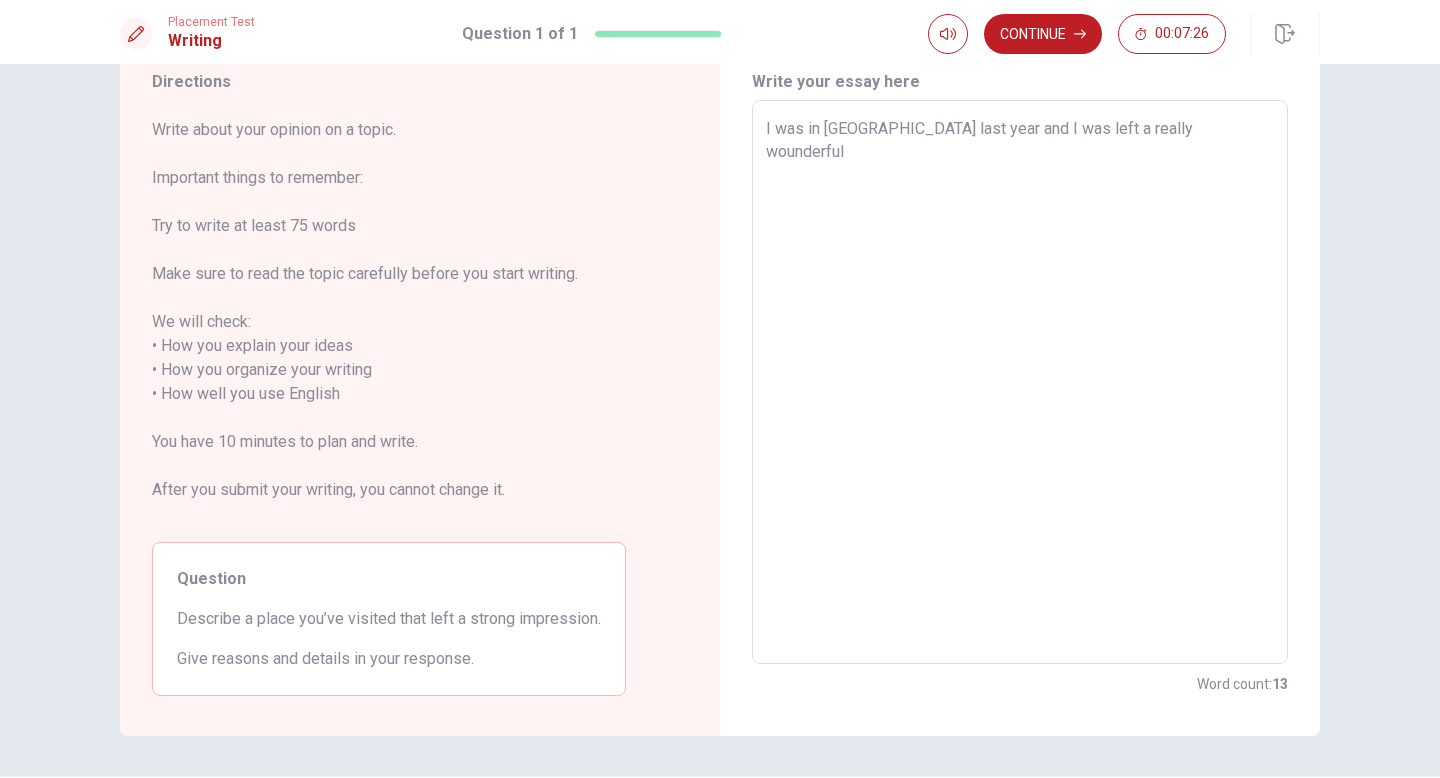 type on "I was in [GEOGRAPHIC_DATA] last year and I was left a really wounderful" 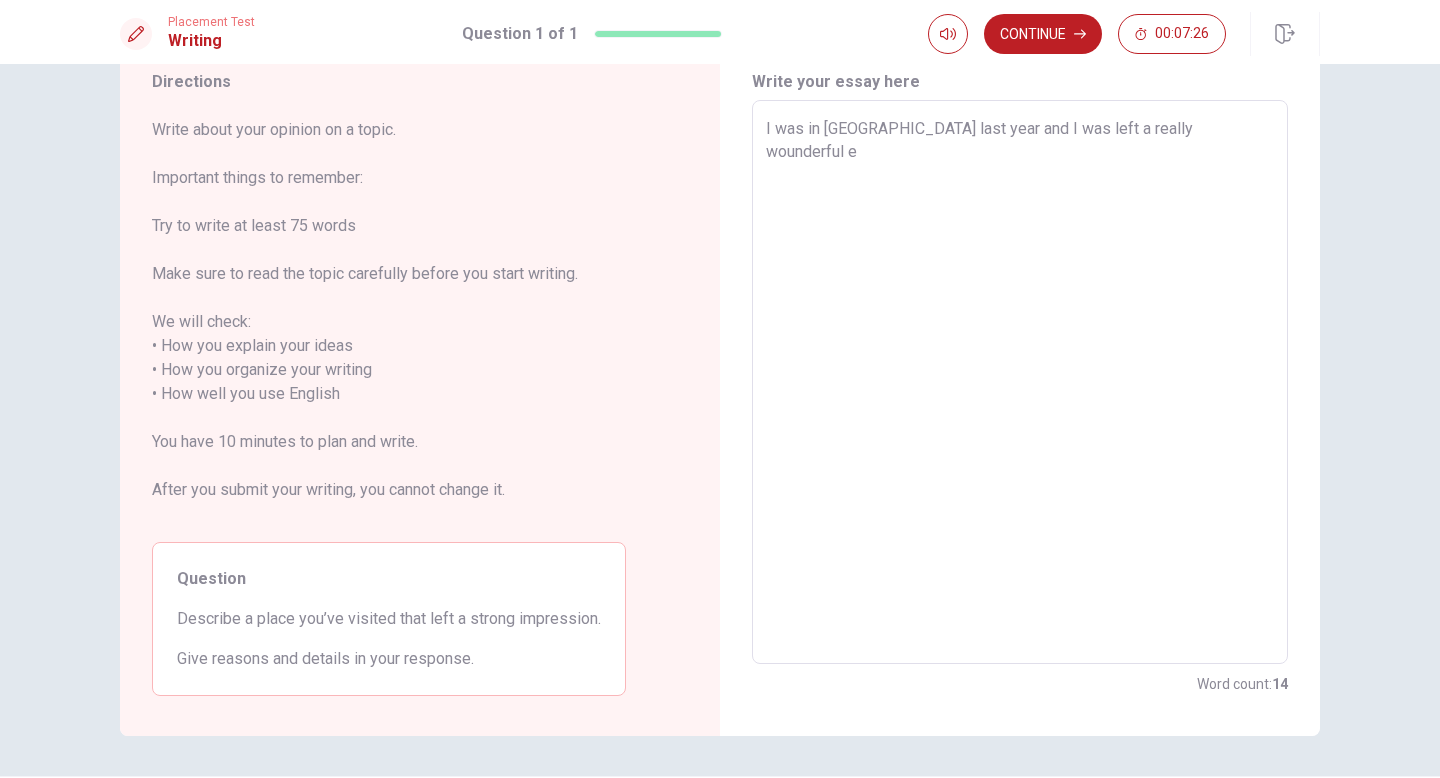 type on "x" 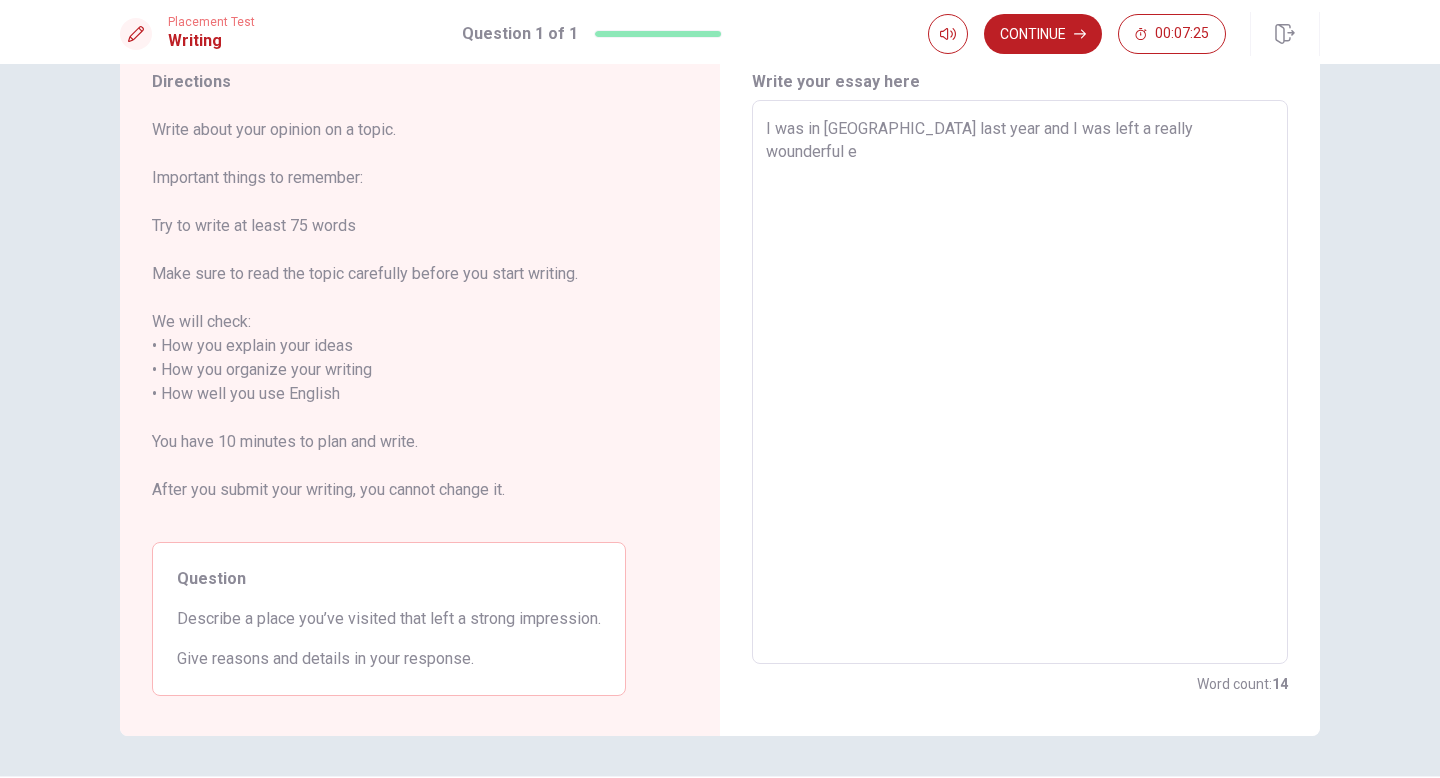 type on "I was in [GEOGRAPHIC_DATA] last year and I was left a really wounderful" 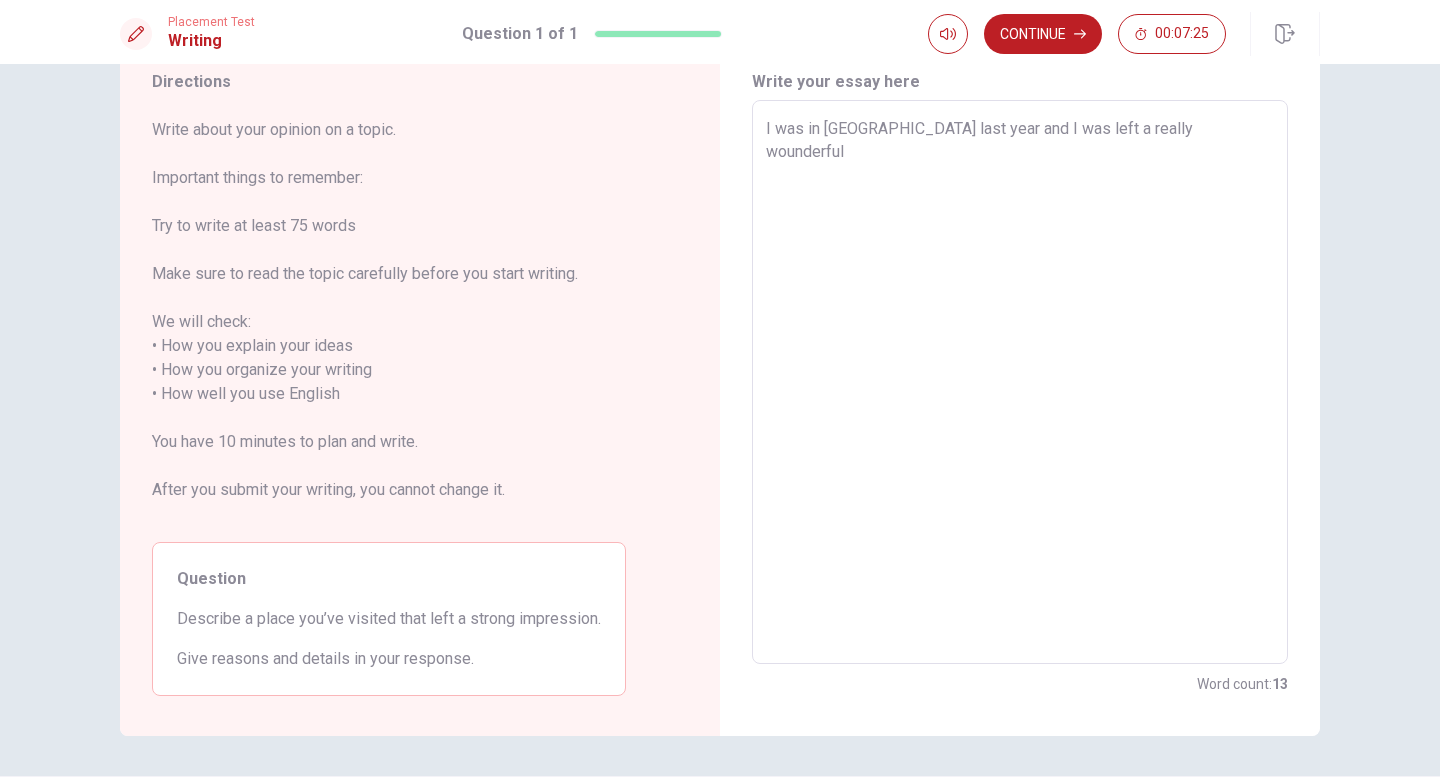 type on "x" 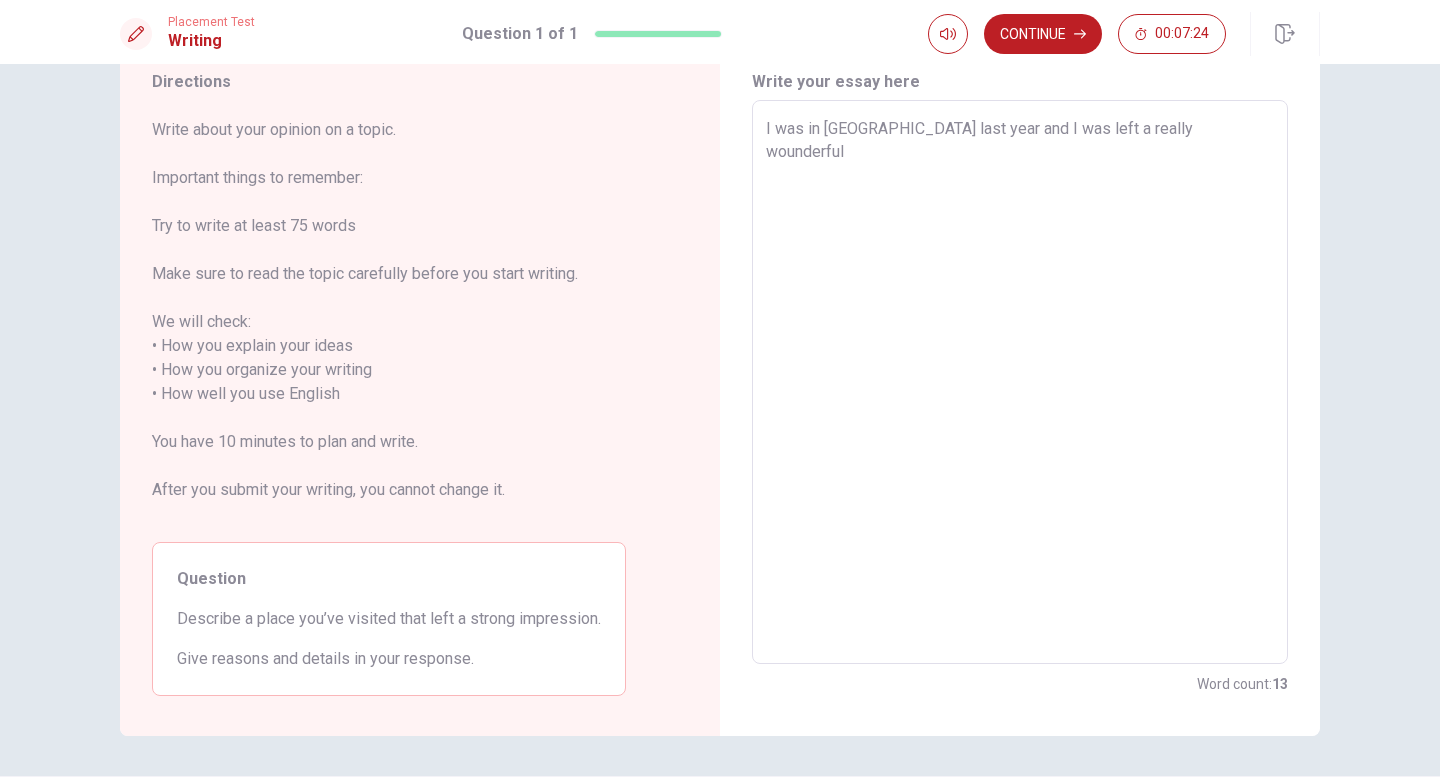 type on "I was in [GEOGRAPHIC_DATA] last year and I was left a really wounderful i" 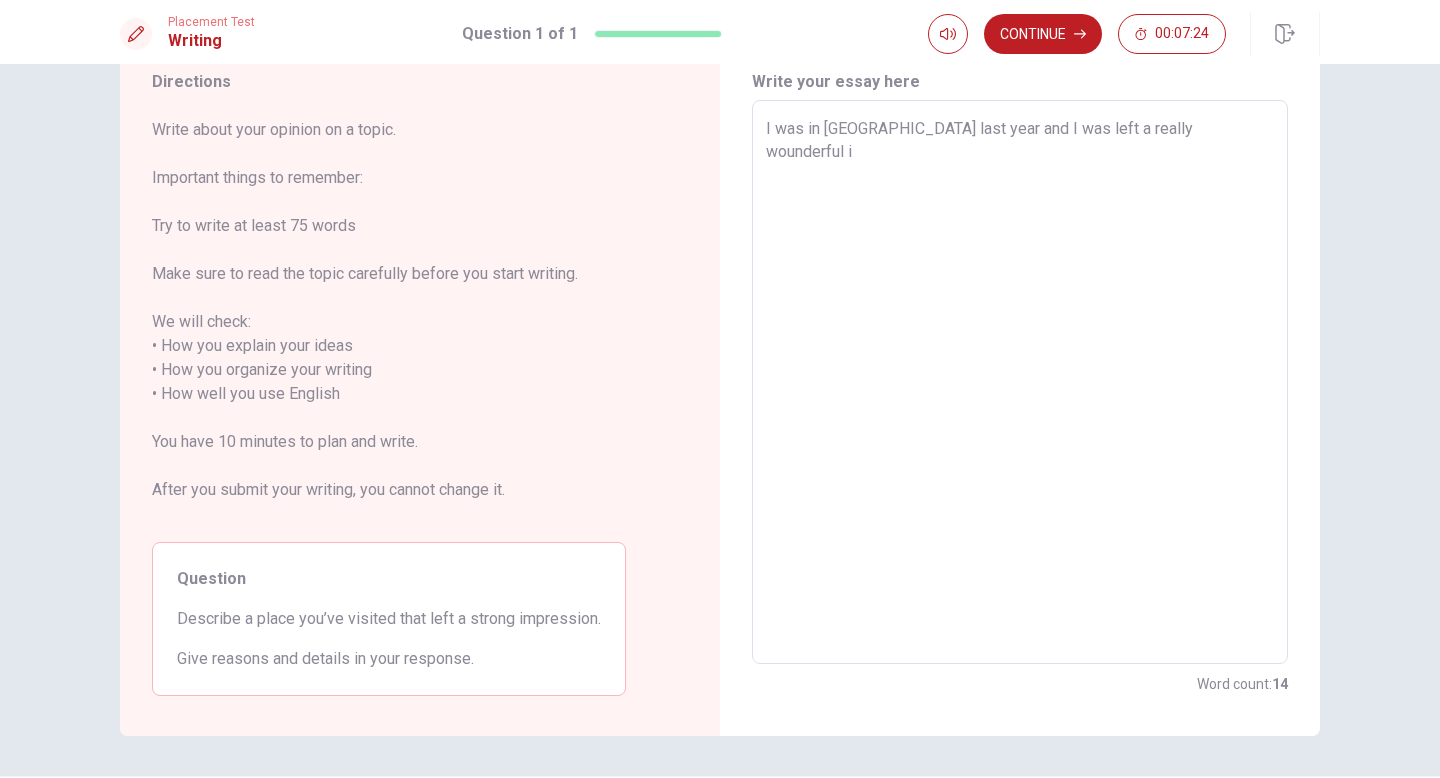 type on "x" 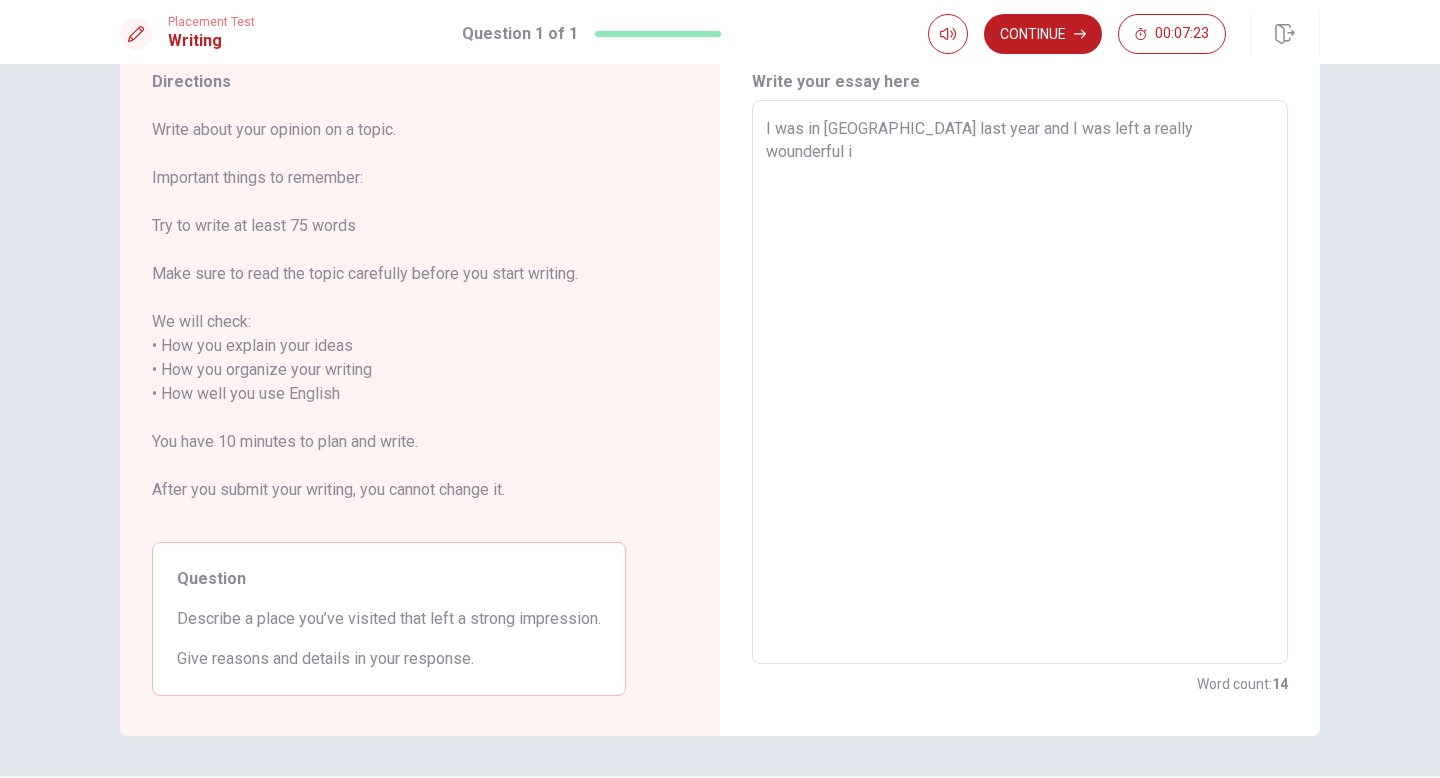 type on "I was in [GEOGRAPHIC_DATA] last year and I was left a really wounderful im" 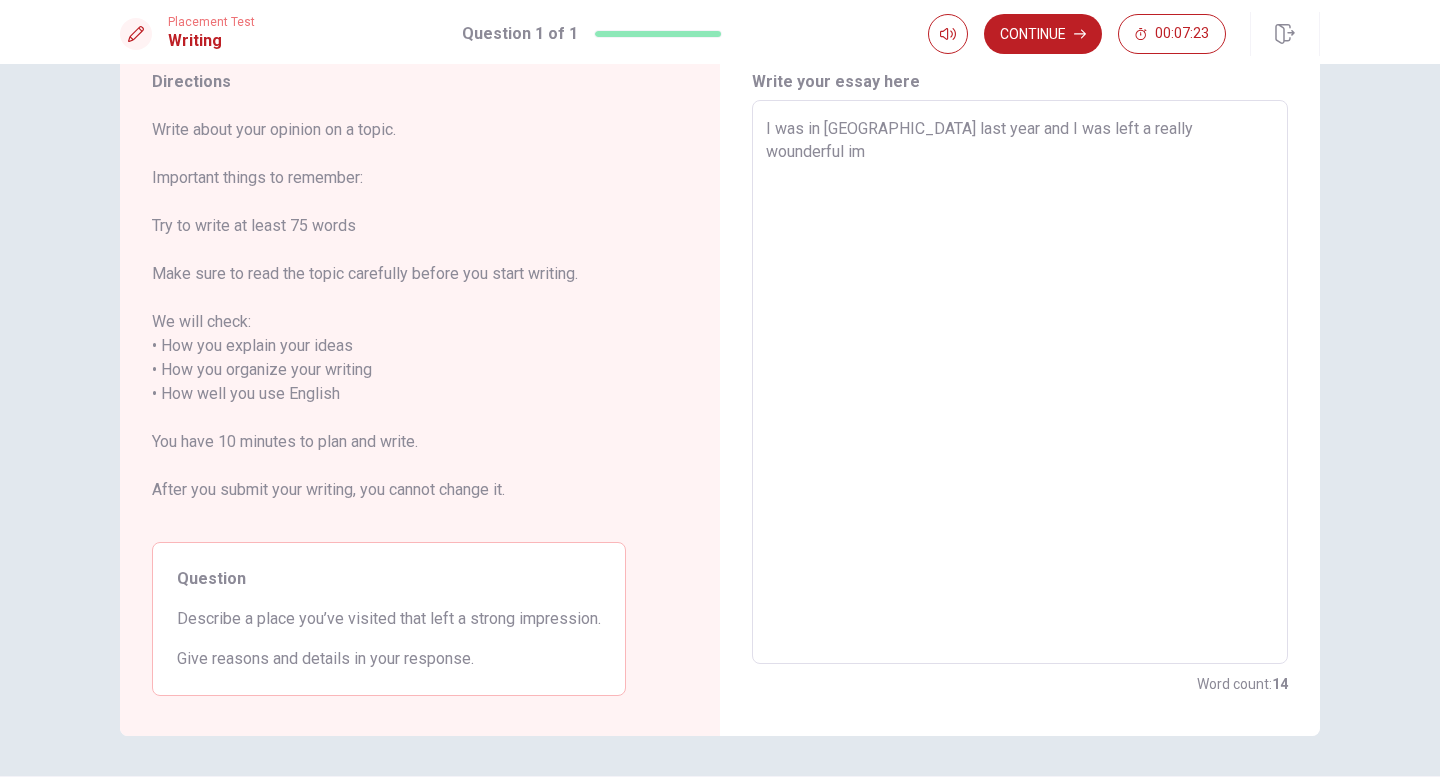 type on "x" 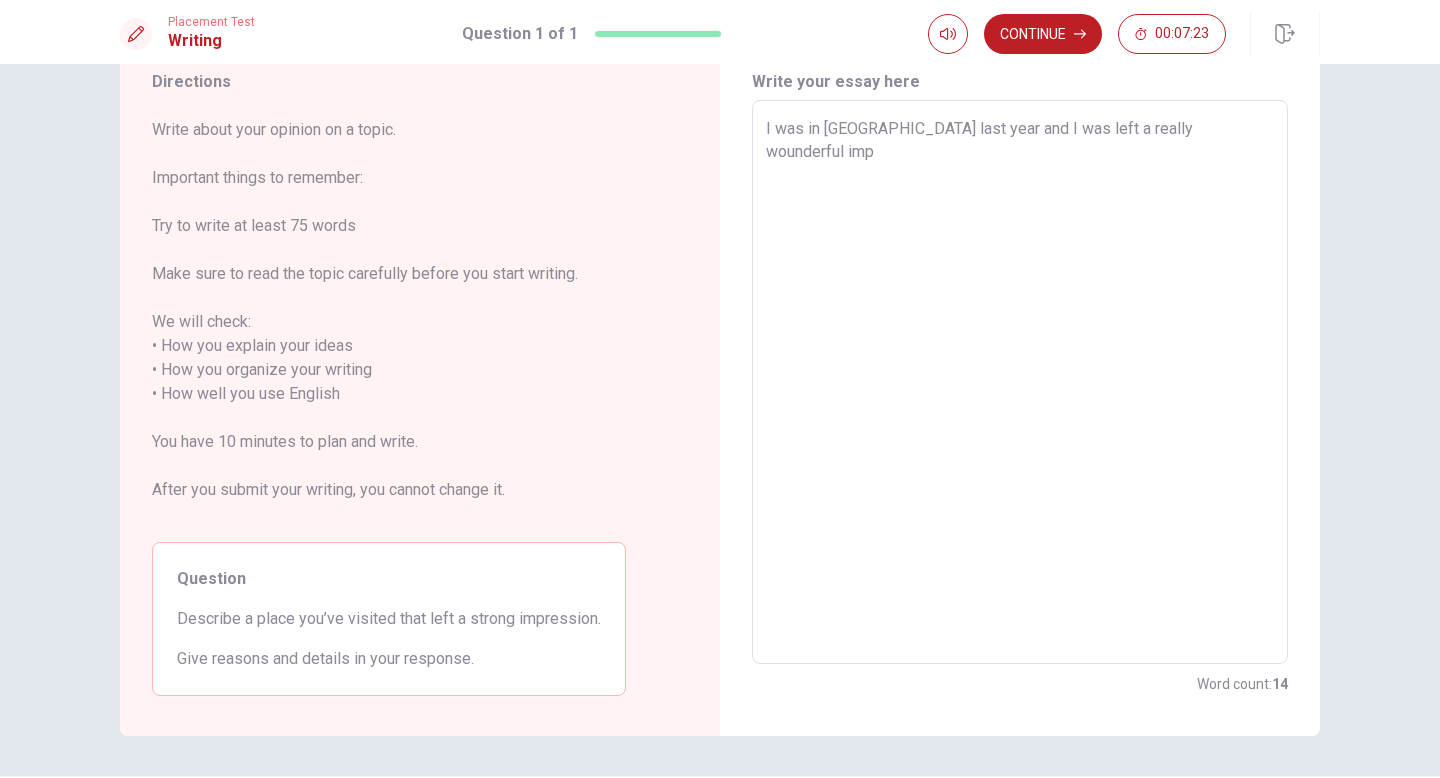 type on "x" 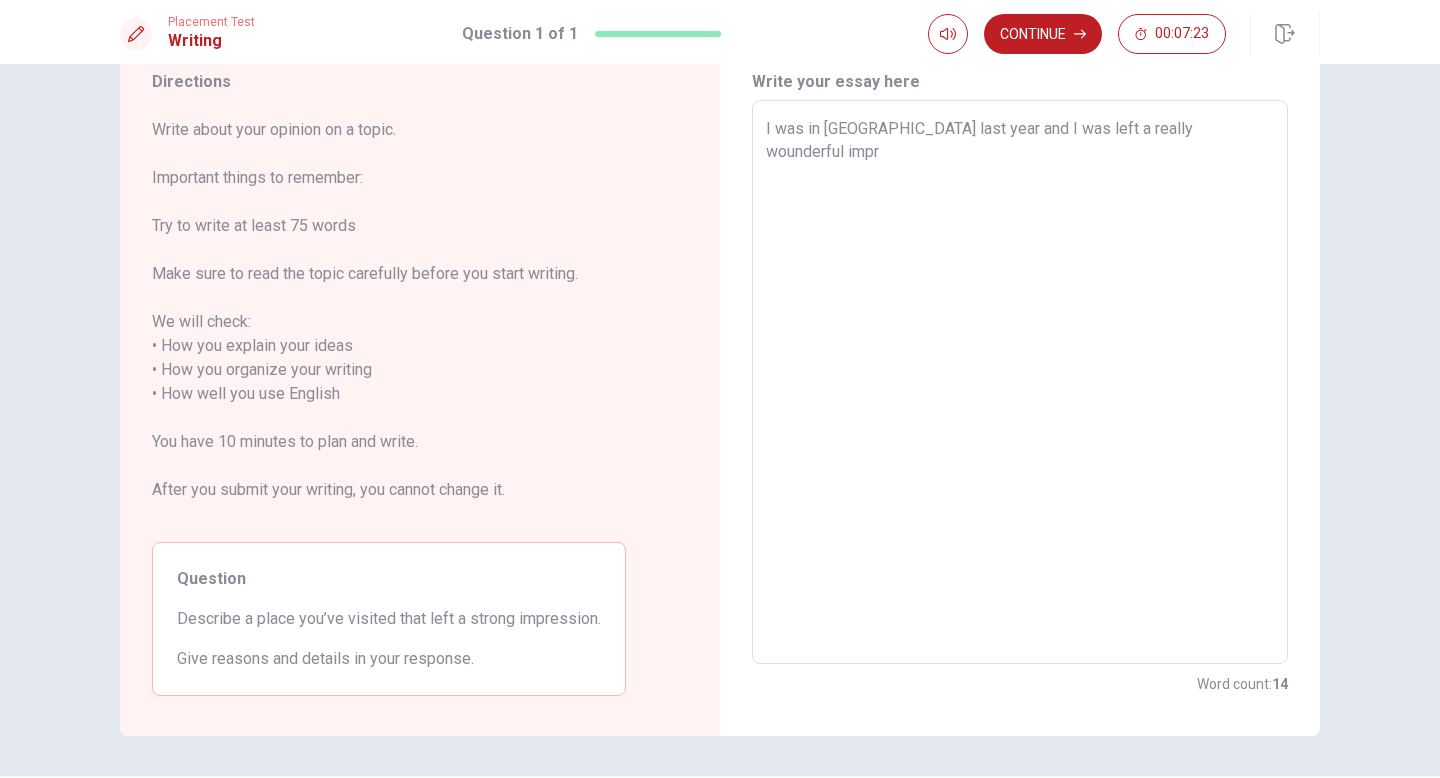 type on "x" 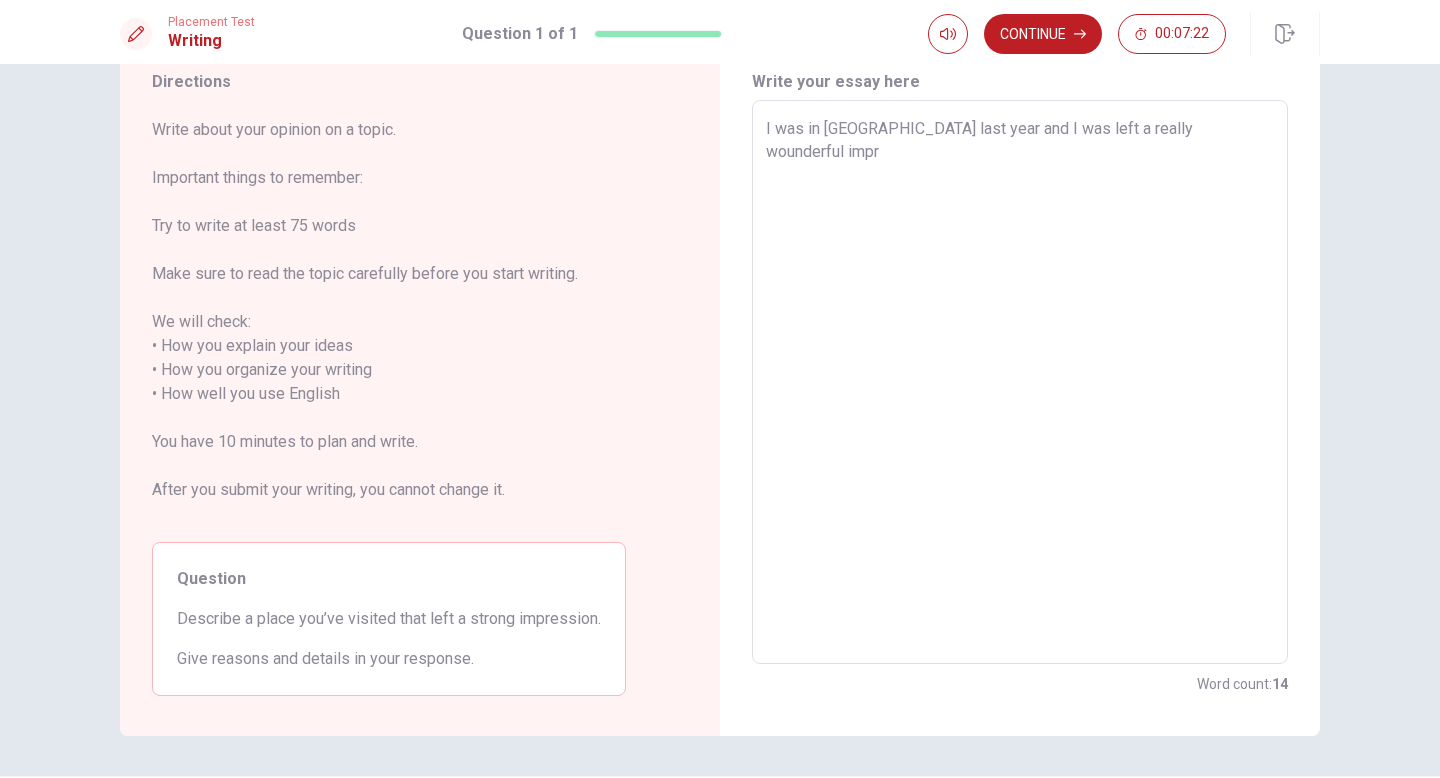 type on "I was in [GEOGRAPHIC_DATA] last year and I was left a really wounderful impre" 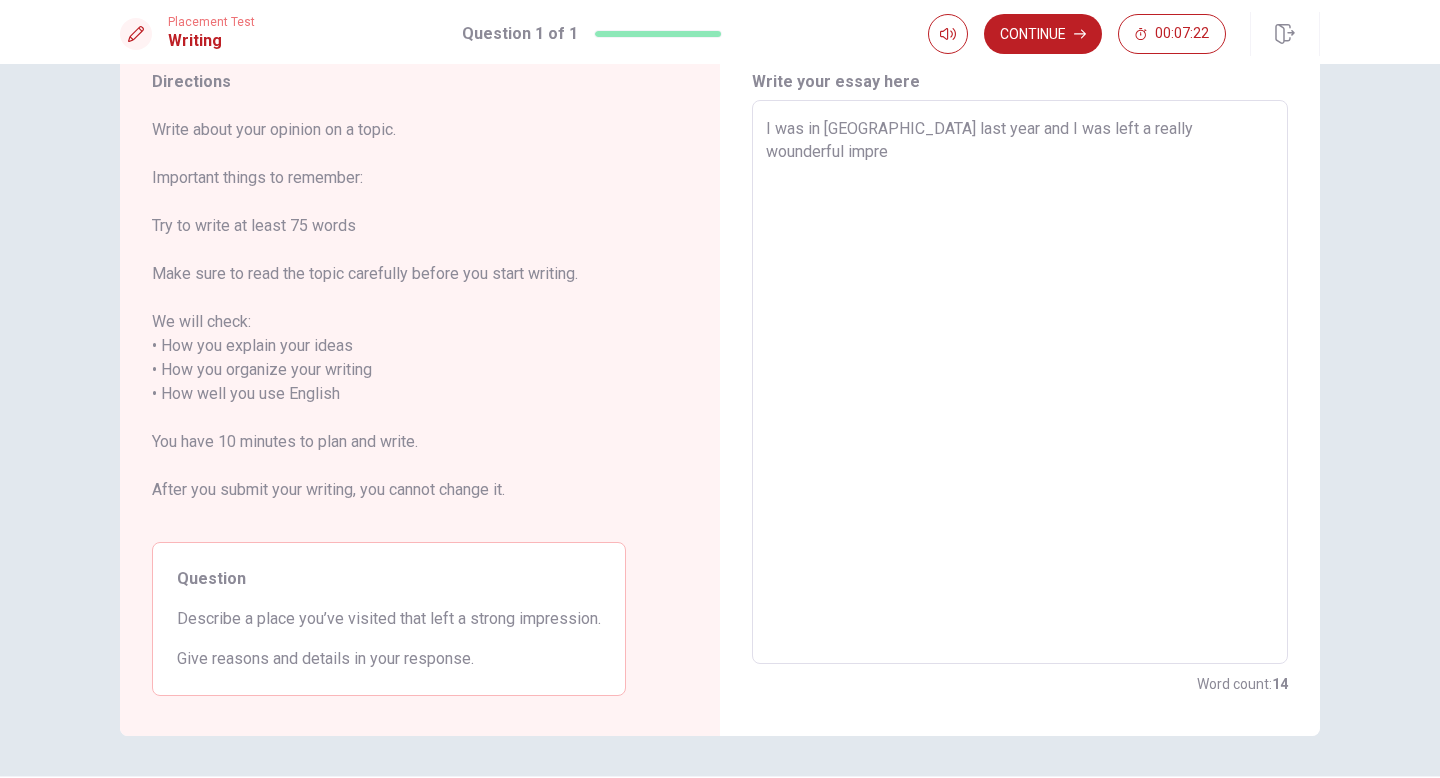 type on "x" 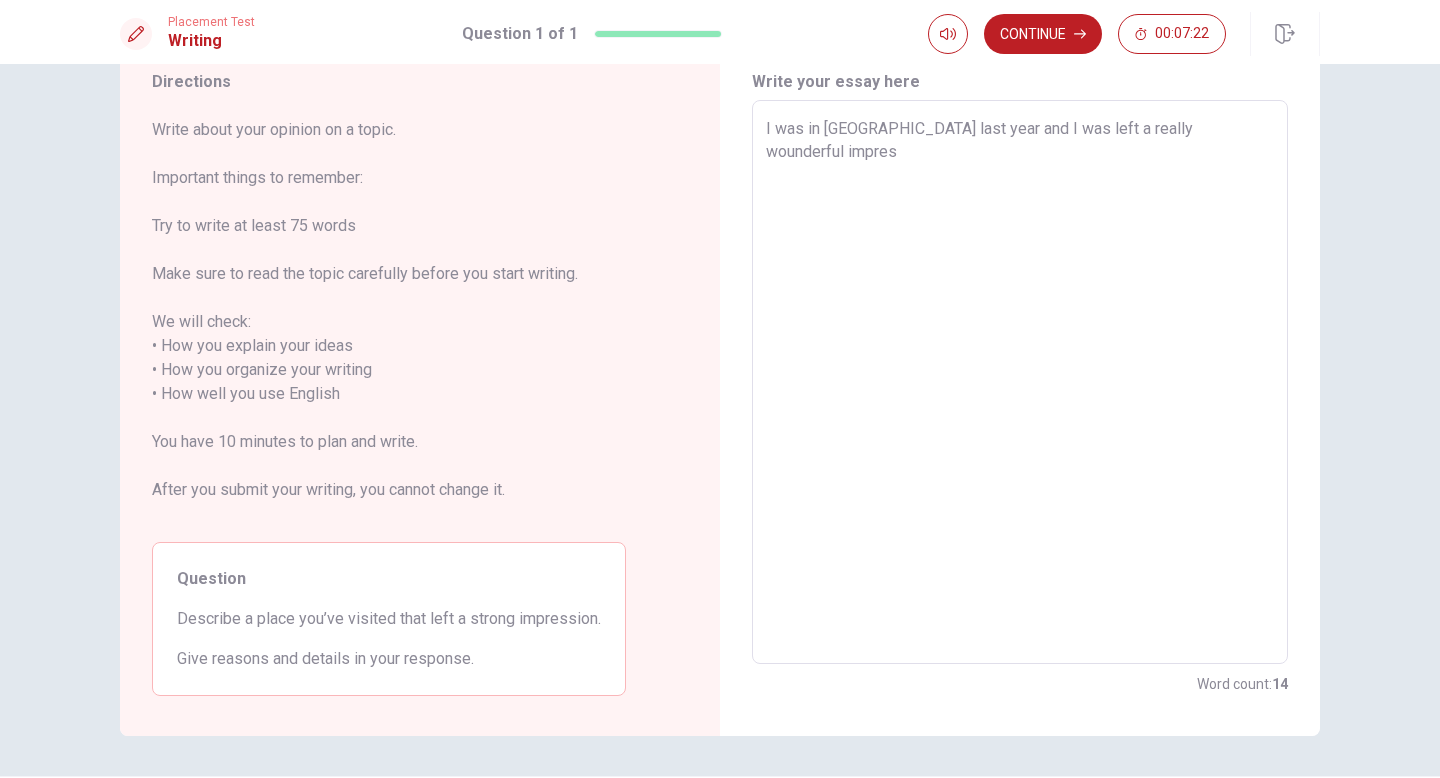 type on "x" 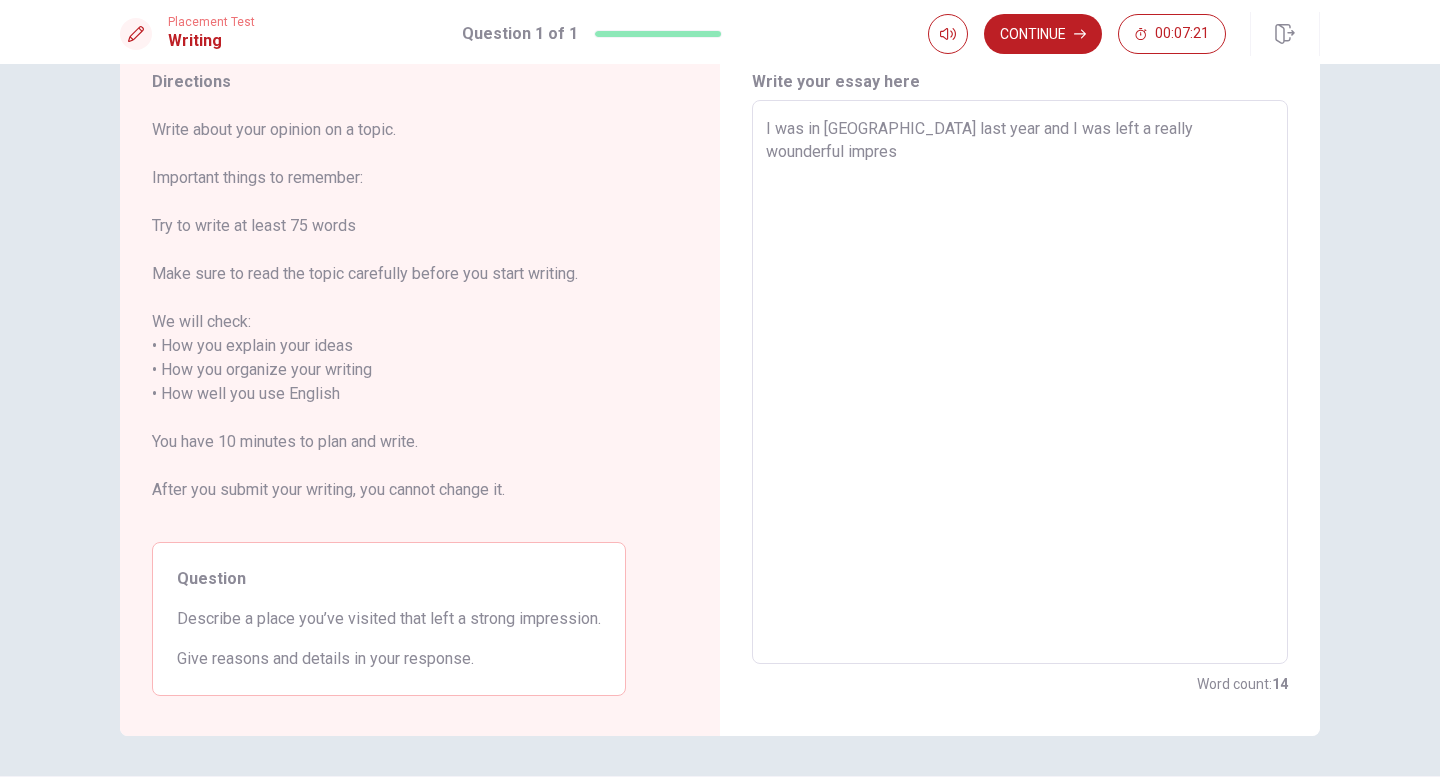 type on "I was in [GEOGRAPHIC_DATA] last year and I was left a really wounderful impress" 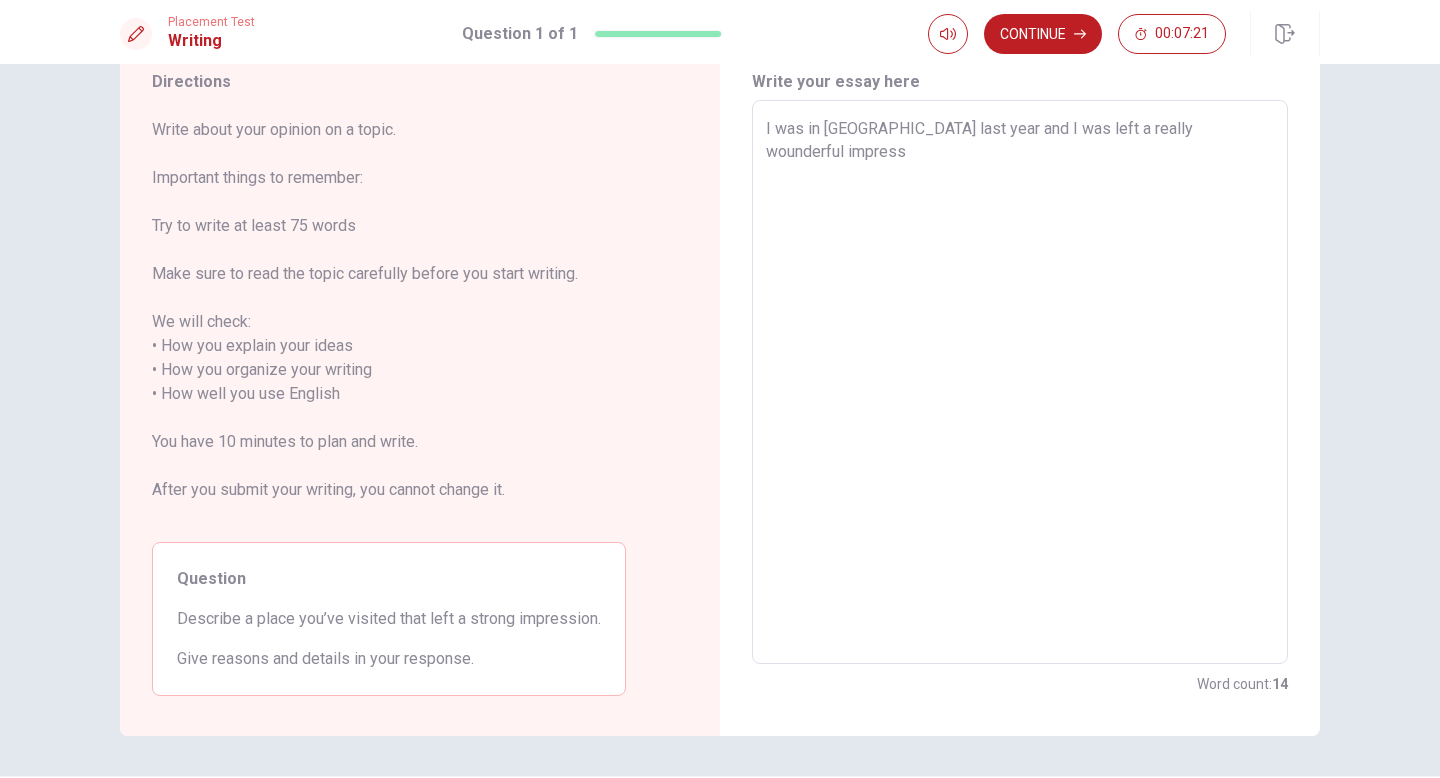 type on "x" 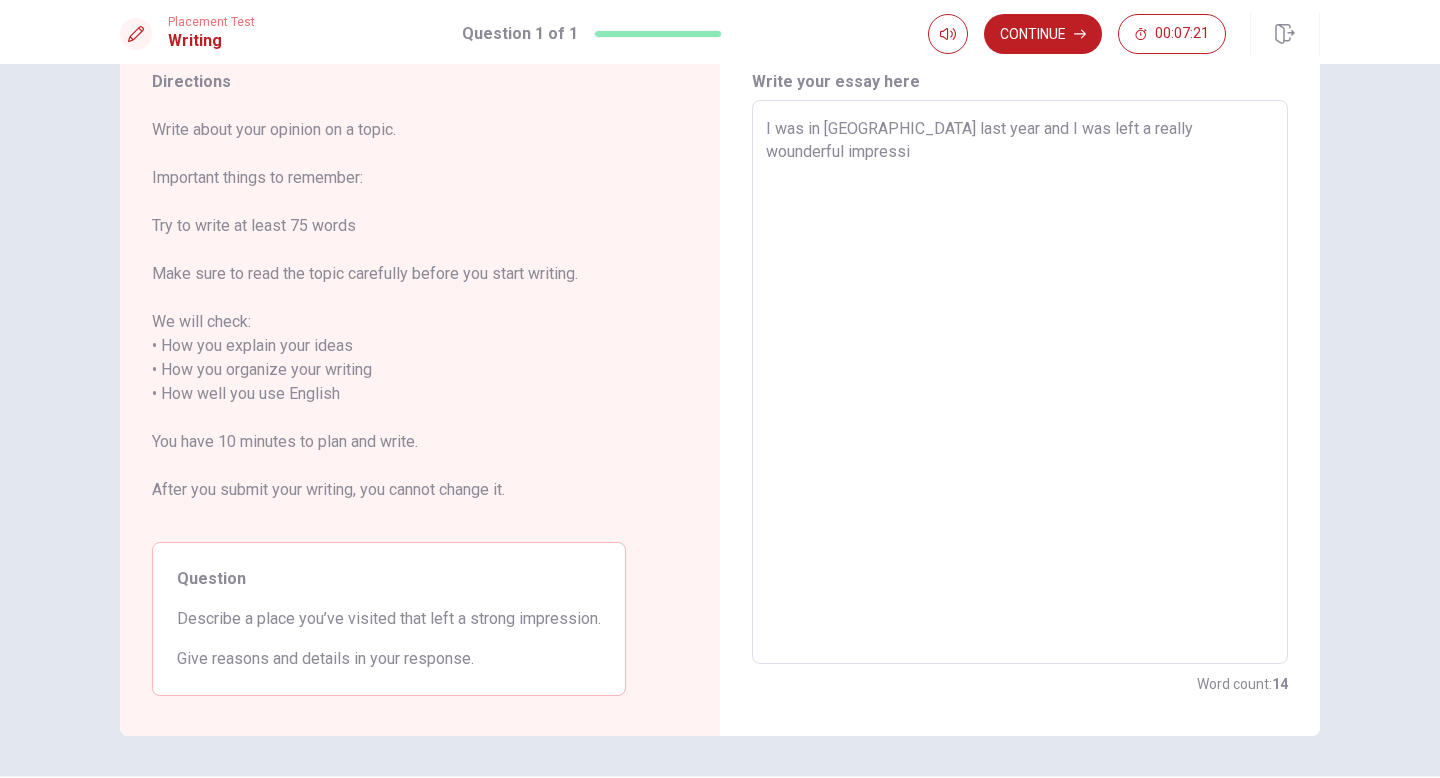 type on "x" 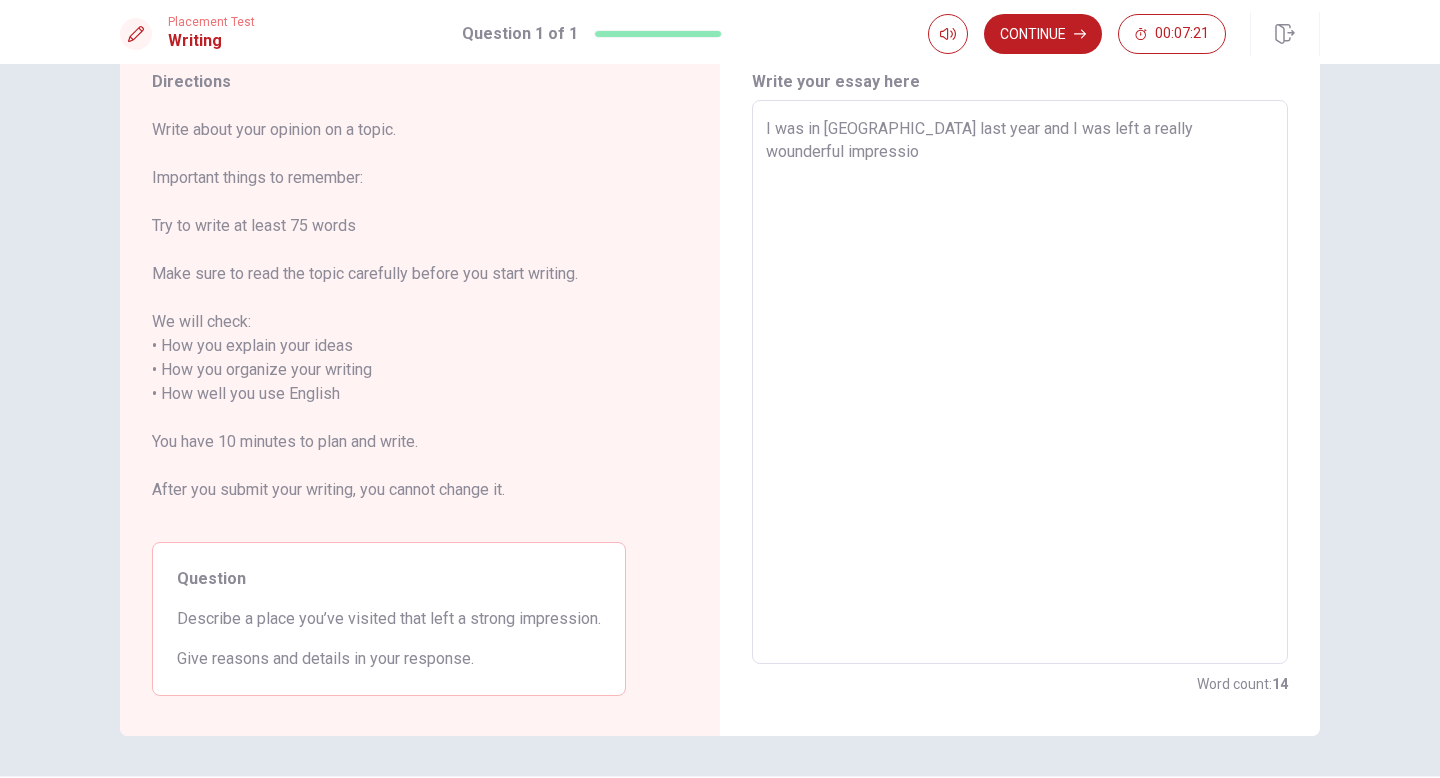 type on "x" 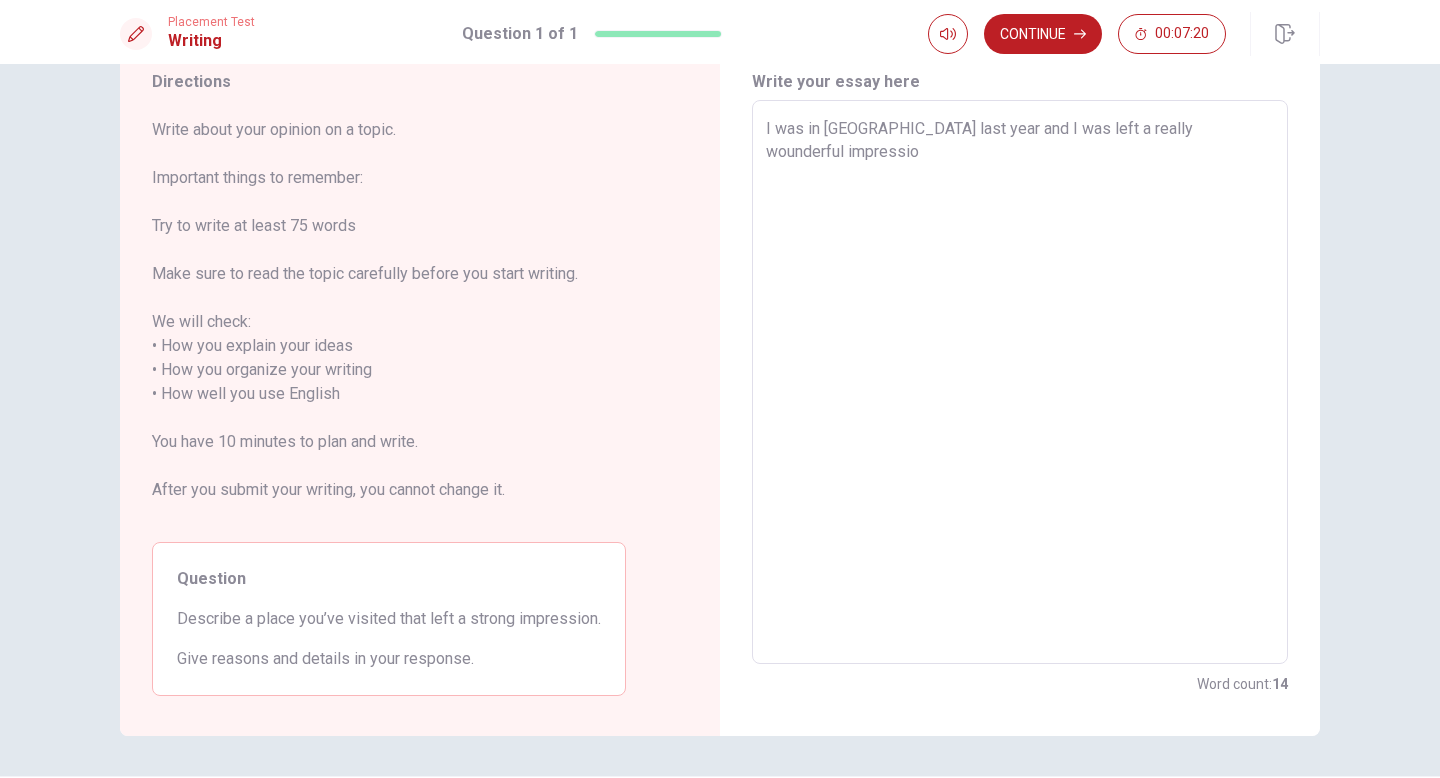 type on "I was in [GEOGRAPHIC_DATA] last year and I was left a really wounderful impression" 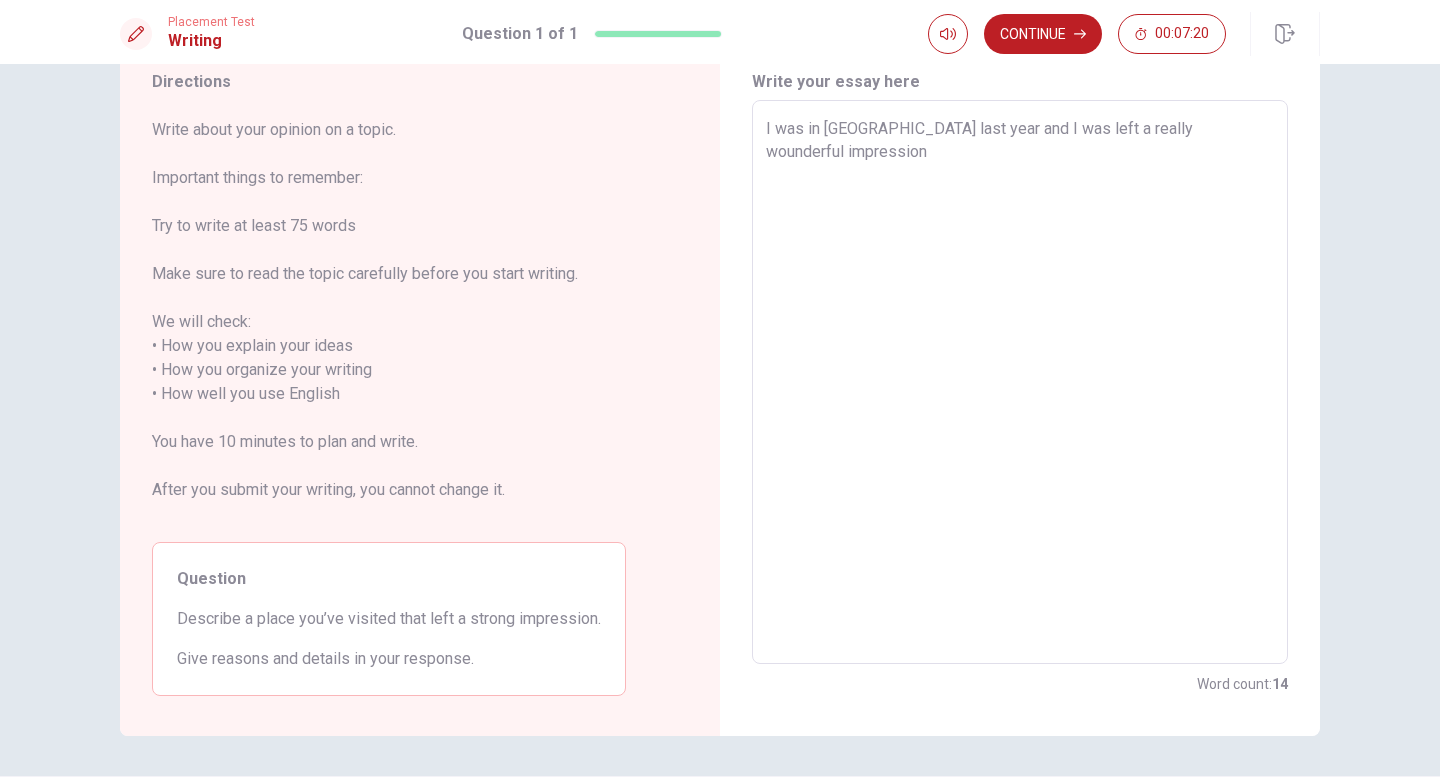 type on "x" 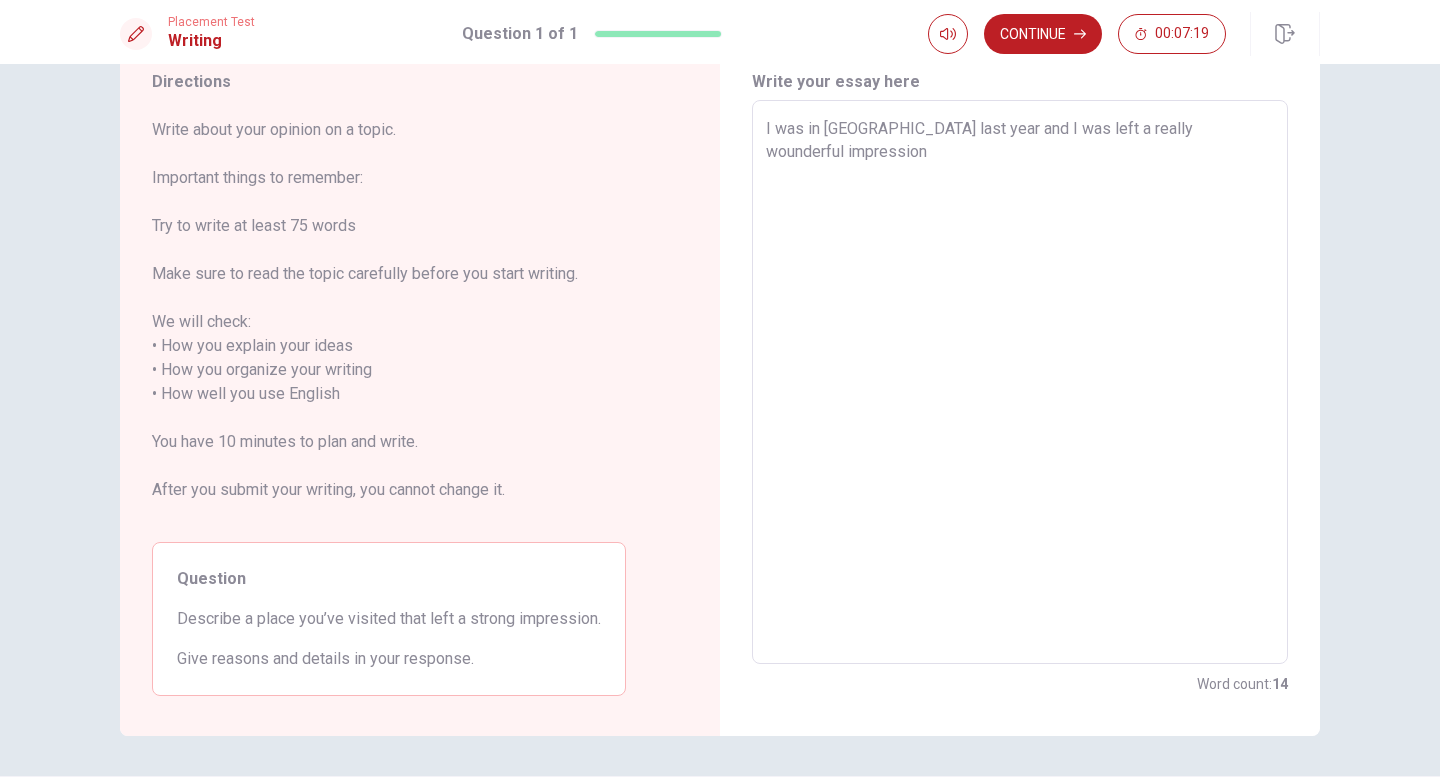 type on "I was in [GEOGRAPHIC_DATA] last year and I was left a really wounderful impression o" 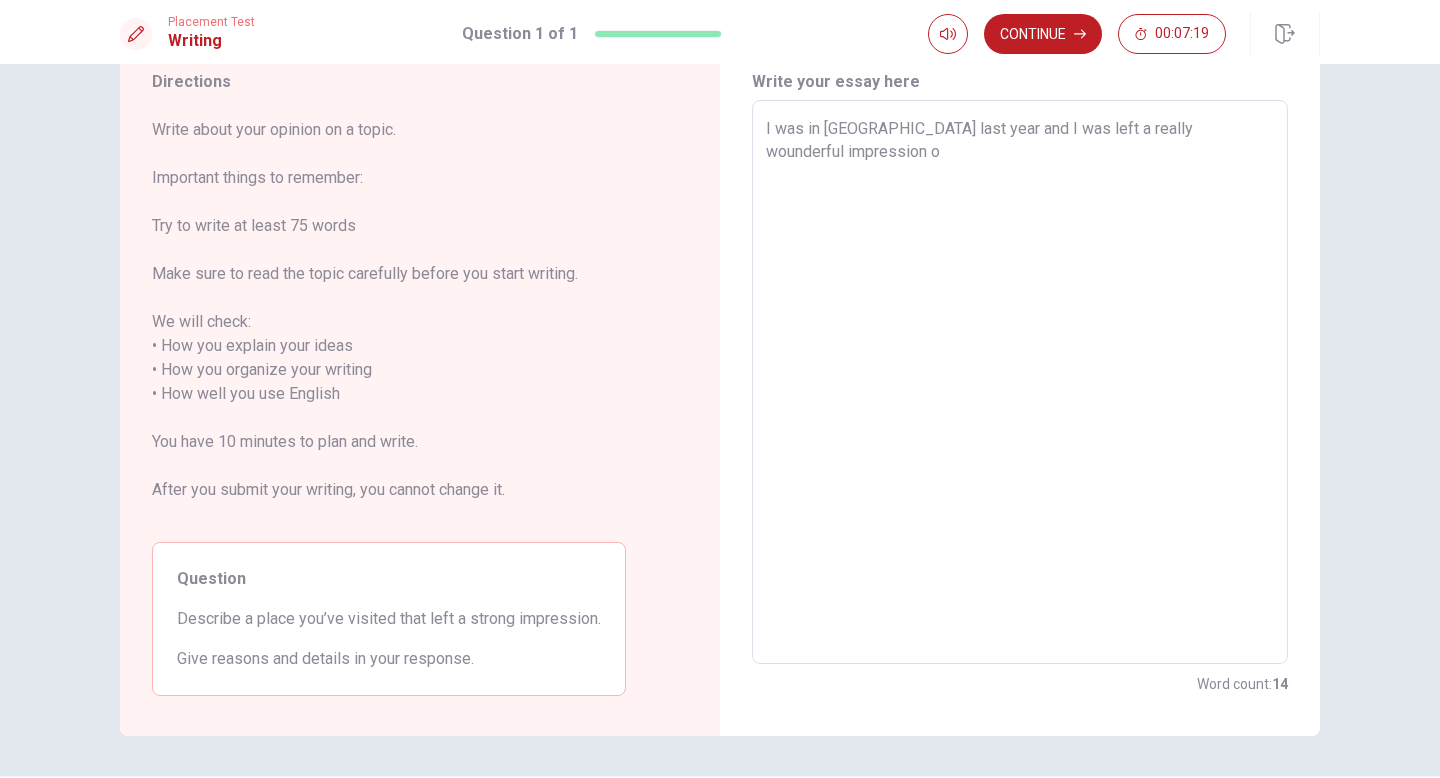 type on "x" 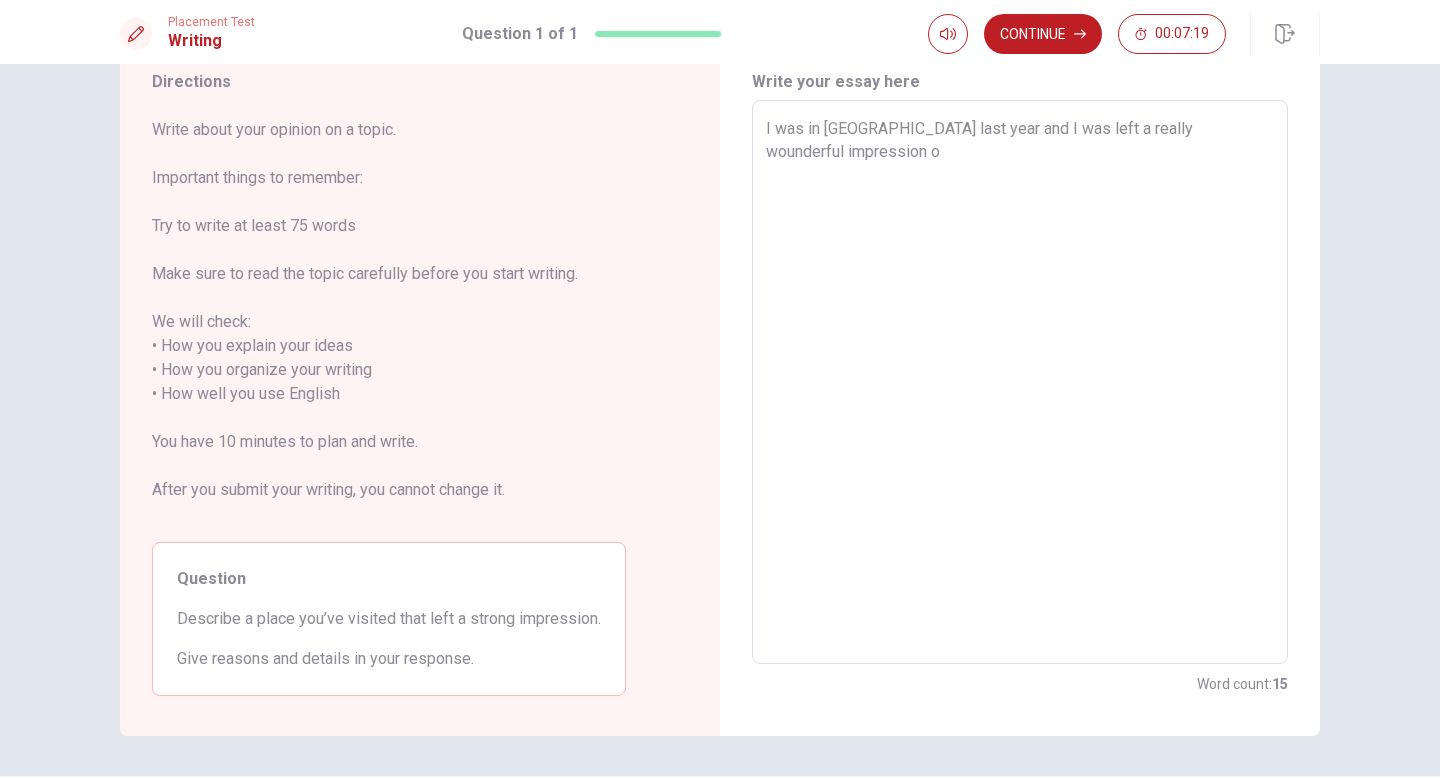 type on "I was in [GEOGRAPHIC_DATA] last year and I was left a really wounderful impression of" 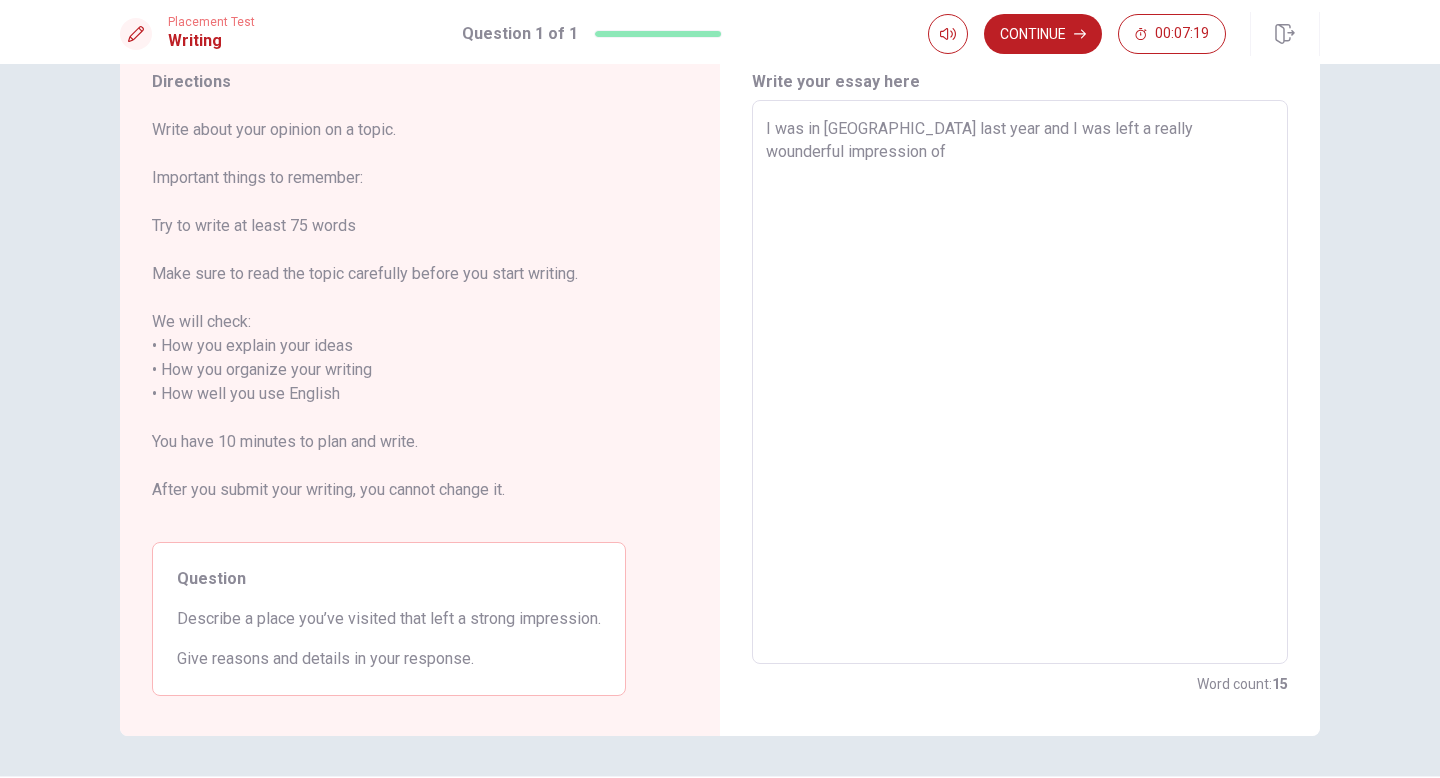 type on "x" 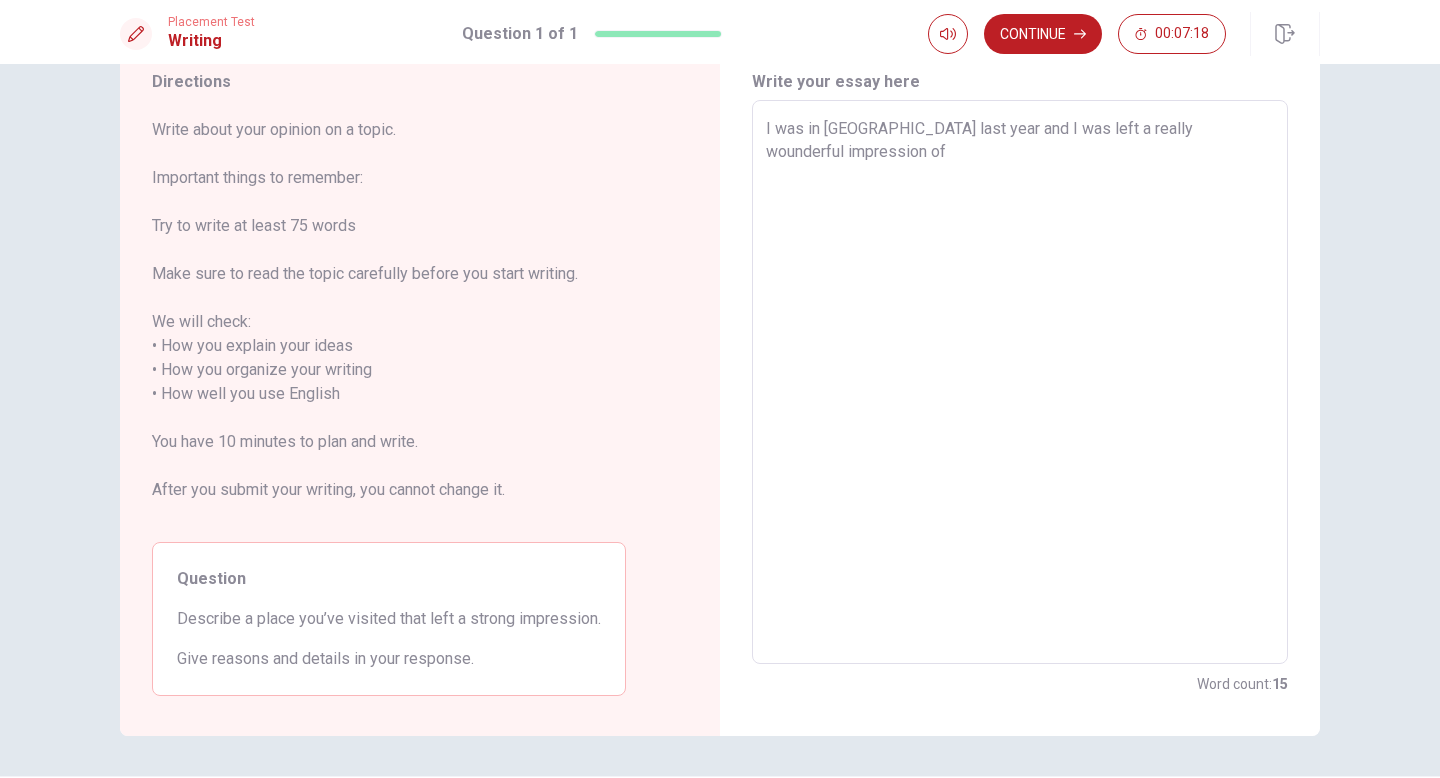 type on "x" 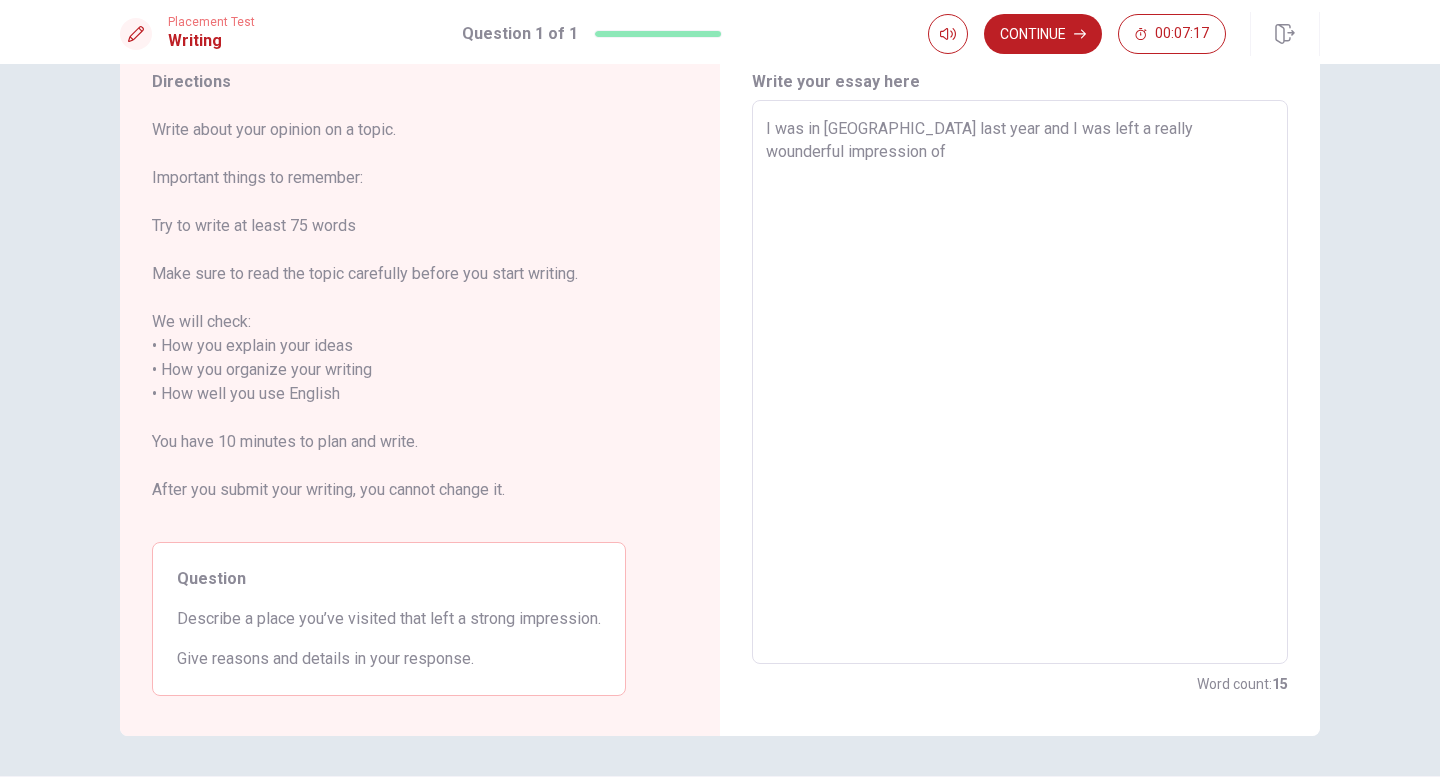 type on "I was in [GEOGRAPHIC_DATA] last year and I was left a really wounderful impression of t" 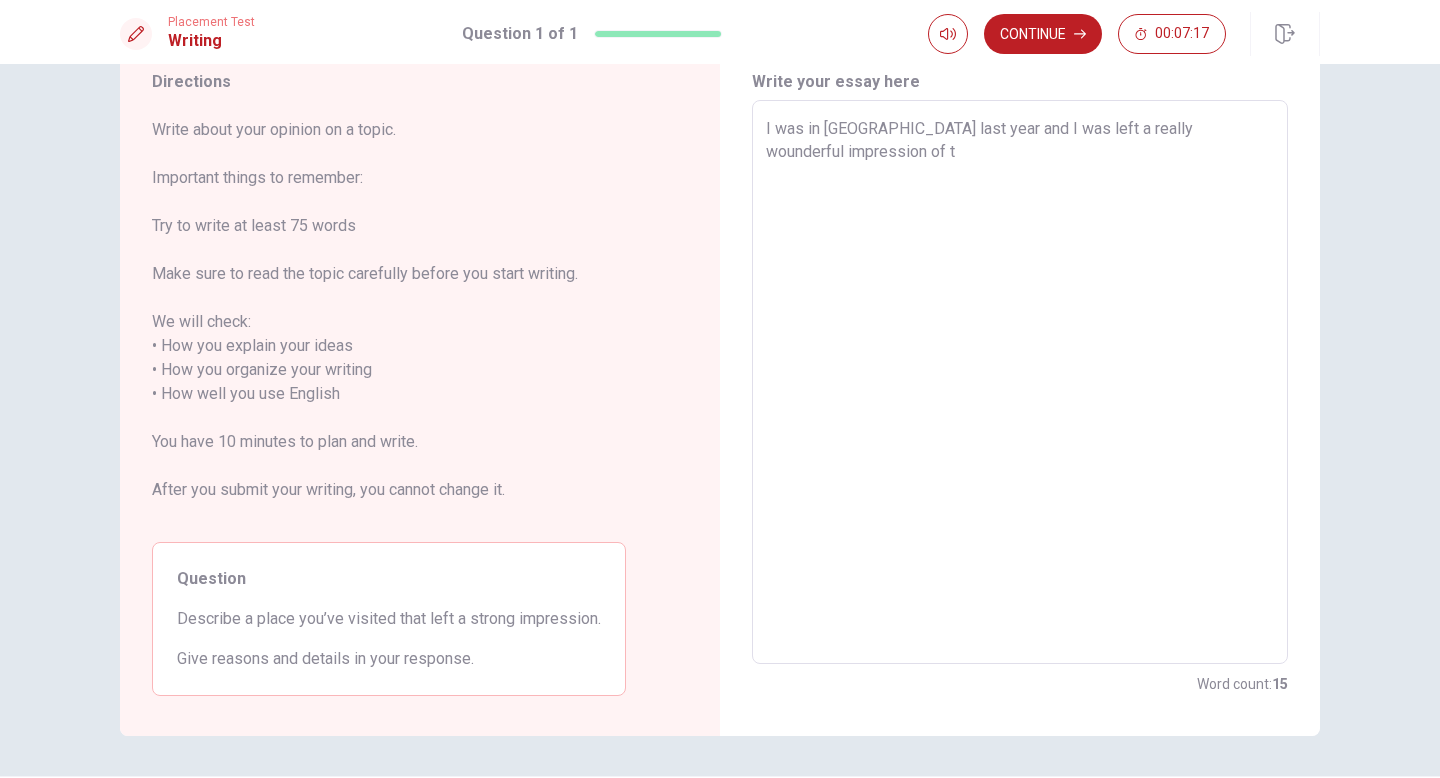 type on "x" 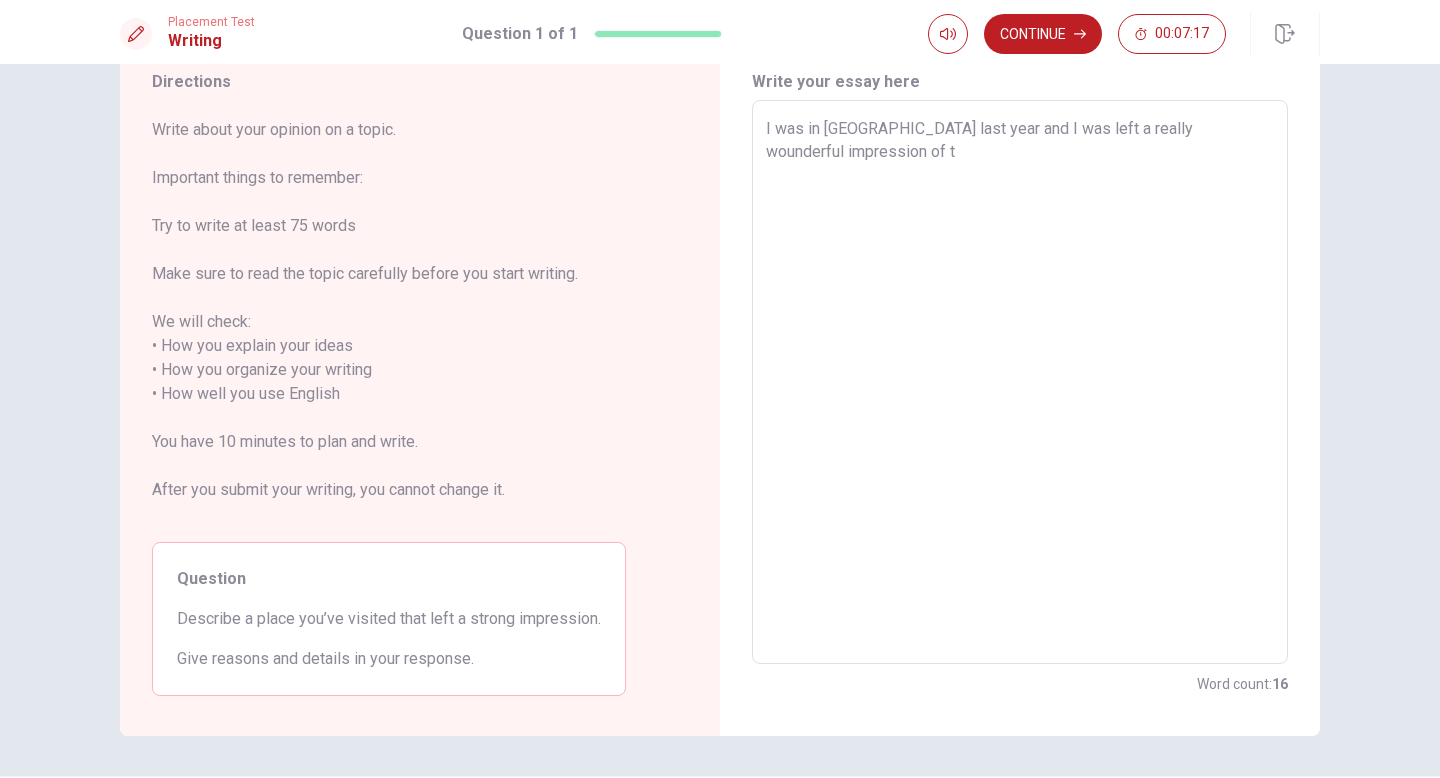type on "I was in [GEOGRAPHIC_DATA] last year and I was left a really wounderful impression of th" 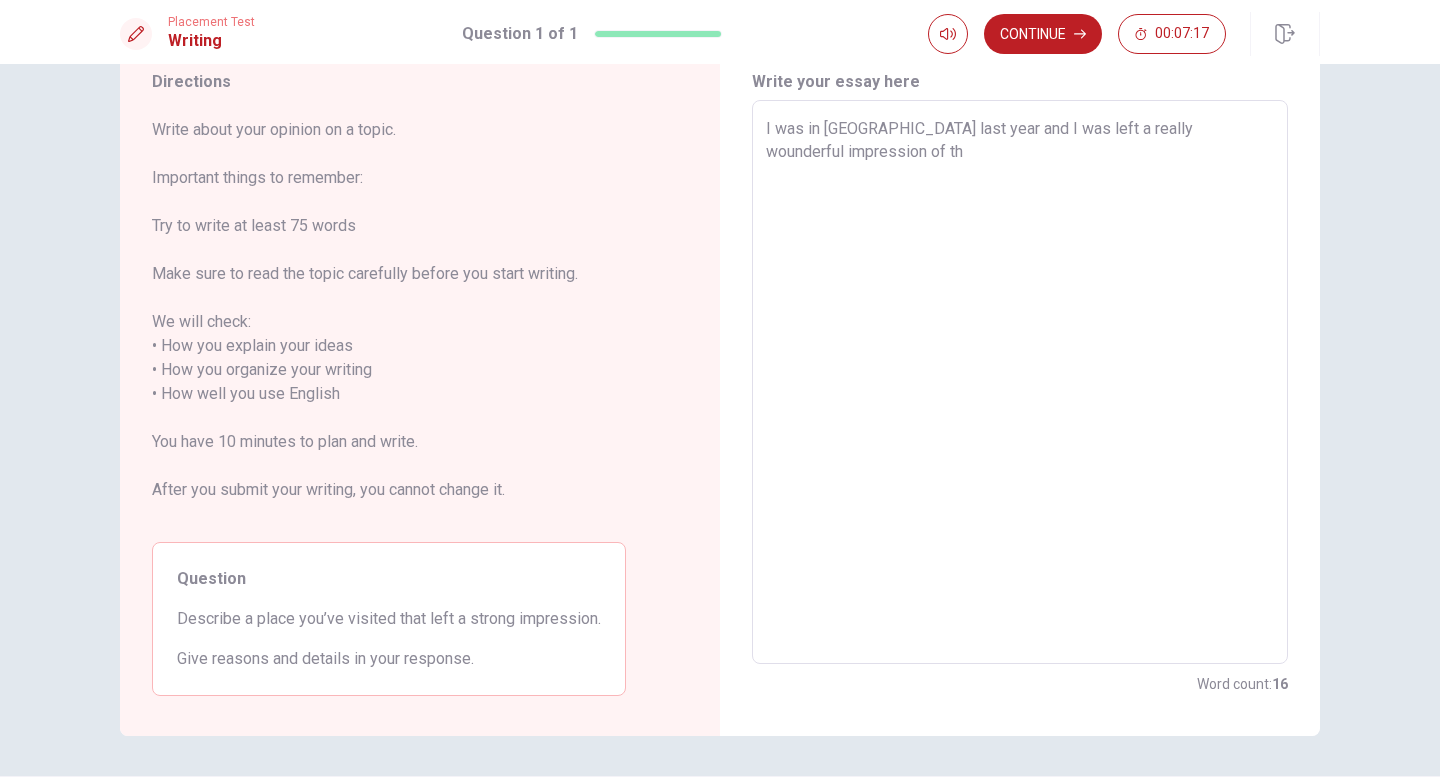 type on "x" 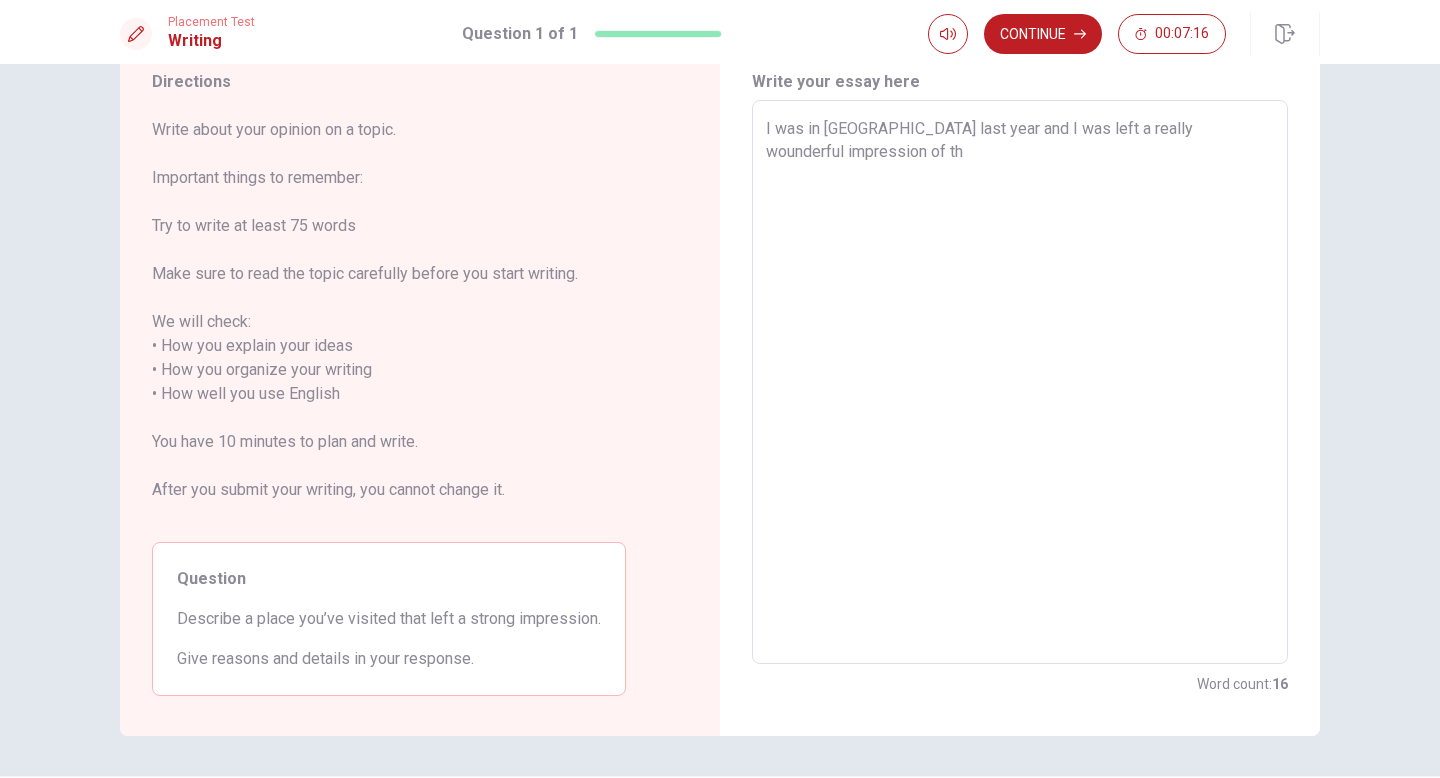 type on "I was in [GEOGRAPHIC_DATA] last year and I was left a really wounderful impression of thi" 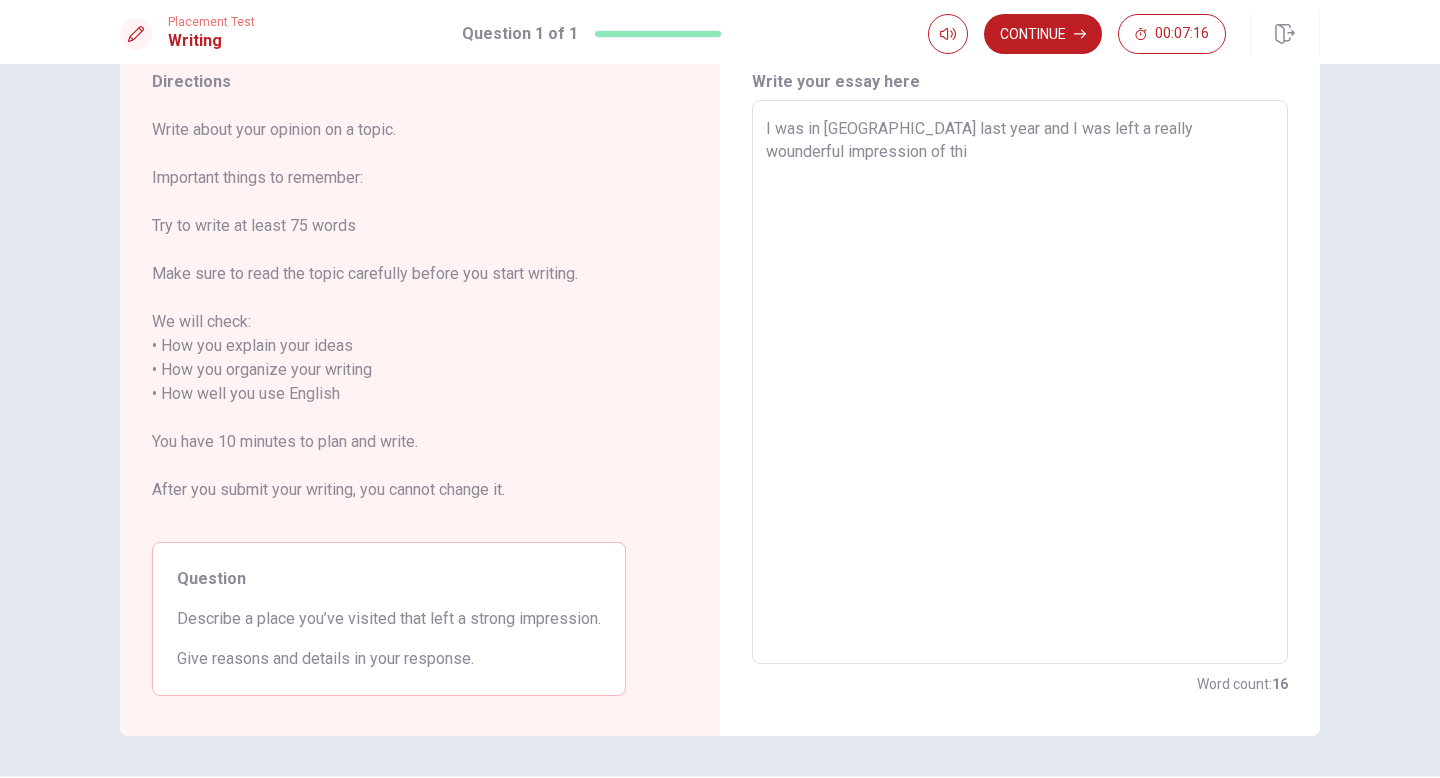 type on "x" 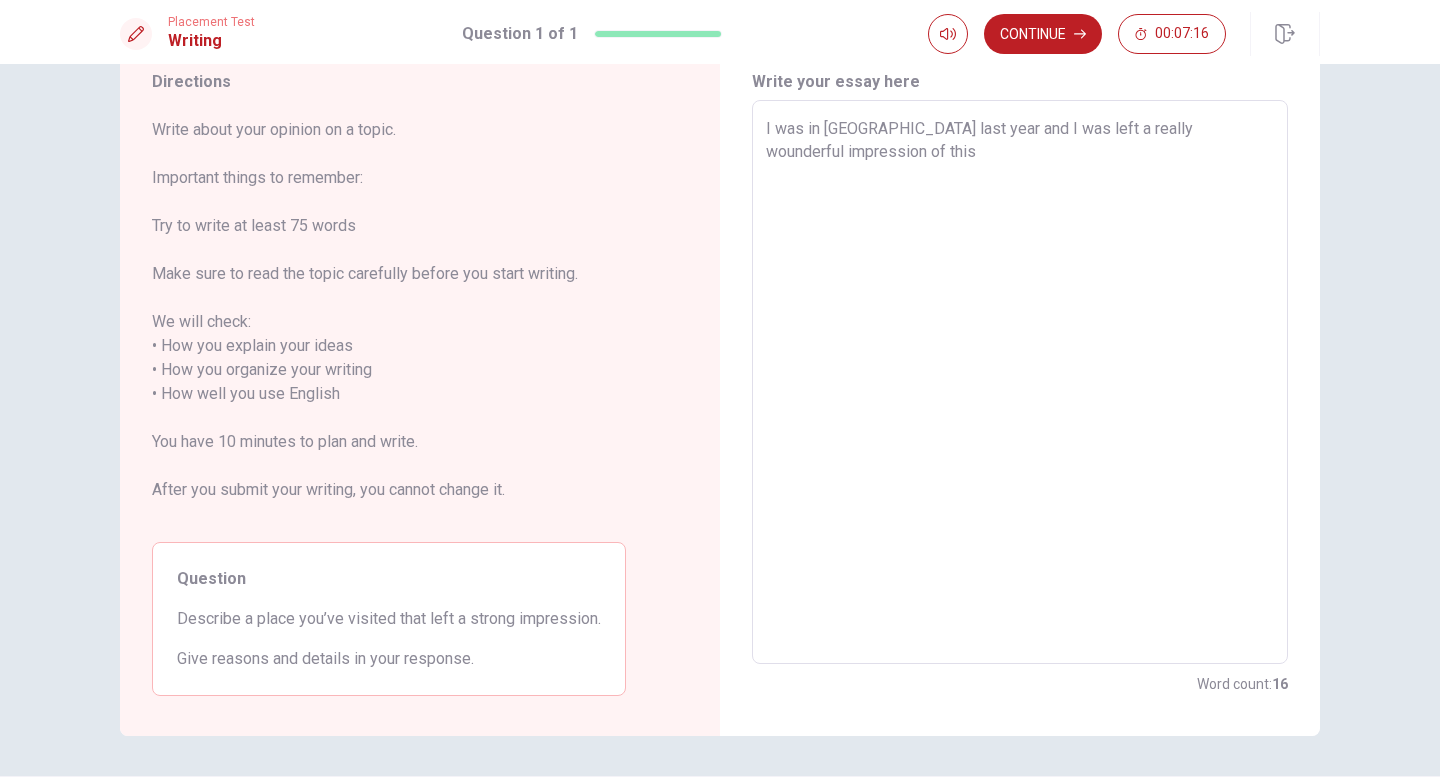 type on "x" 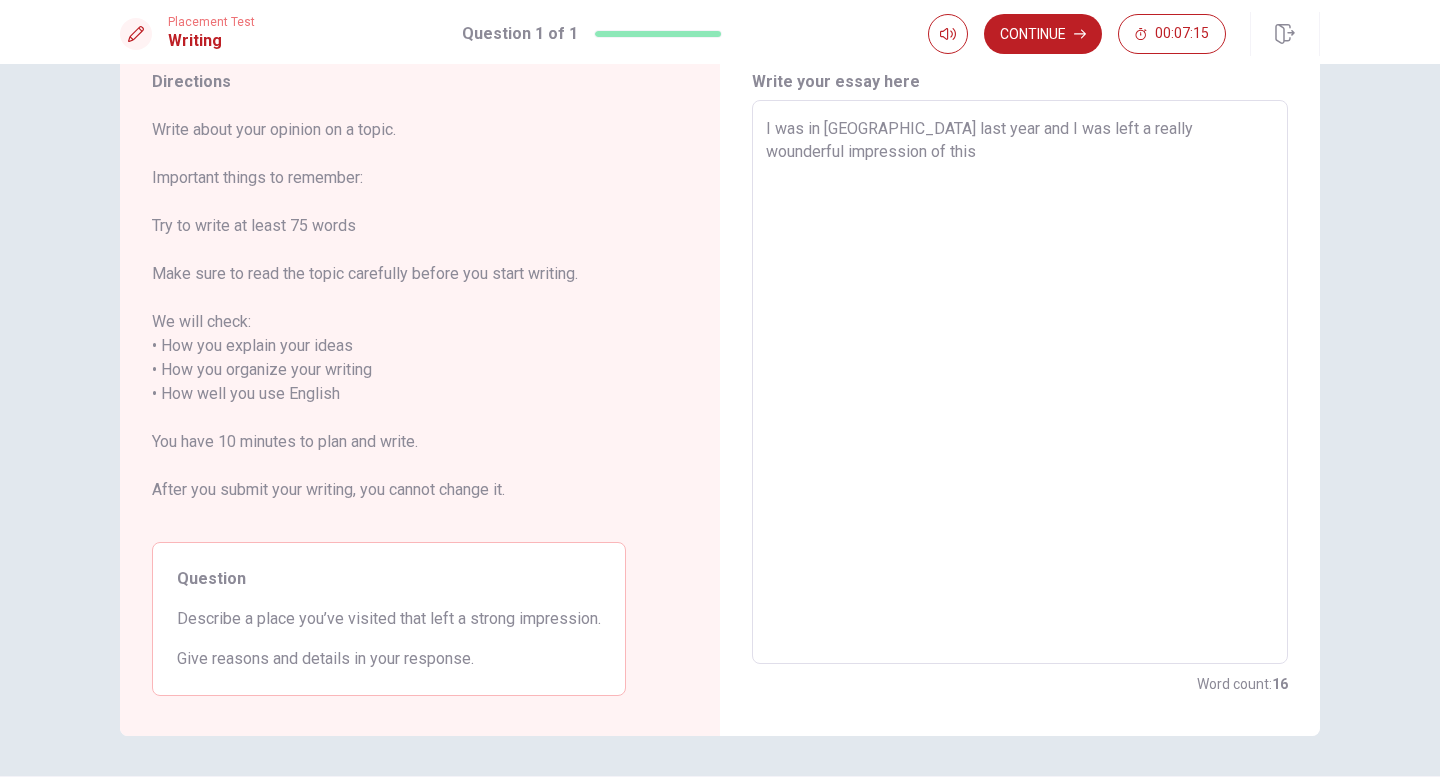 type on "I was in [GEOGRAPHIC_DATA] last year and I was left a really wounderful impression of this t" 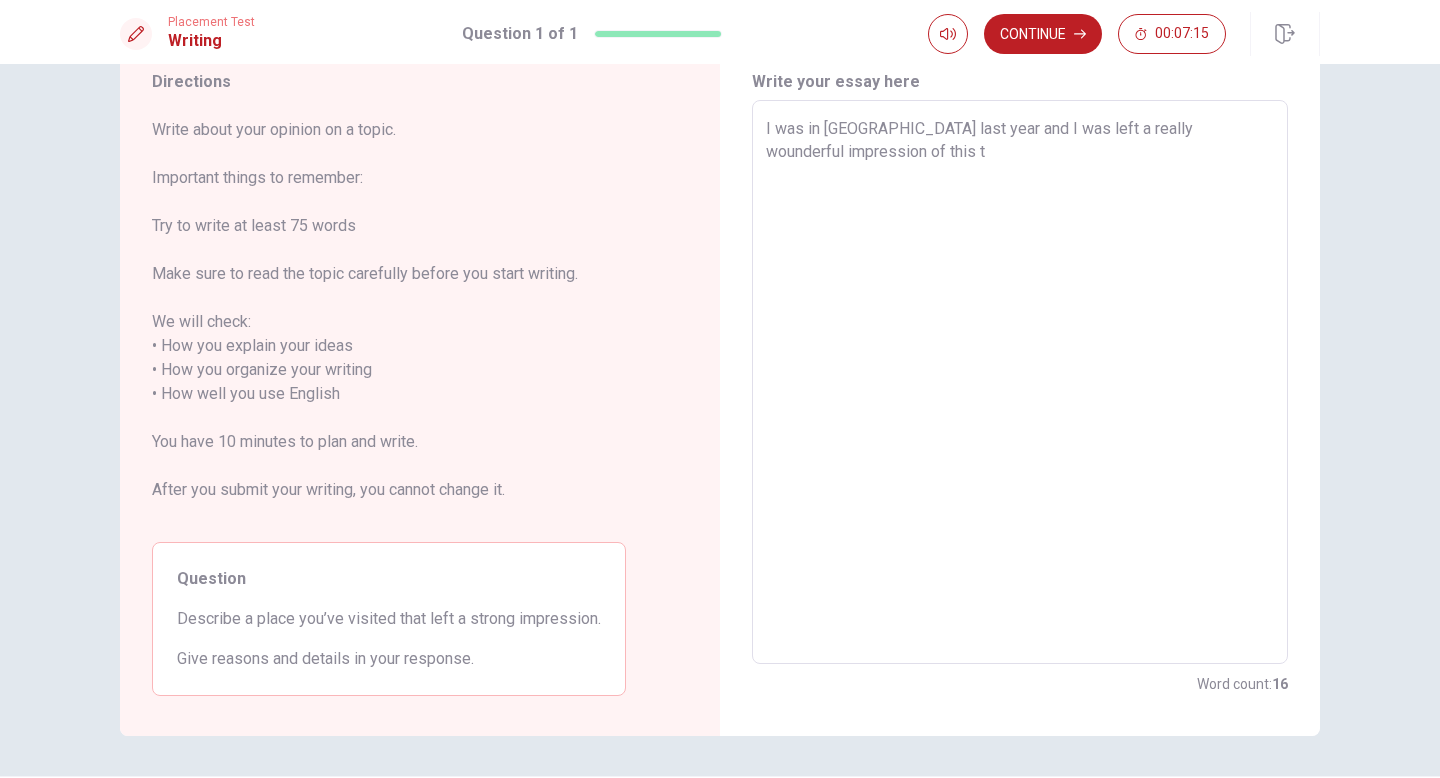 type on "x" 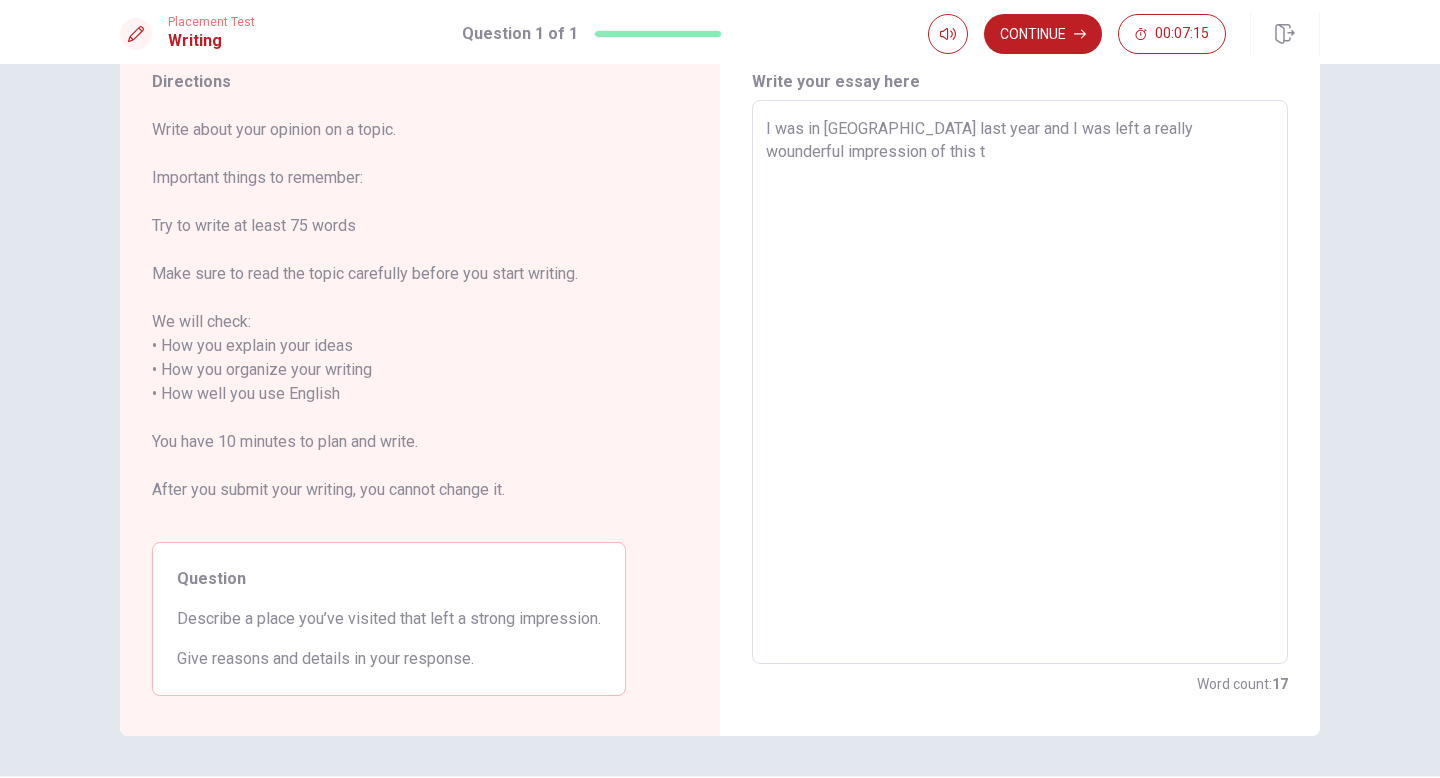 type on "I was in [GEOGRAPHIC_DATA] last year and I was left a really wounderful impression of this tr" 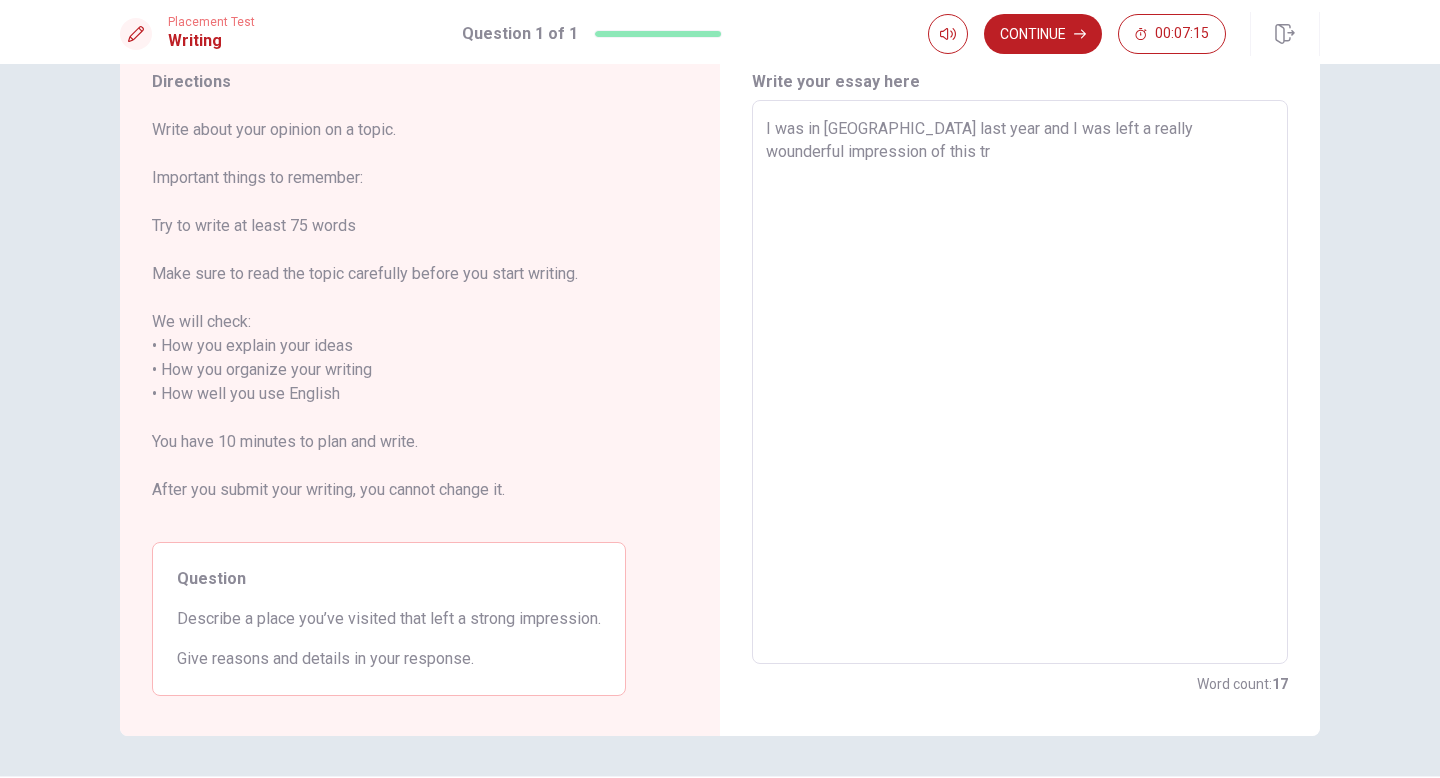 type on "x" 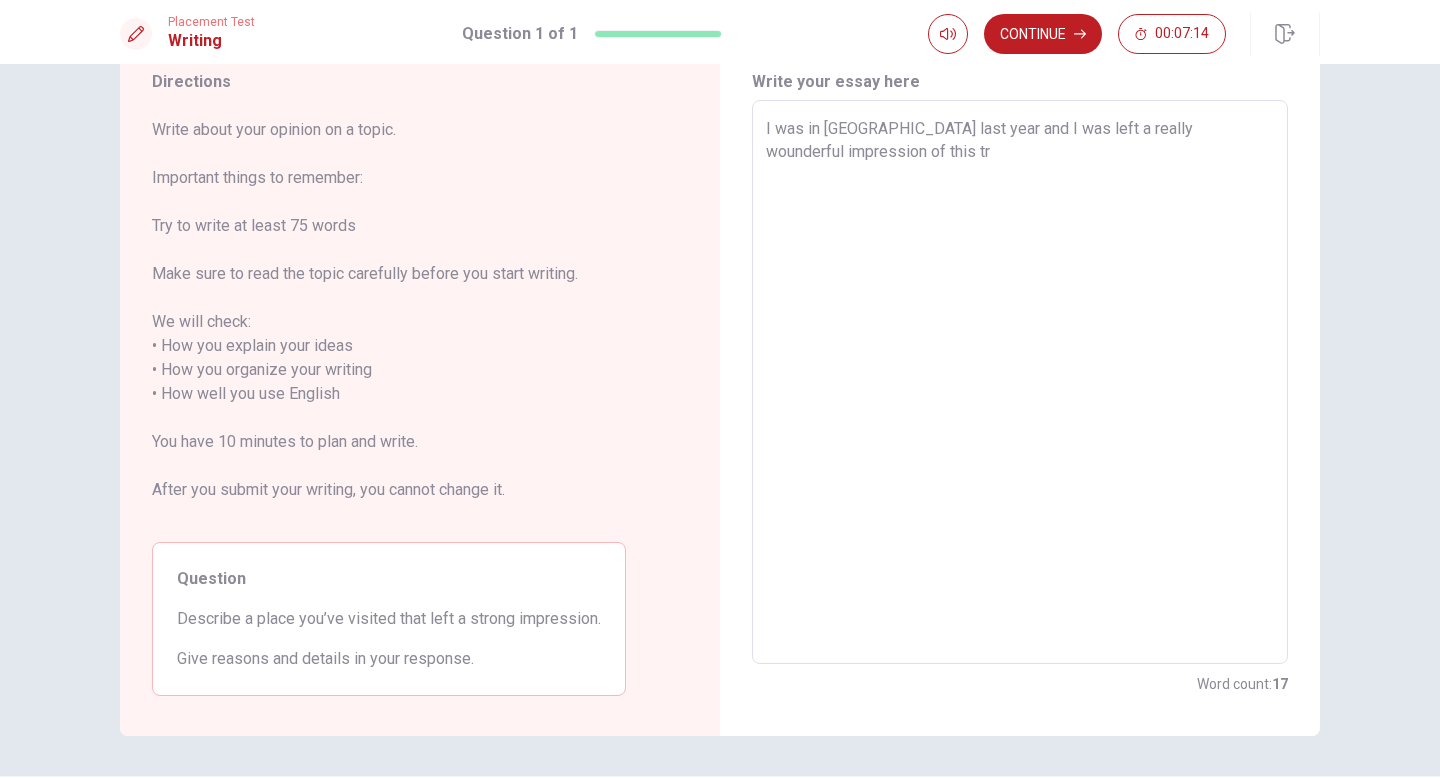 type on "I was in [GEOGRAPHIC_DATA] last year and I was left a really wounderful impression of this tro" 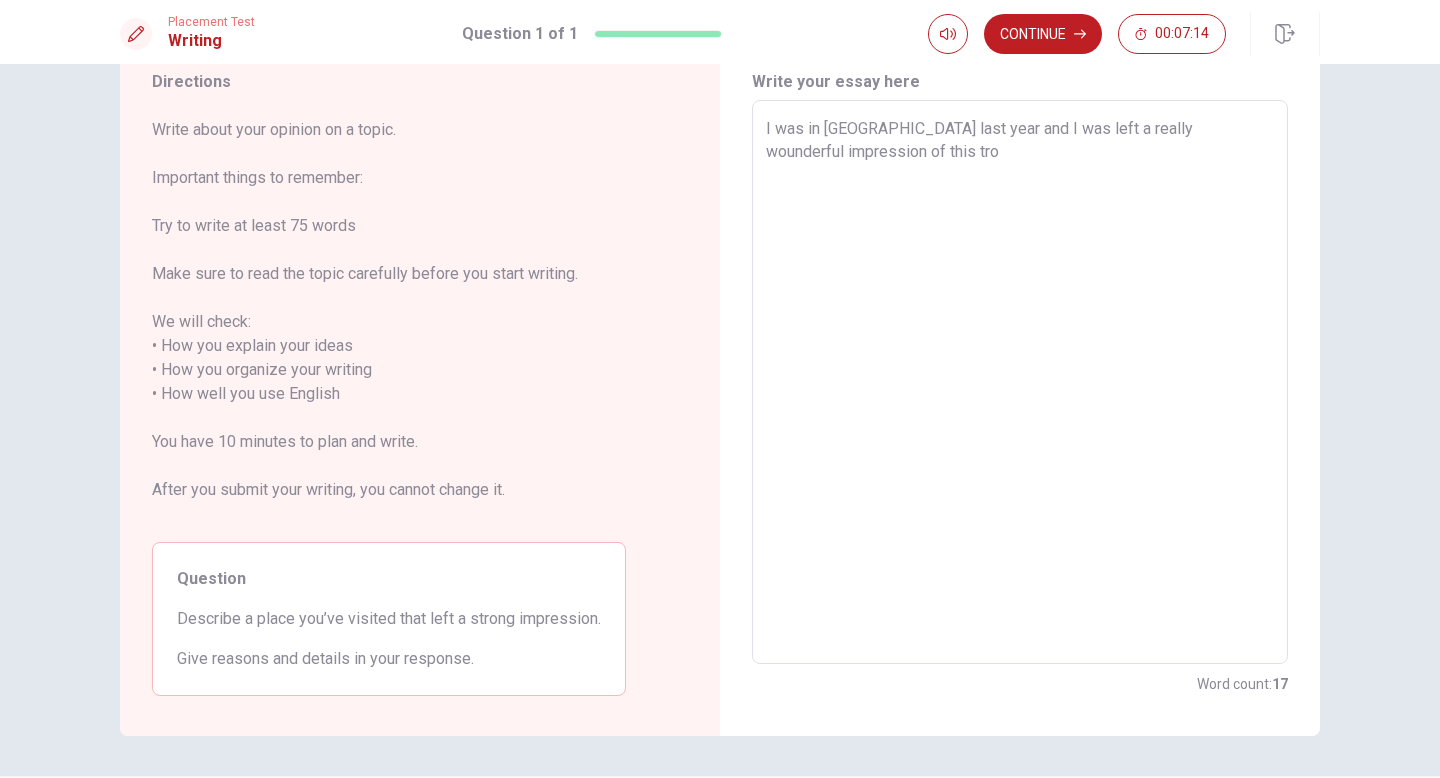 type 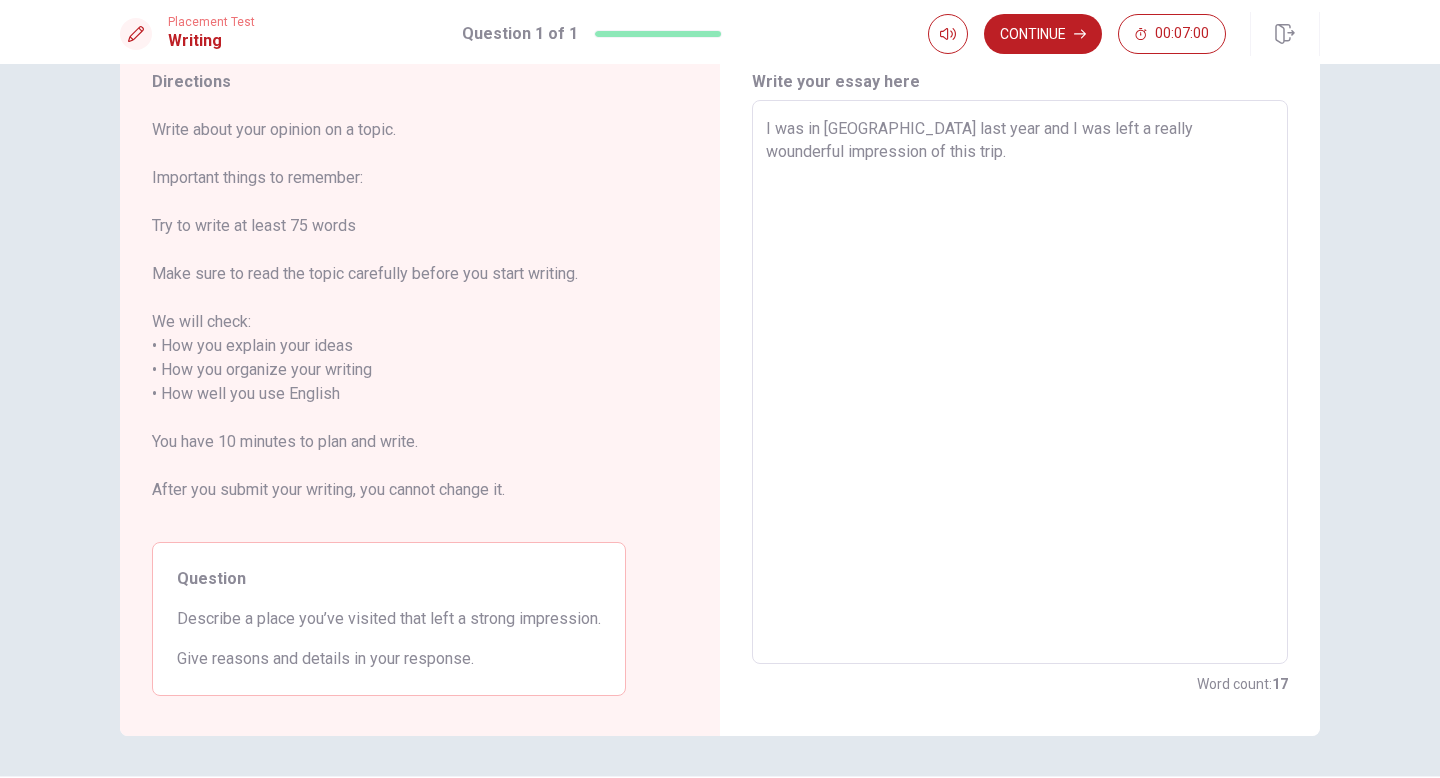 click on "I was in [GEOGRAPHIC_DATA] last year and I was left a really wounderful impression of this trip." at bounding box center [1020, 382] 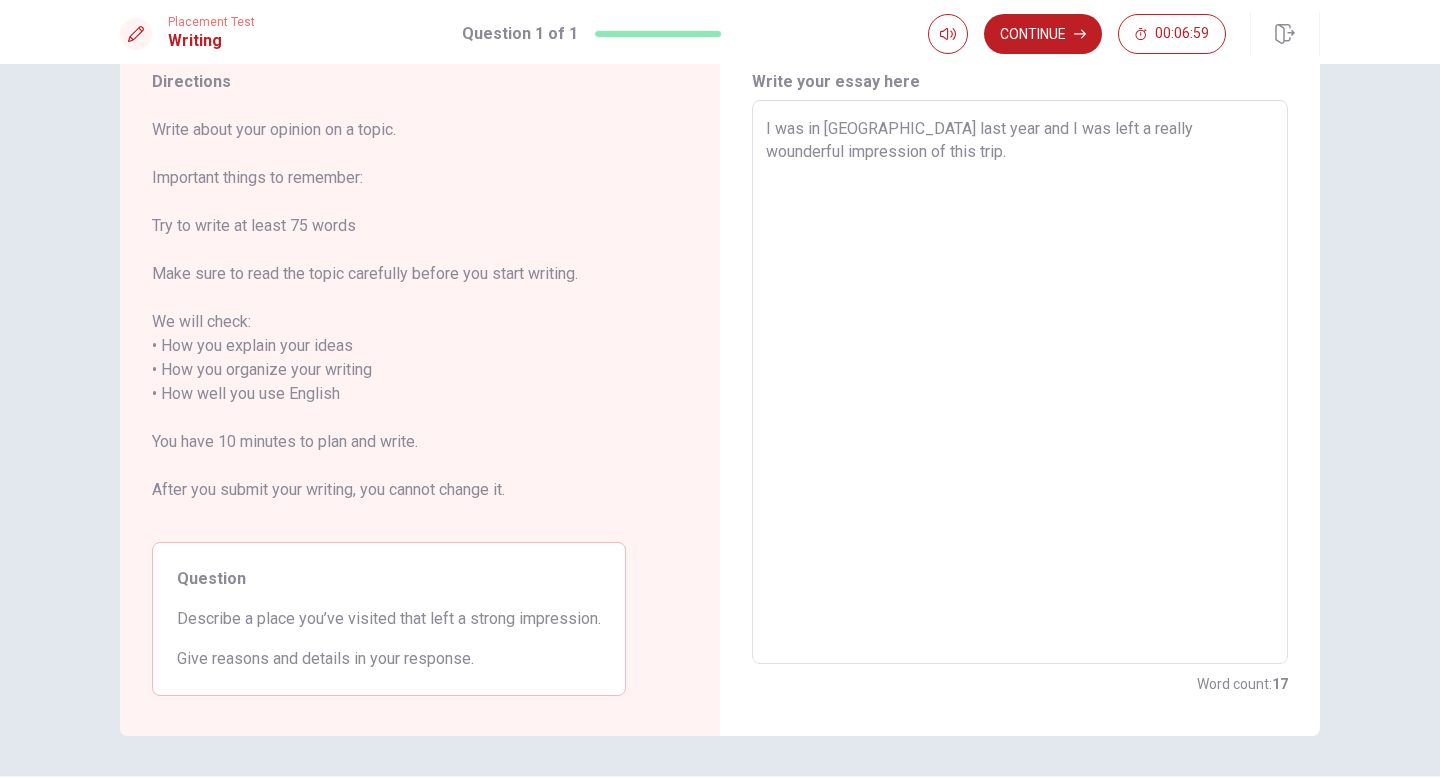 click on "I was in [GEOGRAPHIC_DATA] last year and I was left a really wounderful impression of this trip." at bounding box center [1020, 382] 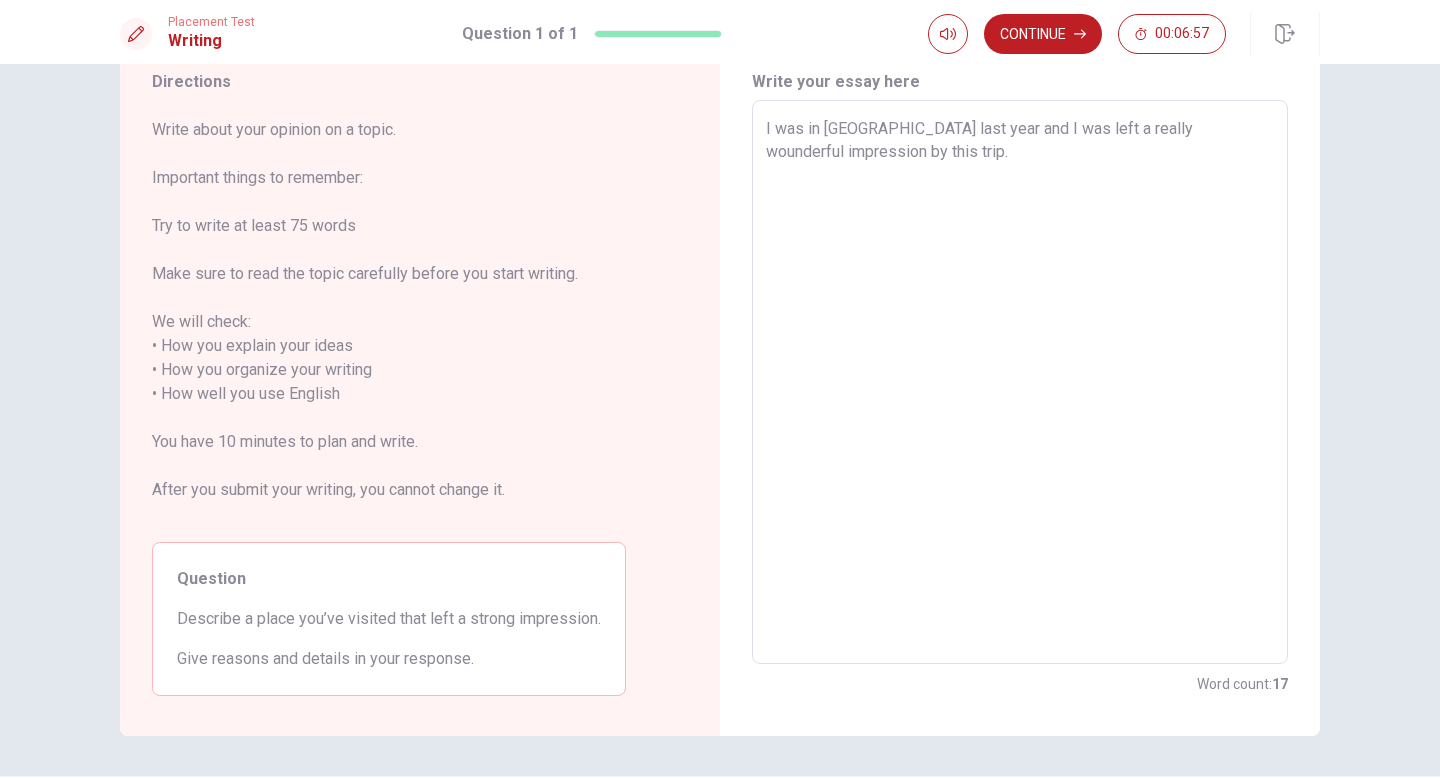 click on "I was in [GEOGRAPHIC_DATA] last year and I was left a really wounderful impression by this trip." at bounding box center (1020, 382) 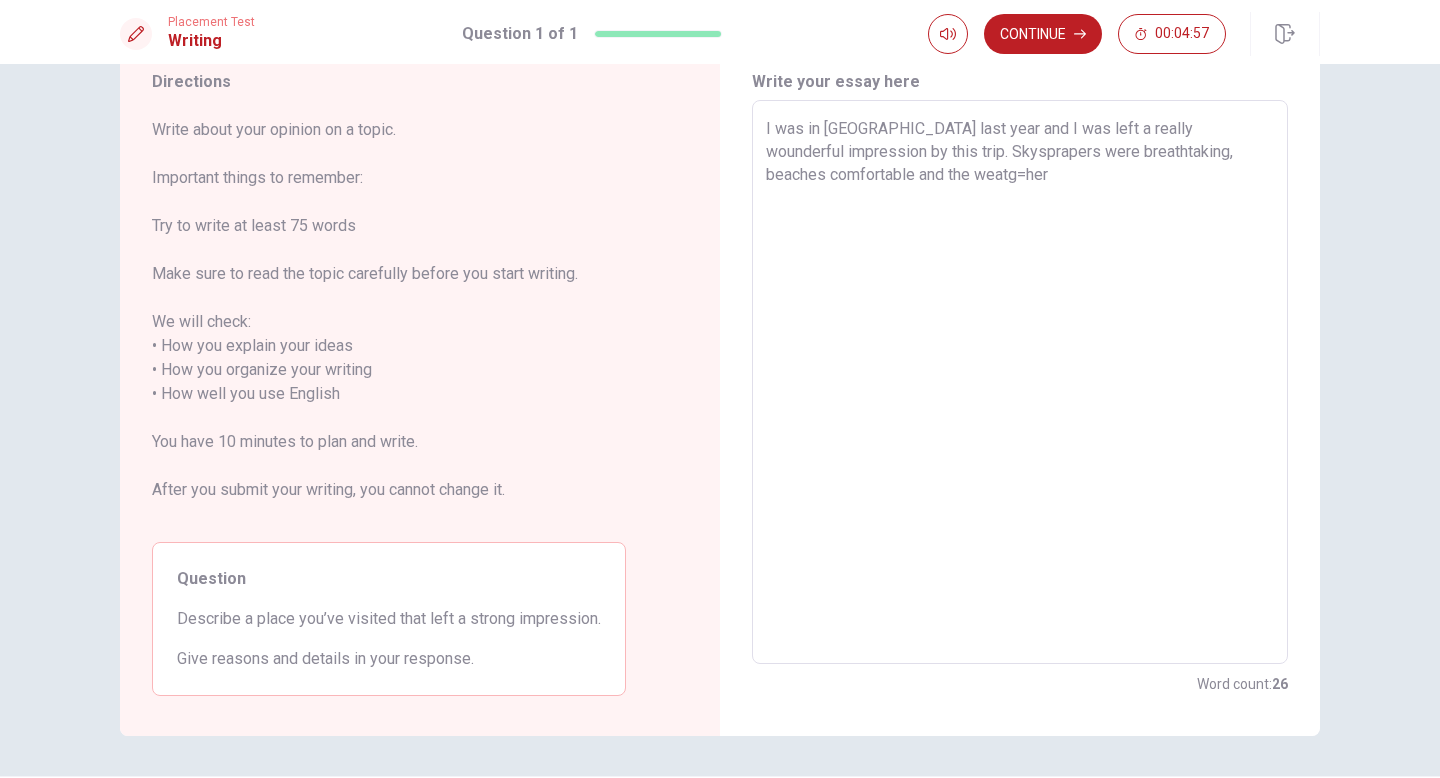 click on "I was in [GEOGRAPHIC_DATA] last year and I was left a really wounderful impression by this trip. Skysprapers were breathtaking, beaches comfortable and the weatg=her" at bounding box center [1020, 382] 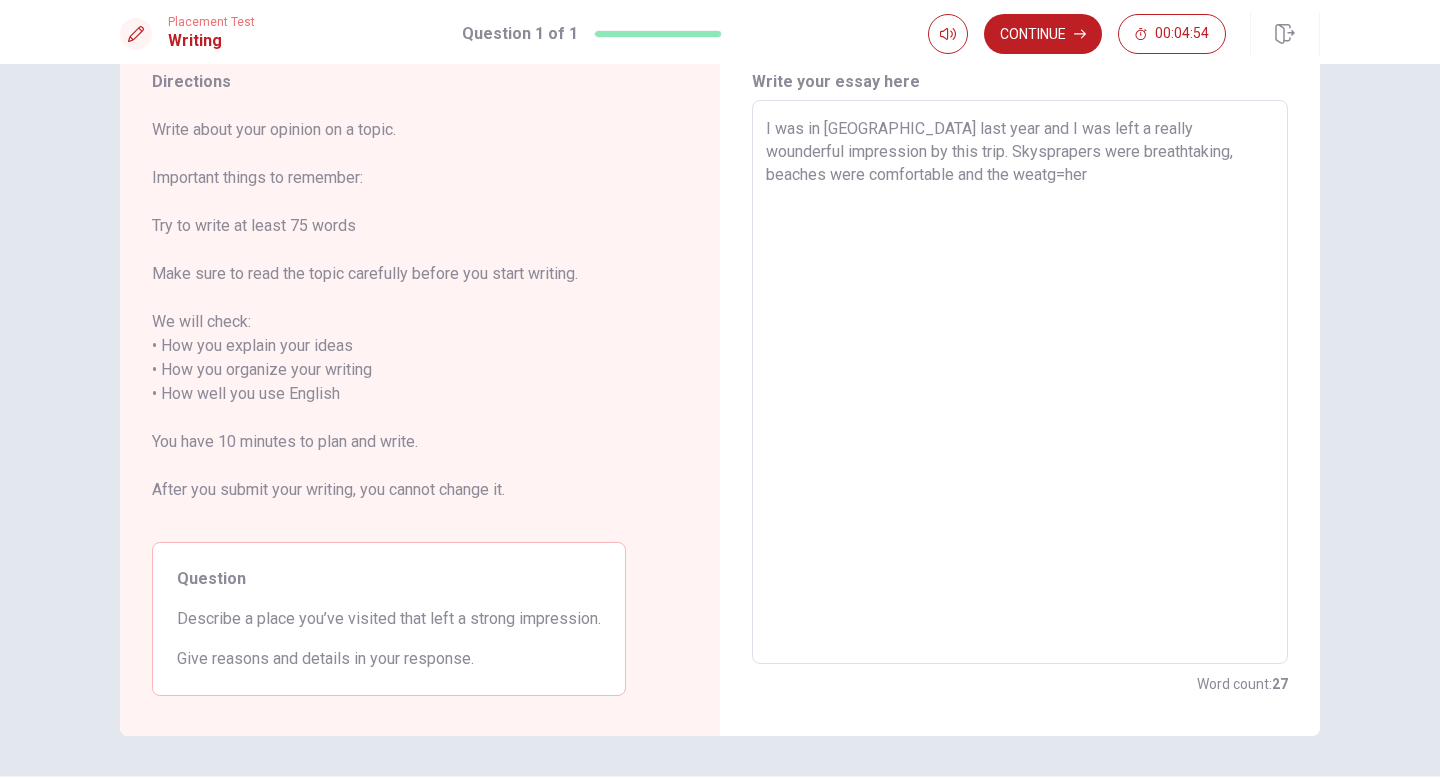 click on "I was in [GEOGRAPHIC_DATA] last year and I was left a really wounderful impression by this trip. Skysprapers were breathtaking, beaches were comfortable and the weatg=her" at bounding box center [1020, 382] 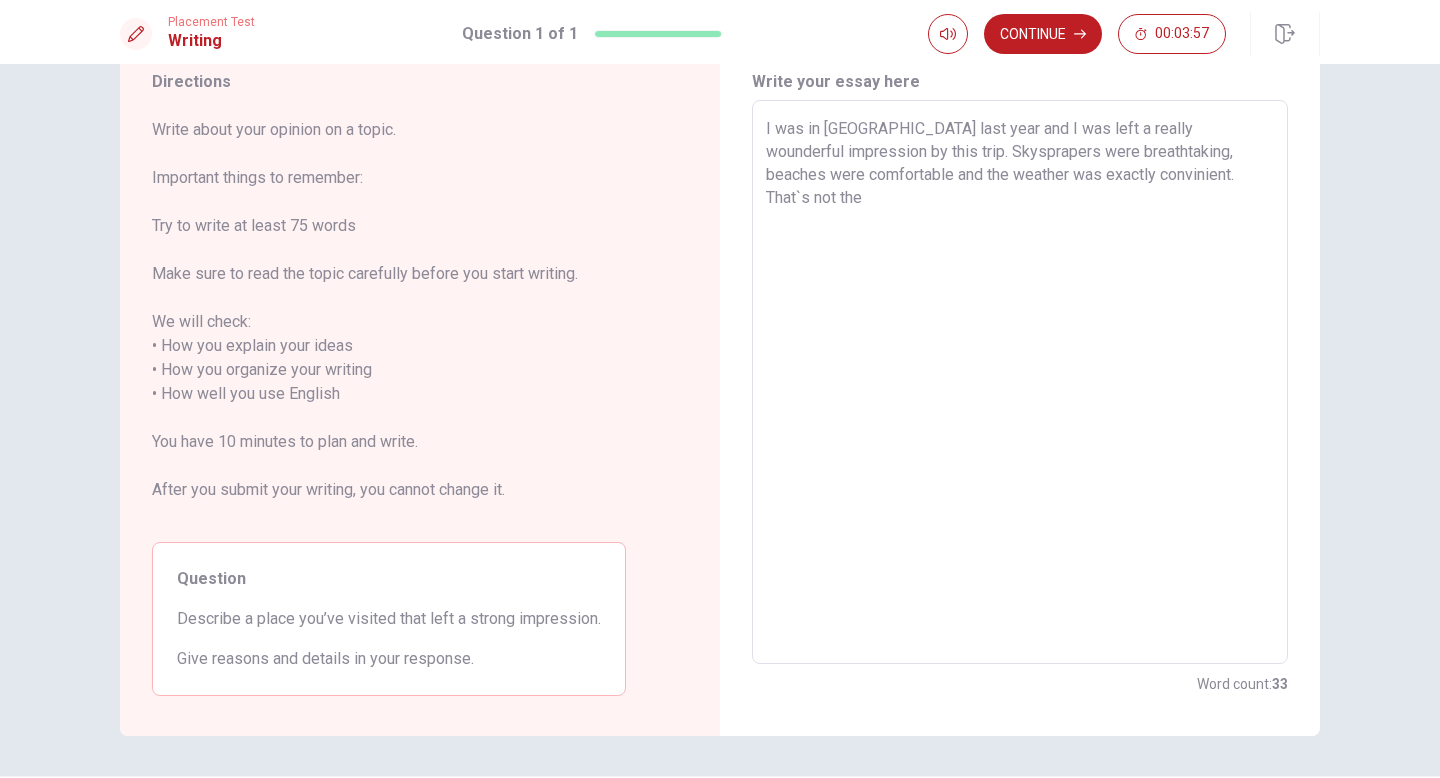 click on "I was in [GEOGRAPHIC_DATA] last year and I was left a really wounderful impression by this trip. Skysprapers were breathtaking, beaches were comfortable and the weather was exactly convinient. That`s not the" at bounding box center [1020, 382] 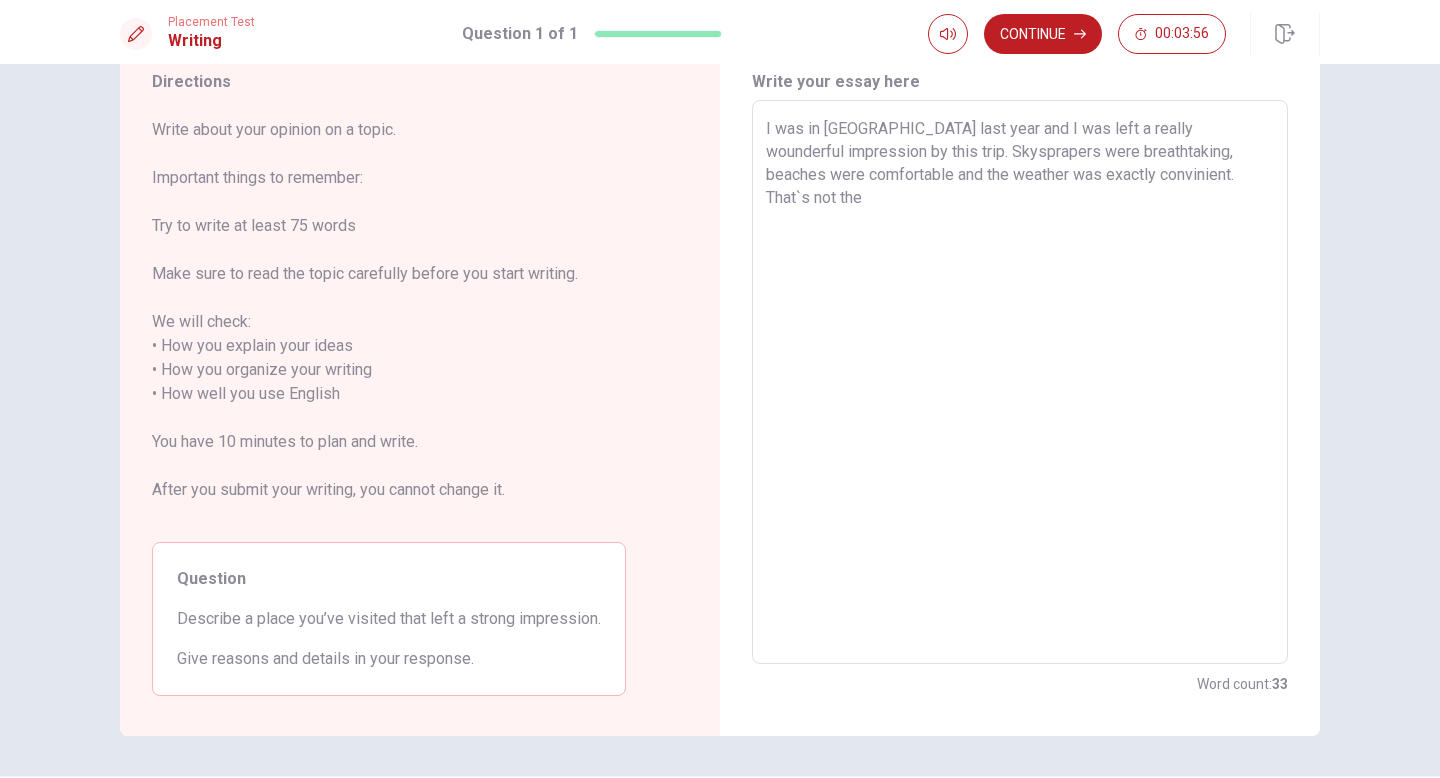 click on "I was in [GEOGRAPHIC_DATA] last year and I was left a really wounderful impression by this trip. Skysprapers were breathtaking, beaches were comfortable and the weather was exactly convinient. That`s not the" at bounding box center [1020, 382] 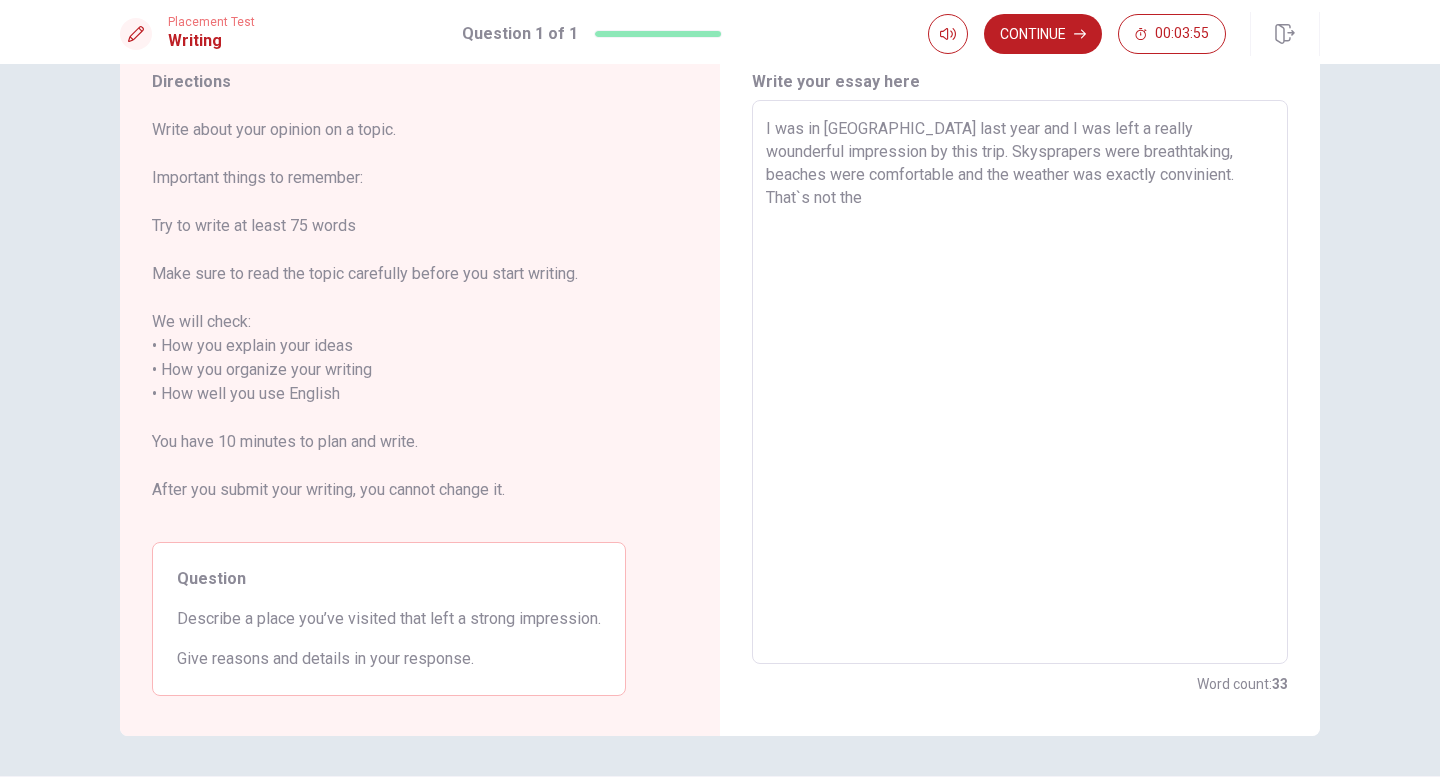 click on "I was in [GEOGRAPHIC_DATA] last year and I was left a really wounderful impression by this trip. Skysprapers were breathtaking, beaches were comfortable and the weather was exactly convinient. That`s not the" at bounding box center [1020, 382] 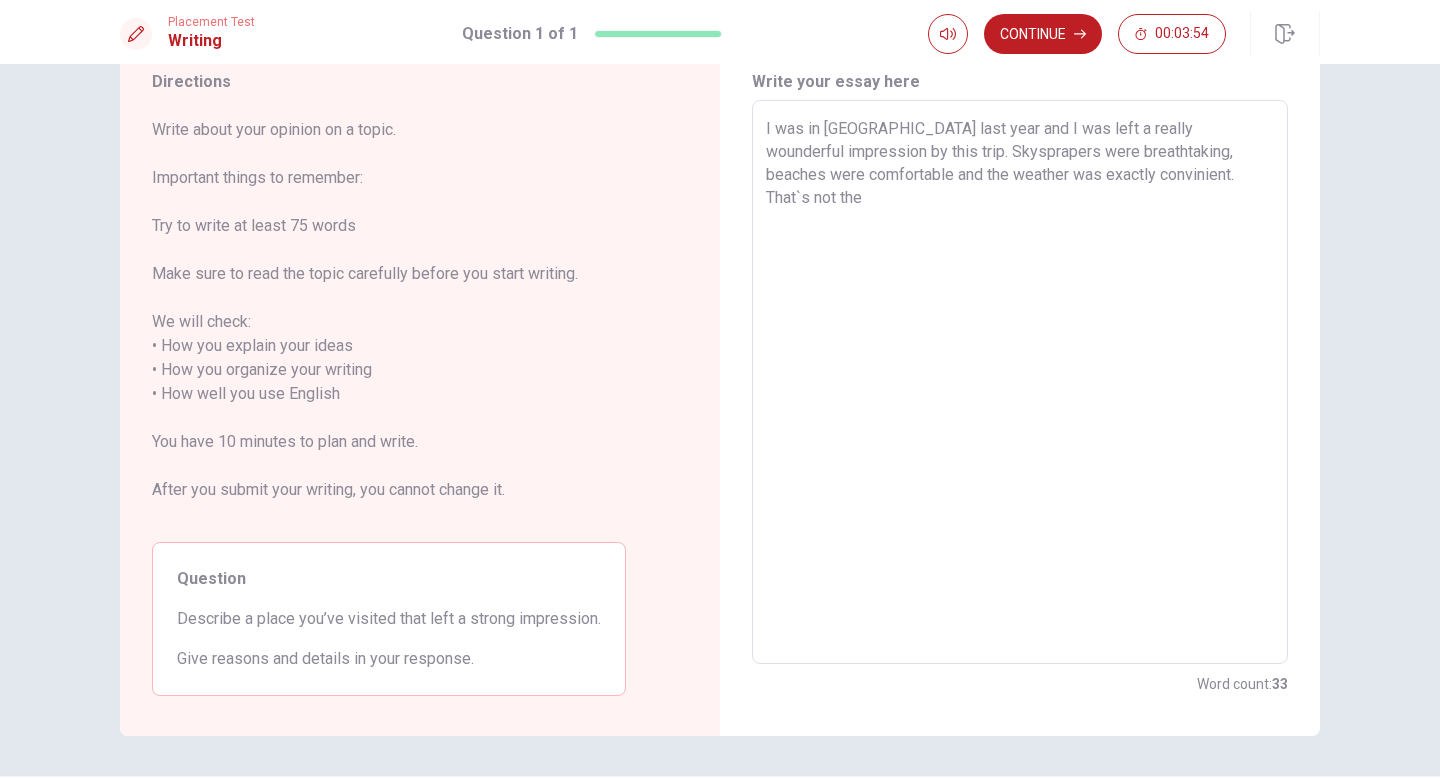 click on "I was in [GEOGRAPHIC_DATA] last year and I was left a really wounderful impression by this trip. Skysprapers were breathtaking, beaches were comfortable and the weather was exactly convinient. That`s not the" at bounding box center (1020, 382) 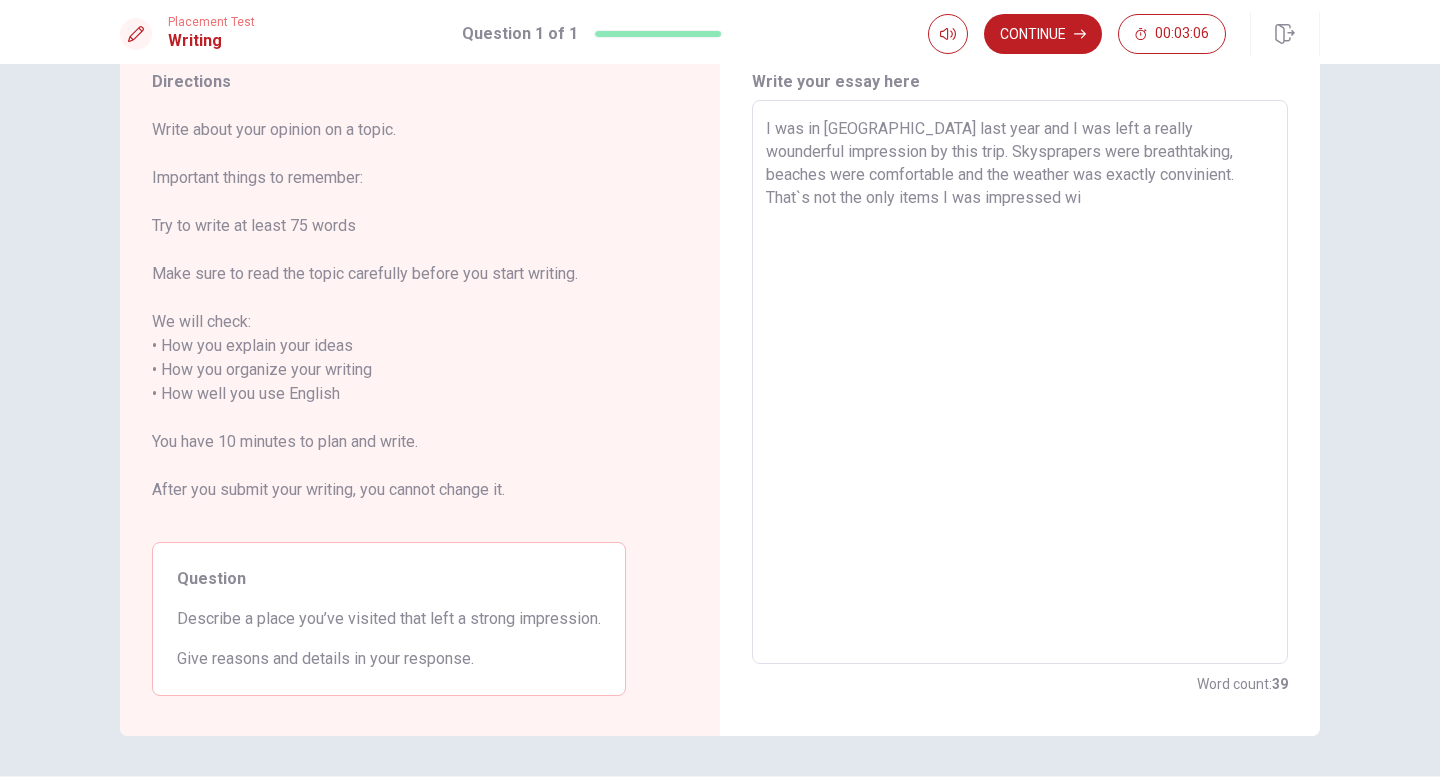 click on "I was in [GEOGRAPHIC_DATA] last year and I was left a really wounderful impression by this trip. Skysprapers were breathtaking, beaches were comfortable and the weather was exactly convinient. That`s not the only items I was impressed wi" at bounding box center [1020, 382] 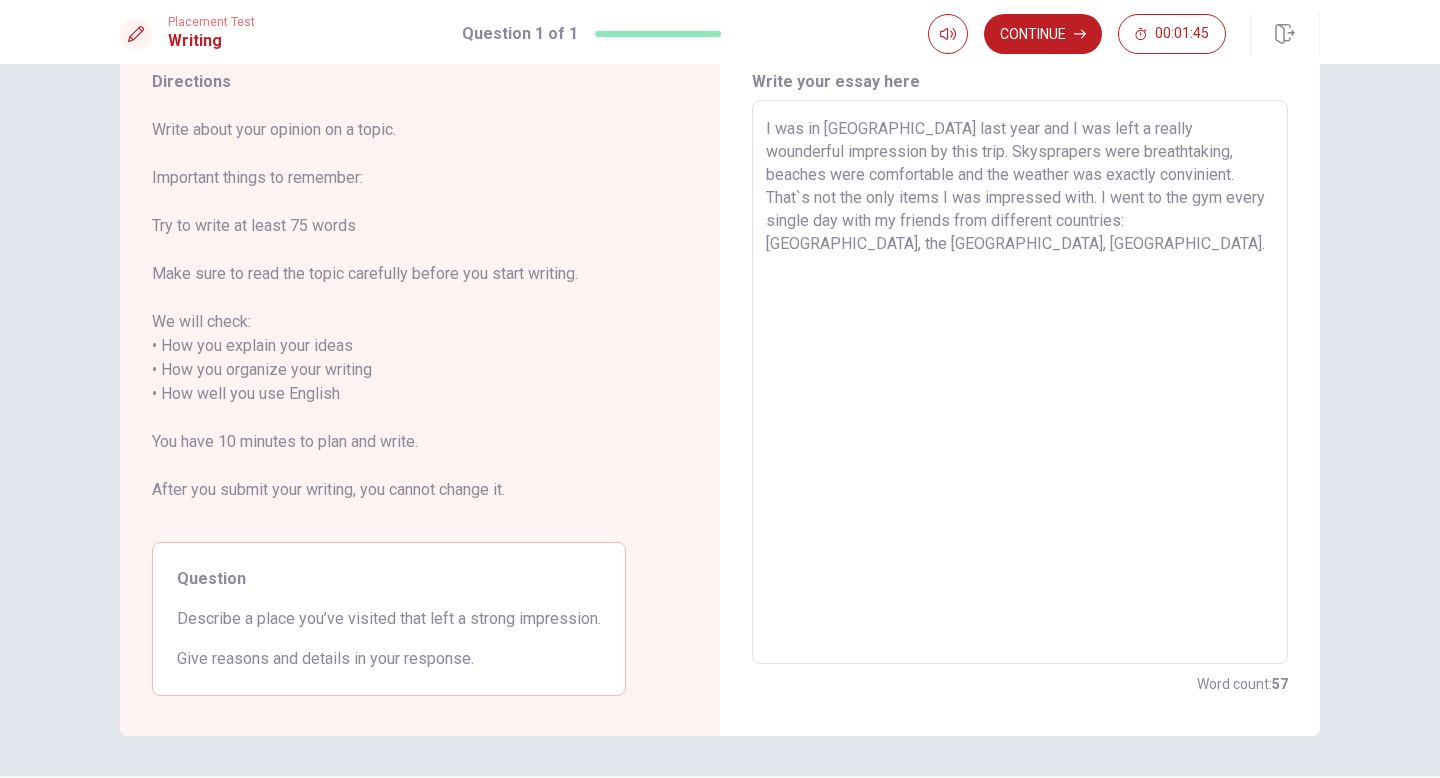 click on "I was in [GEOGRAPHIC_DATA] last year and I was left a really wounderful impression by this trip. Skysprapers were breathtaking, beaches were comfortable and the weather was exactly convinient. That`s not the only items I was impressed with. I went to the gym every single day with my friends from different countries: [GEOGRAPHIC_DATA], the [GEOGRAPHIC_DATA], [GEOGRAPHIC_DATA]." at bounding box center [1020, 382] 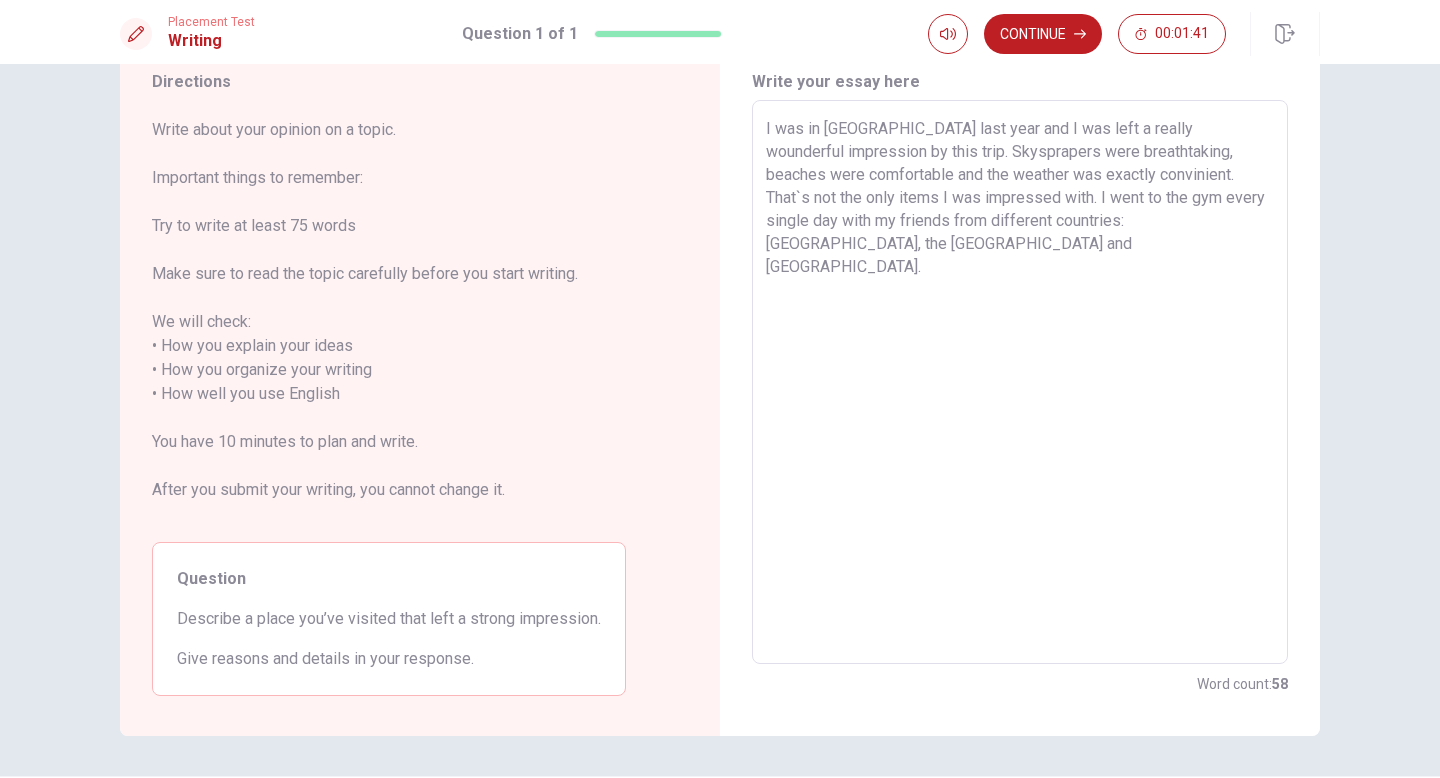 click on "I was in [GEOGRAPHIC_DATA] last year and I was left a really wounderful impression by this trip. Skysprapers were breathtaking, beaches were comfortable and the weather was exactly convinient. That`s not the only items I was impressed with. I went to the gym every single day with my friends from different countries: [GEOGRAPHIC_DATA], the [GEOGRAPHIC_DATA] and [GEOGRAPHIC_DATA]." at bounding box center (1020, 382) 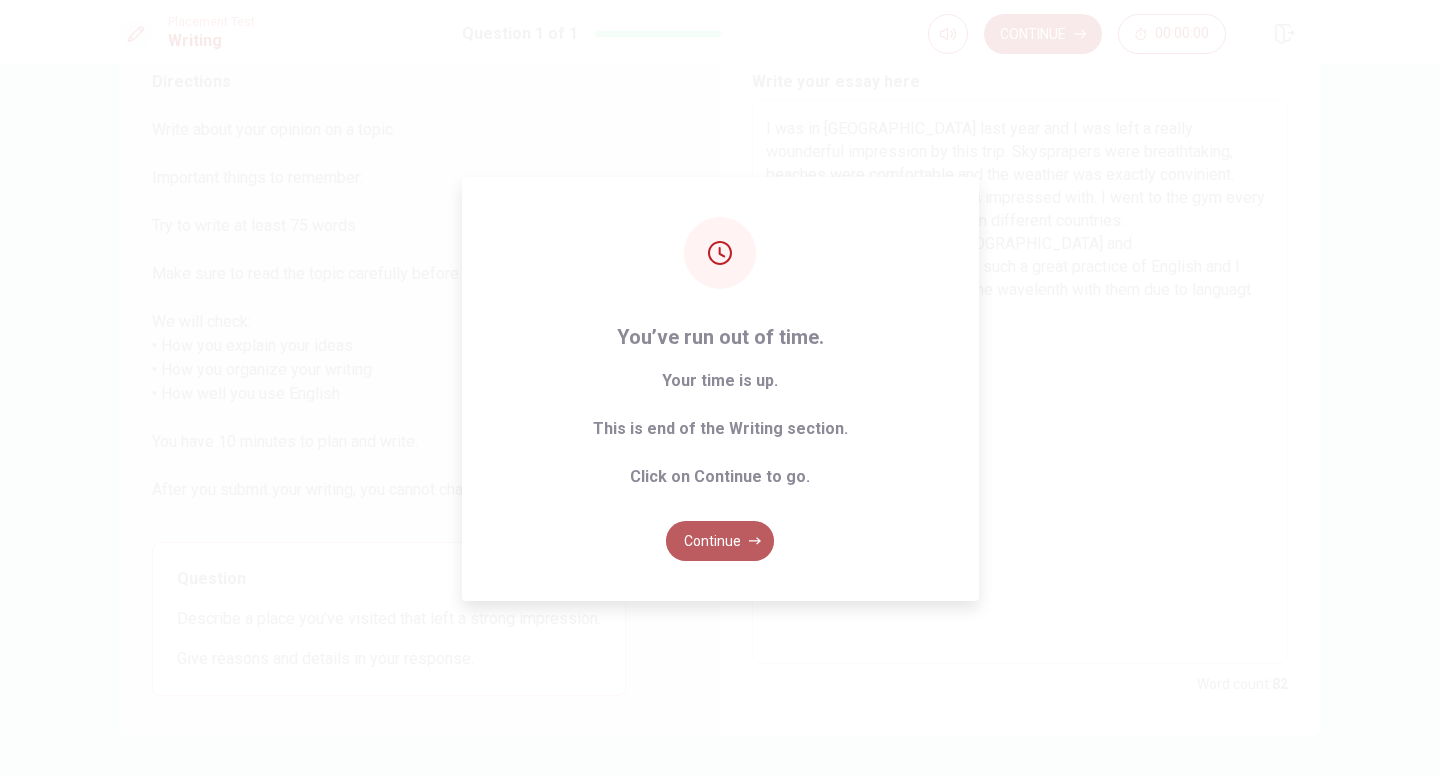 click on "Continue" at bounding box center (720, 541) 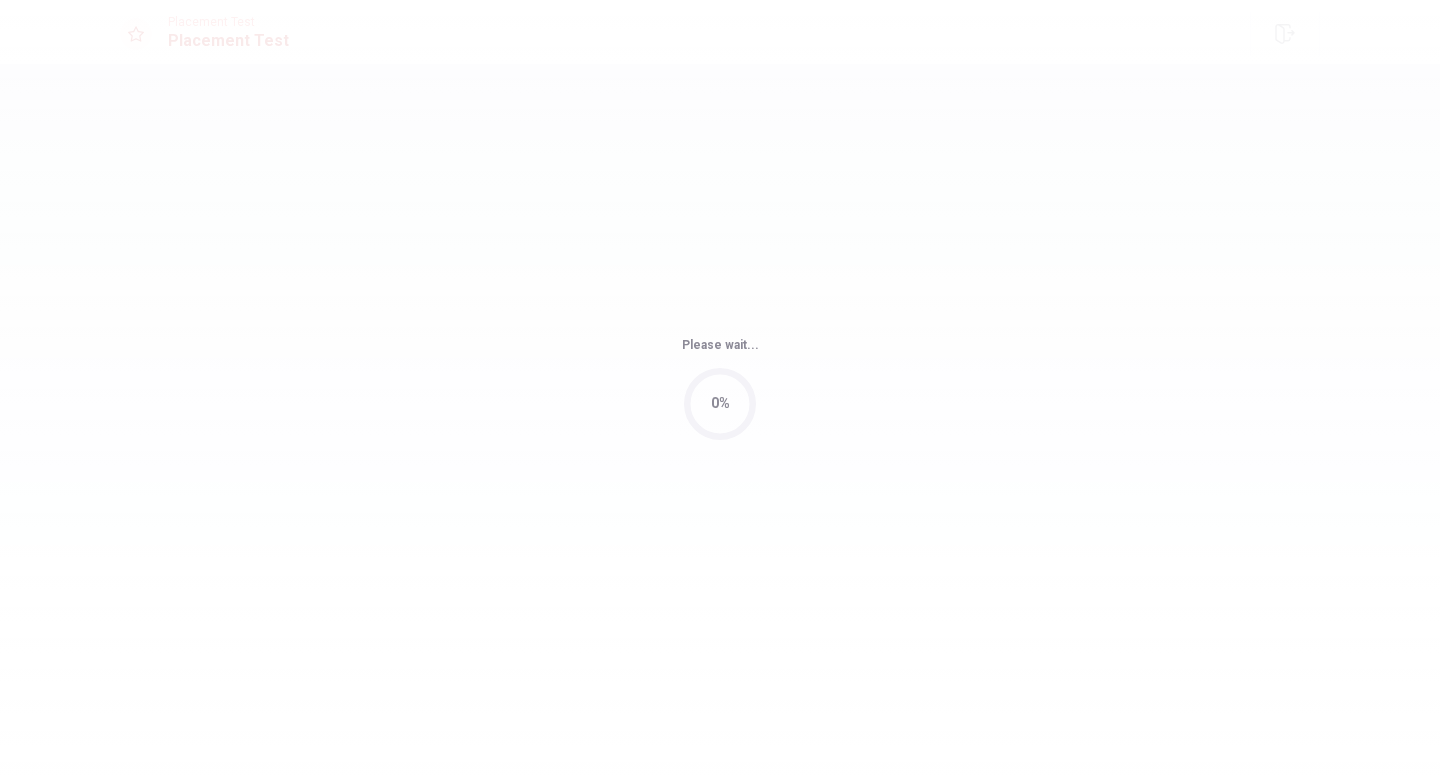 scroll, scrollTop: 0, scrollLeft: 0, axis: both 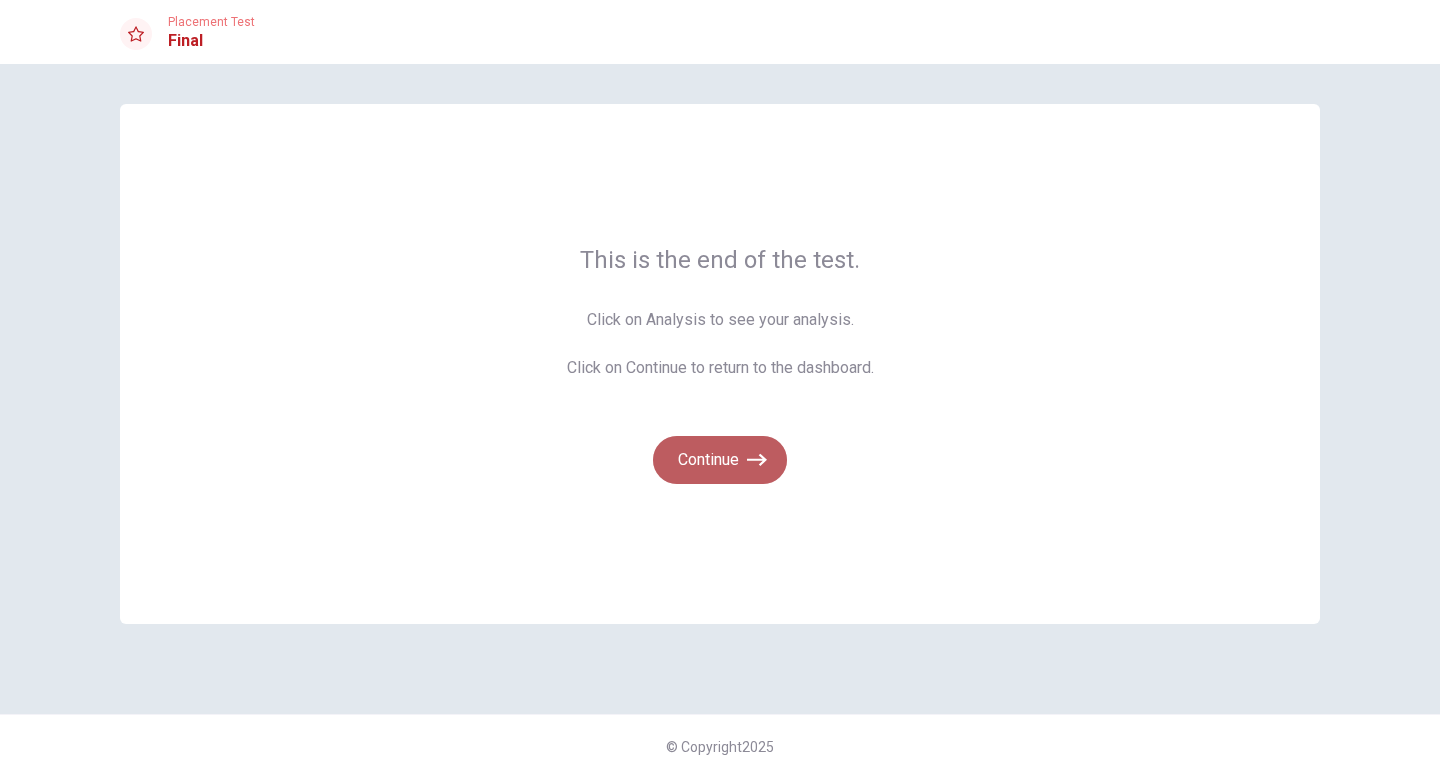 click on "Continue" at bounding box center (720, 460) 